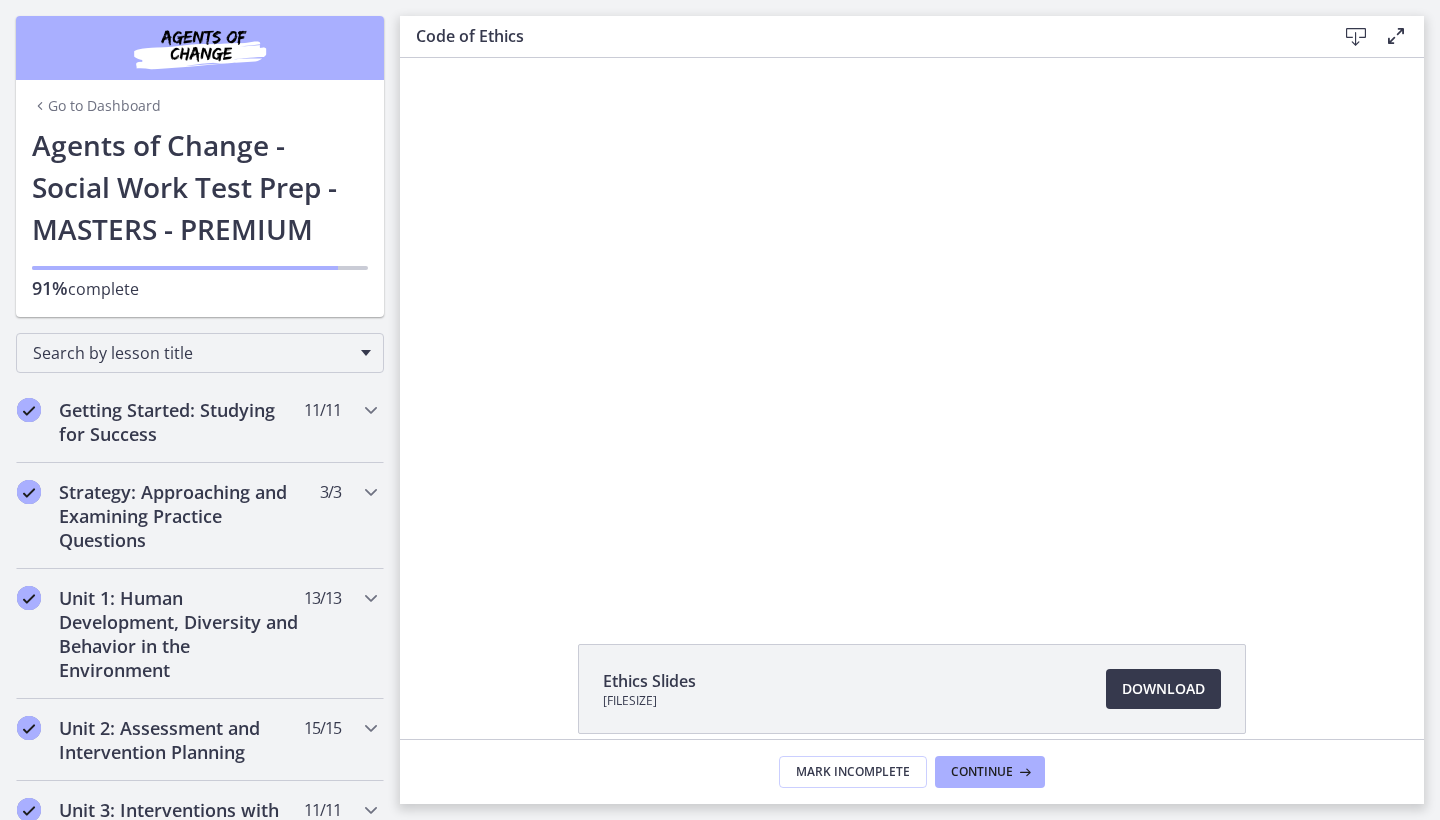 scroll, scrollTop: 0, scrollLeft: 0, axis: both 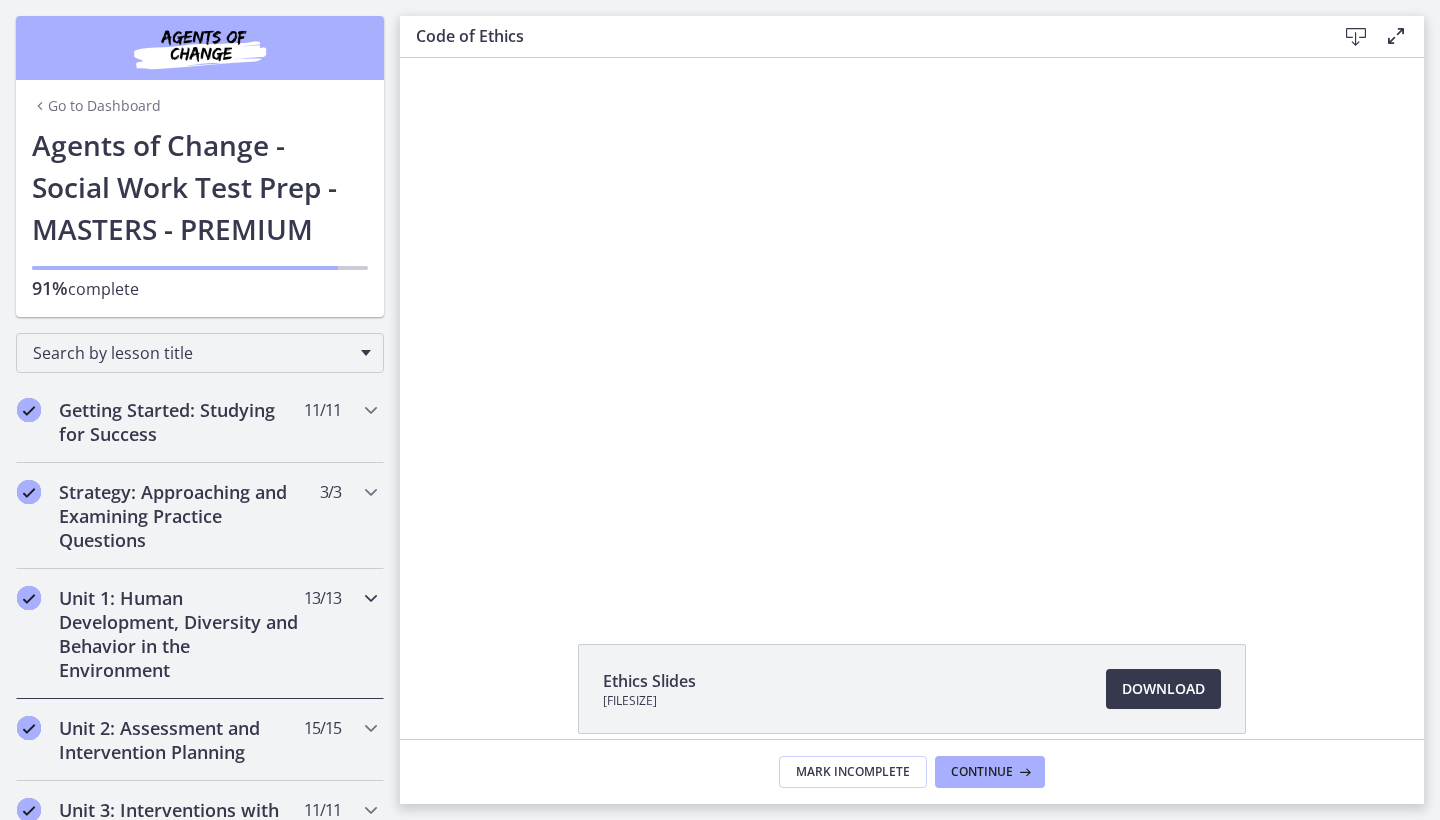 click on "Unit 1: Human Development, Diversity and Behavior in the Environment" at bounding box center (181, 634) 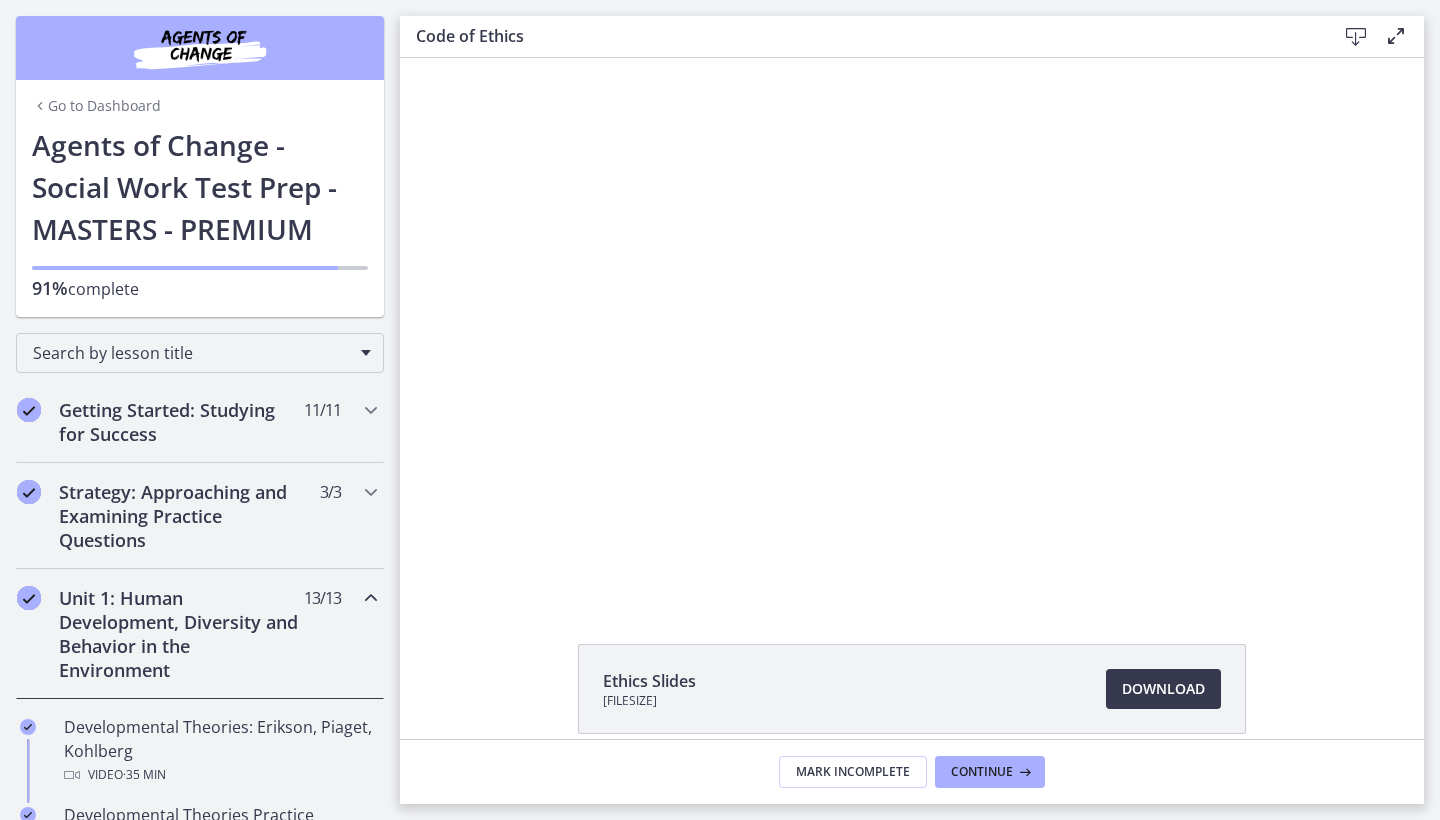 scroll, scrollTop: 108, scrollLeft: 0, axis: vertical 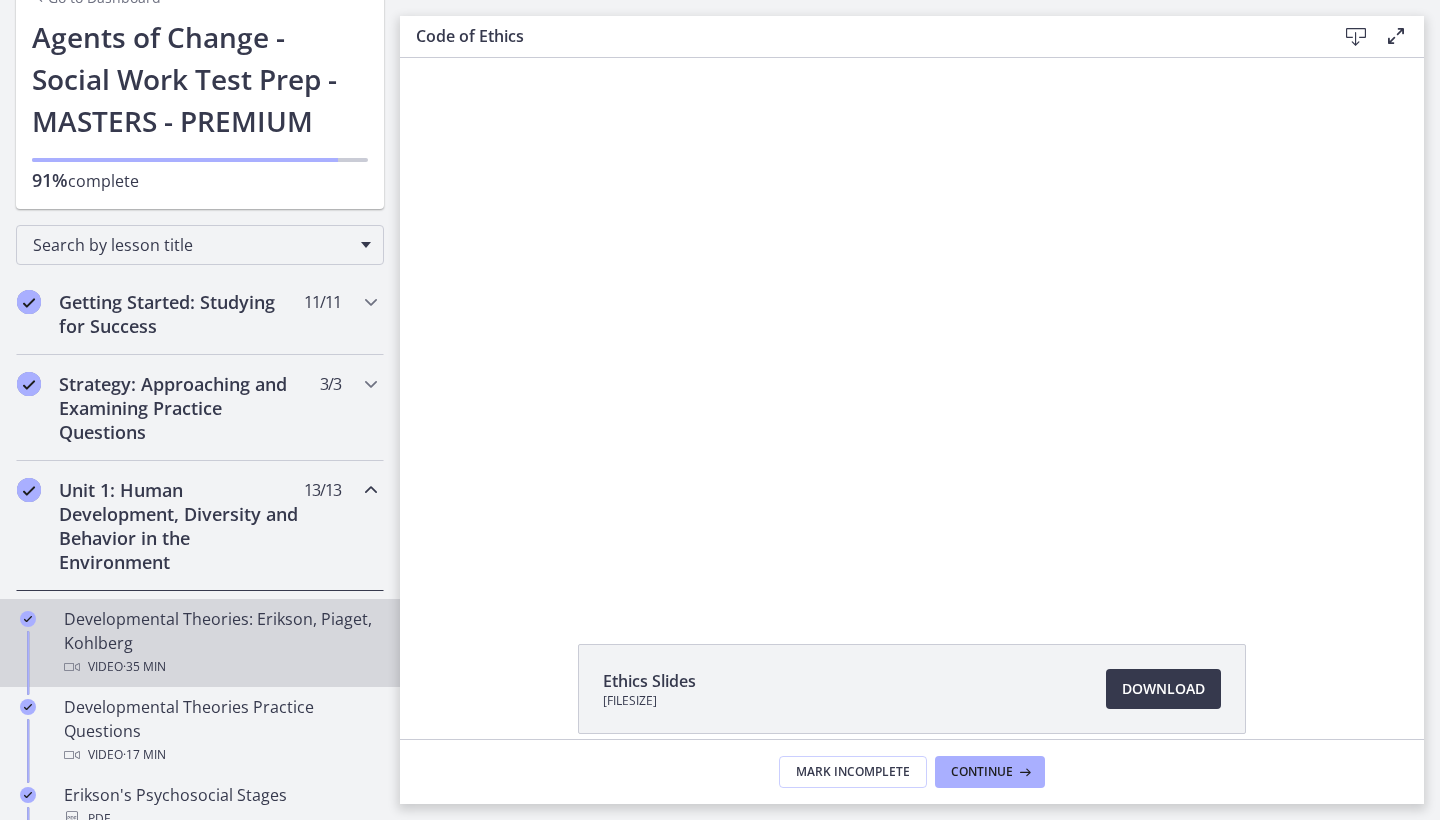 click on "Developmental Theories: Erikson, Piaget, Kohlberg
Video
·  35 min" at bounding box center [220, 643] 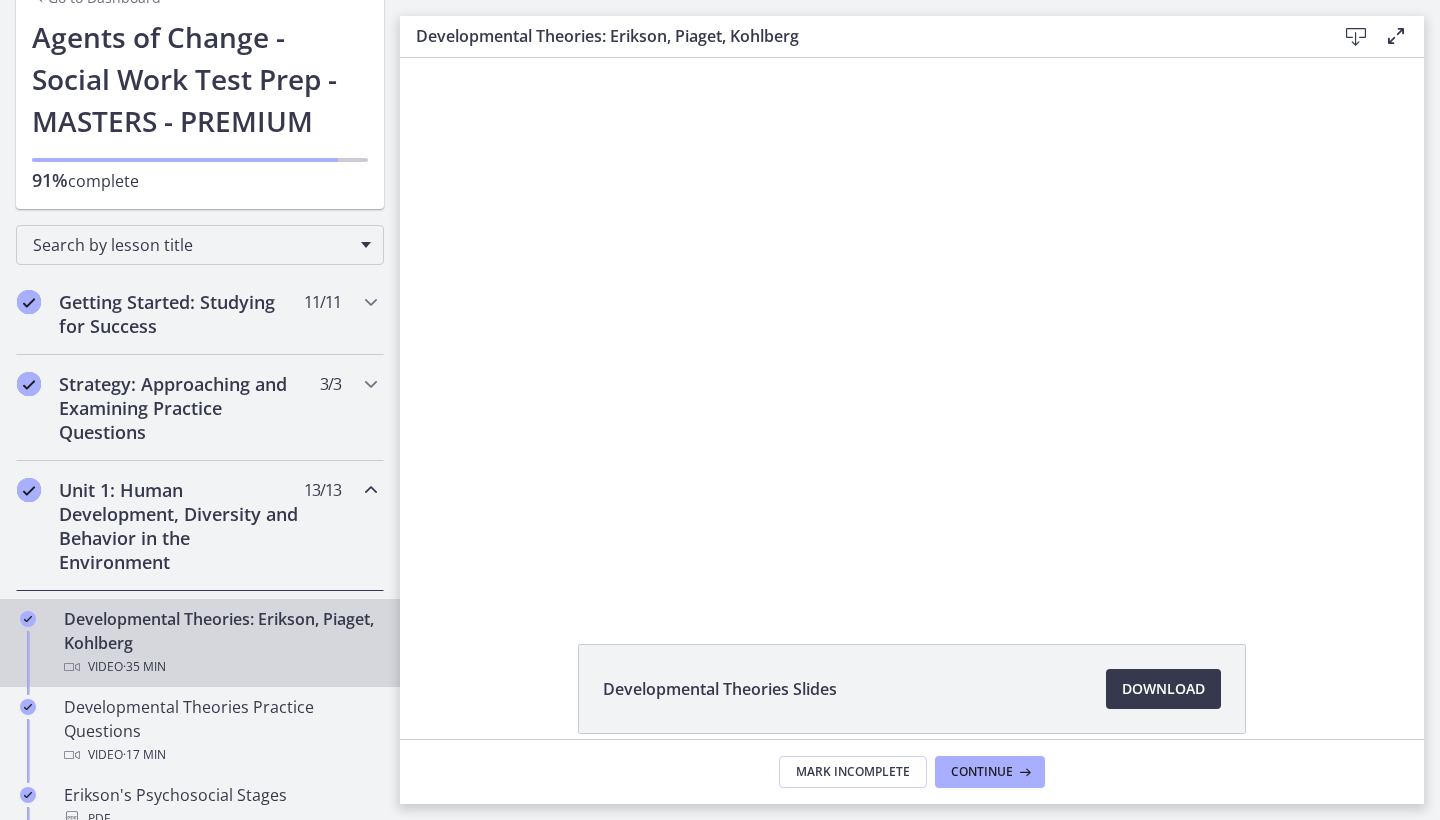 scroll, scrollTop: 0, scrollLeft: 0, axis: both 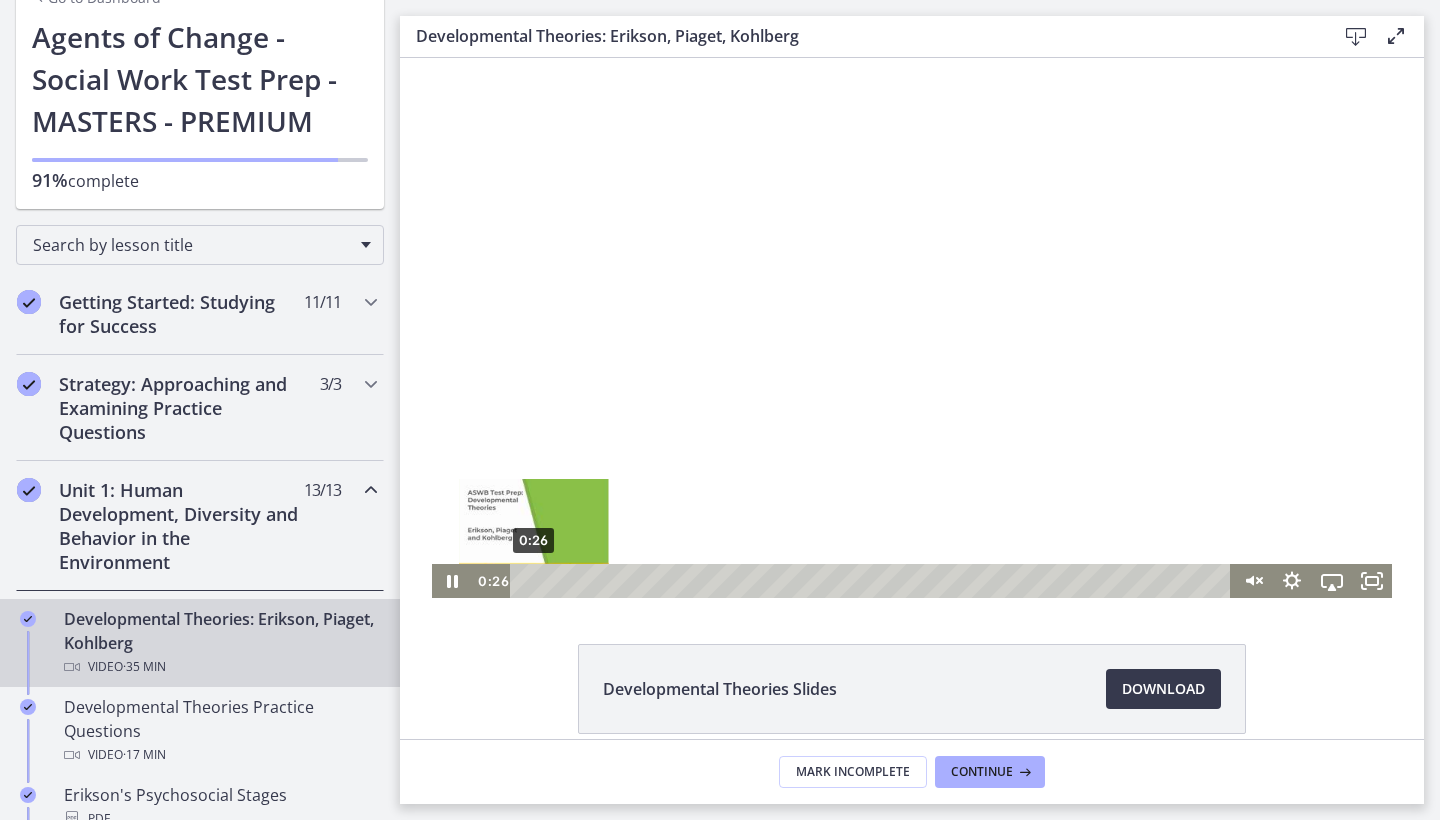 click at bounding box center [533, 580] 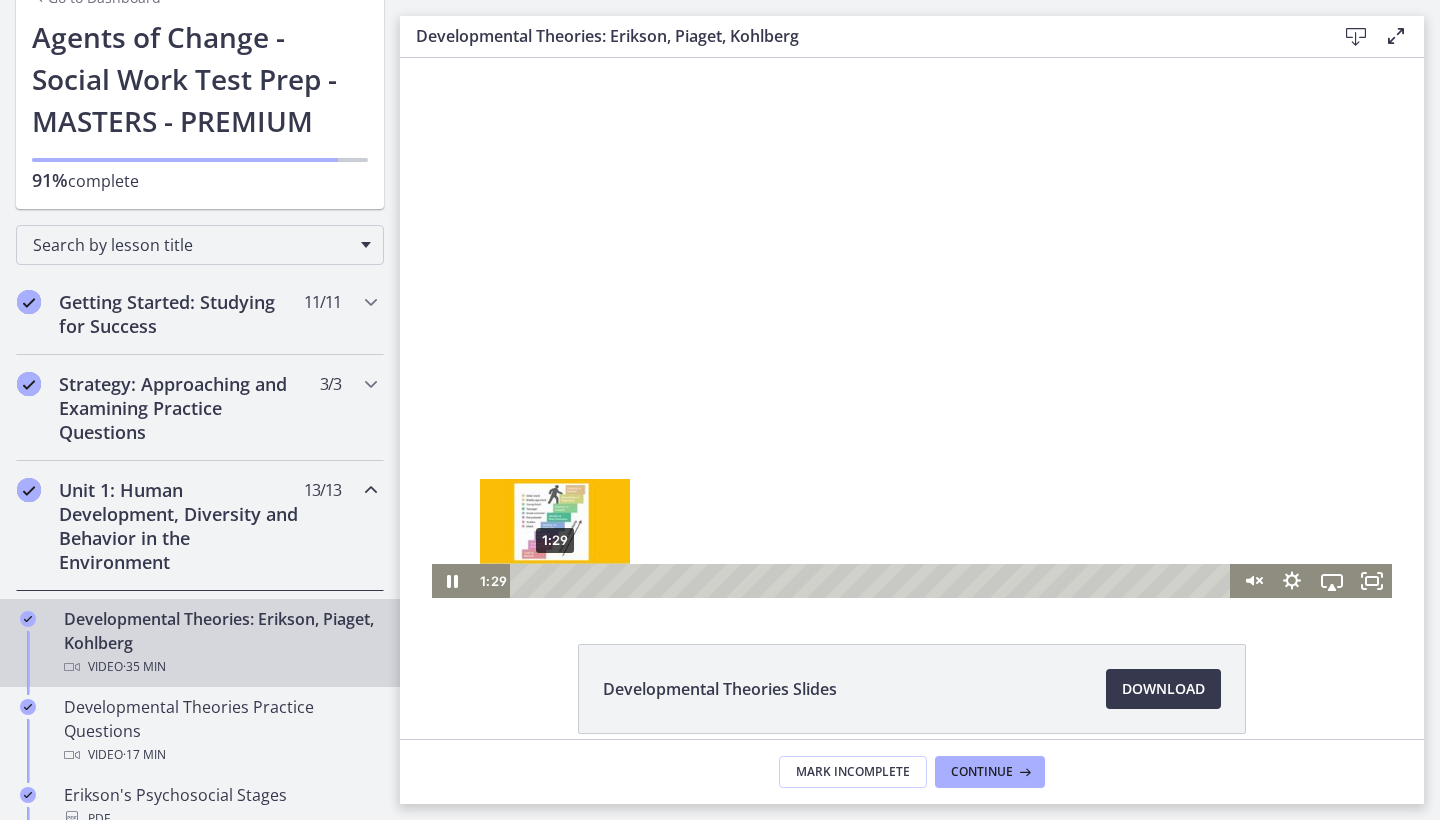 click on "1:29" at bounding box center (873, 581) 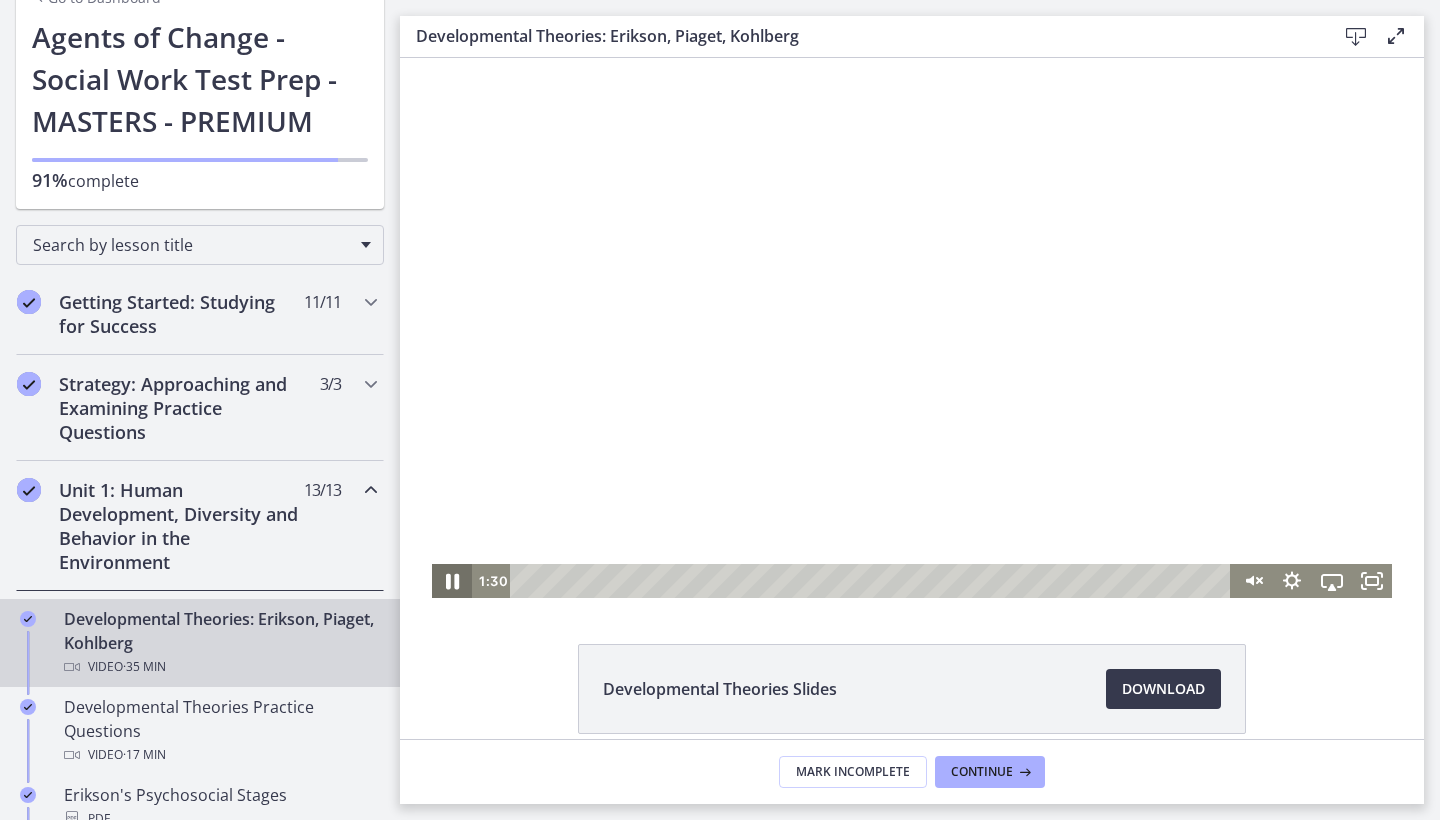 click 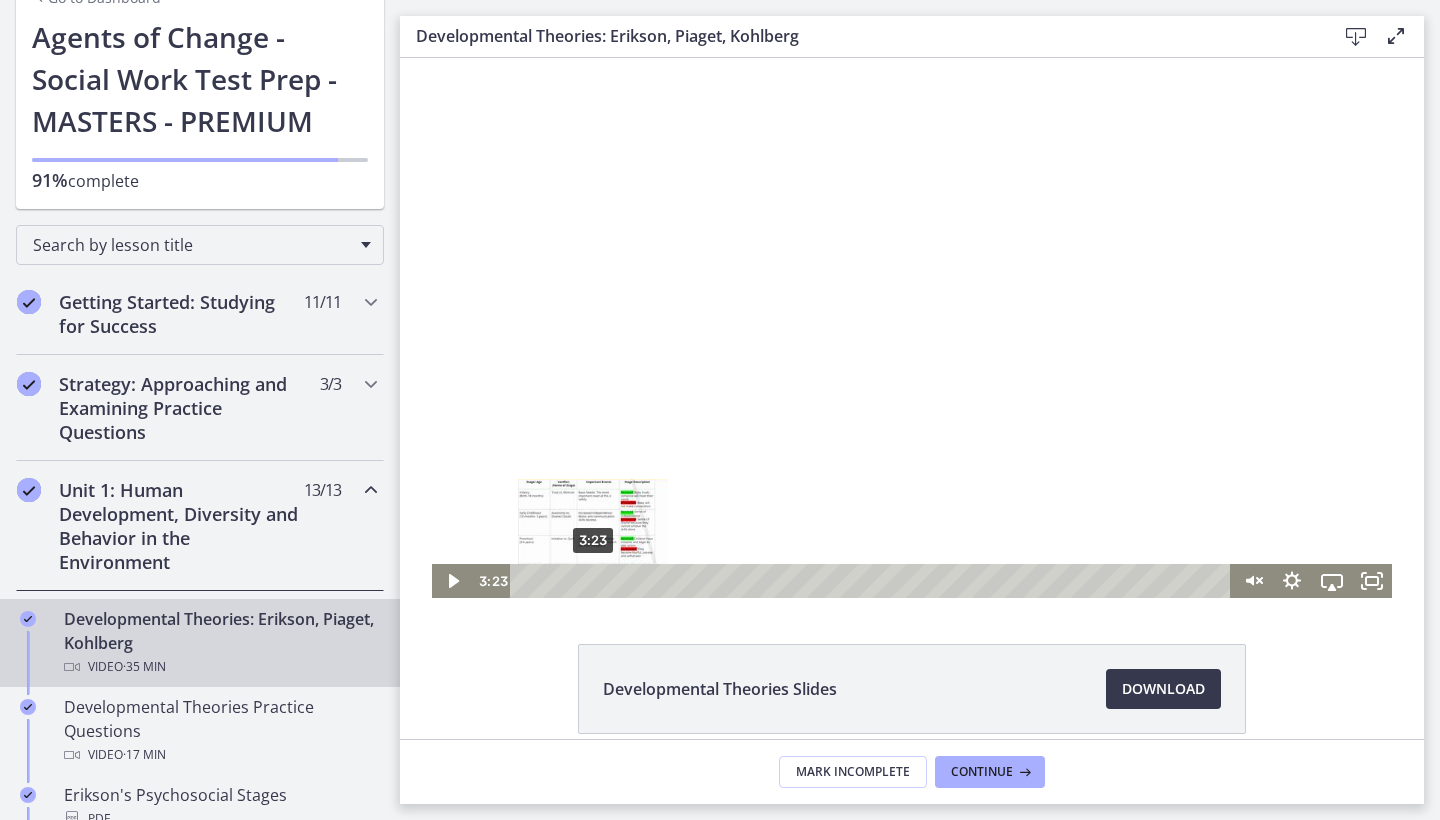 click on "3:23" at bounding box center (873, 581) 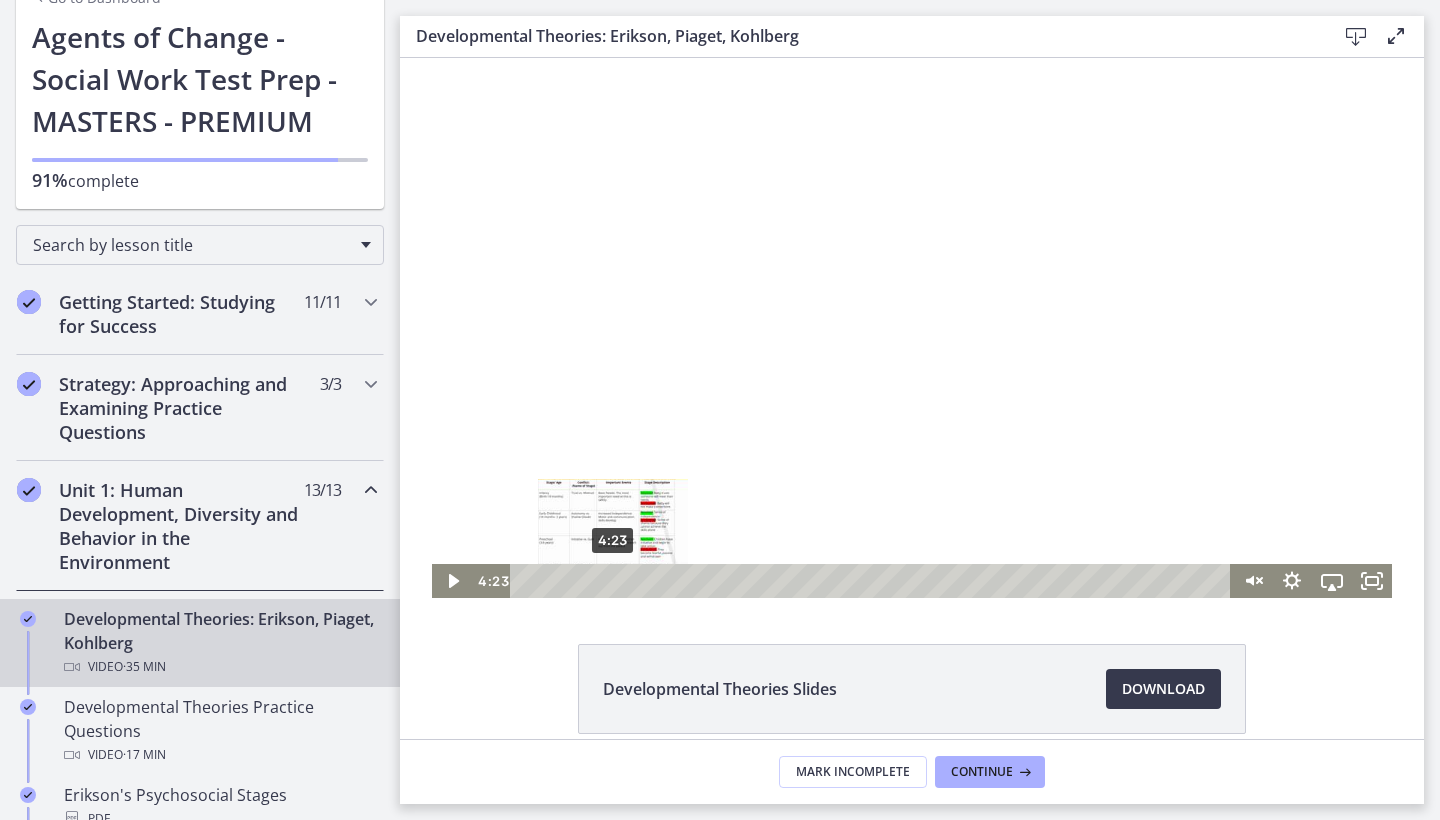 click on "4:23" at bounding box center (873, 581) 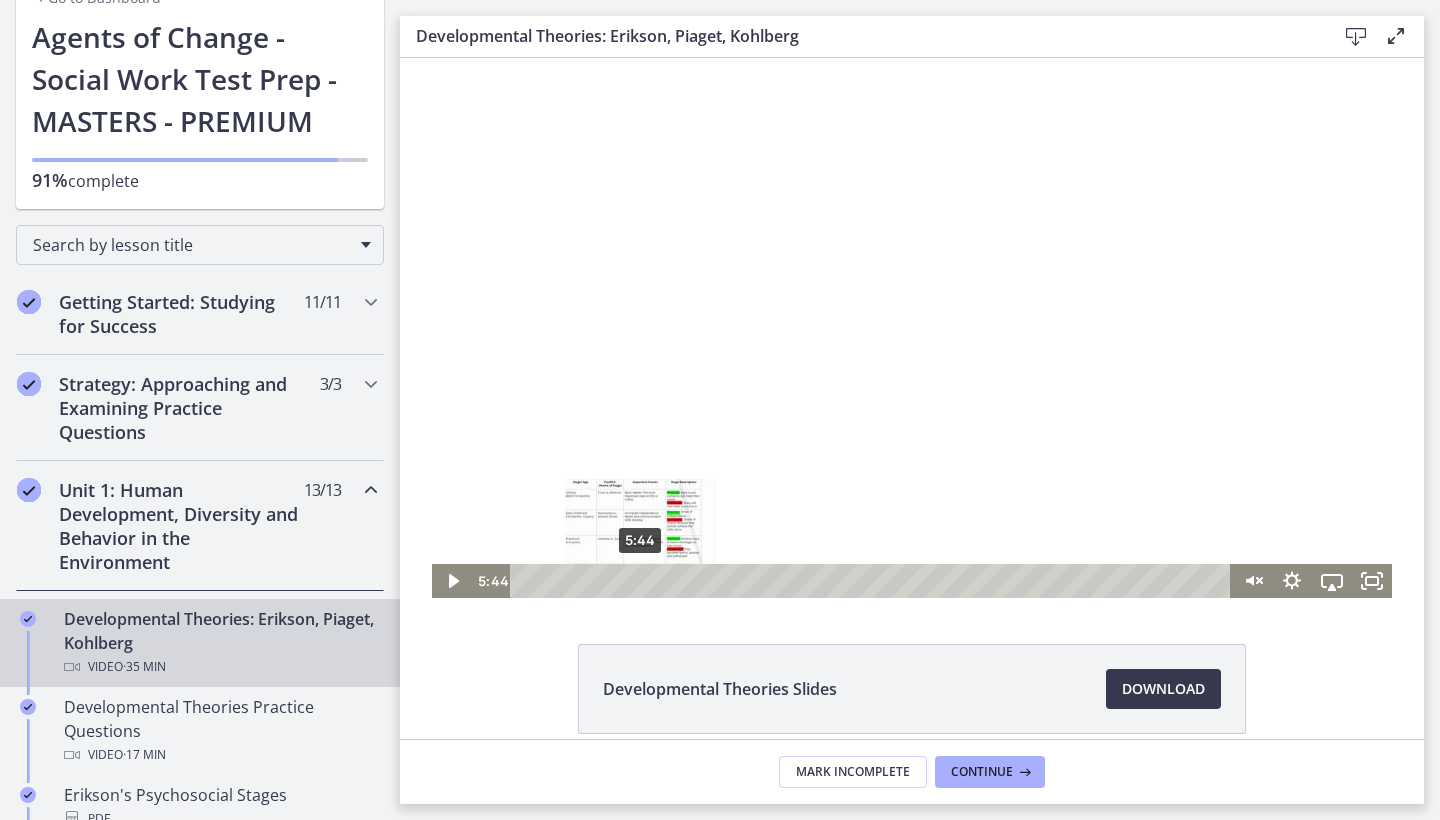 click on "5:44" at bounding box center (873, 581) 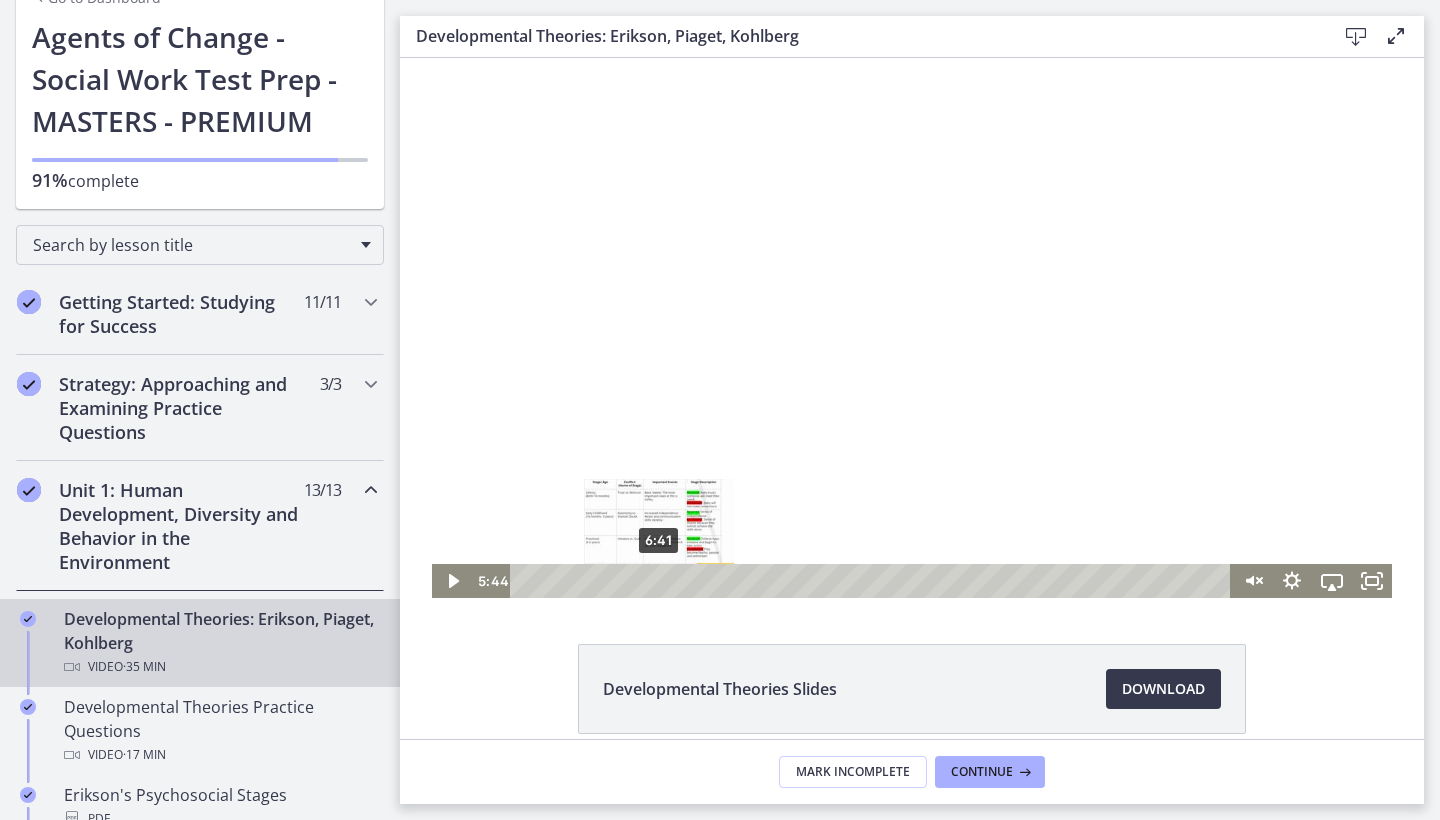 click on "6:41" at bounding box center (873, 581) 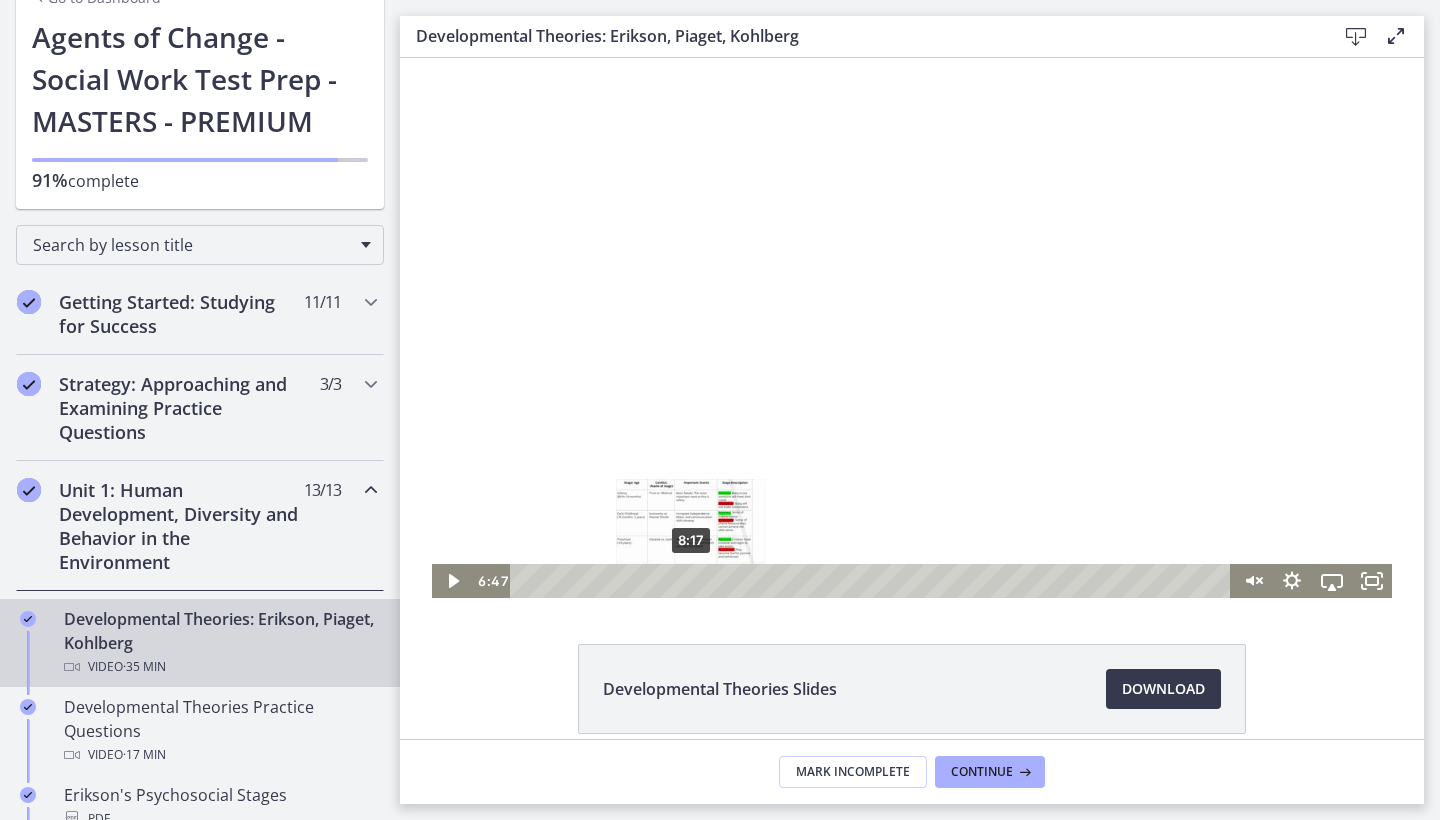 click on "8:17" at bounding box center [873, 581] 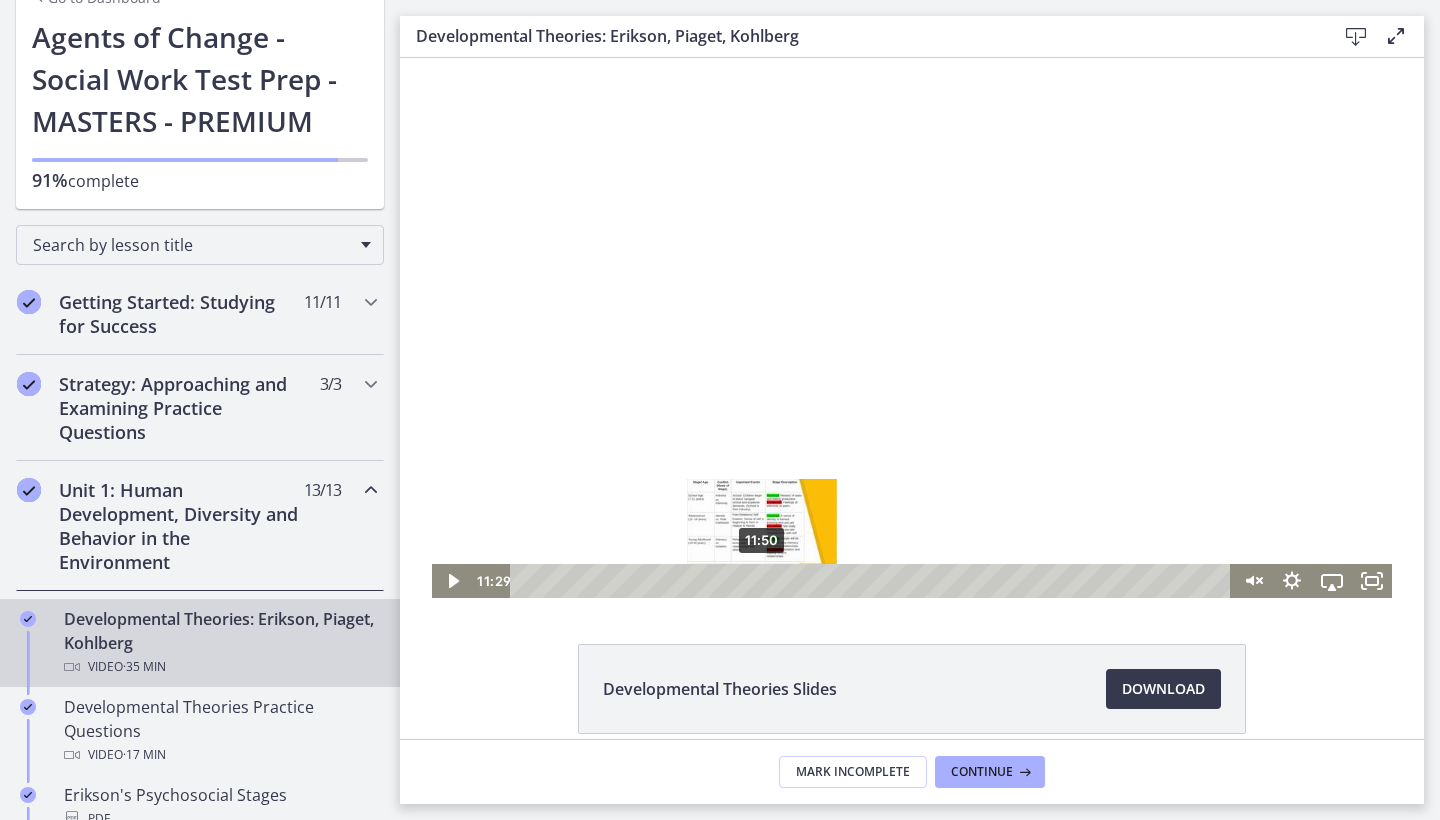 click on "11:50" at bounding box center [873, 581] 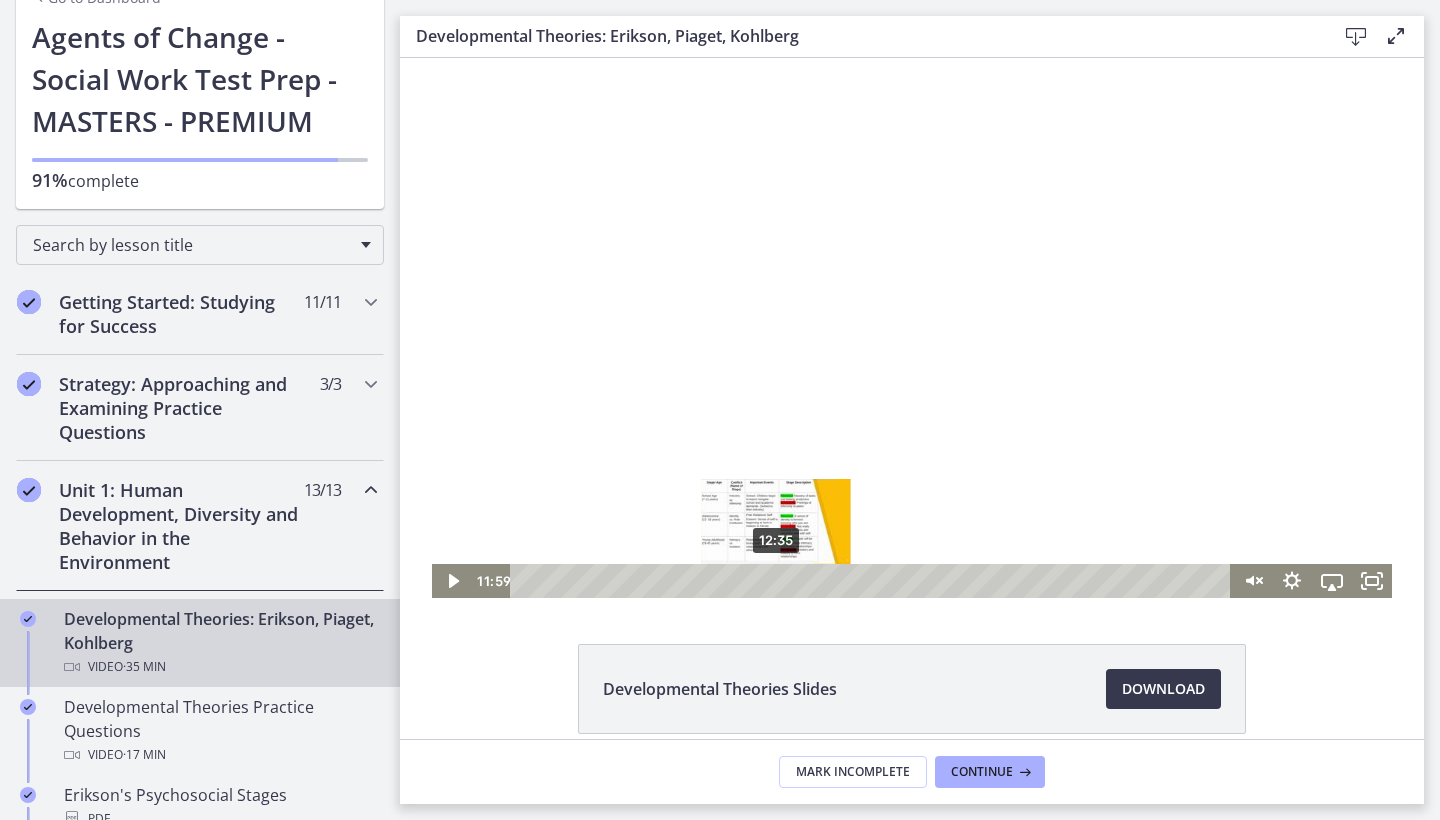 click on "12:35" at bounding box center (873, 581) 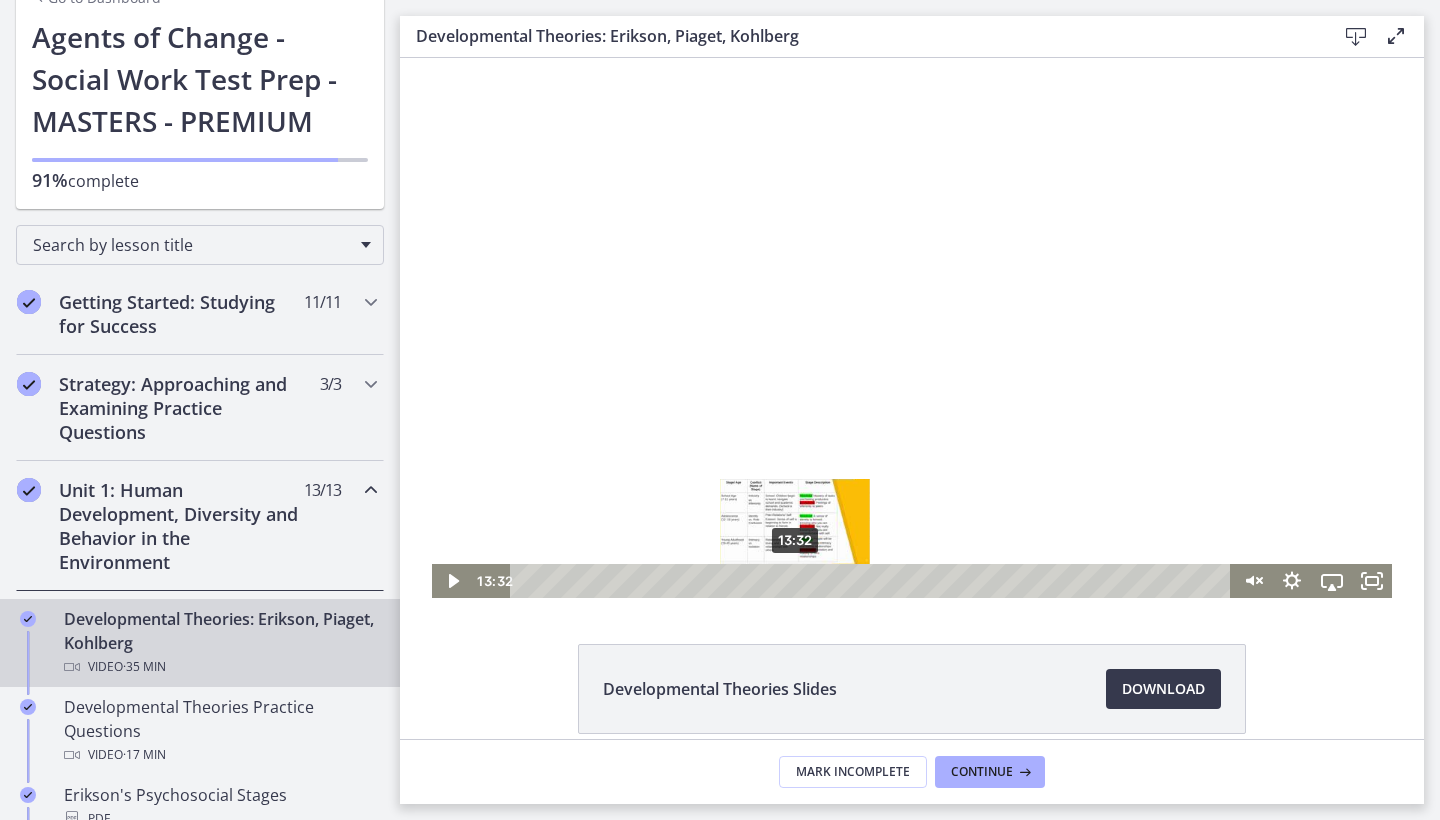 click on "13:32" at bounding box center [873, 581] 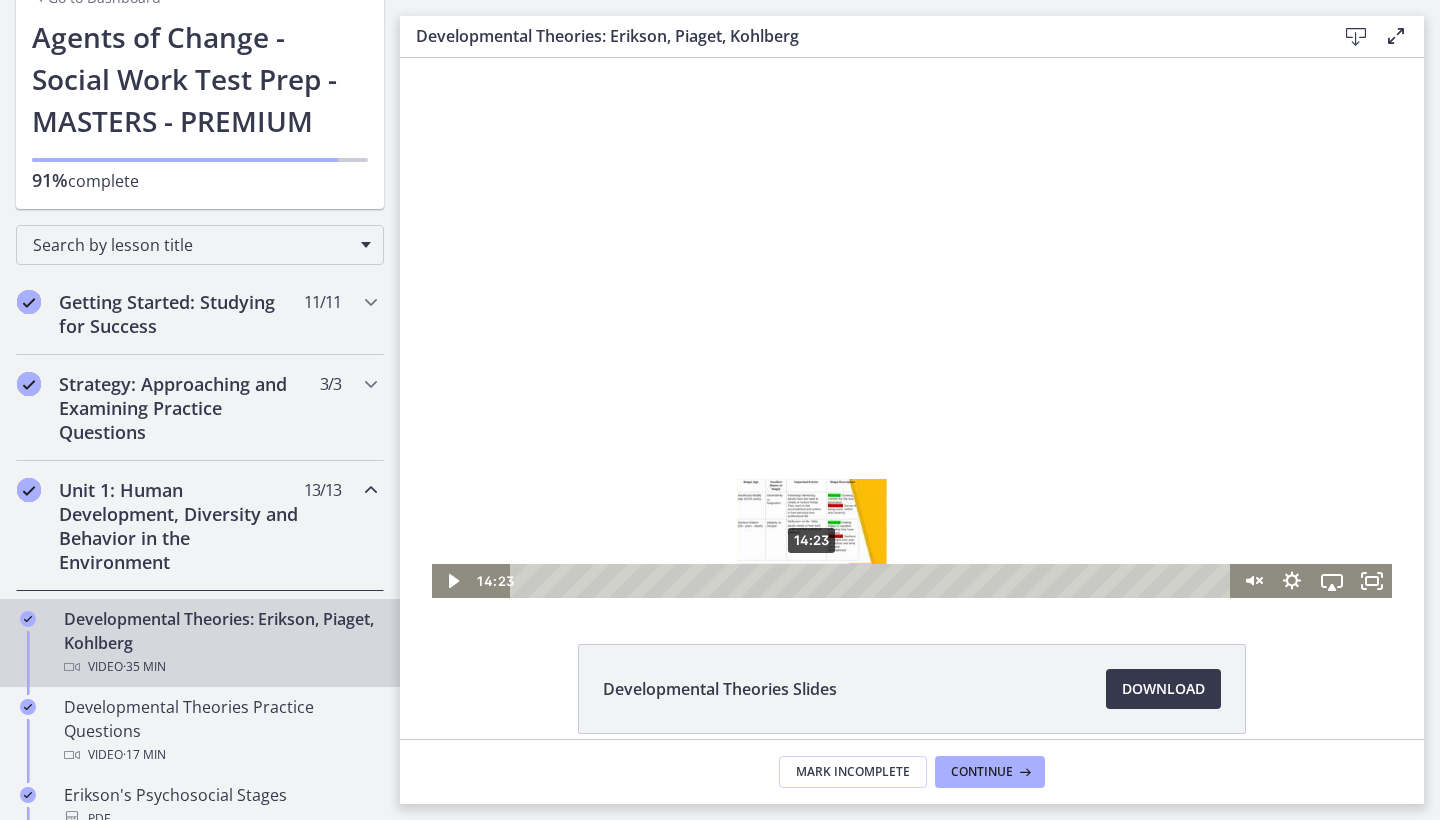 click on "14:23" at bounding box center (873, 581) 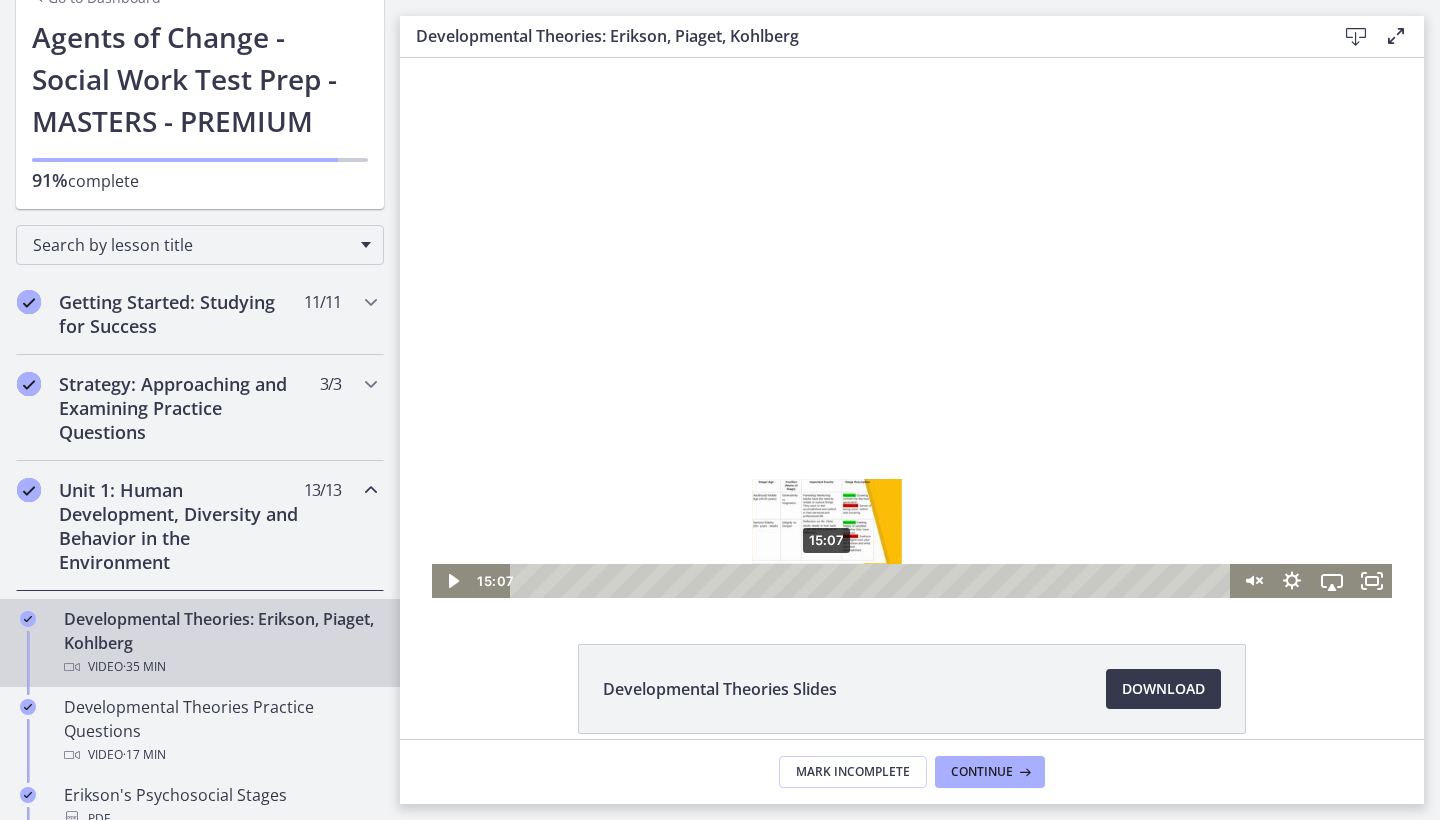 click on "15:07" at bounding box center (873, 581) 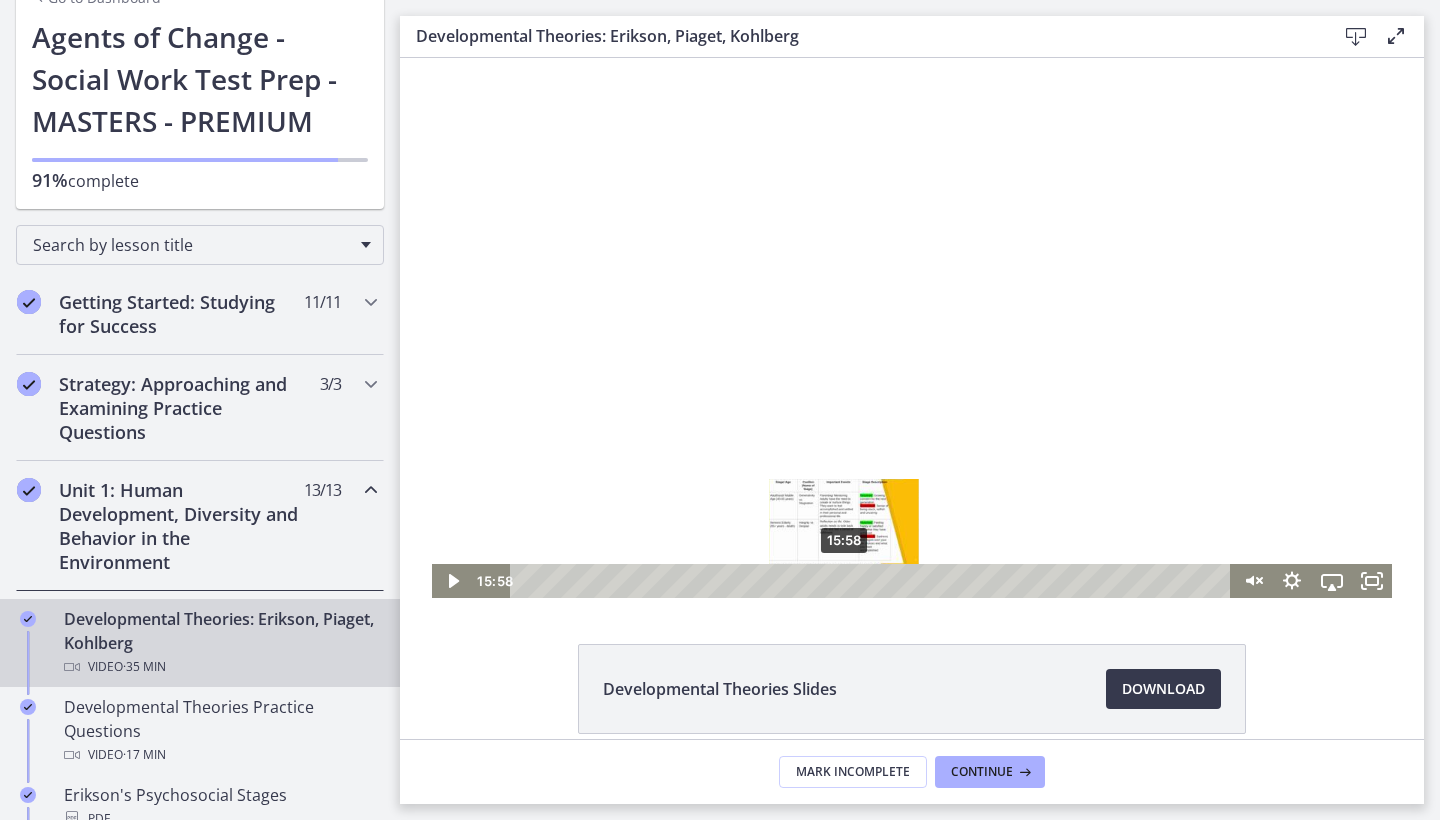 click on "15:58" at bounding box center [873, 581] 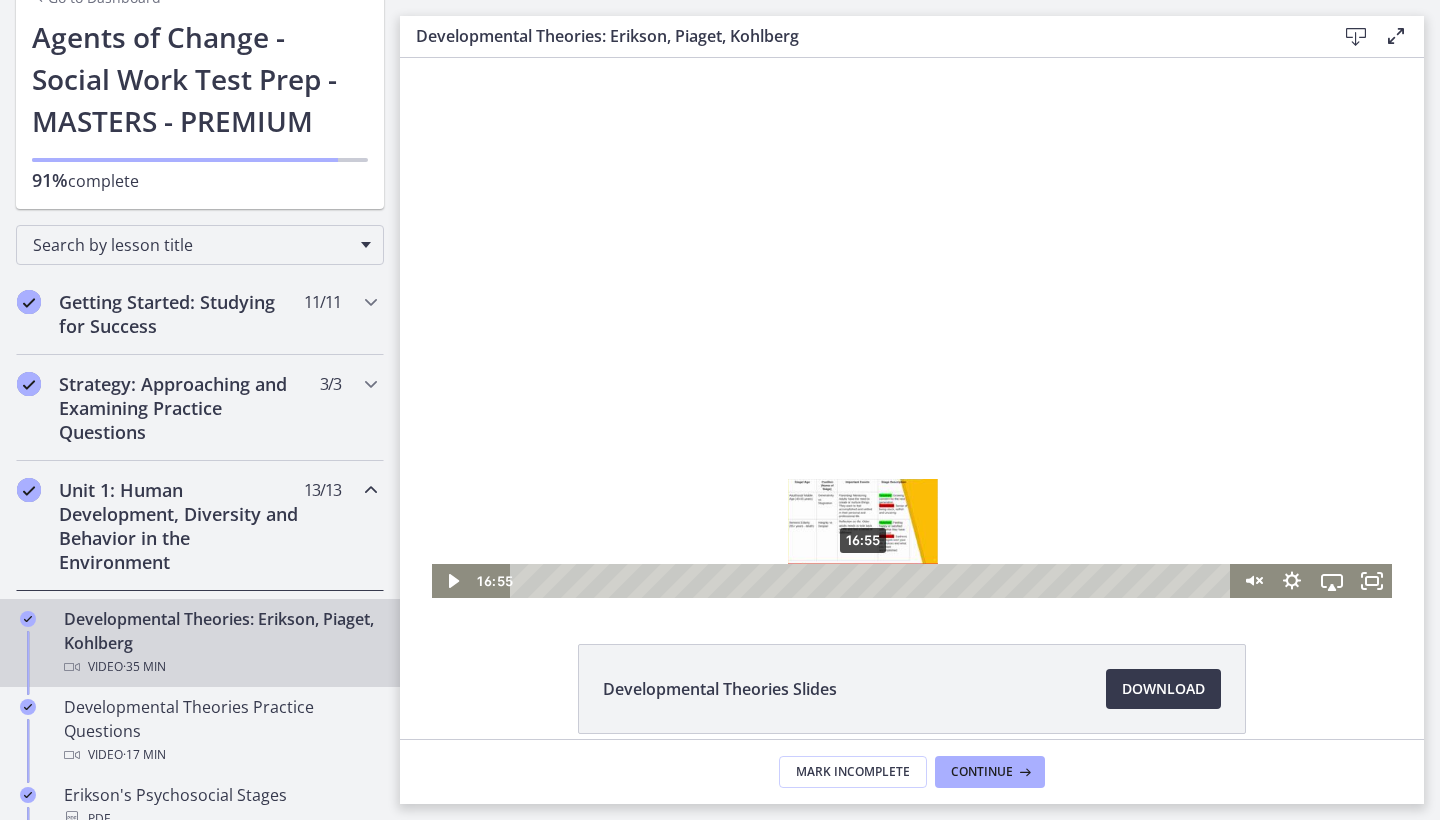 click on "16:55" at bounding box center [873, 581] 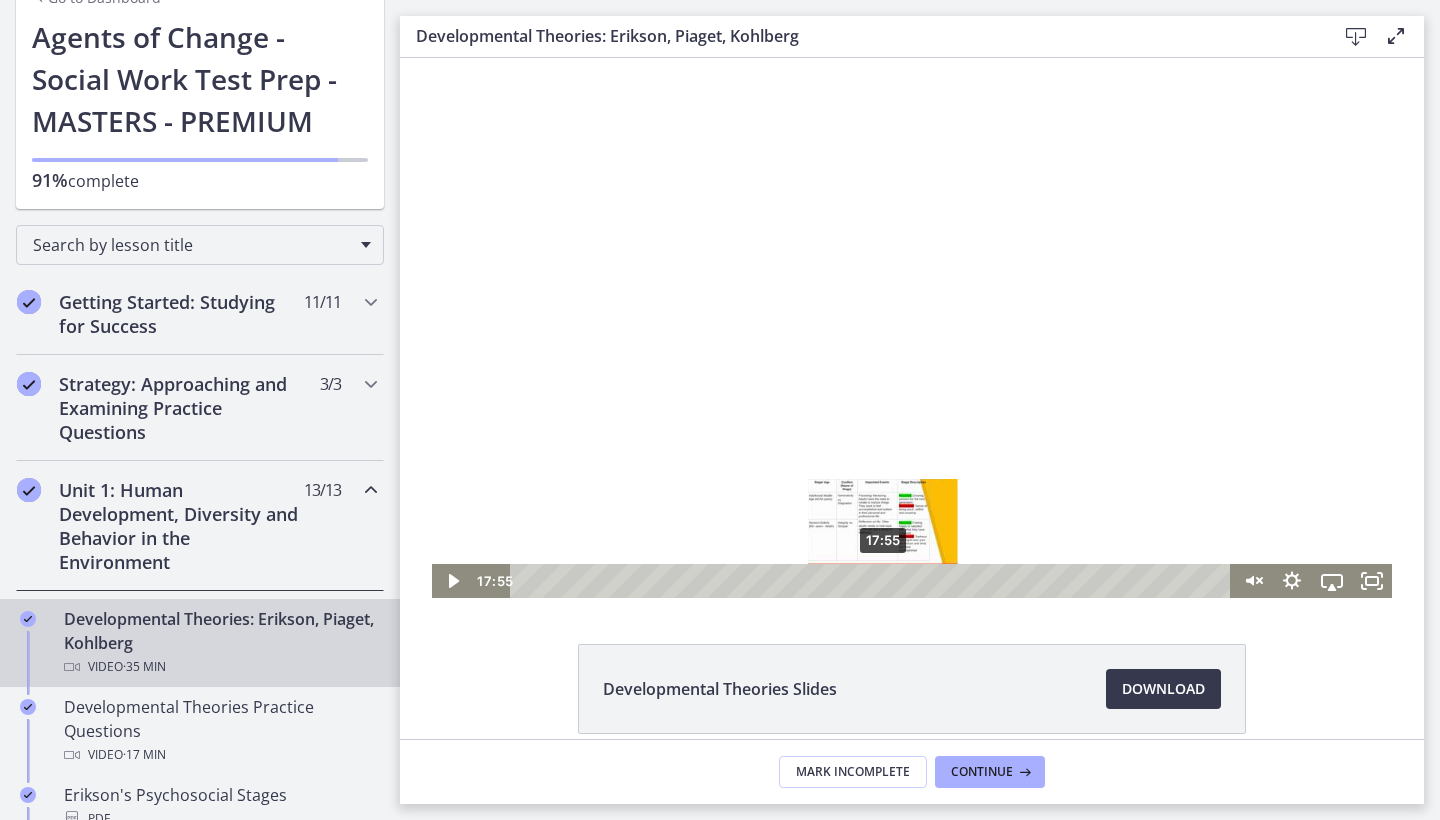 click on "17:55" at bounding box center (873, 581) 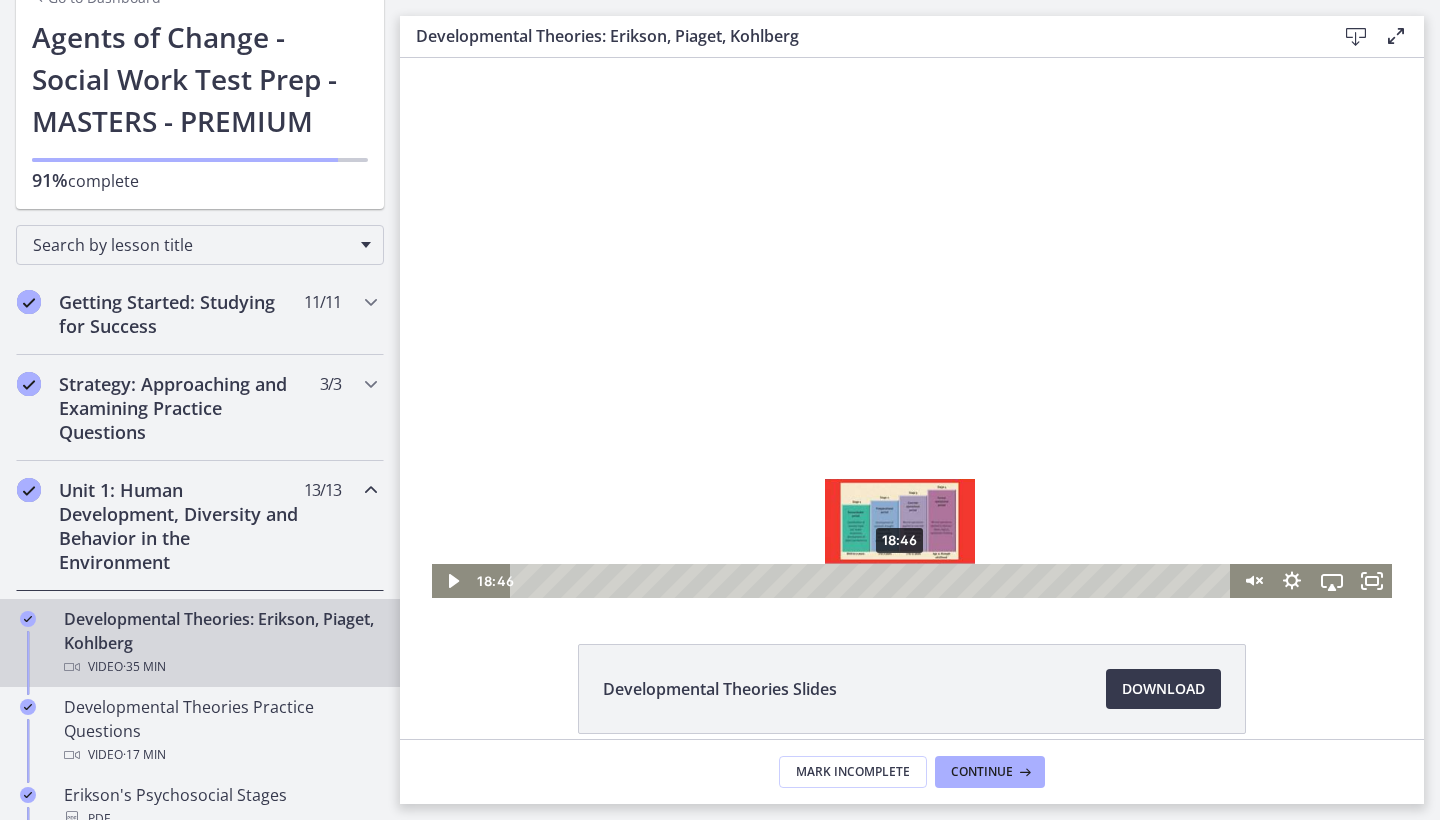 click on "18:46" at bounding box center [873, 581] 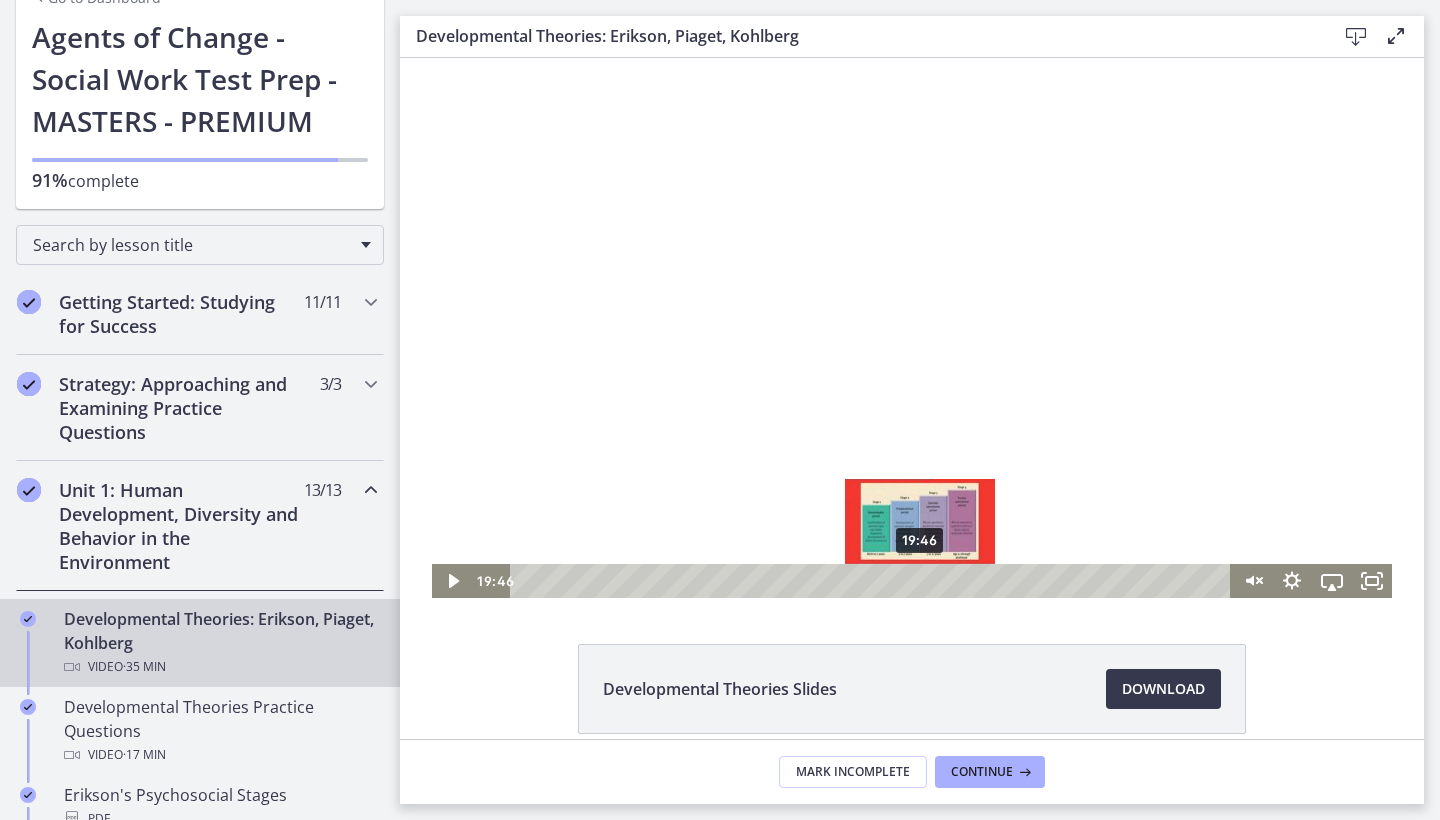 click on "19:46" at bounding box center [873, 581] 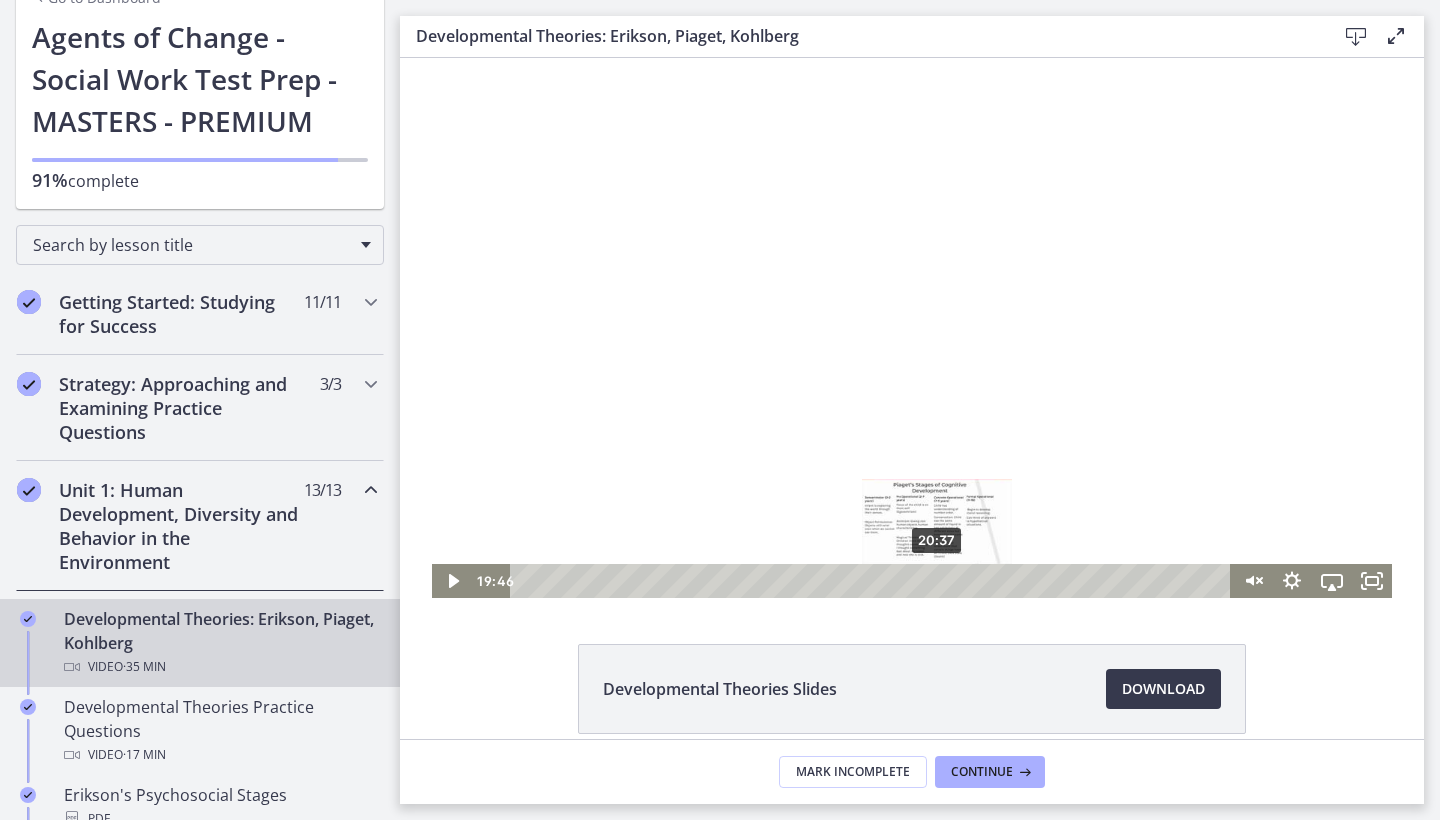 click on "20:37" at bounding box center [873, 581] 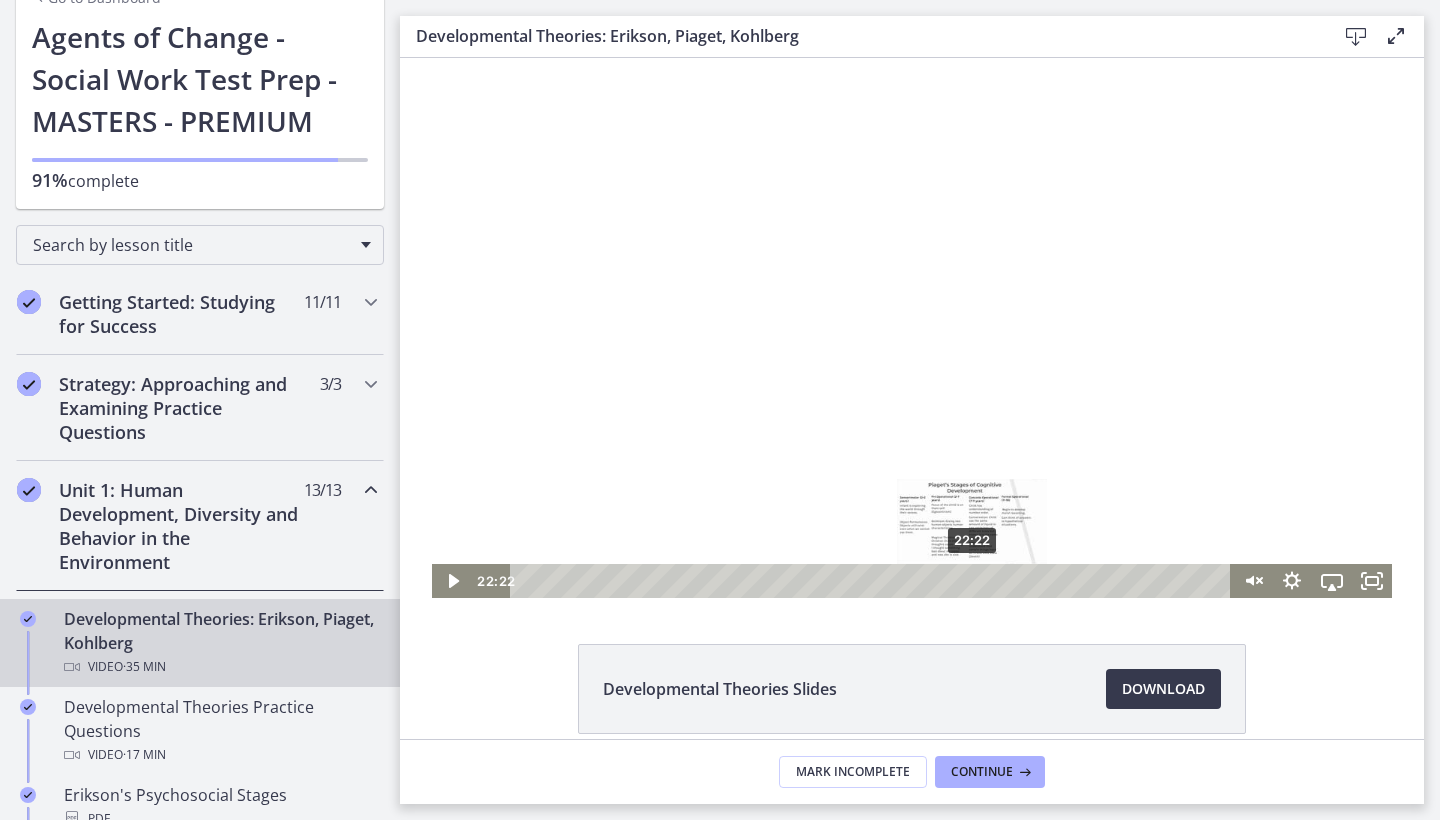 click on "22:22" at bounding box center (873, 581) 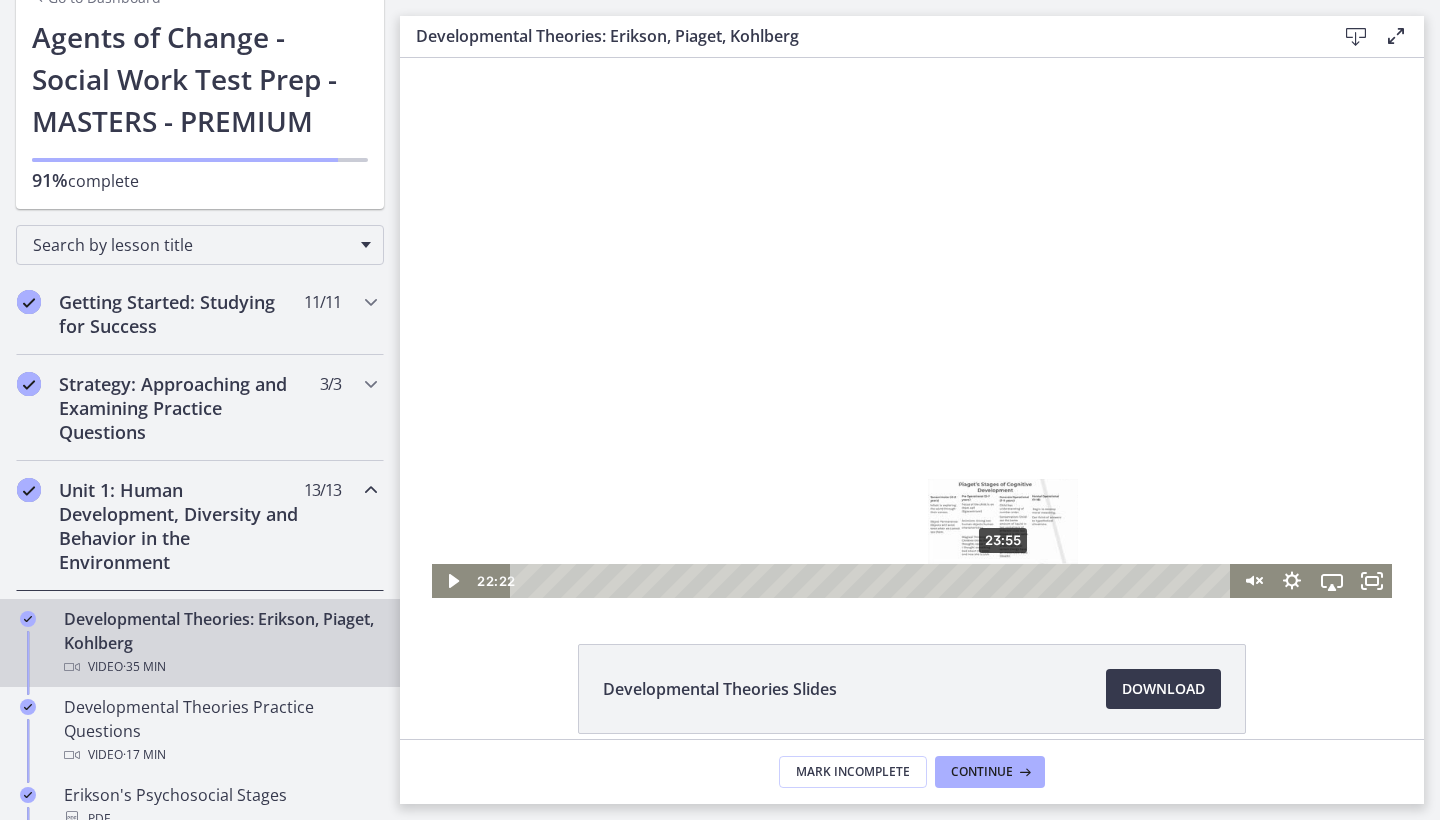 click on "23:55" at bounding box center [873, 581] 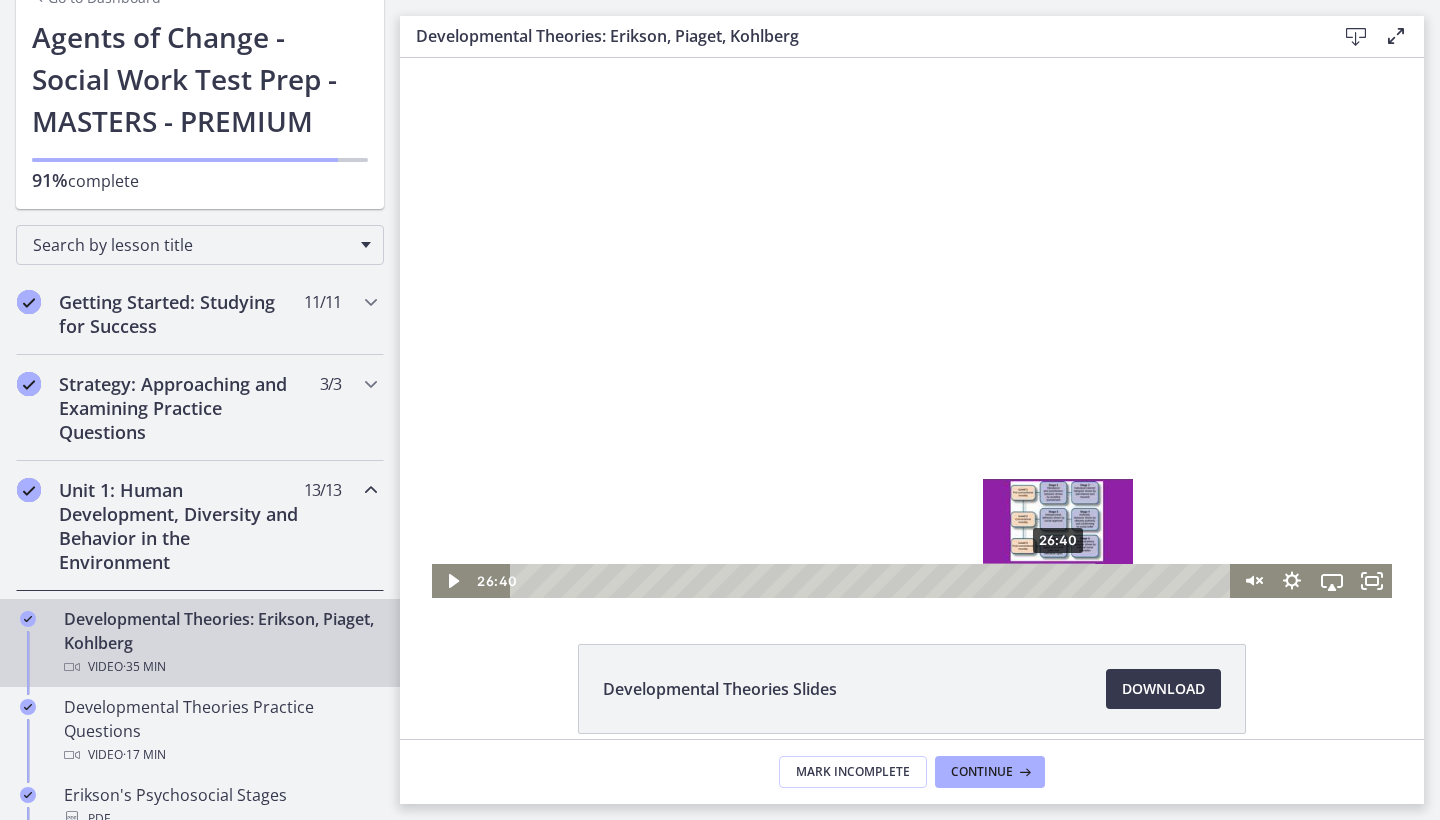 click on "26:40" at bounding box center [873, 581] 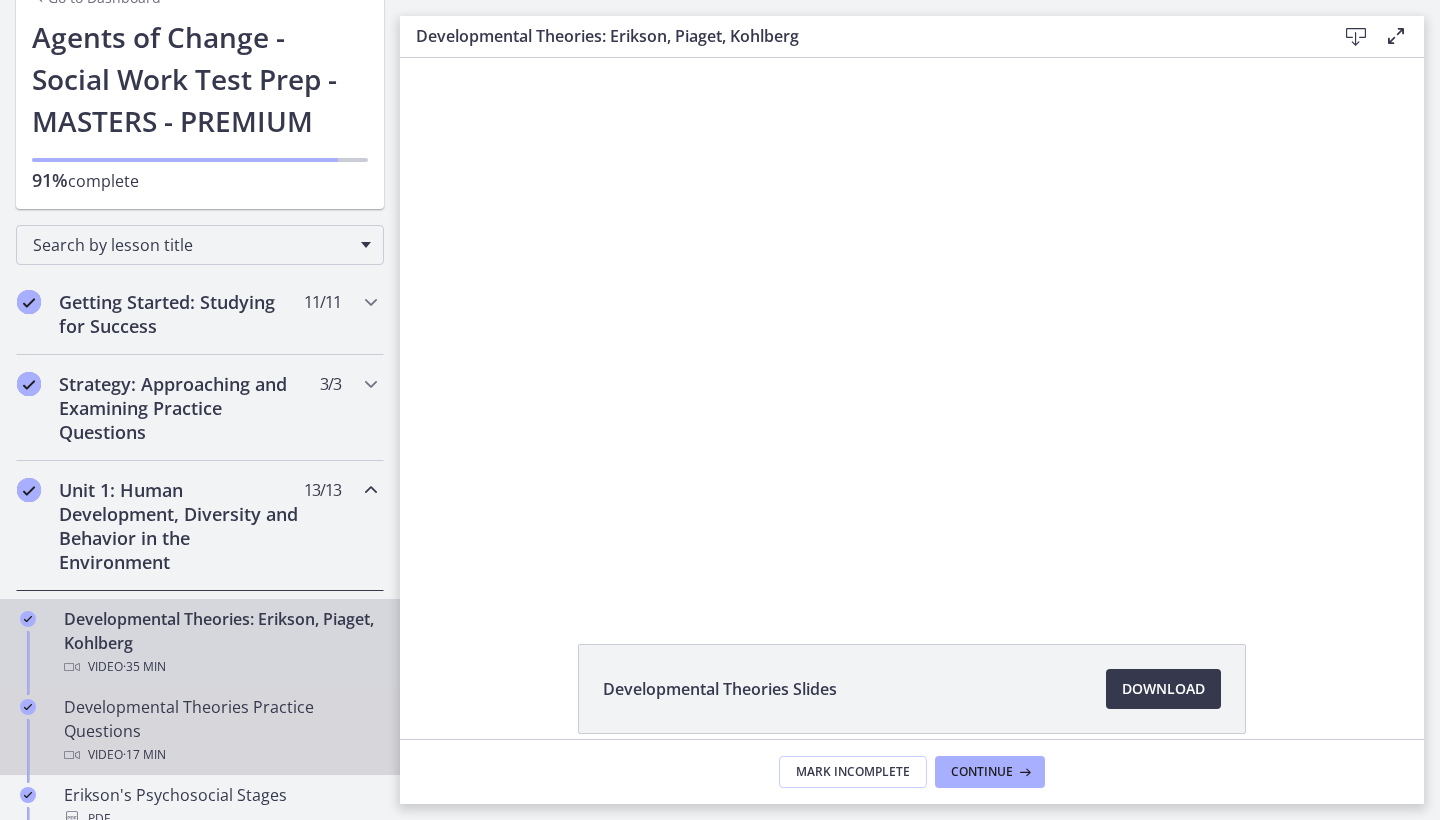 scroll, scrollTop: 186, scrollLeft: 0, axis: vertical 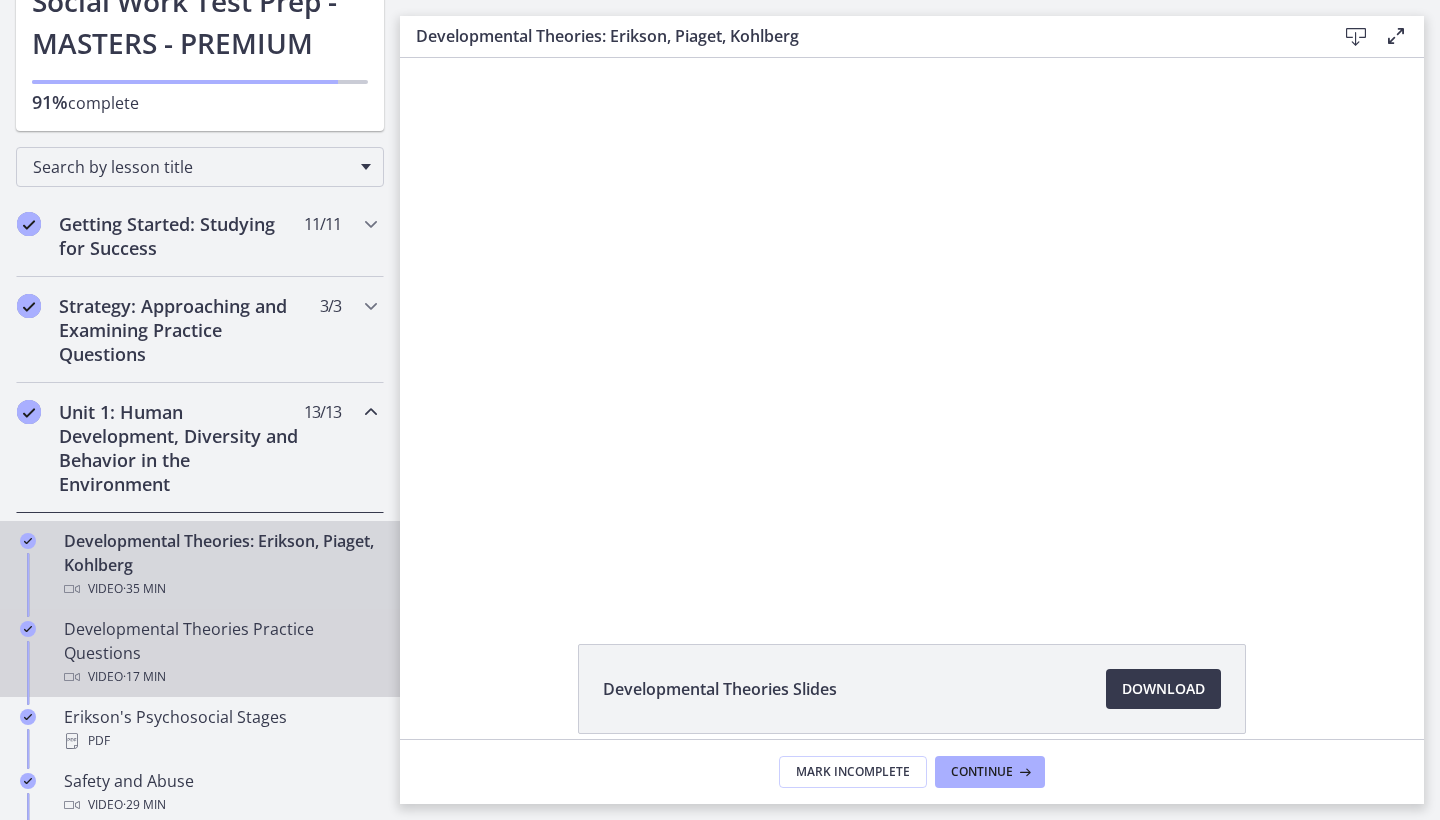 click on "Video
·  [DURATION]" at bounding box center (220, 677) 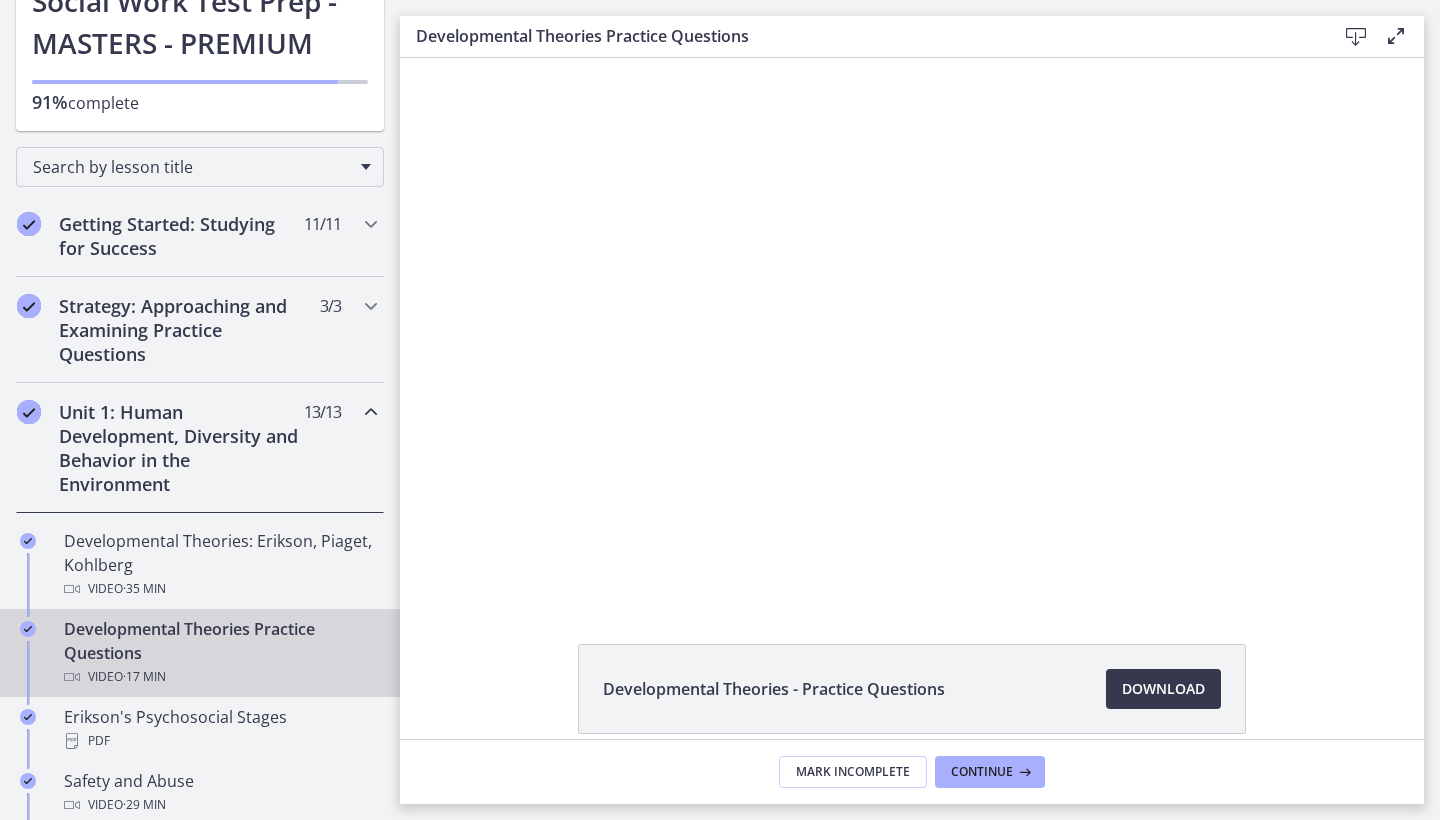 scroll, scrollTop: 0, scrollLeft: 0, axis: both 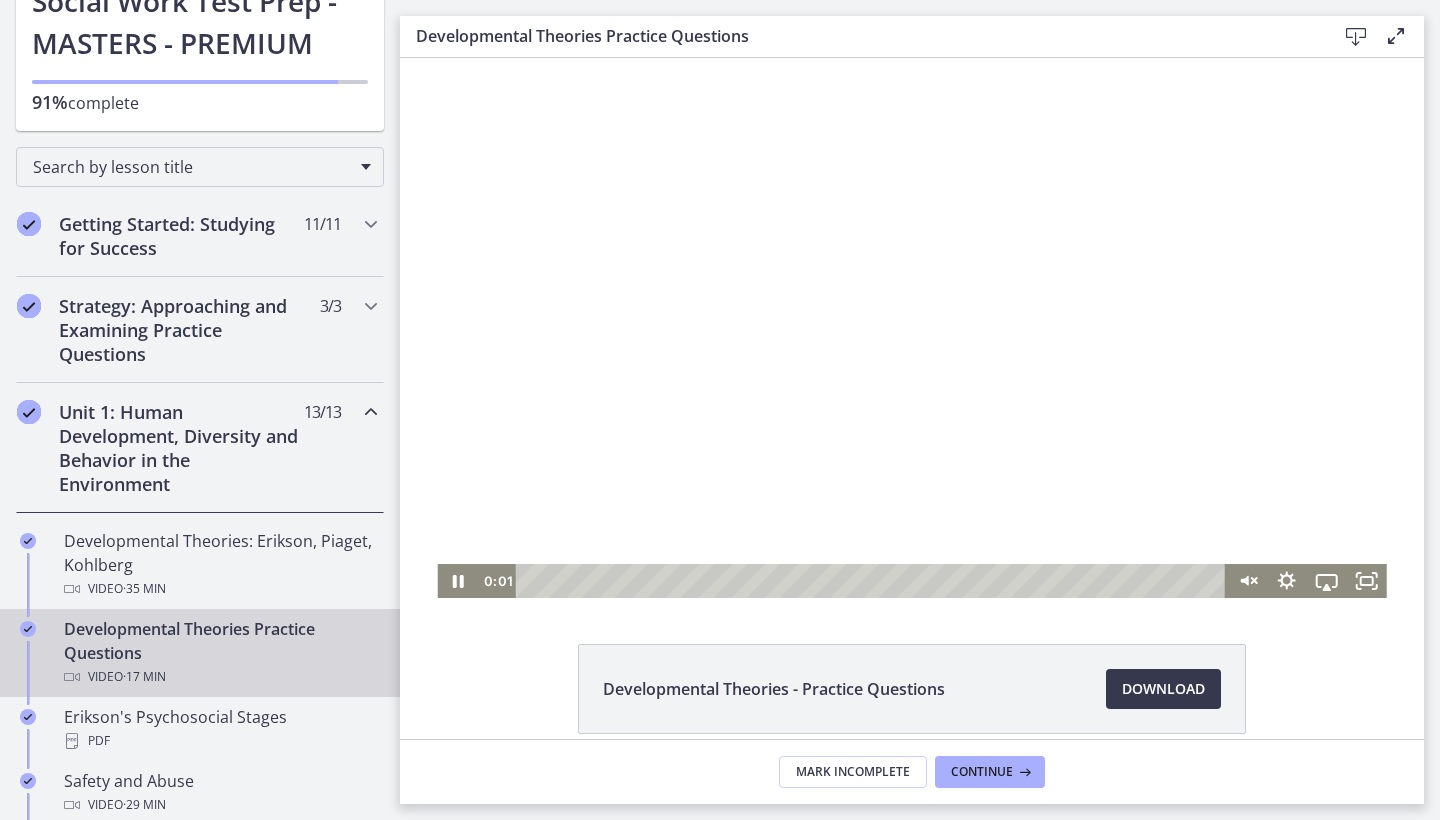click at bounding box center (530, 580) 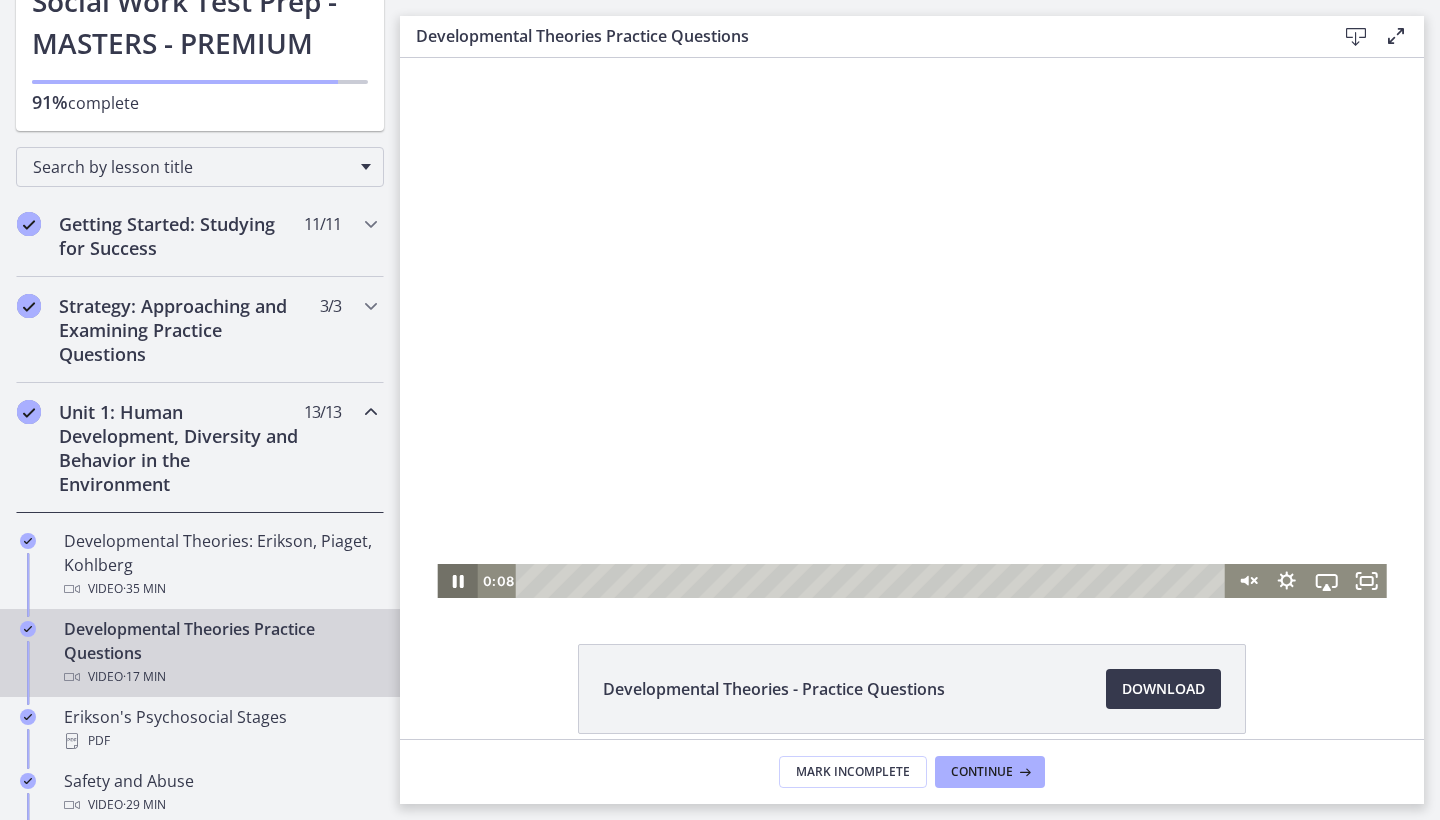 click 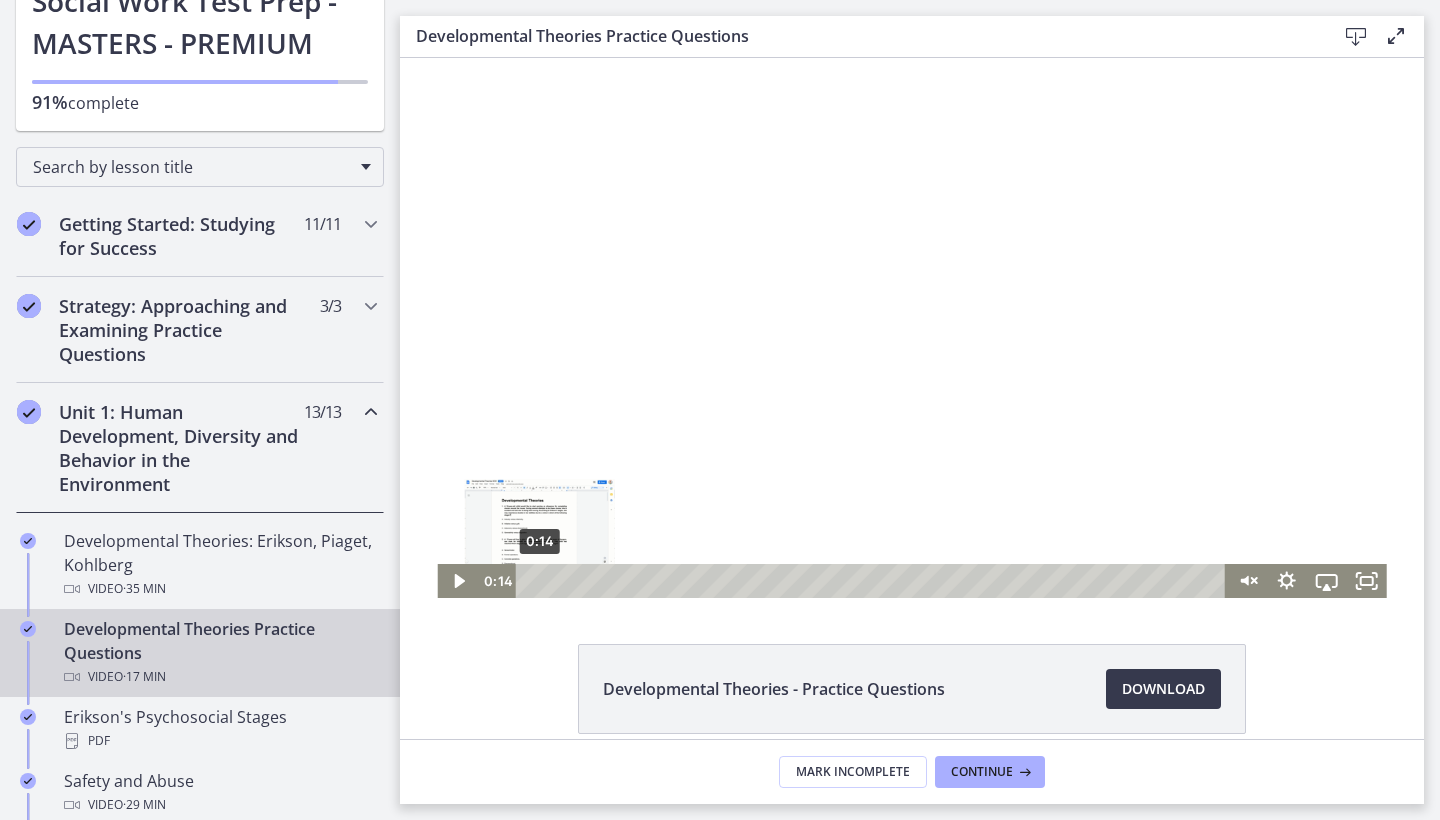 click at bounding box center (539, 580) 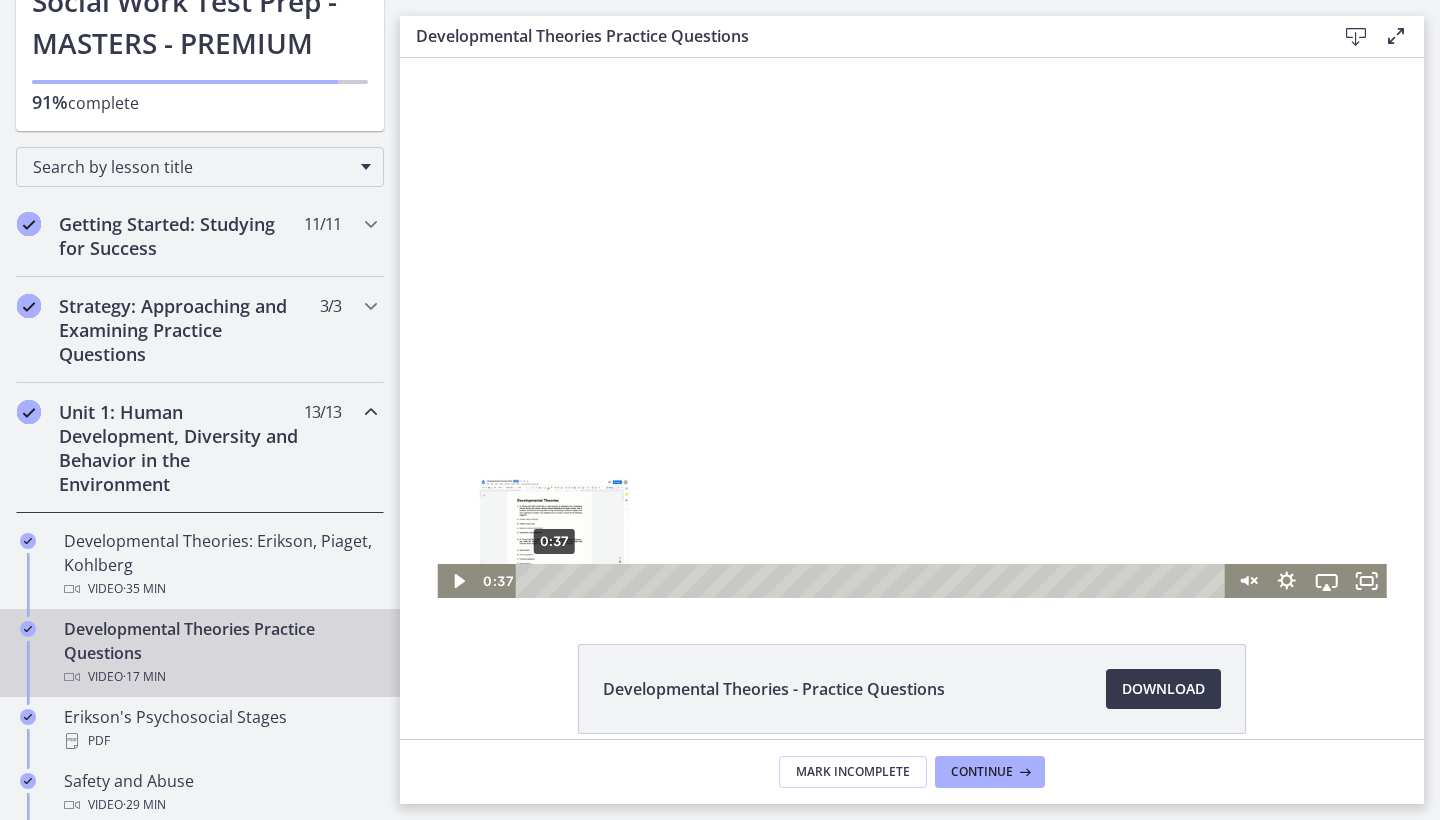 click on "0:37" at bounding box center [874, 581] 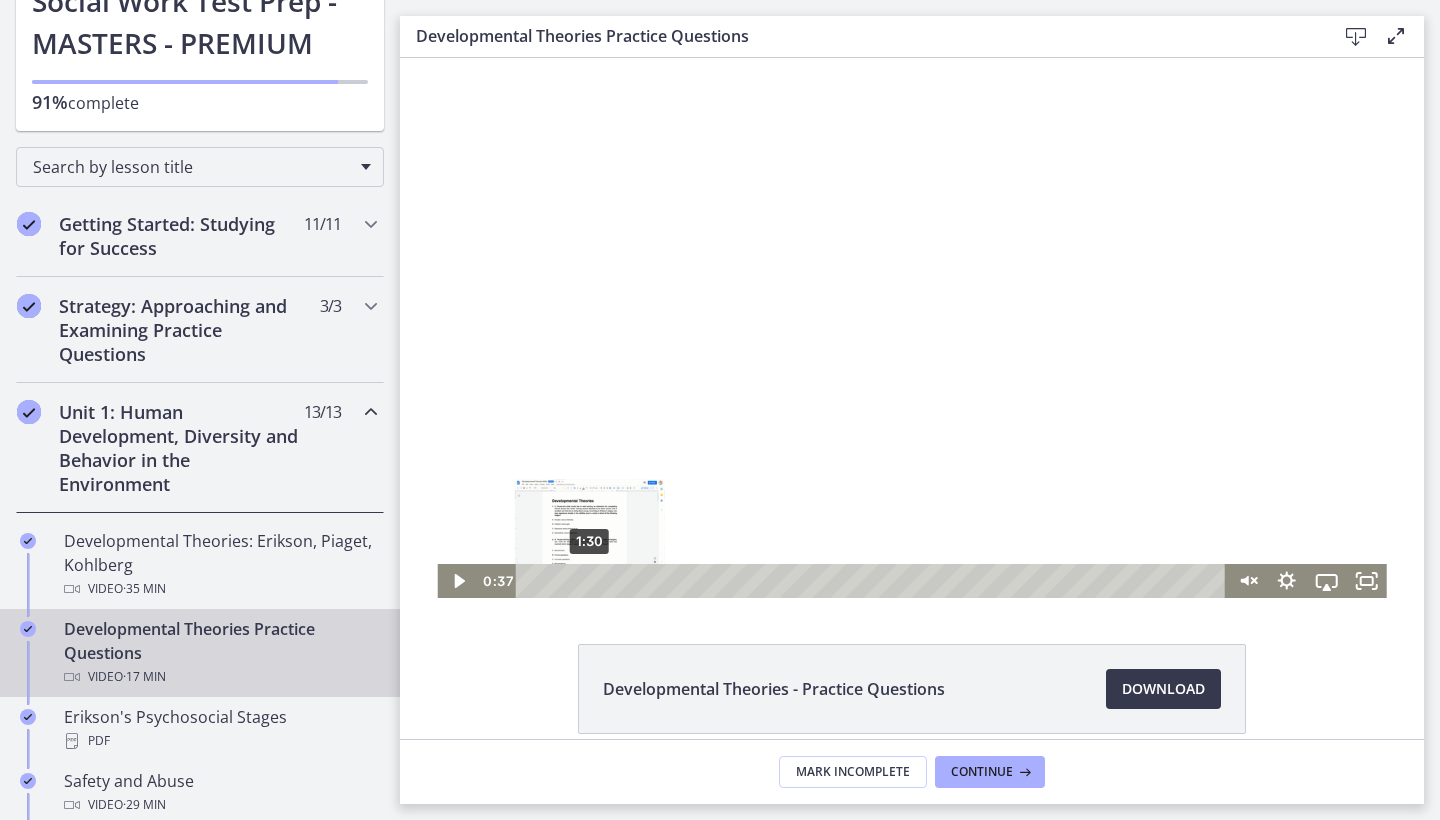 click on "1:30" at bounding box center [874, 581] 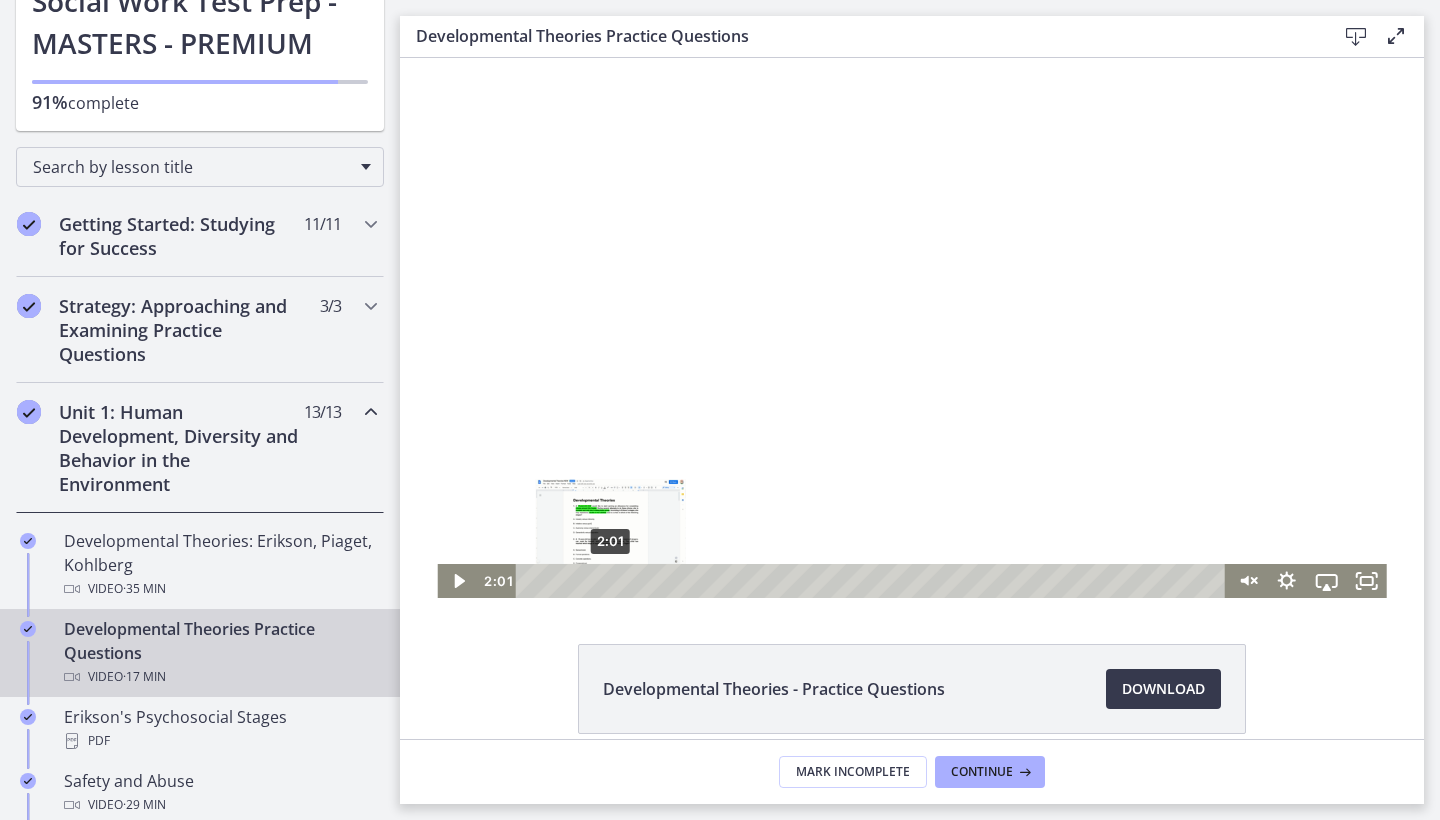 click on "2:01" at bounding box center [874, 581] 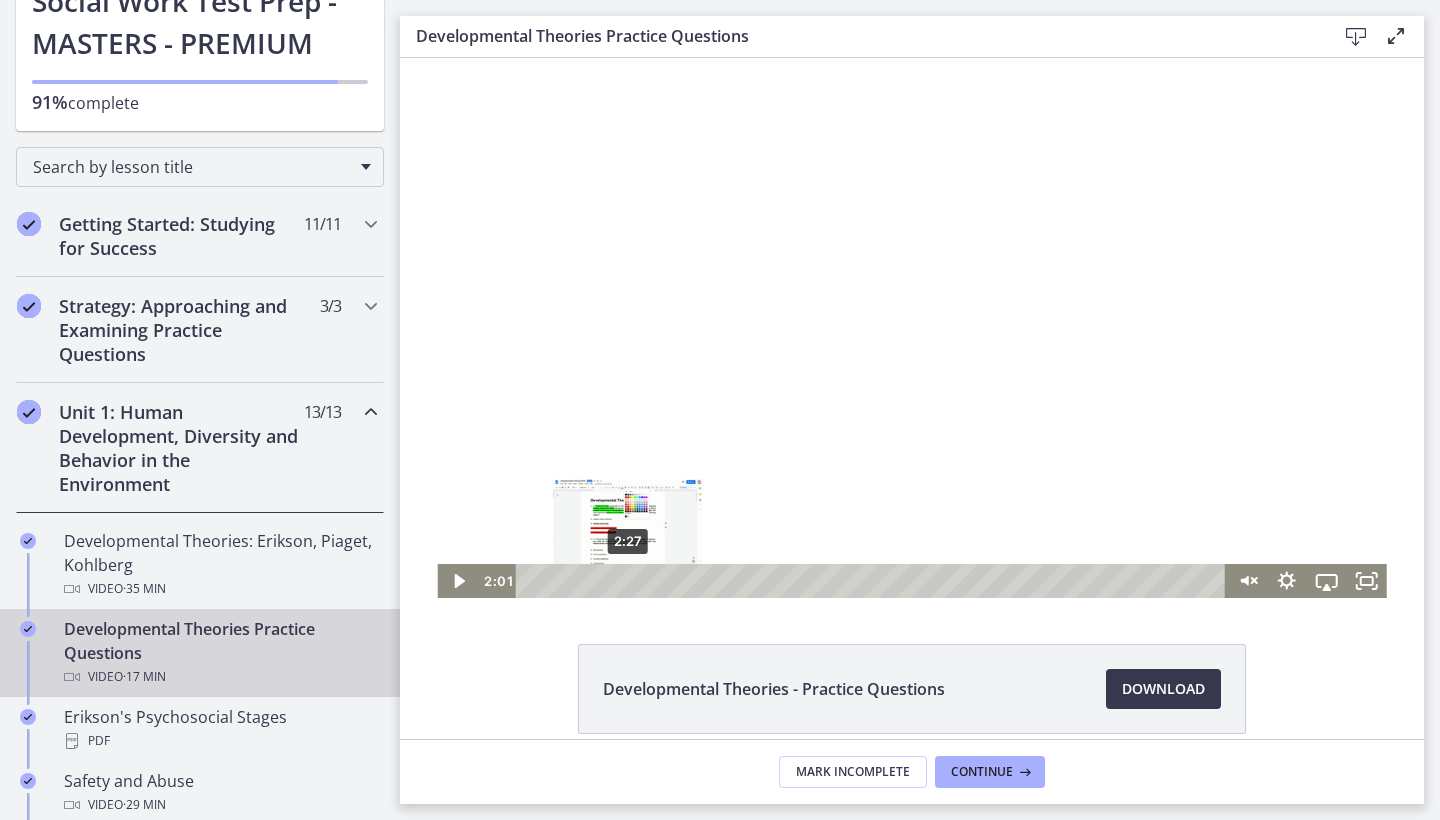 click on "2:27" at bounding box center (874, 581) 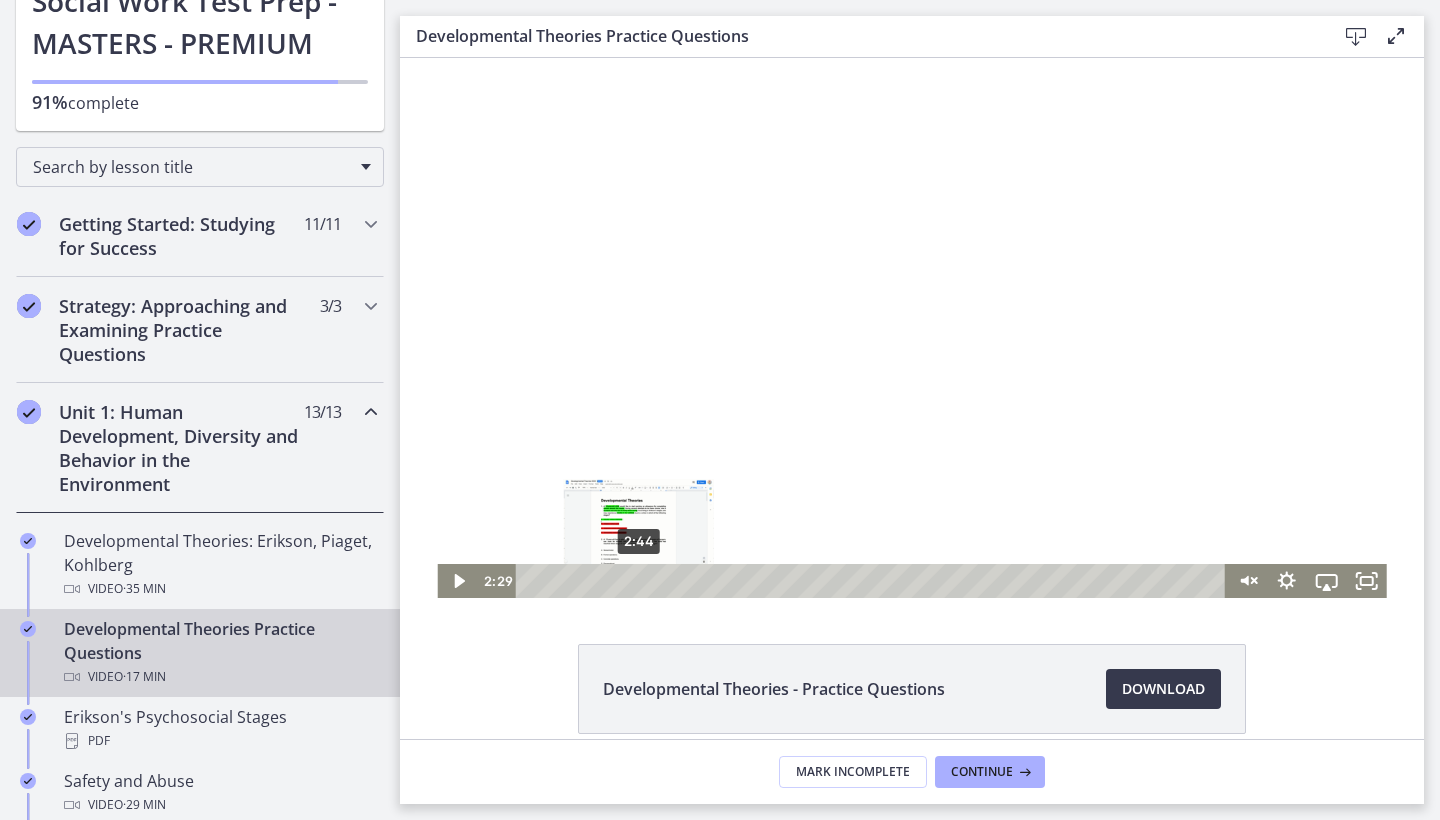 click on "2:44" at bounding box center (874, 581) 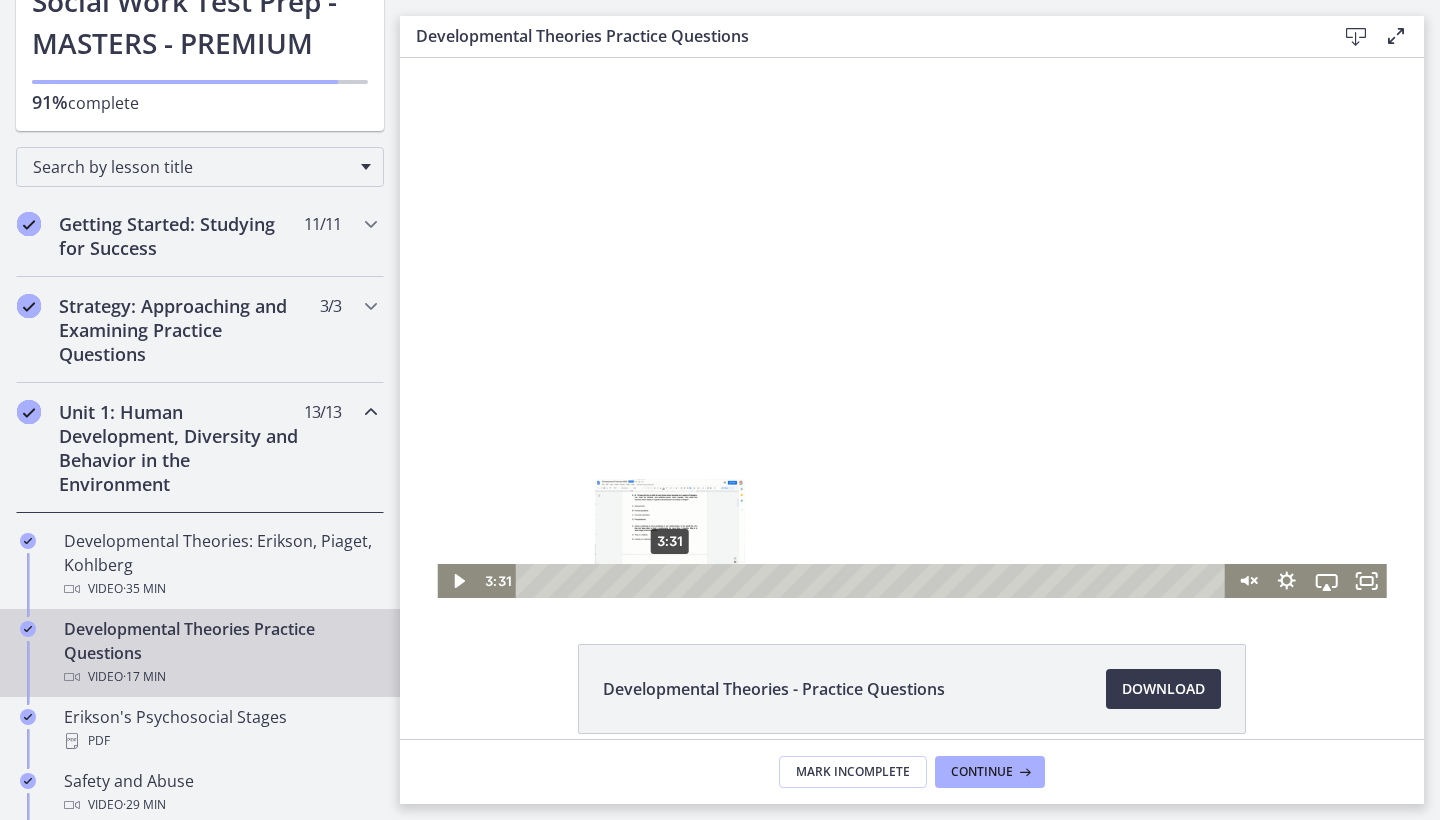 click on "3:31" at bounding box center (874, 581) 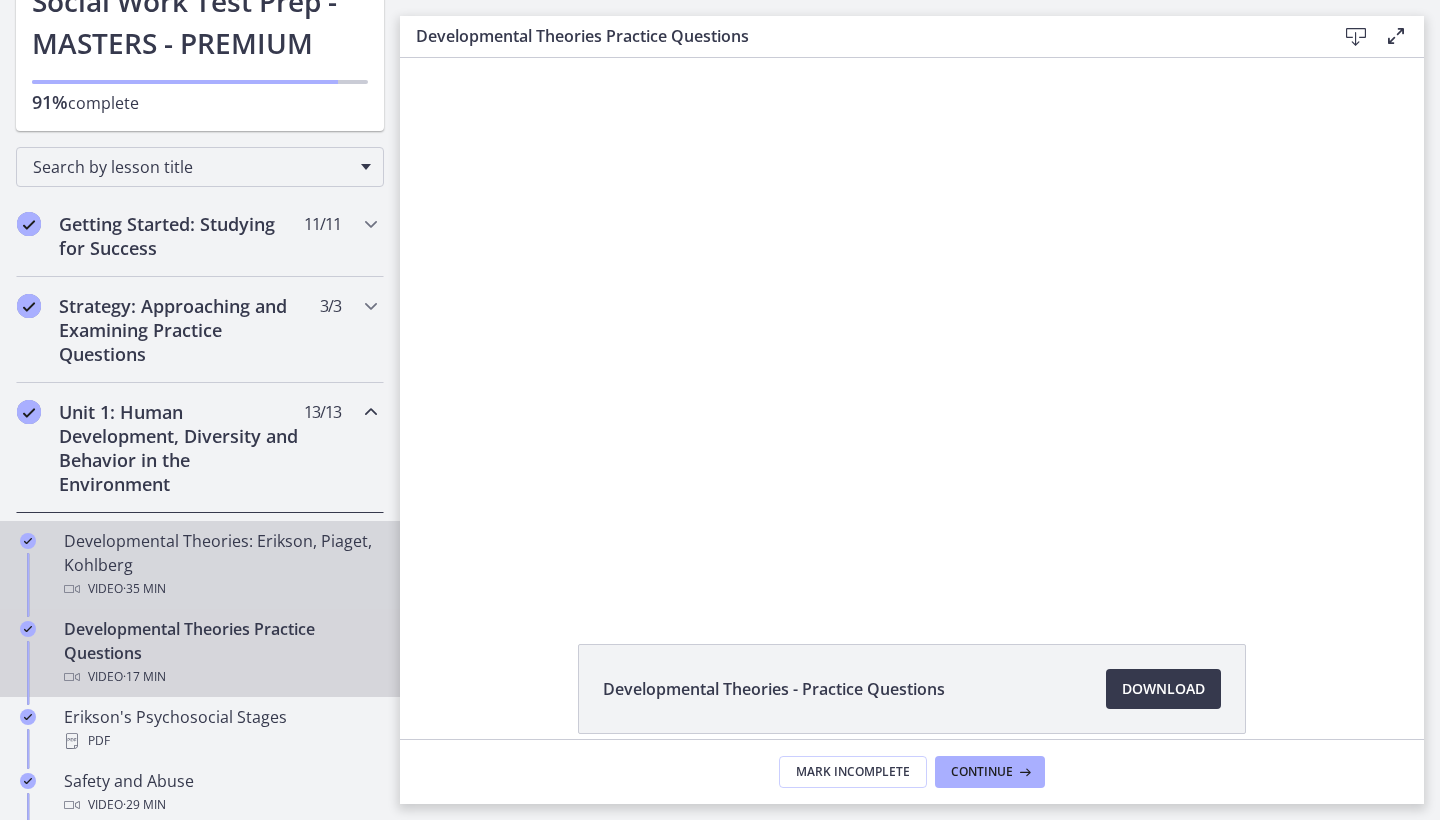 click on "Developmental Theories: Erikson, Piaget, Kohlberg
Video
·  35 min" at bounding box center [220, 565] 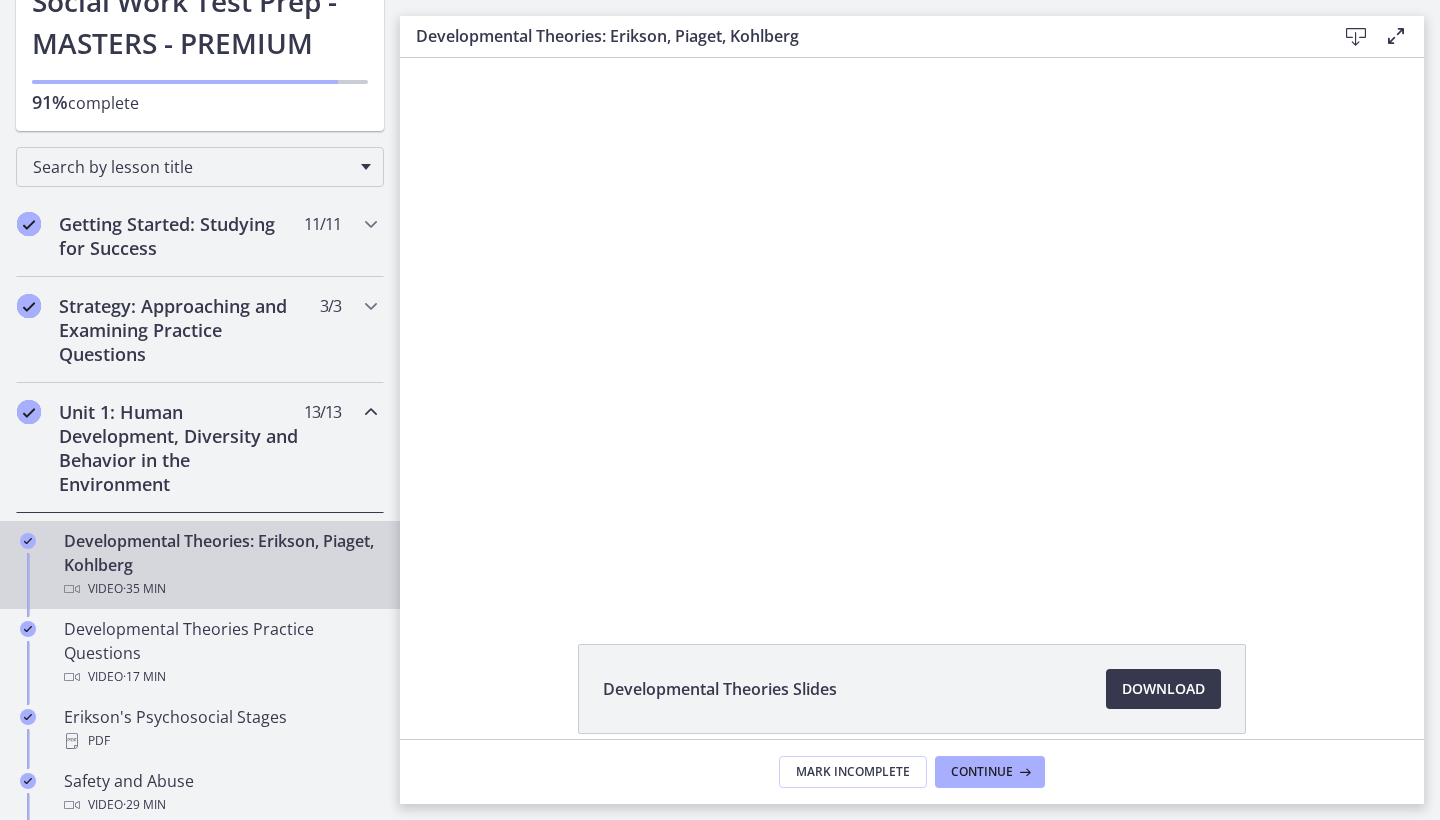 scroll, scrollTop: 0, scrollLeft: 0, axis: both 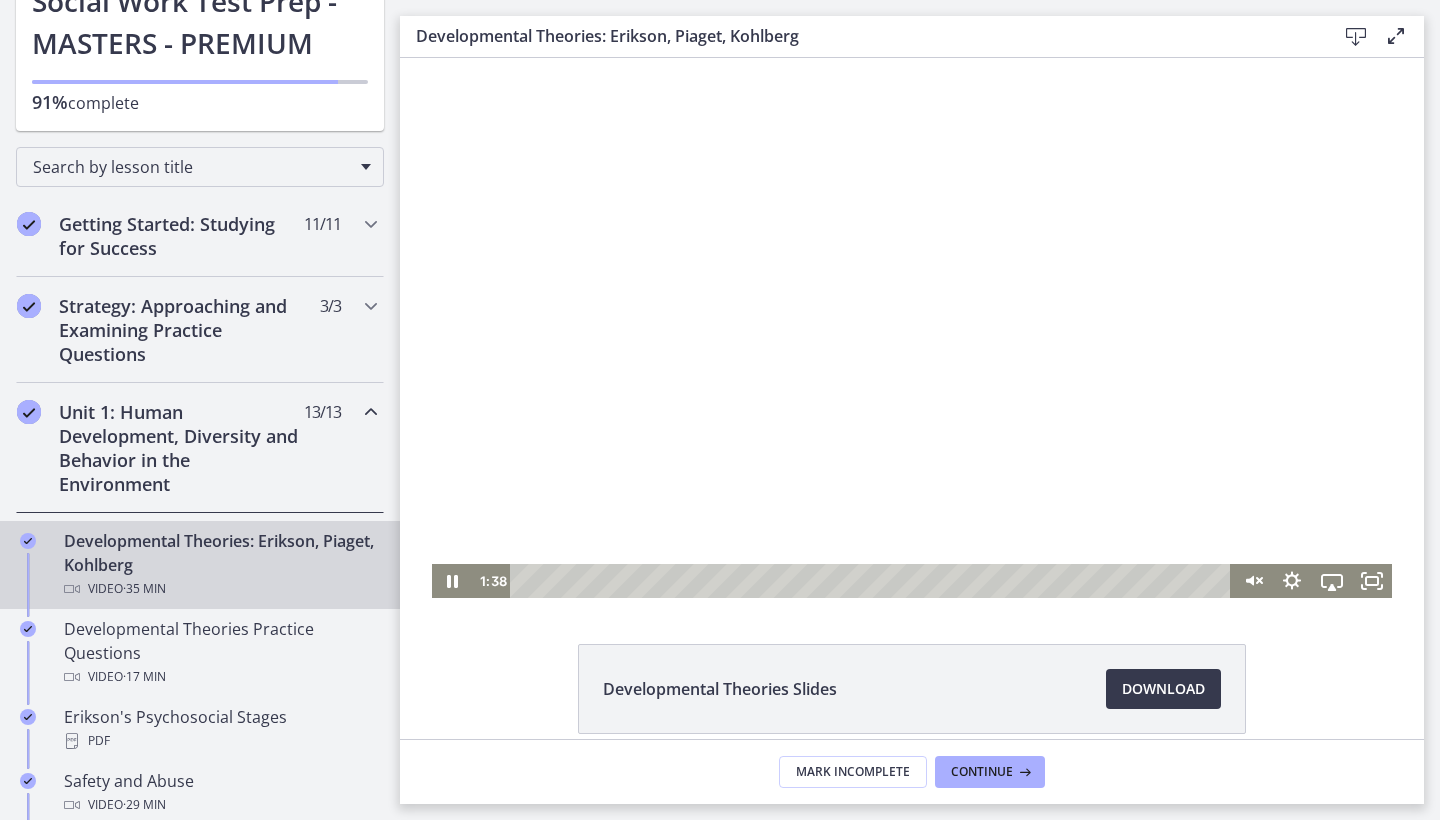 click at bounding box center [873, 581] 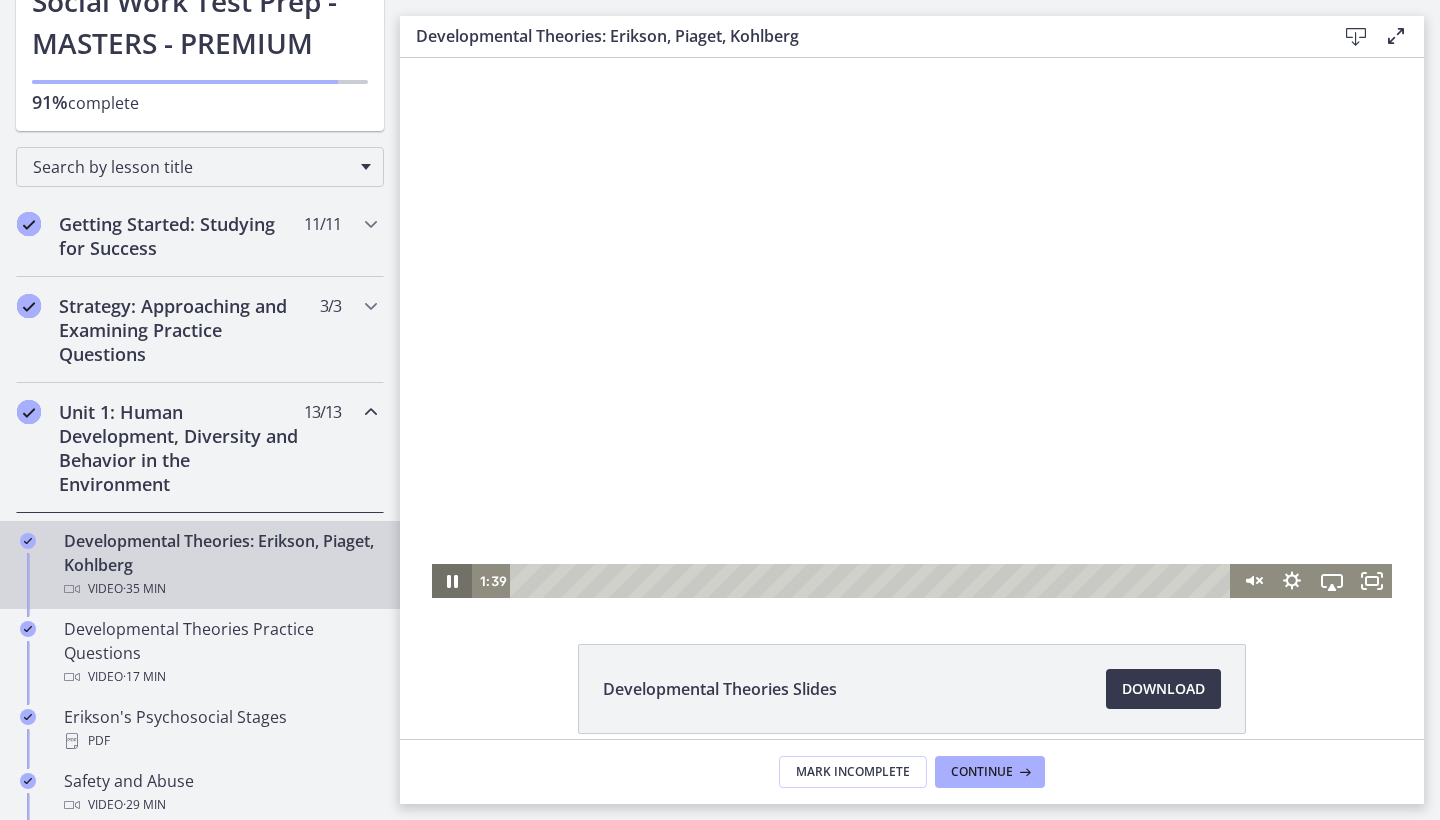click 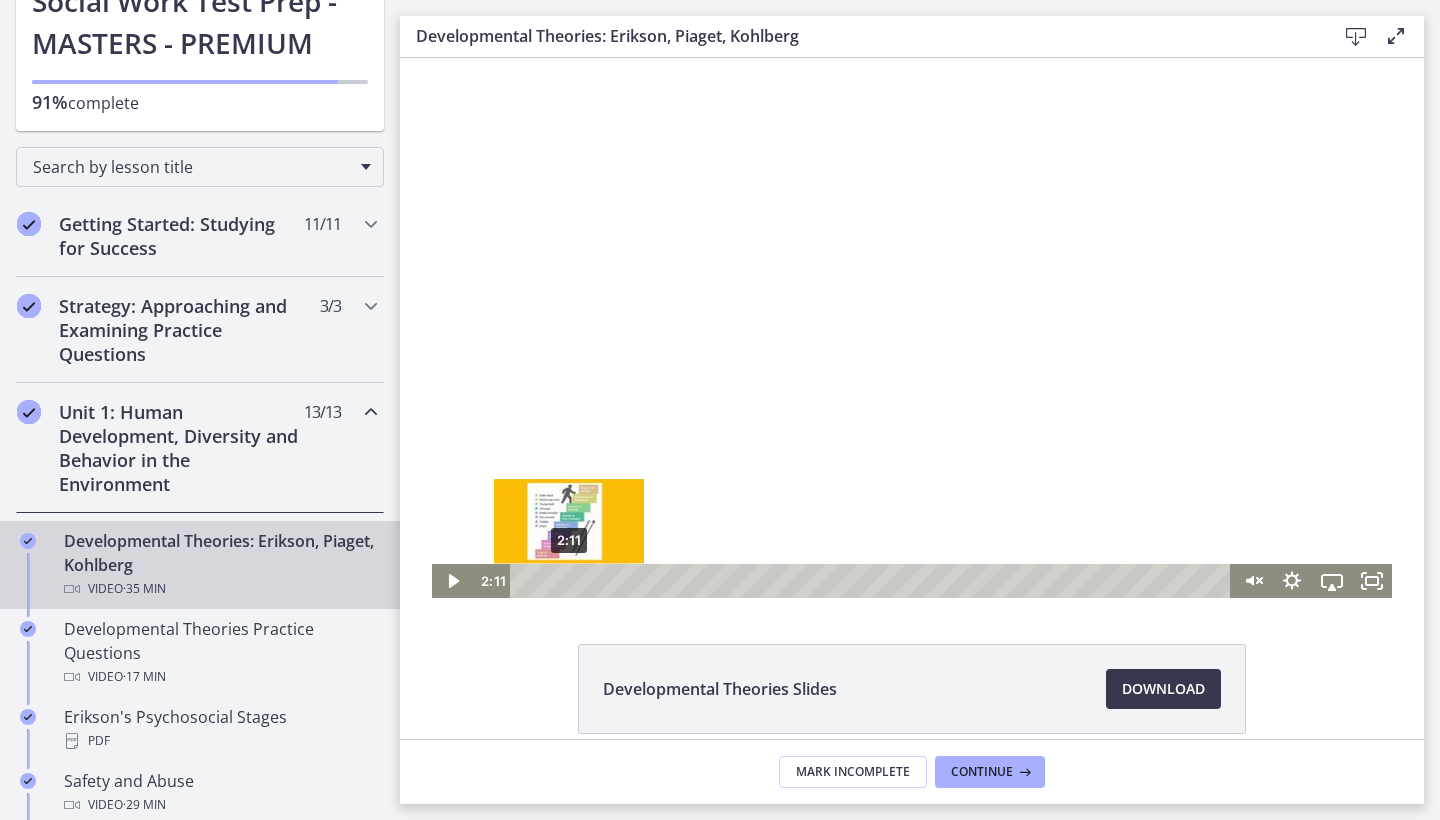 click on "2:11" at bounding box center (873, 581) 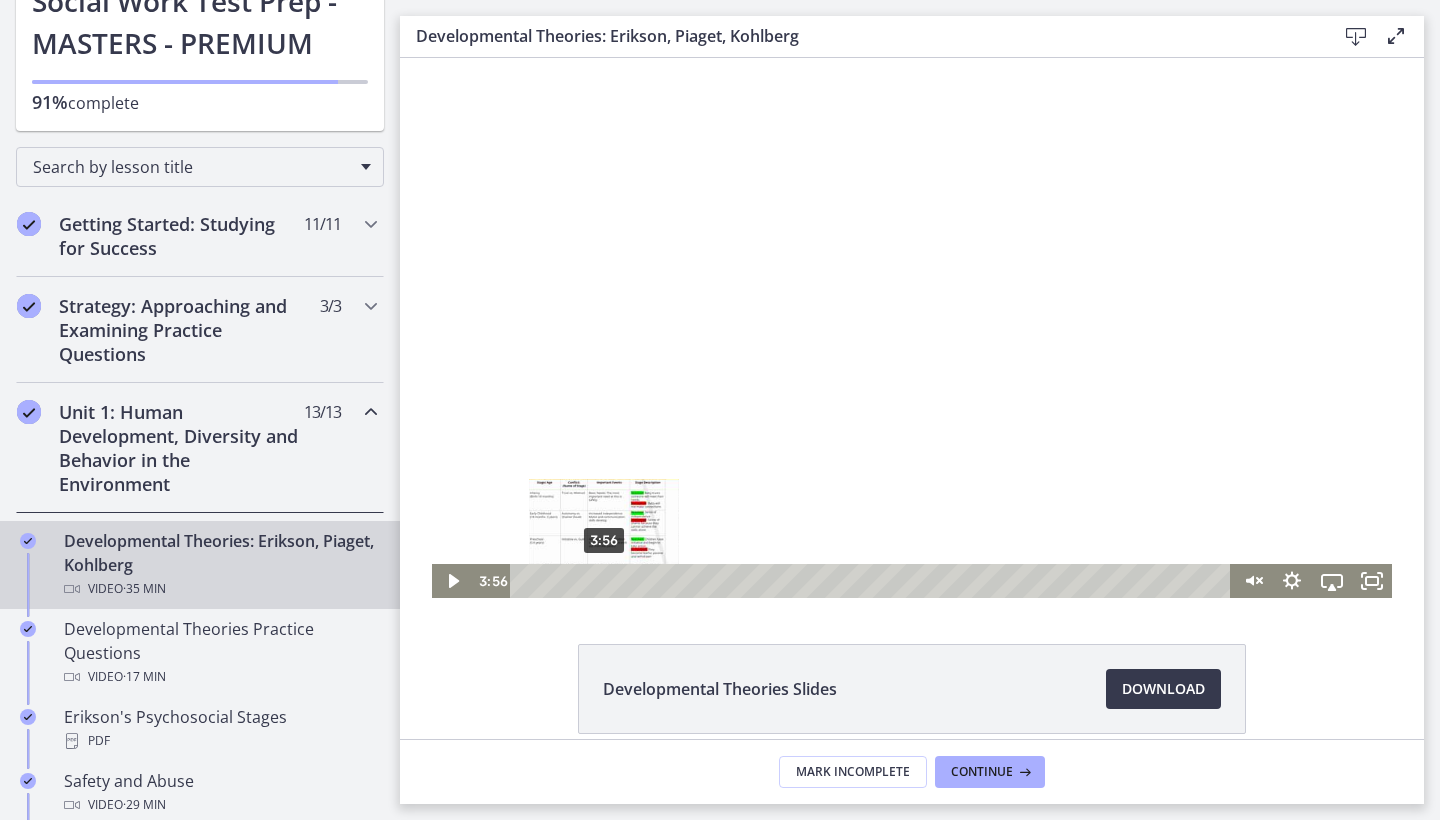 click on "3:56" at bounding box center (873, 581) 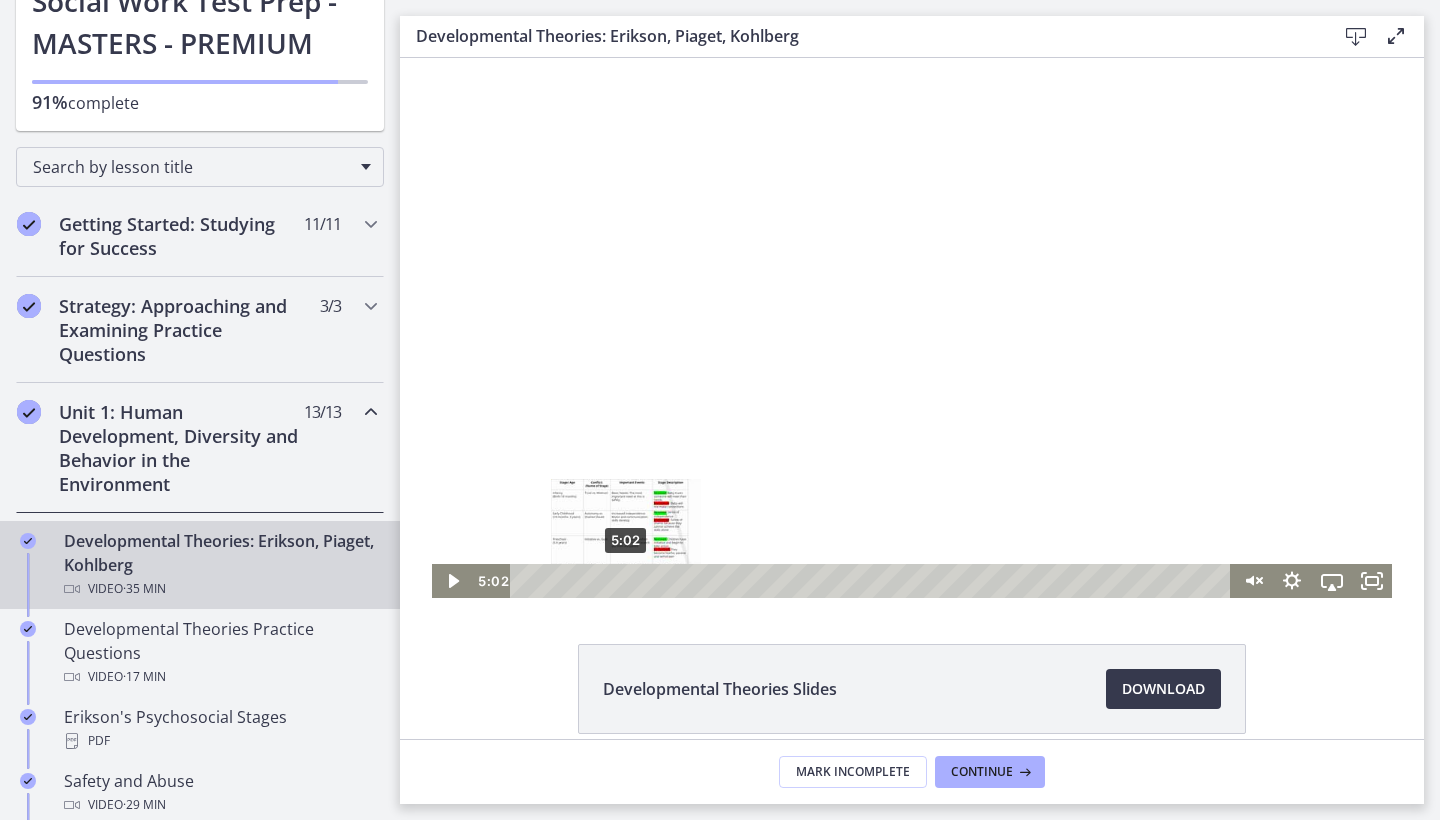 click on "5:02" at bounding box center [873, 581] 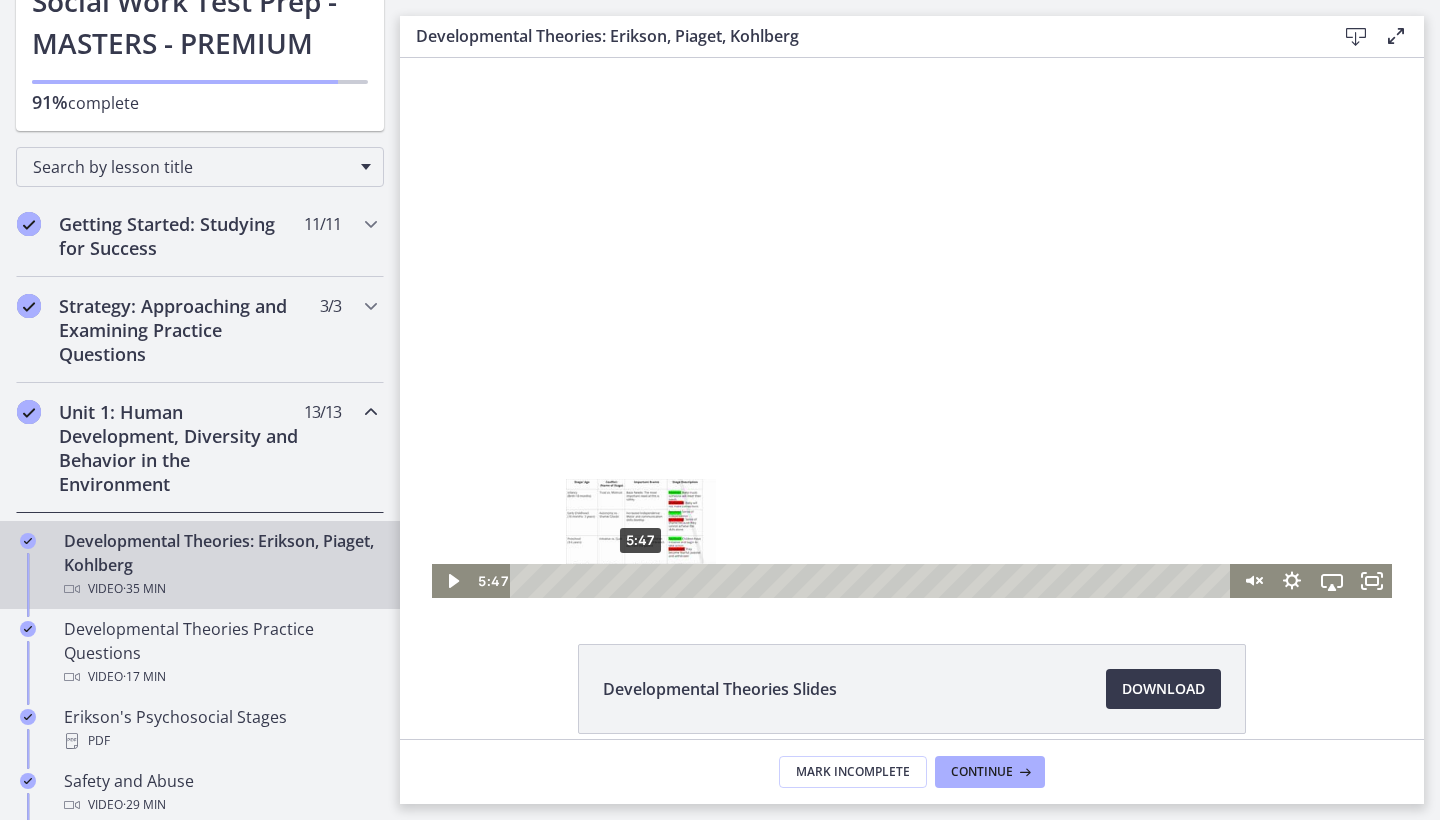 click on "5:47" at bounding box center (873, 581) 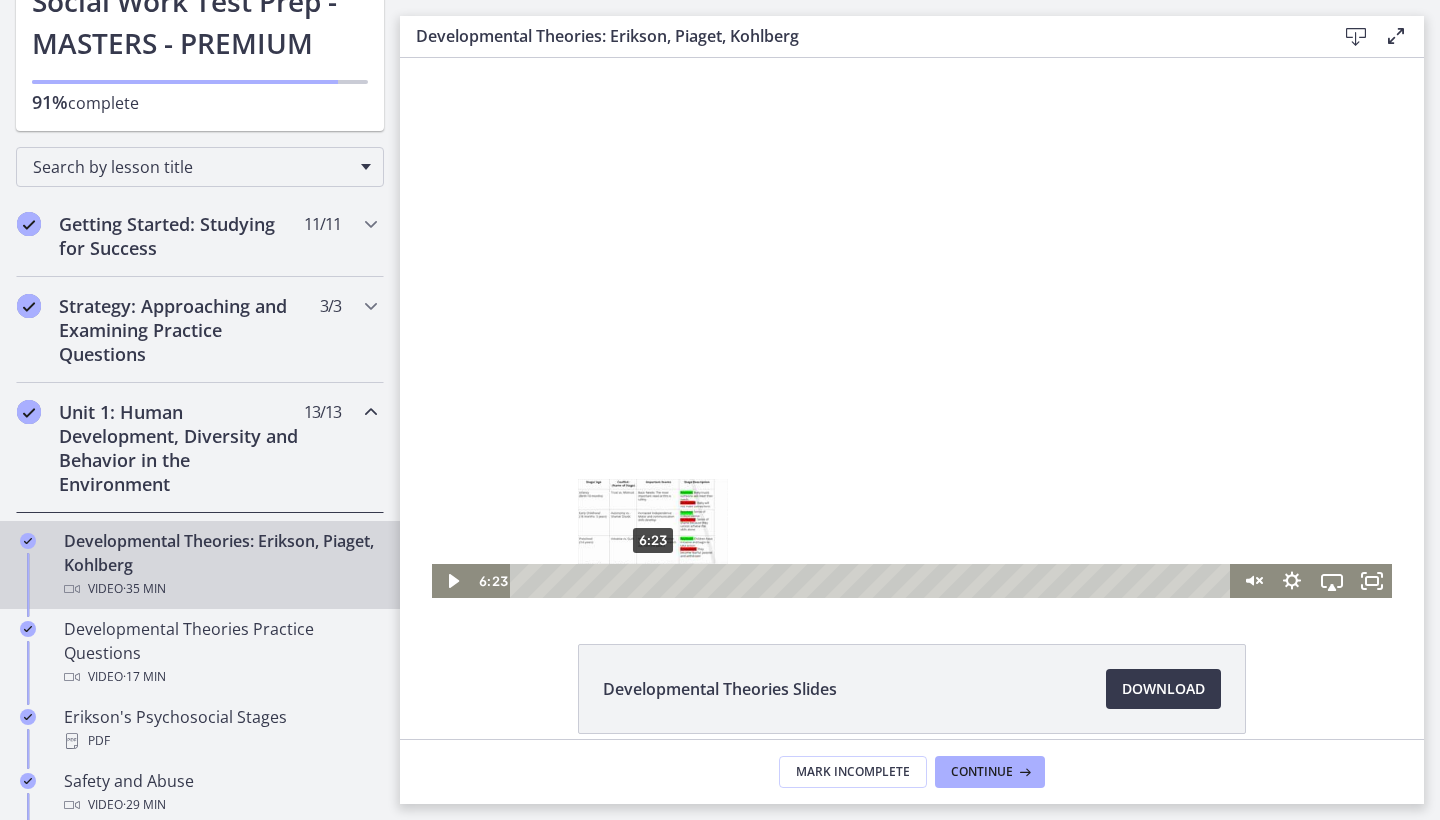 click on "6:23" at bounding box center (873, 581) 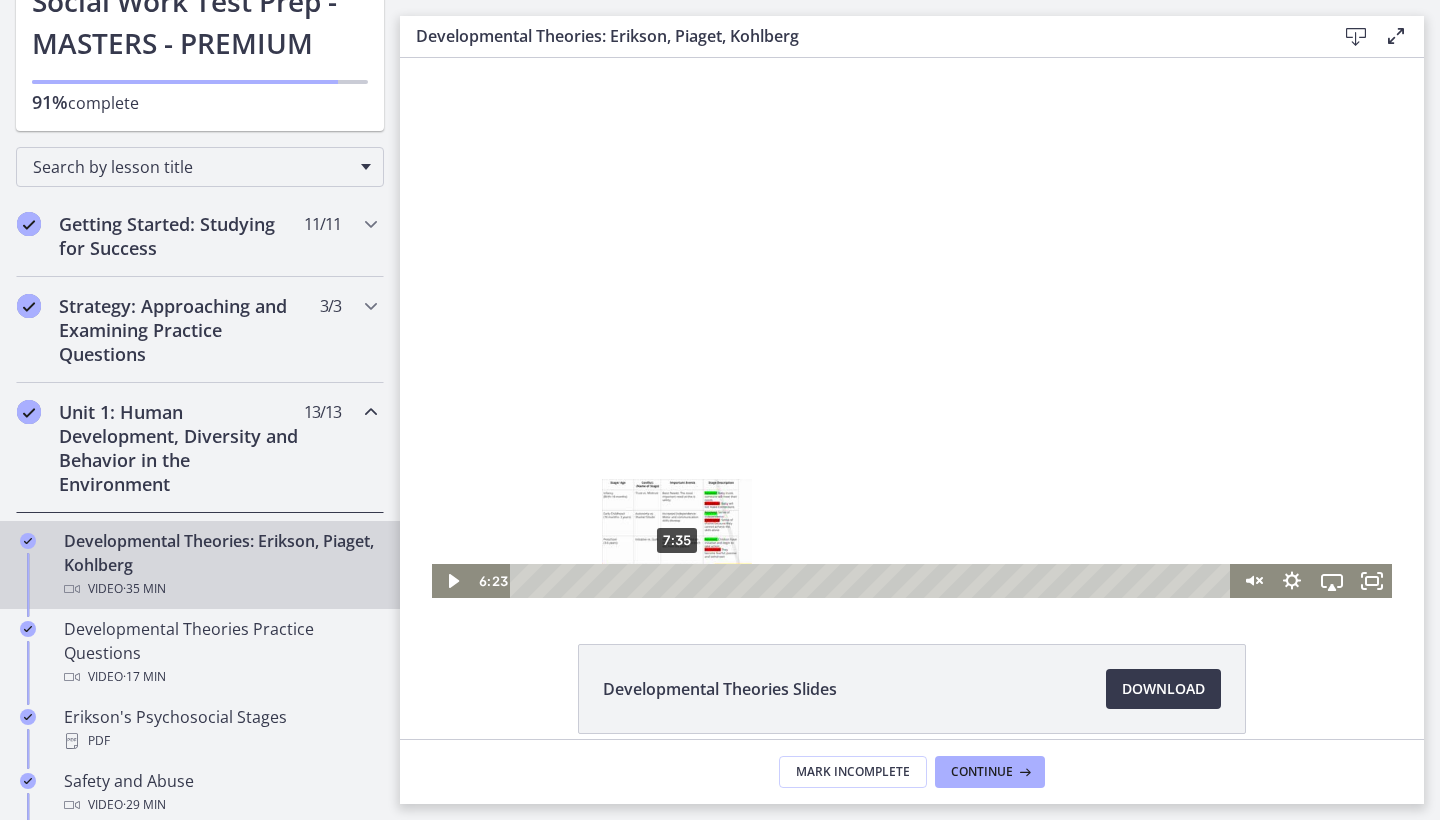 click on "7:35" at bounding box center (873, 581) 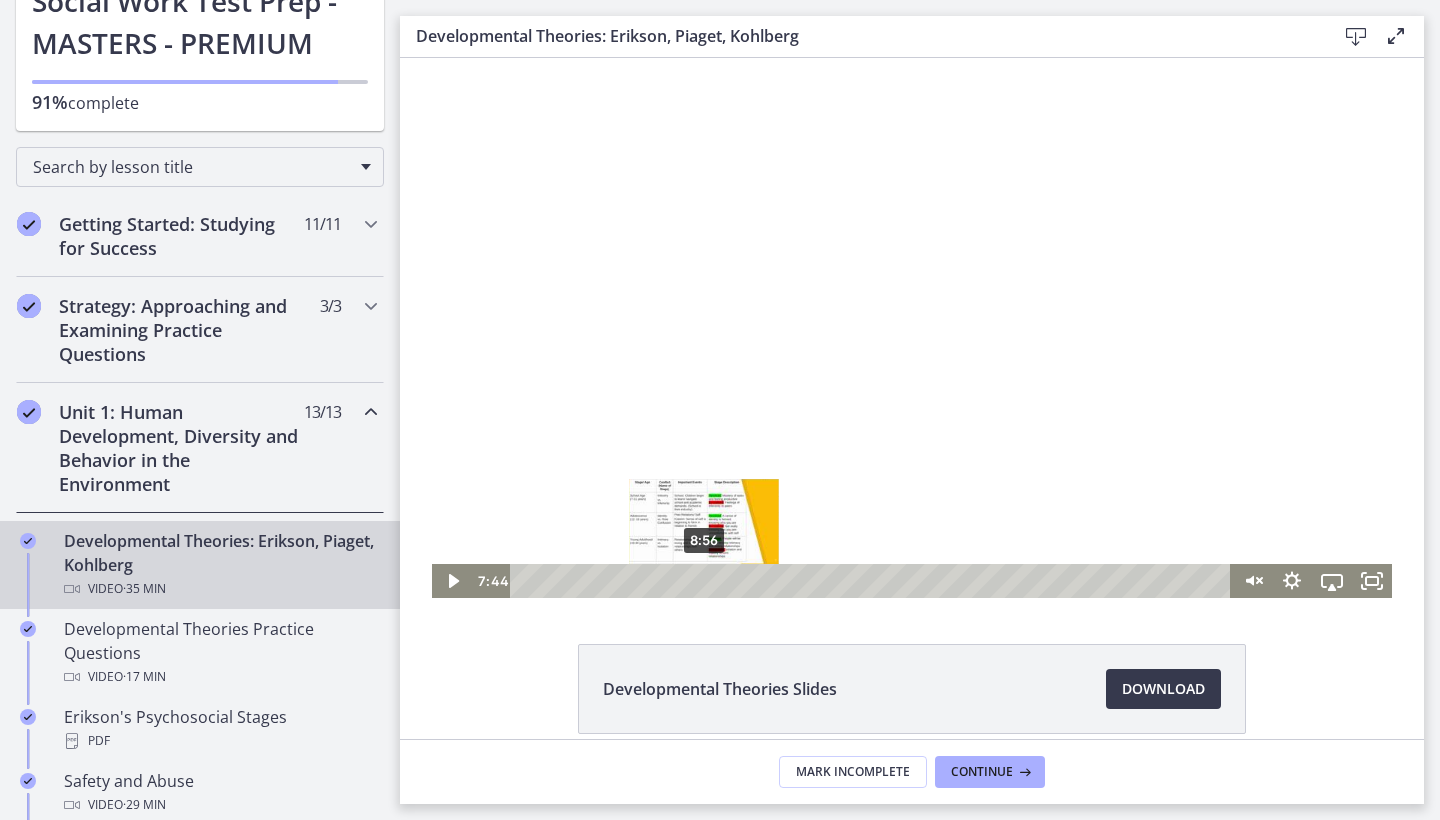 click on "8:56" at bounding box center (873, 581) 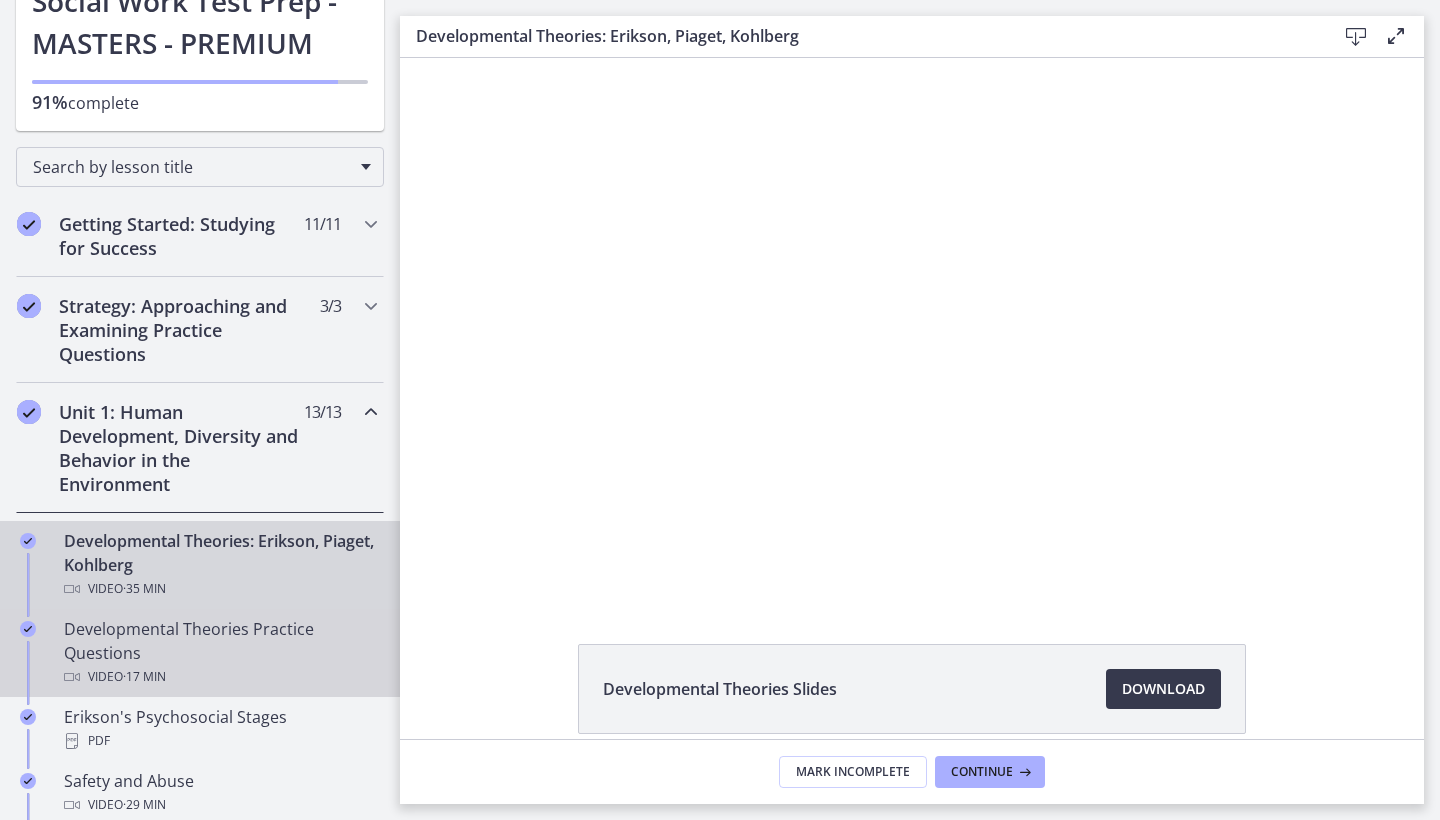 click on "Developmental Theories Practice Questions
Video
·  17 min" at bounding box center (220, 653) 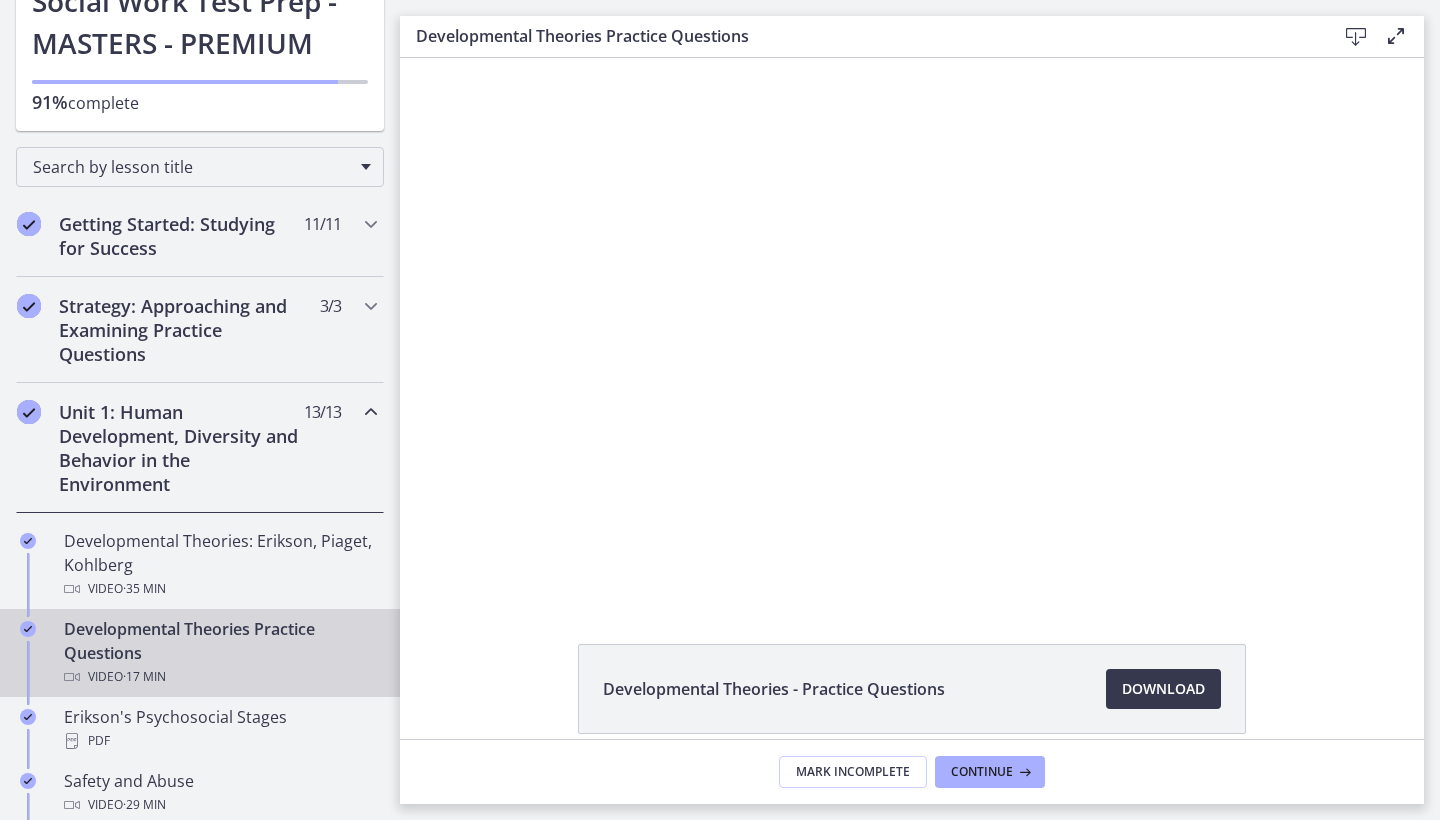 scroll, scrollTop: 0, scrollLeft: 0, axis: both 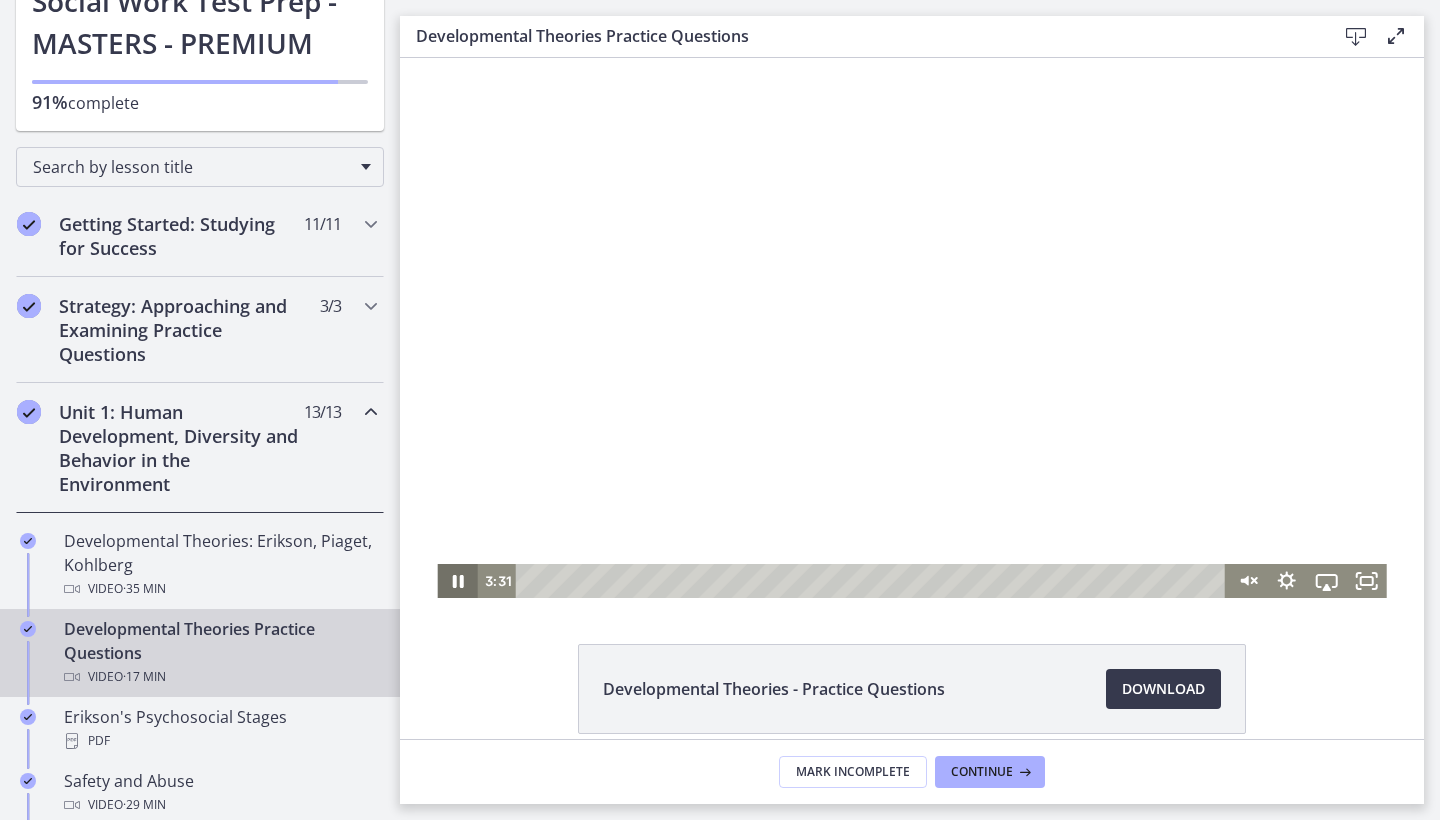 click 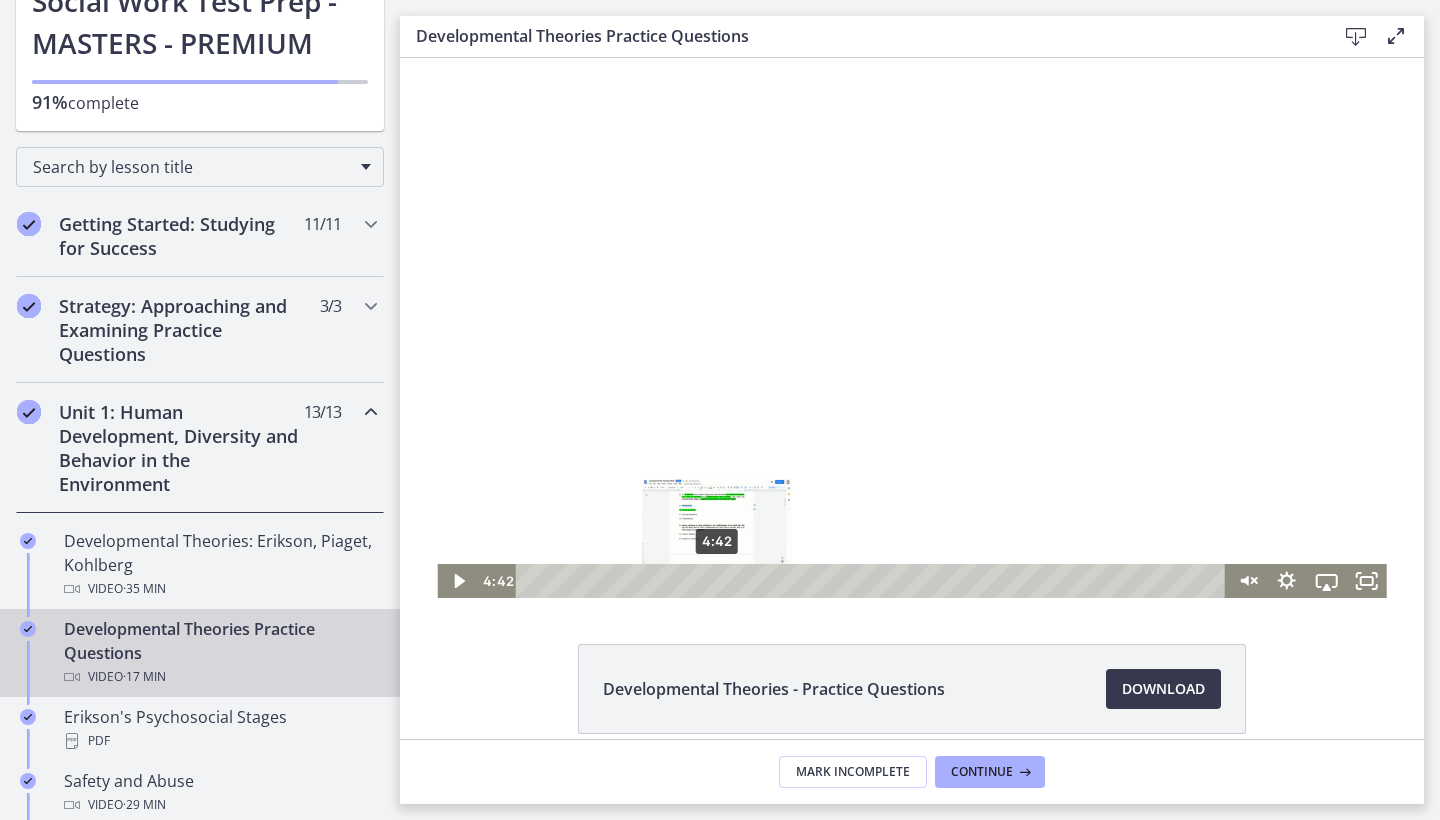 click on "4:42" at bounding box center [874, 581] 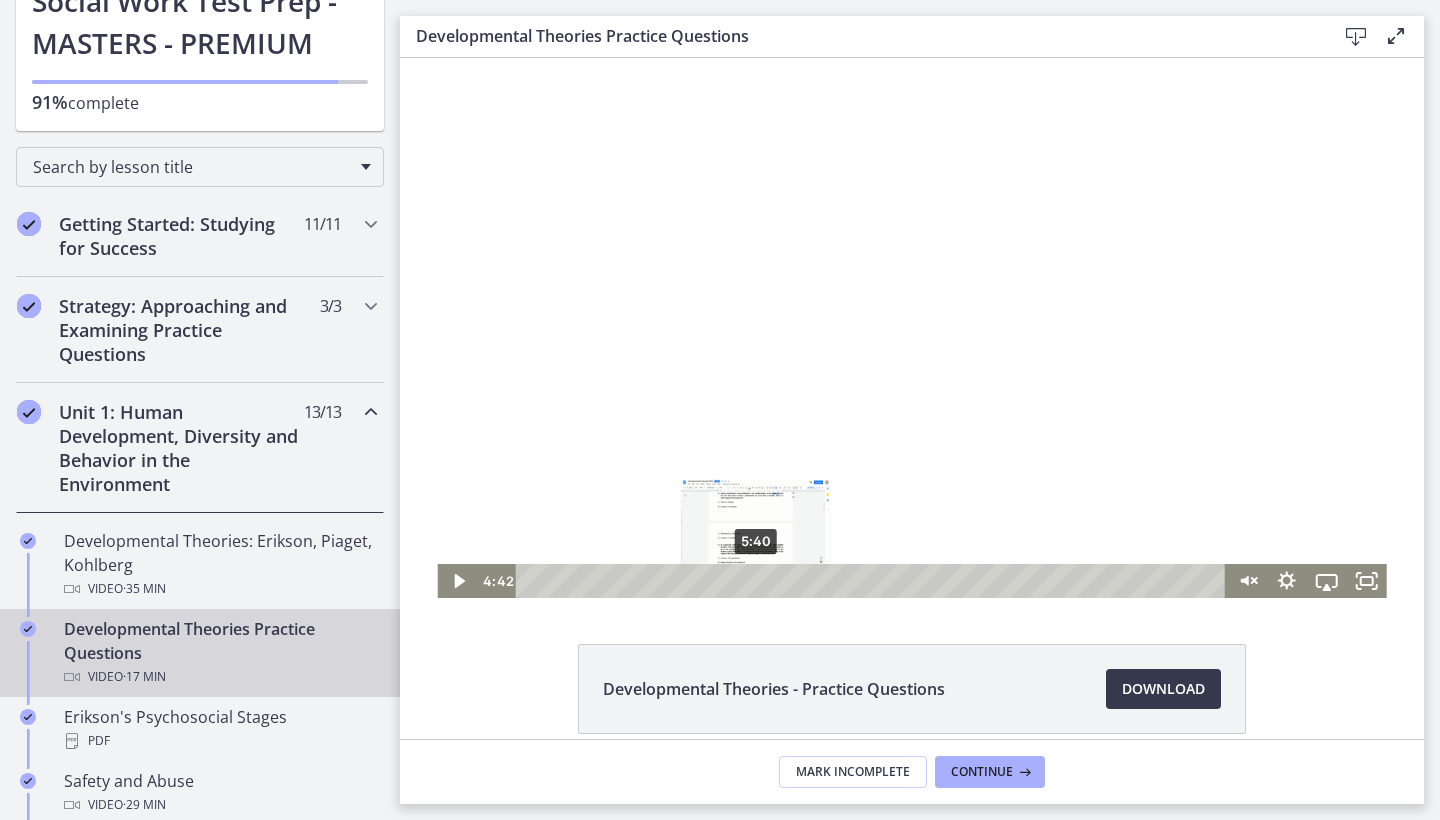 click on "5:40" at bounding box center (874, 581) 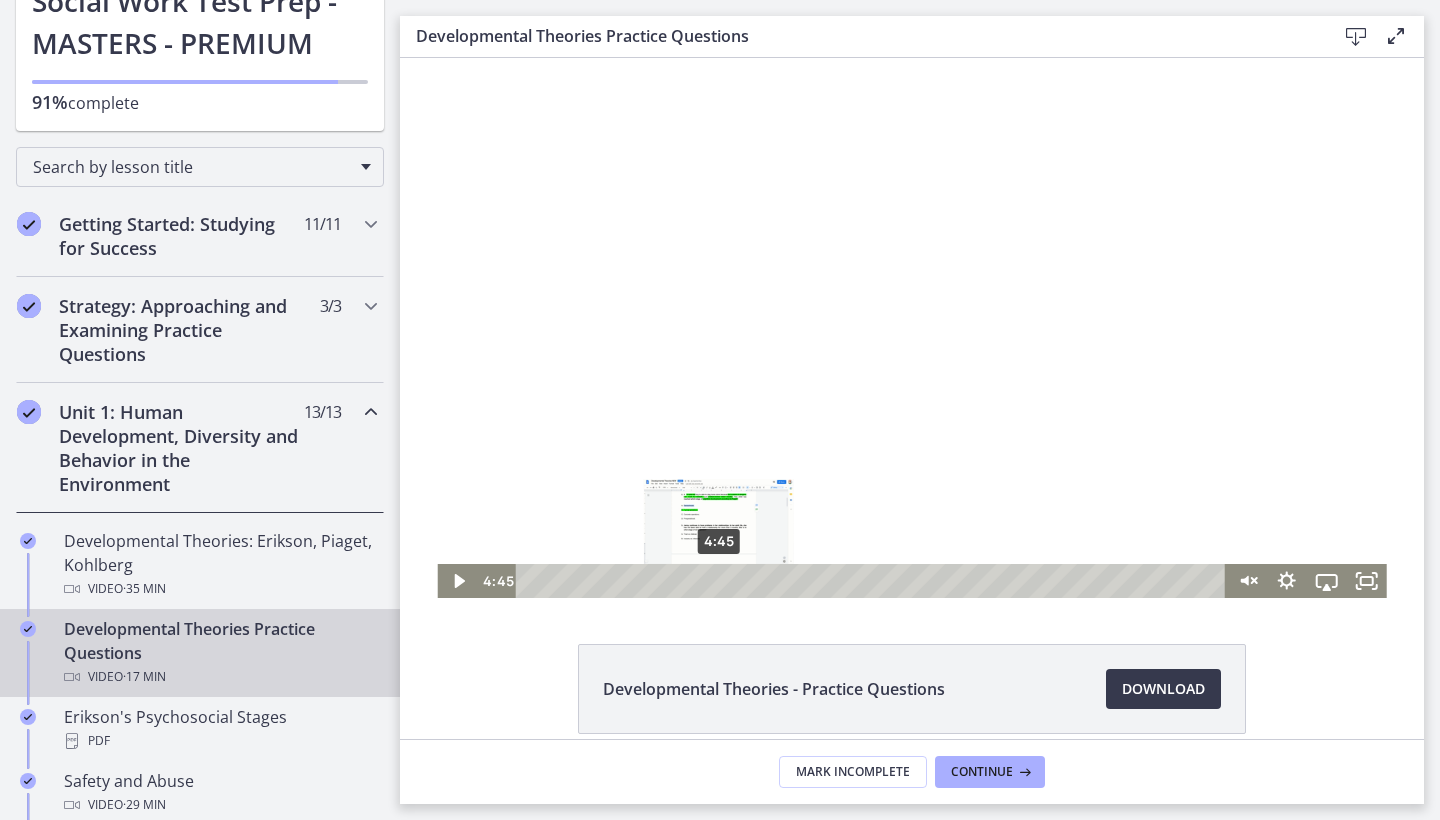 click on "4:45" at bounding box center [874, 581] 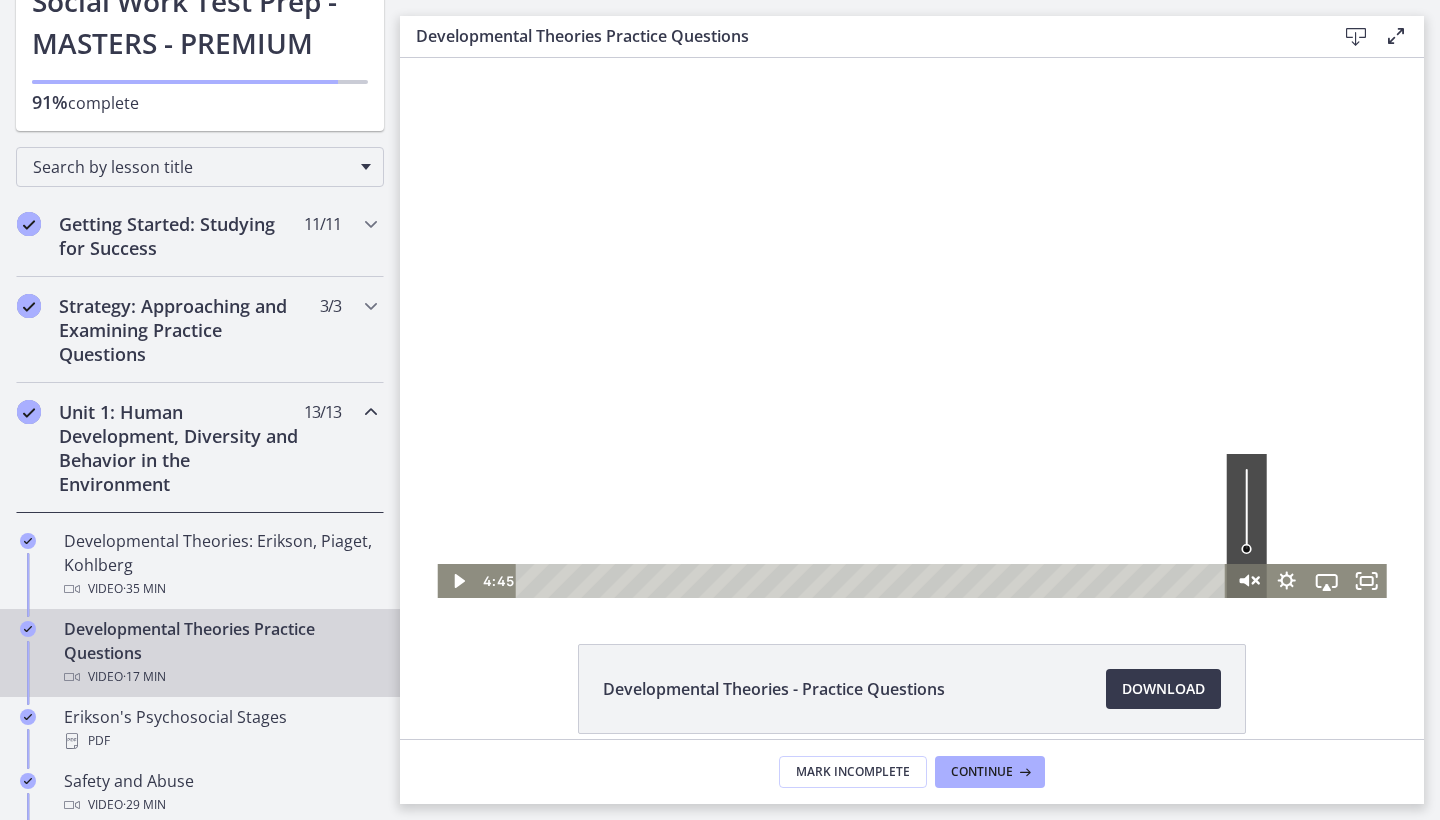 click 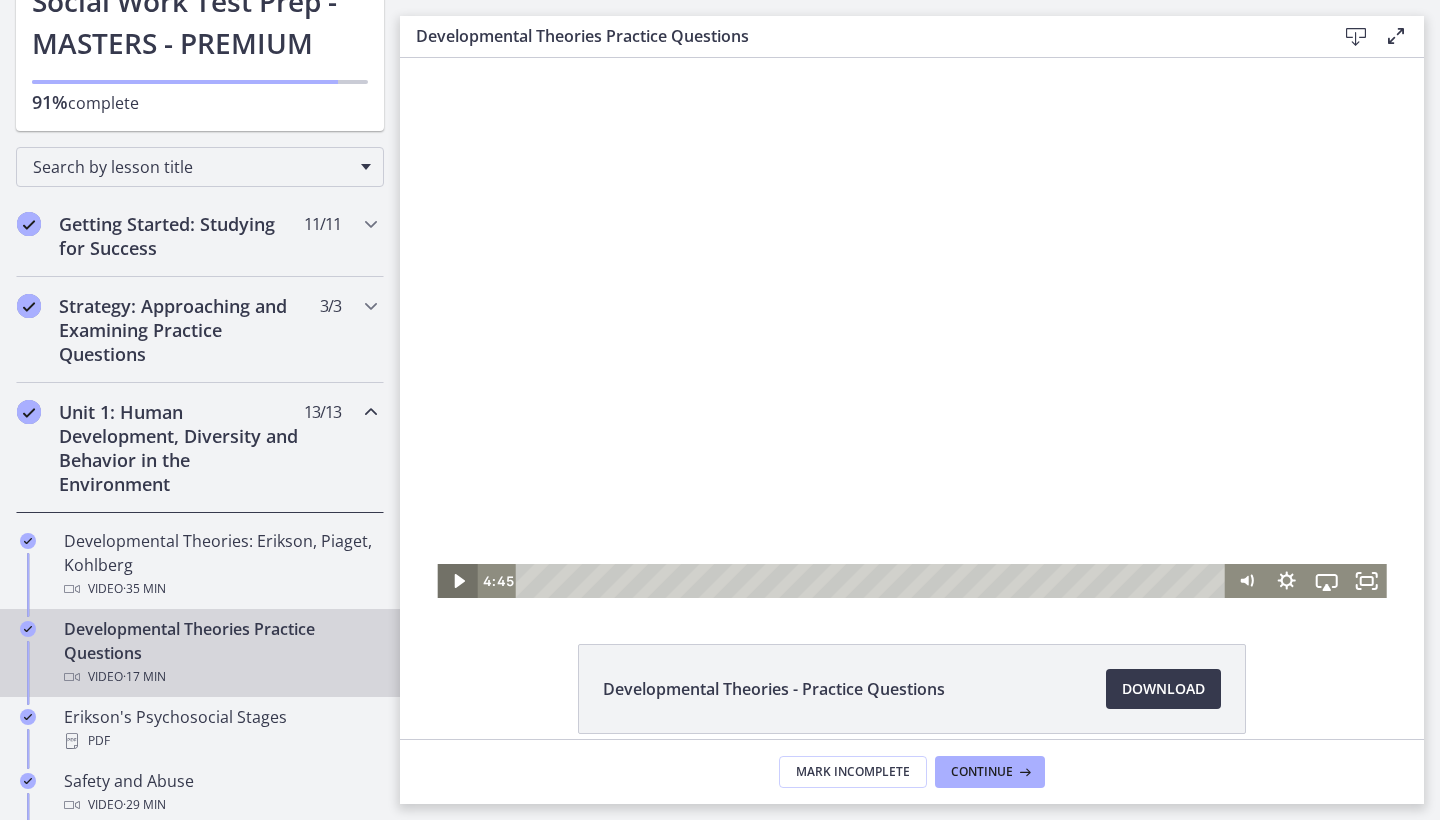 click 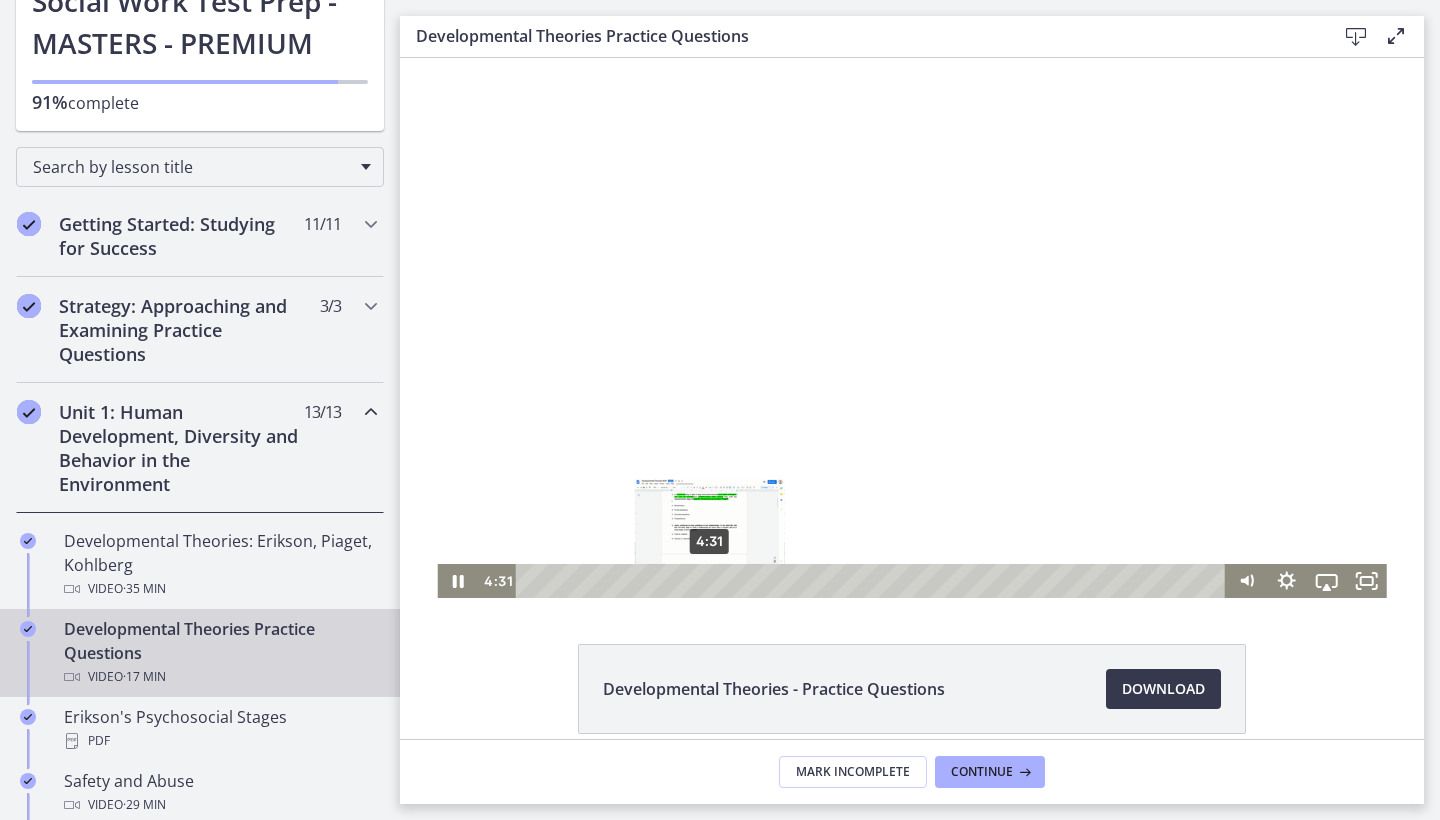 click on "4:31" at bounding box center [874, 581] 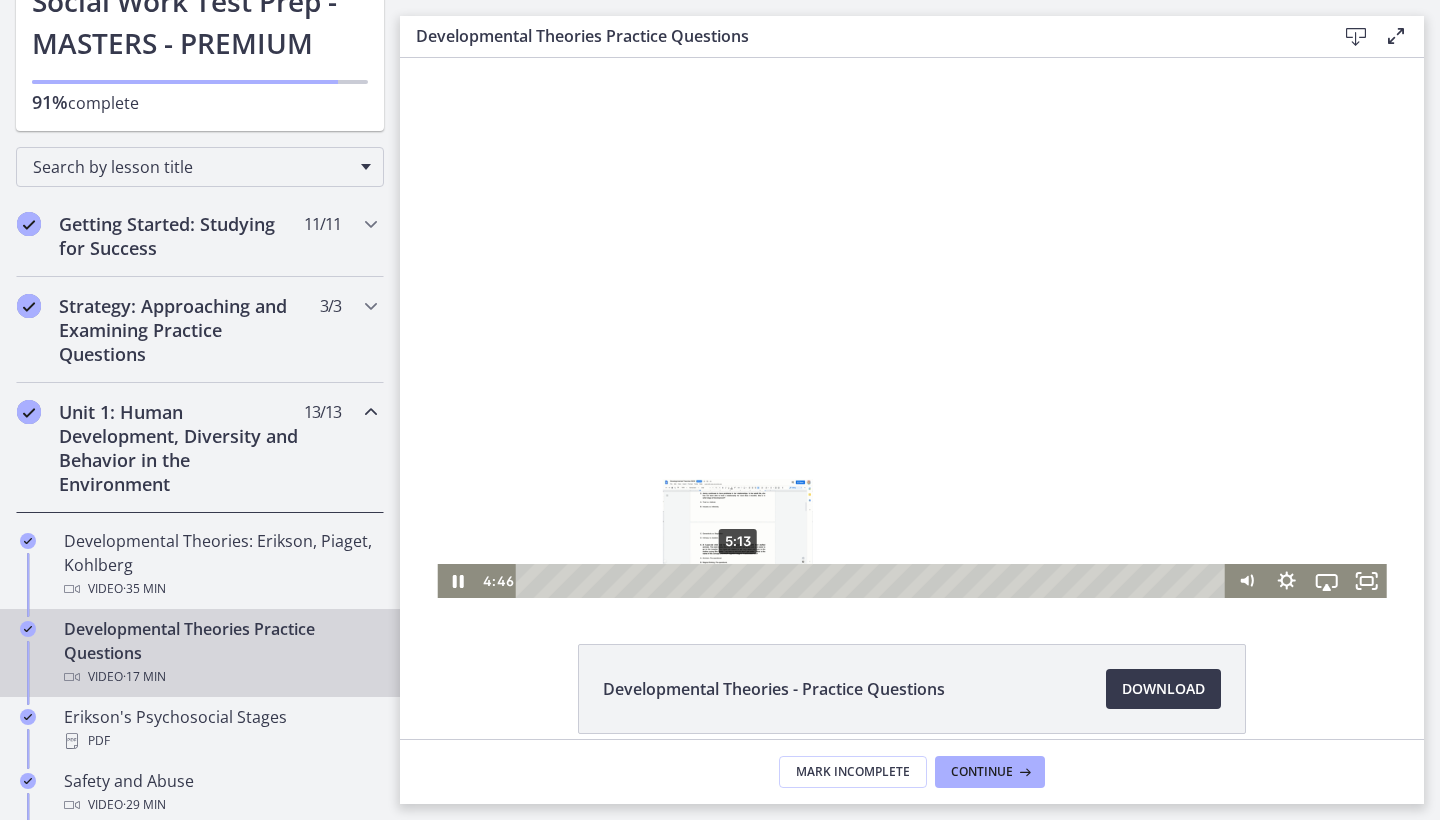 click on "5:13" at bounding box center [874, 581] 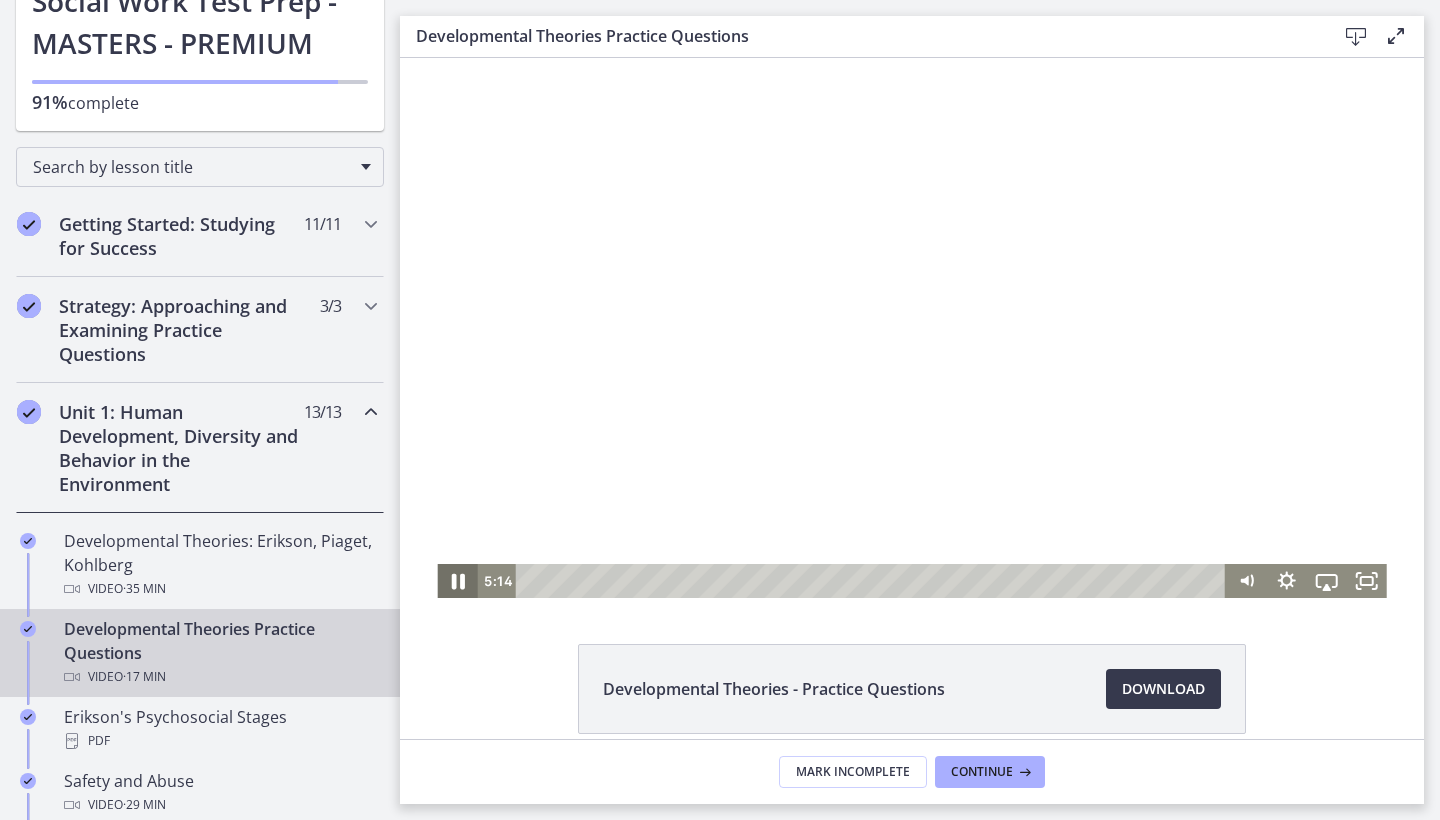click 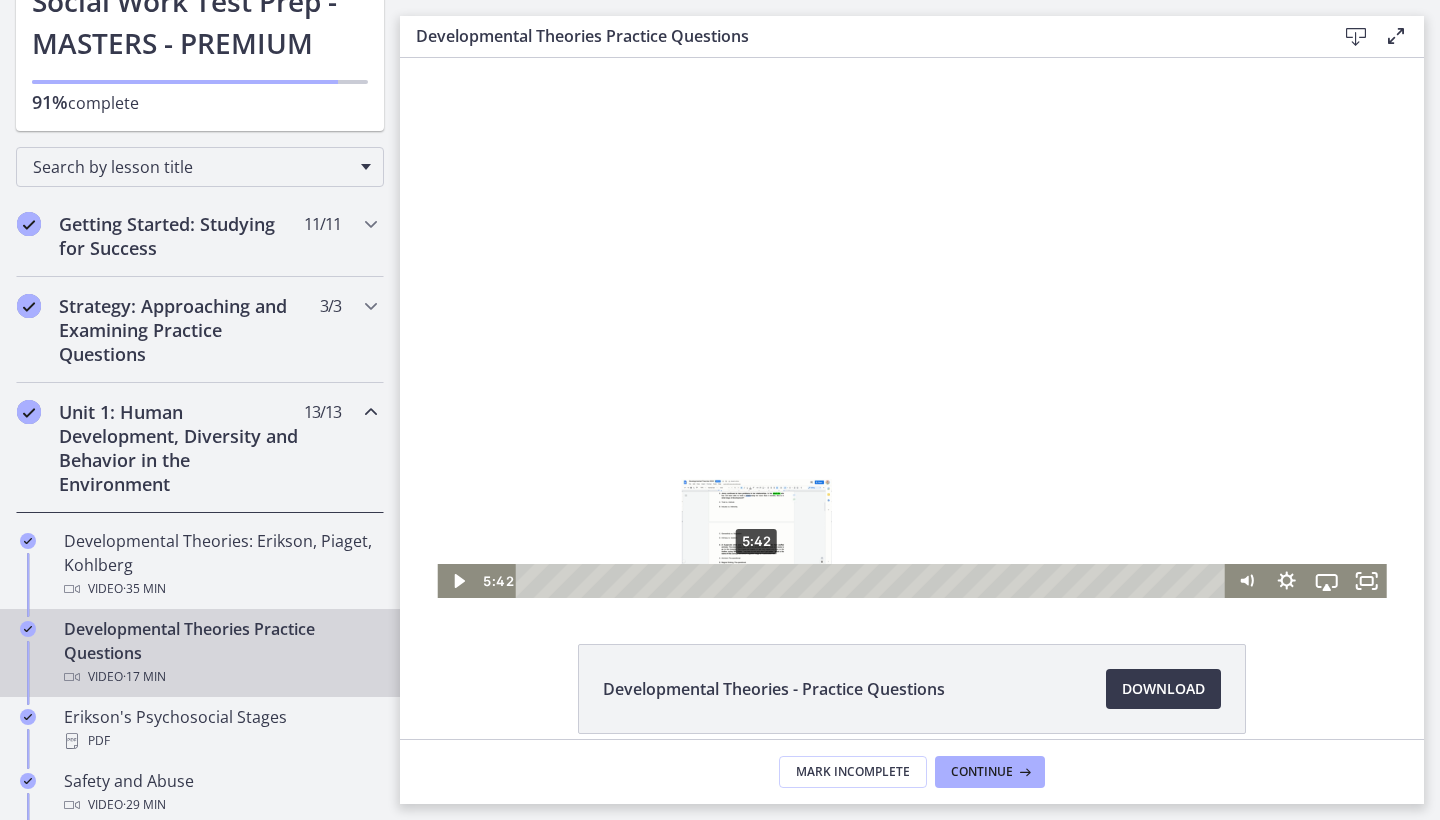 click on "5:42" at bounding box center [874, 581] 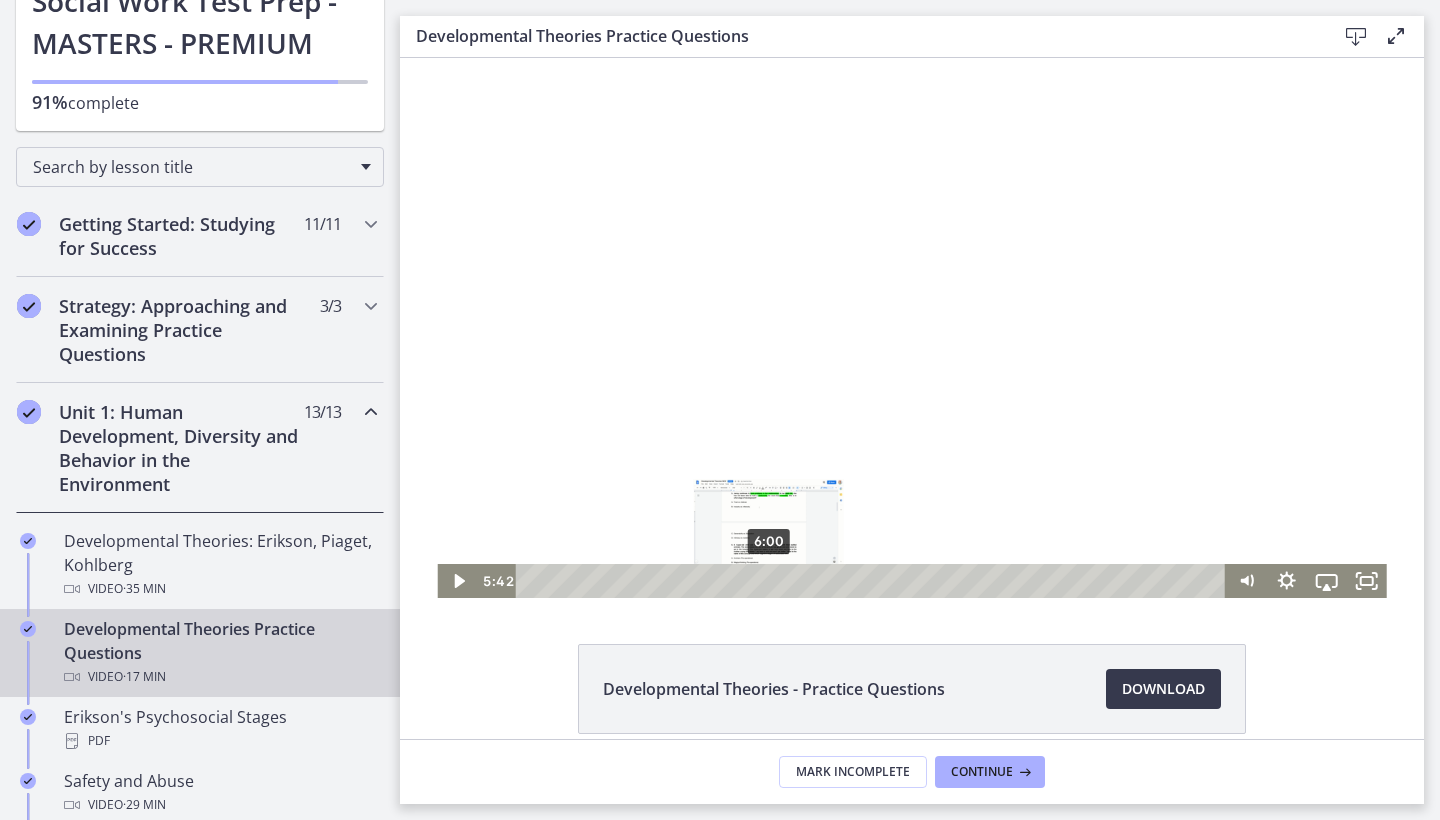 click on "6:00" at bounding box center [874, 581] 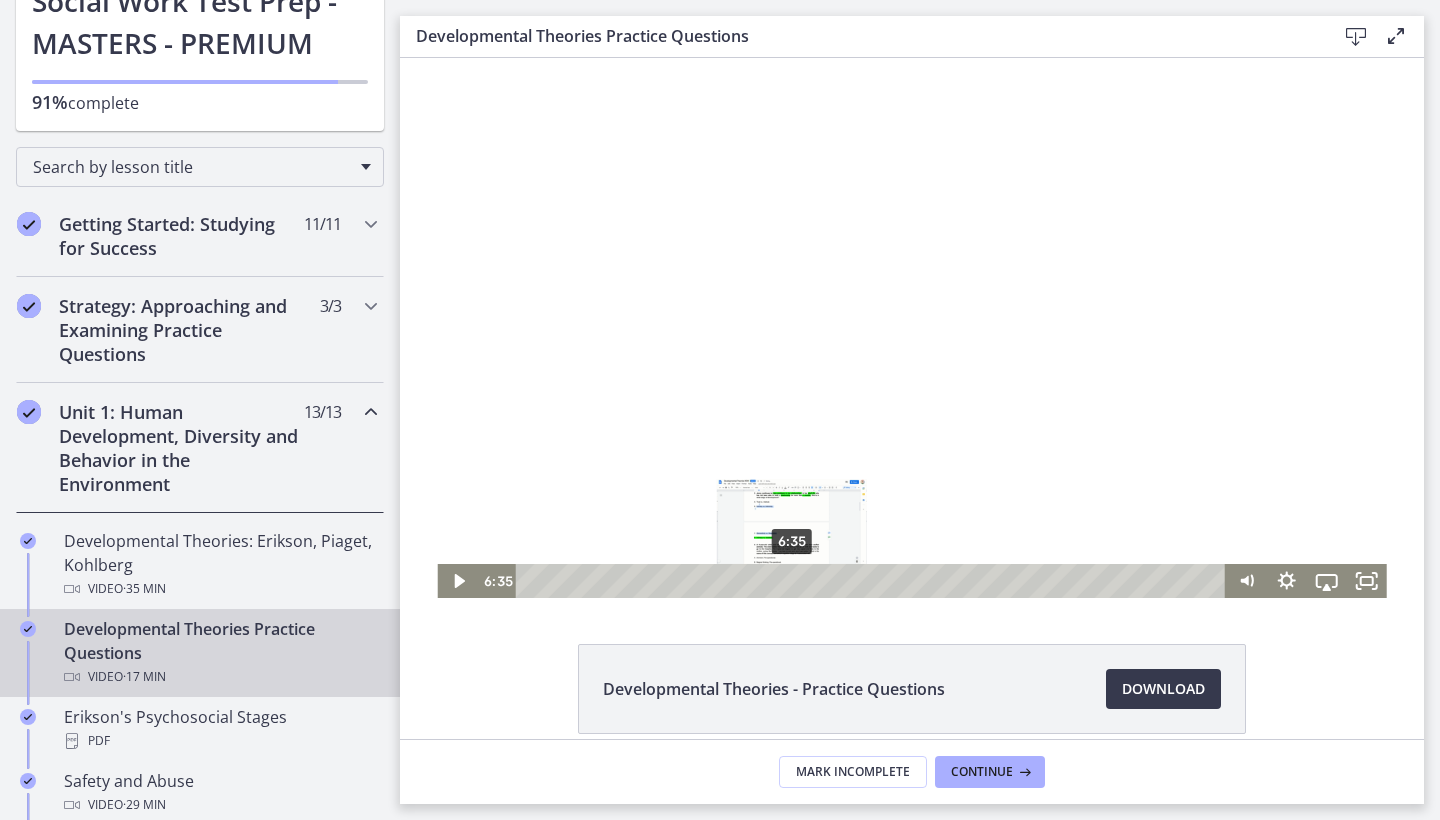 click on "6:35" at bounding box center [874, 581] 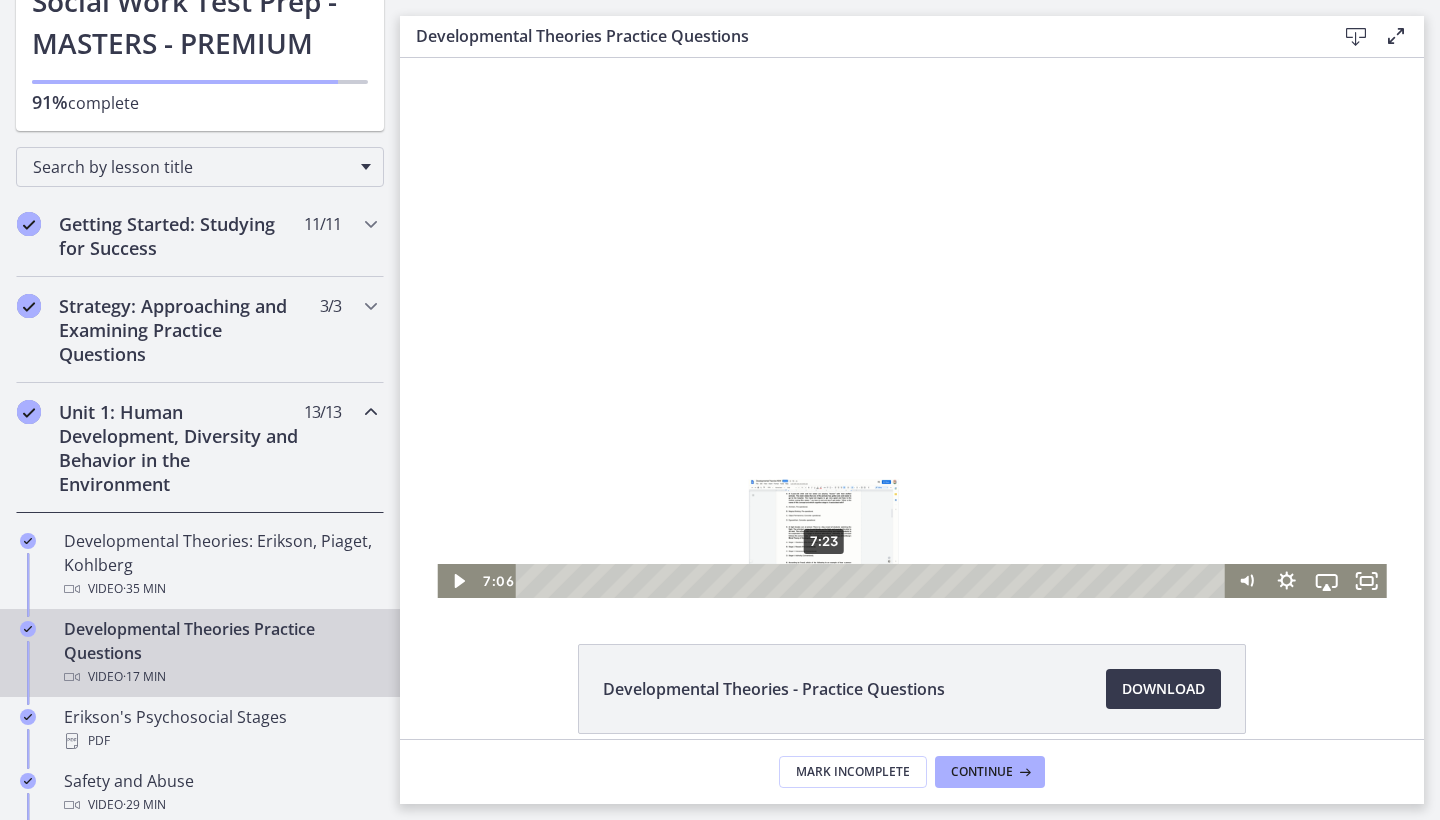 click on "7:23" at bounding box center [874, 581] 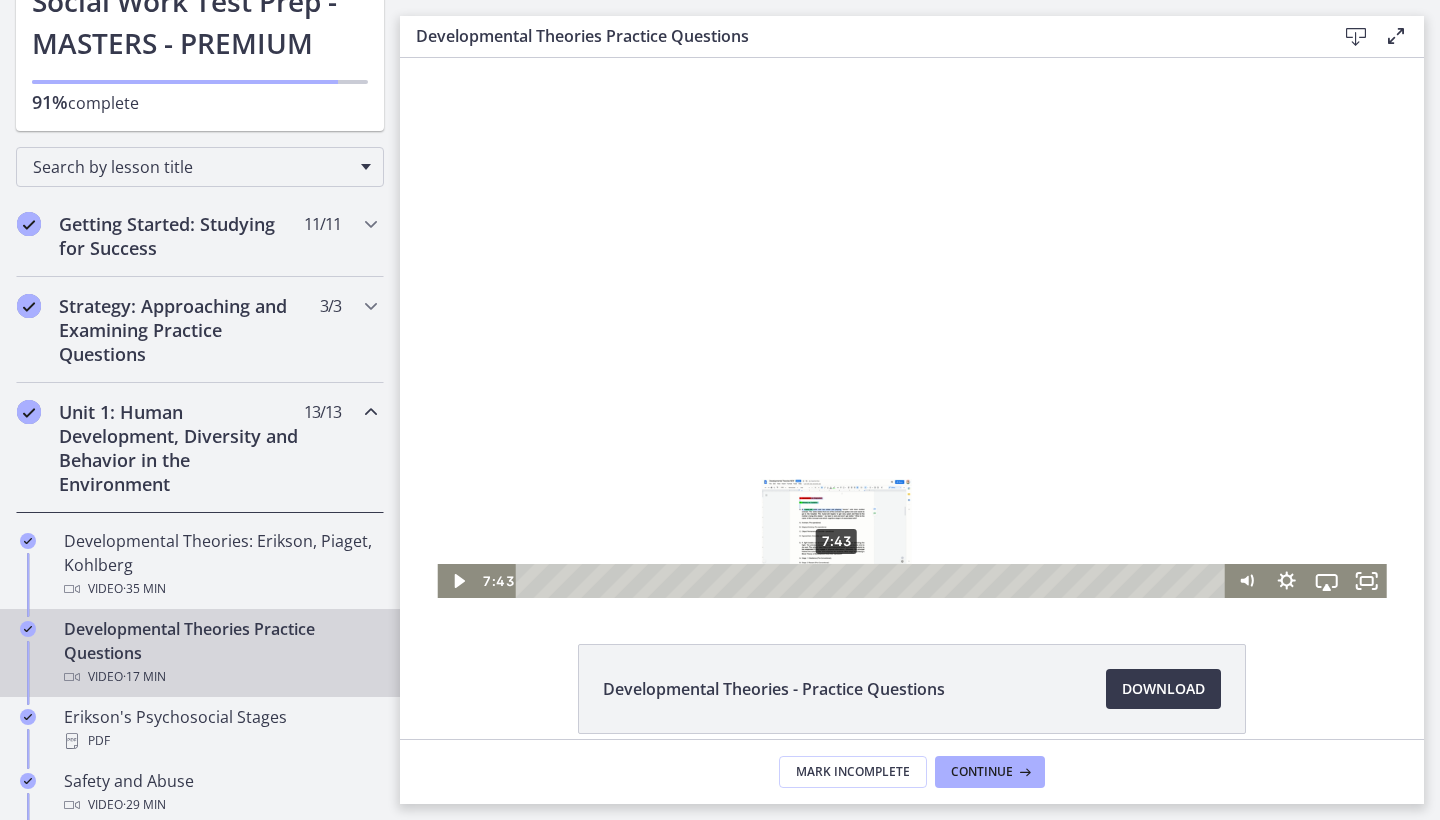 click on "7:43" at bounding box center (874, 581) 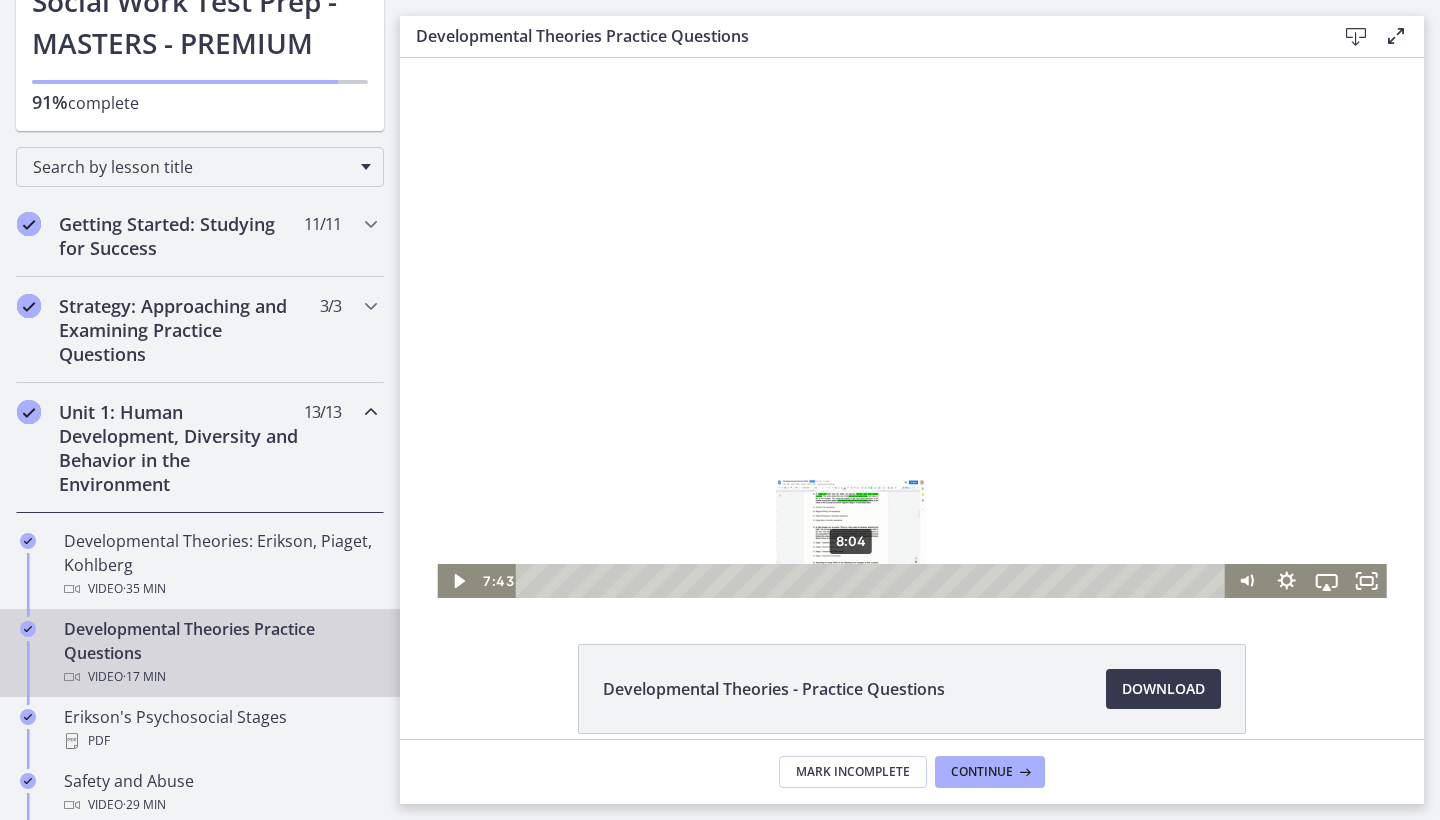 click on "8:04" at bounding box center (874, 581) 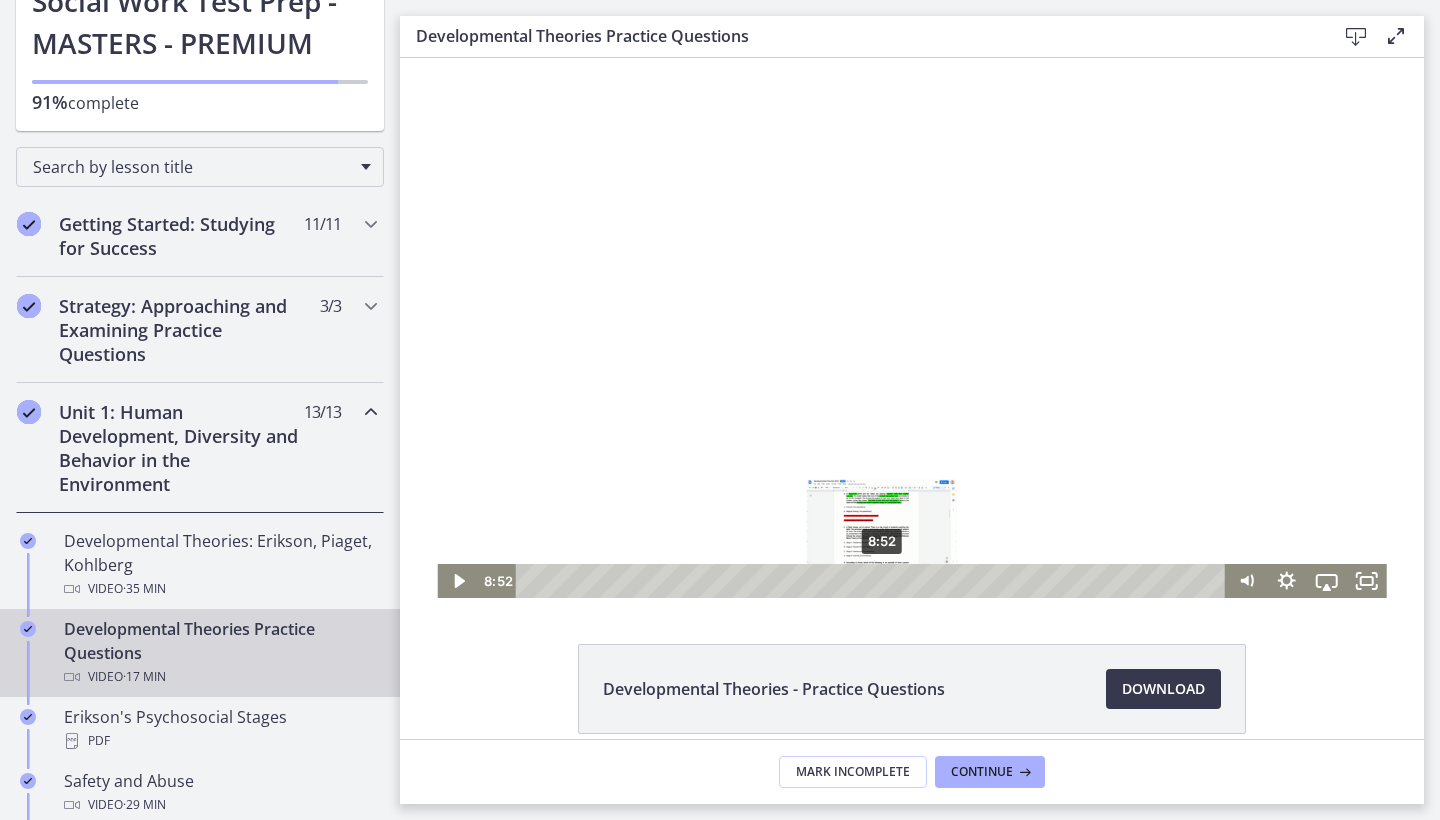 click on "8:52" at bounding box center [874, 581] 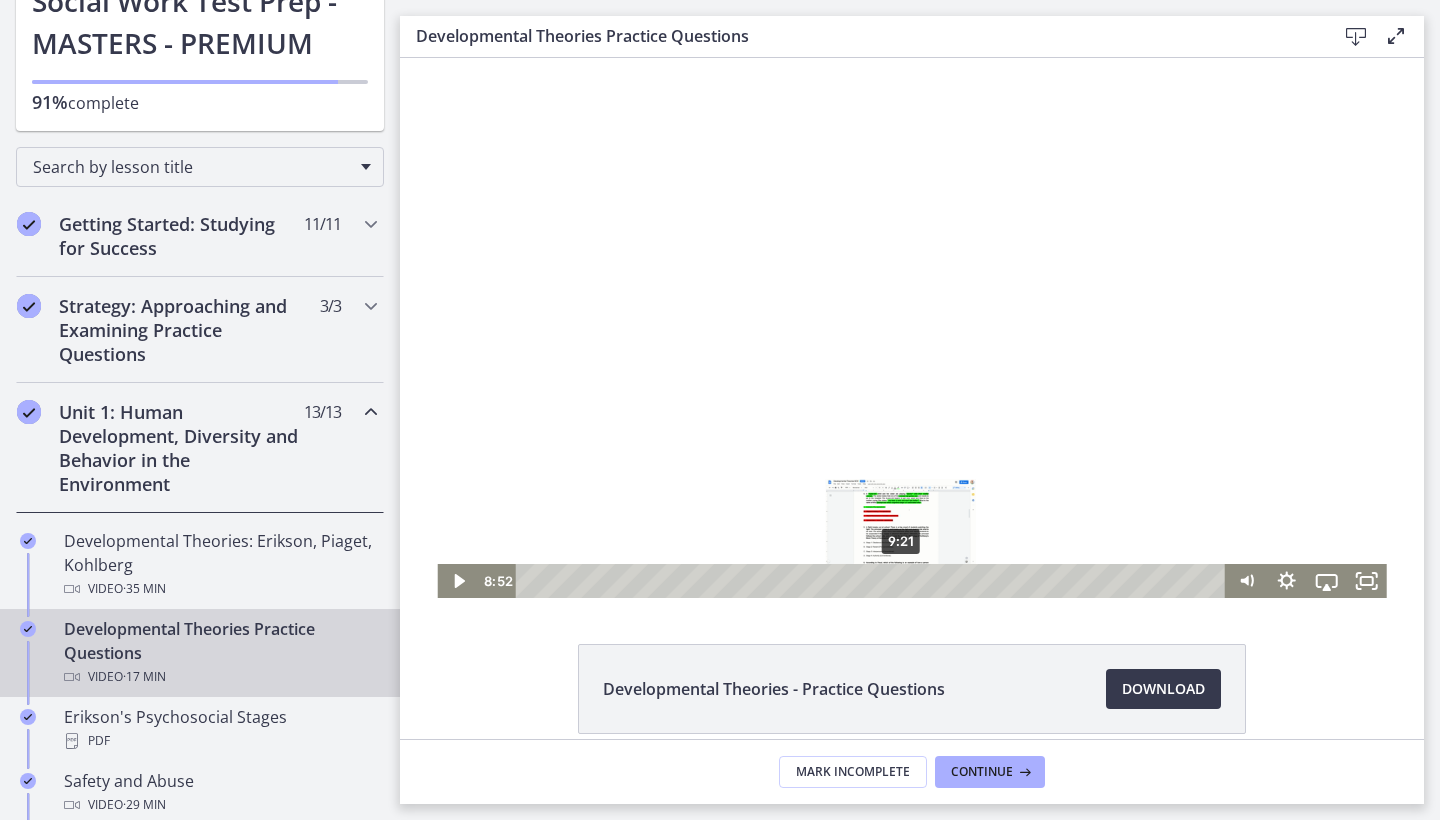click on "9:21" at bounding box center (874, 581) 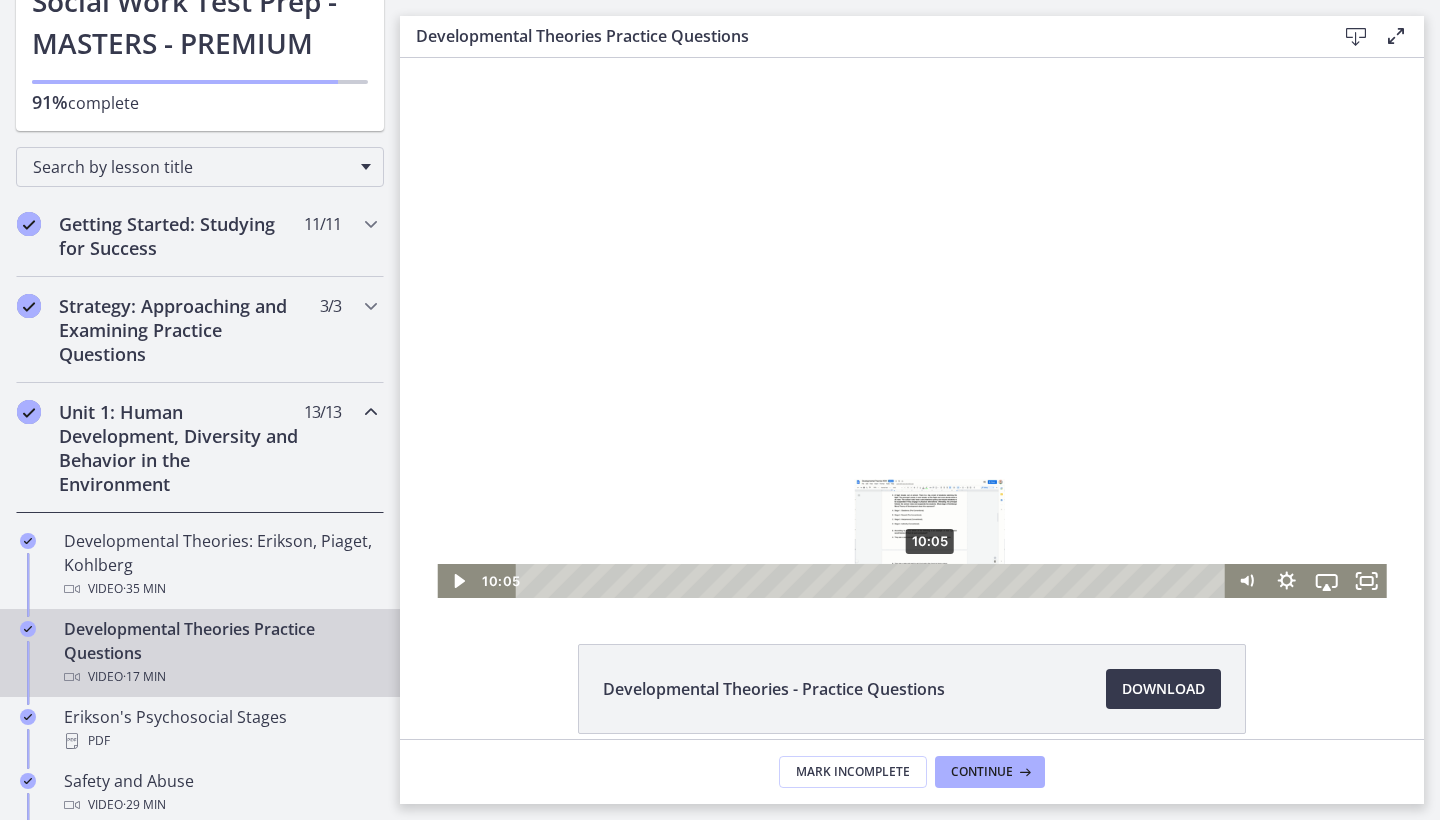 click on "10:05" at bounding box center [874, 581] 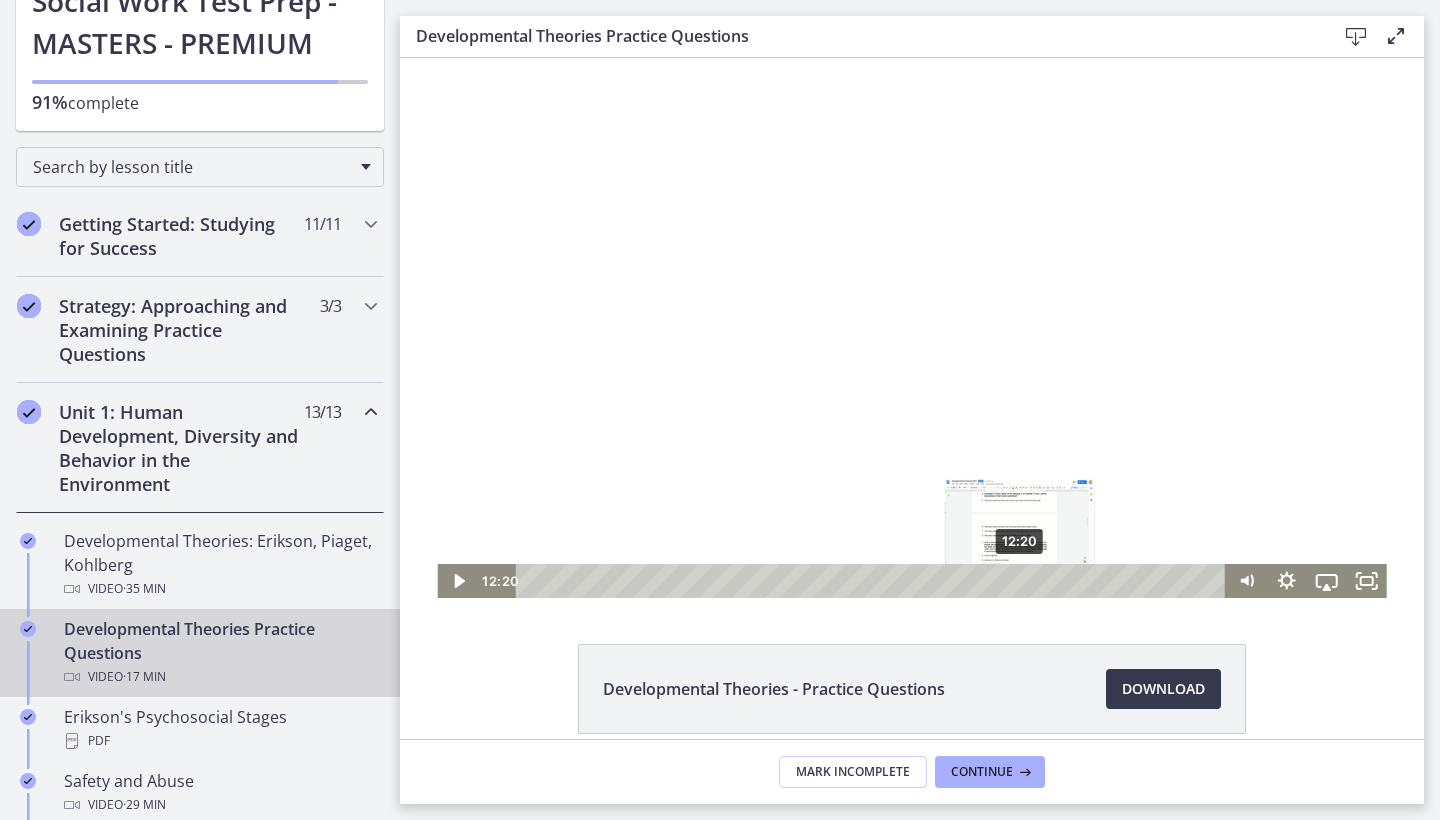 click on "12:20" at bounding box center [874, 581] 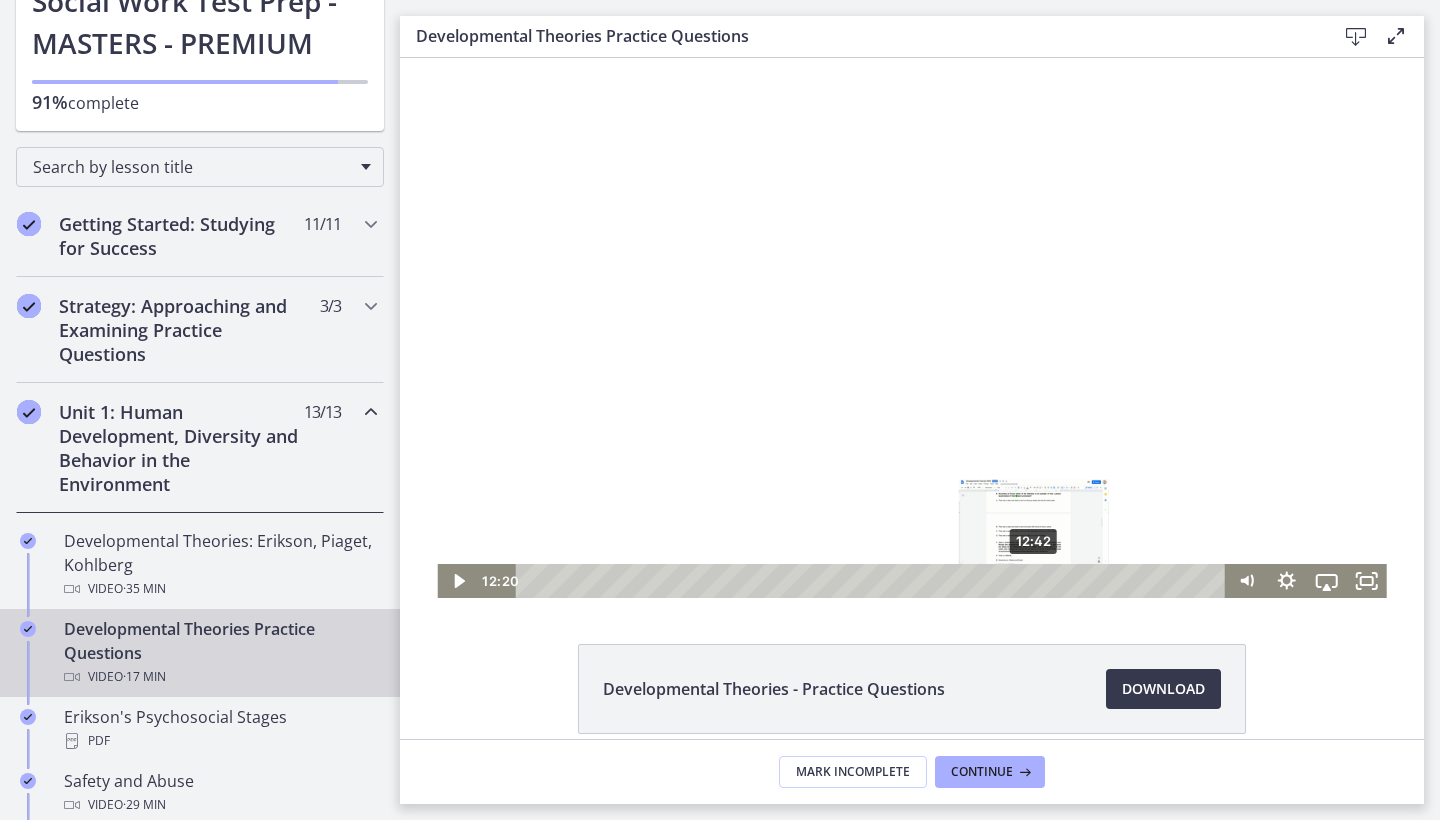 click on "12:42" at bounding box center (874, 581) 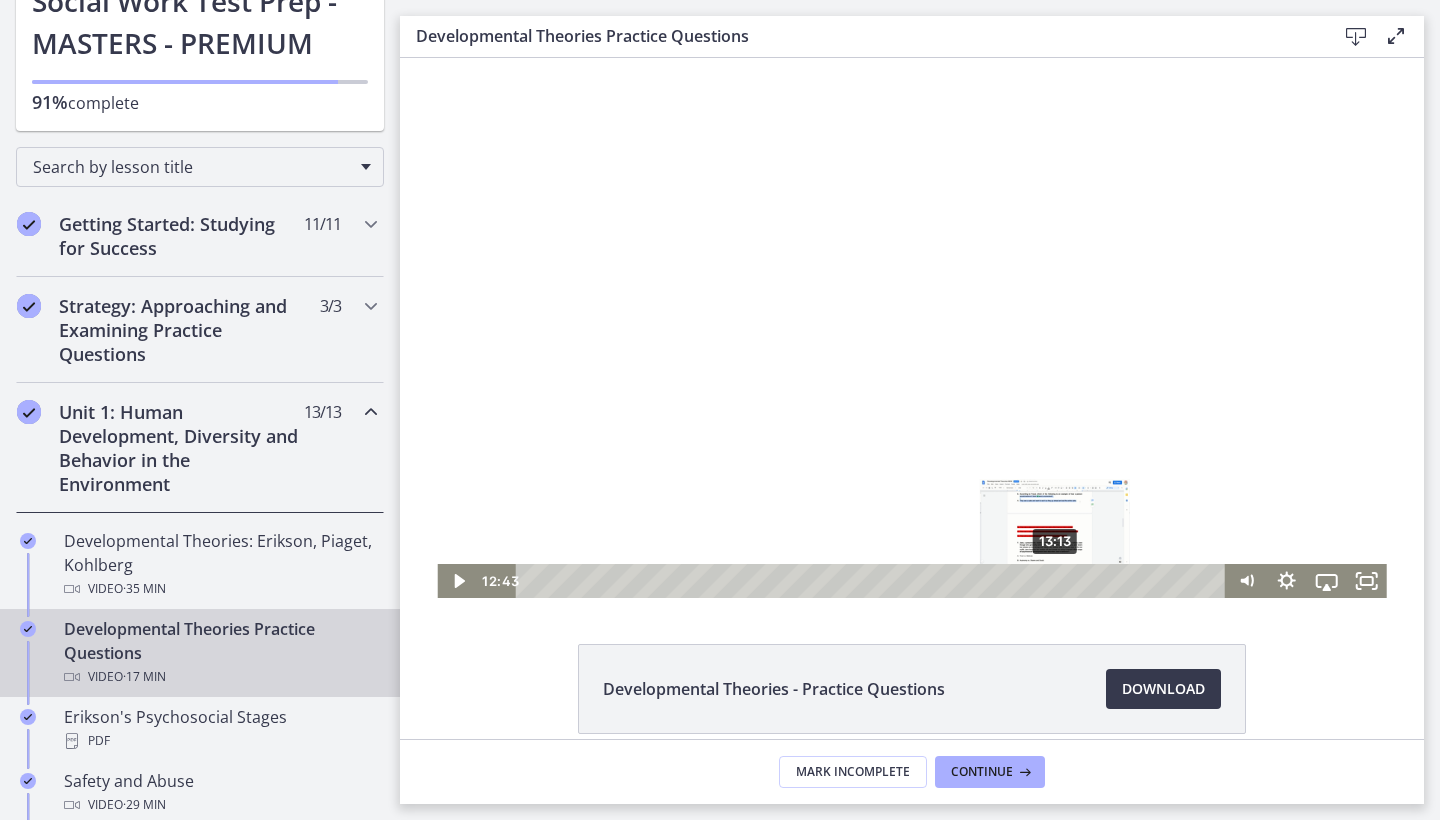 click on "13:13" at bounding box center [874, 581] 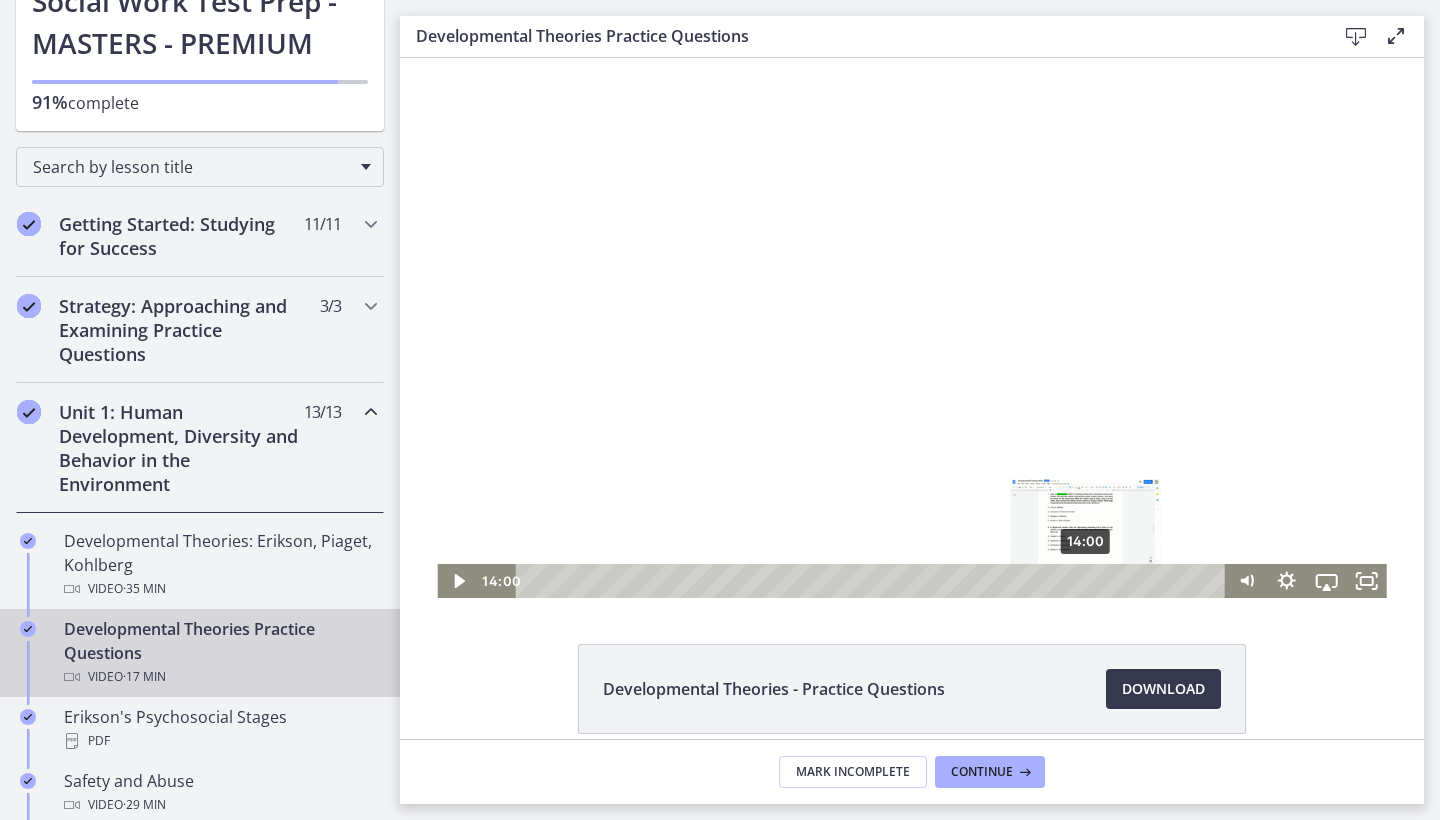 click on "14:00" at bounding box center (874, 581) 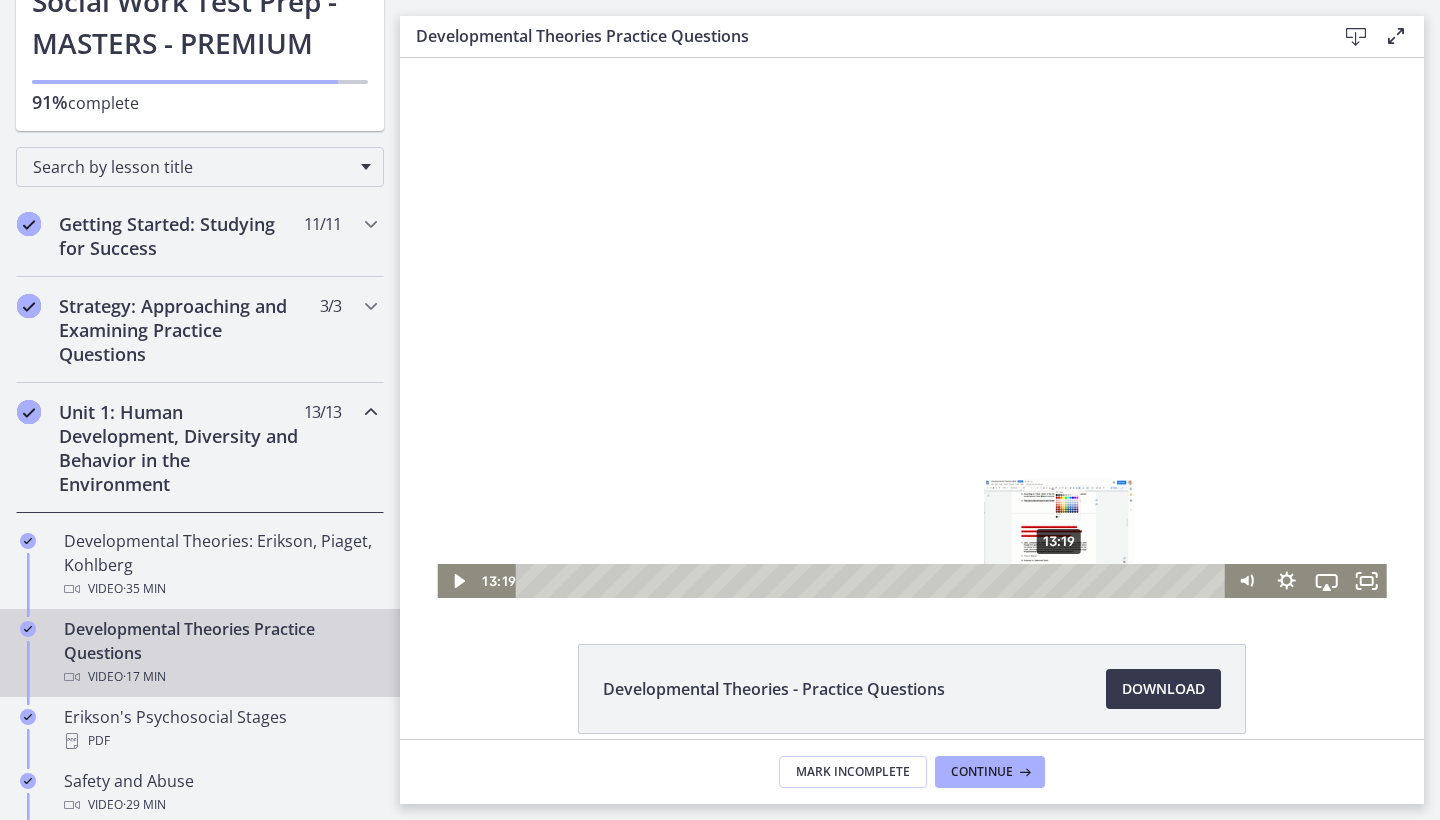 click on "13:19" at bounding box center [874, 581] 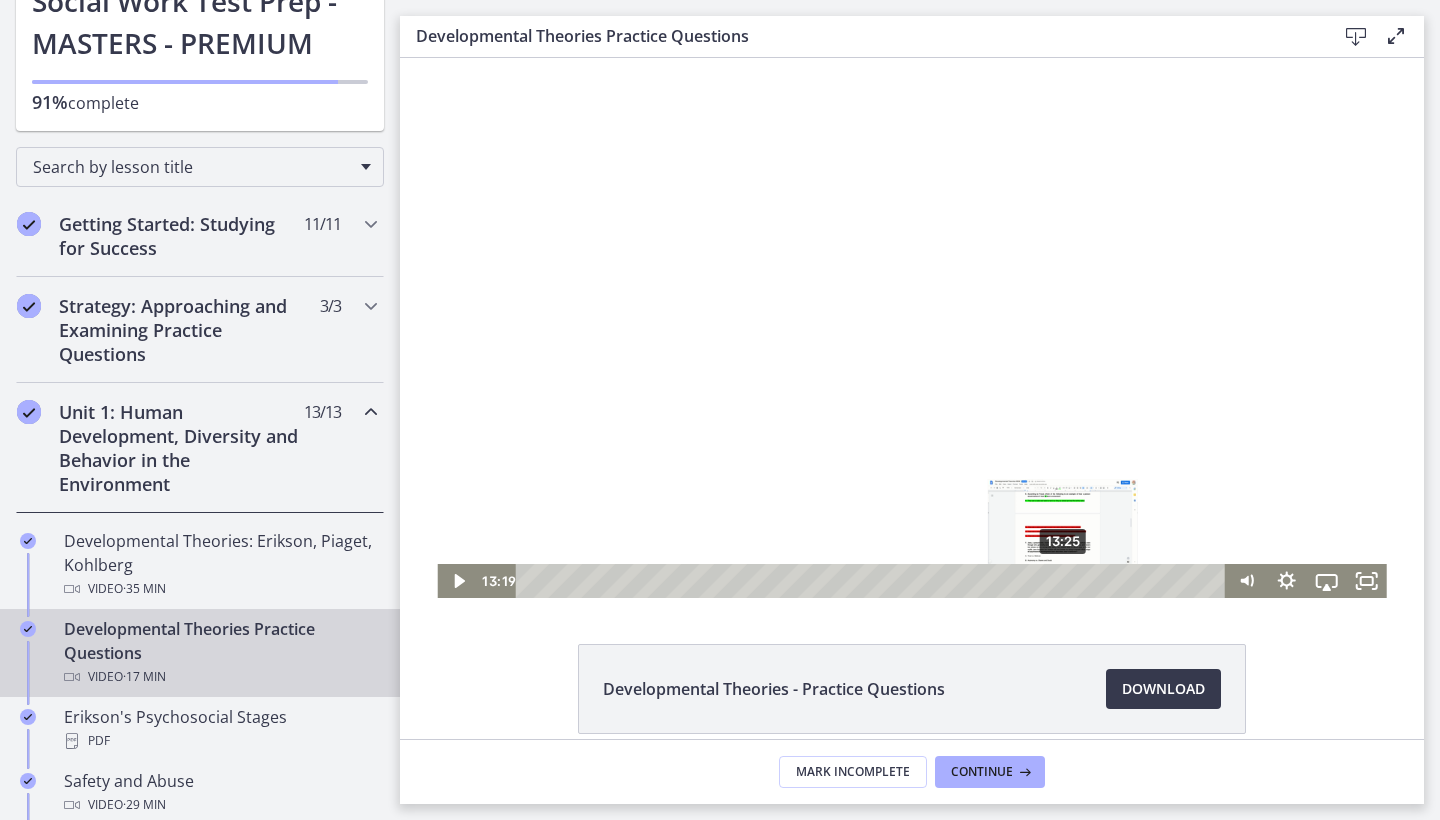 click on "13:25" at bounding box center [874, 581] 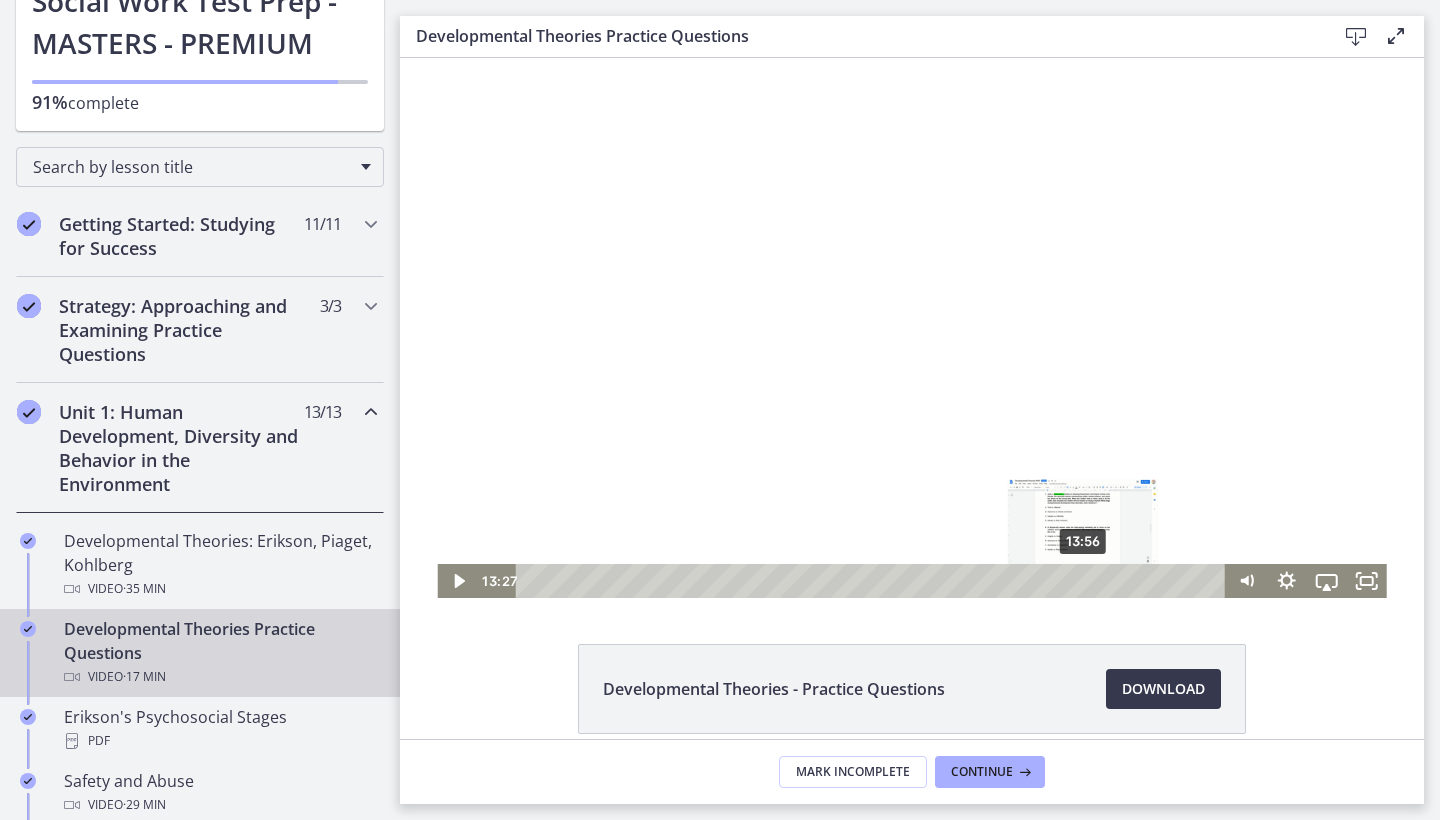 click on "13:56" at bounding box center [874, 581] 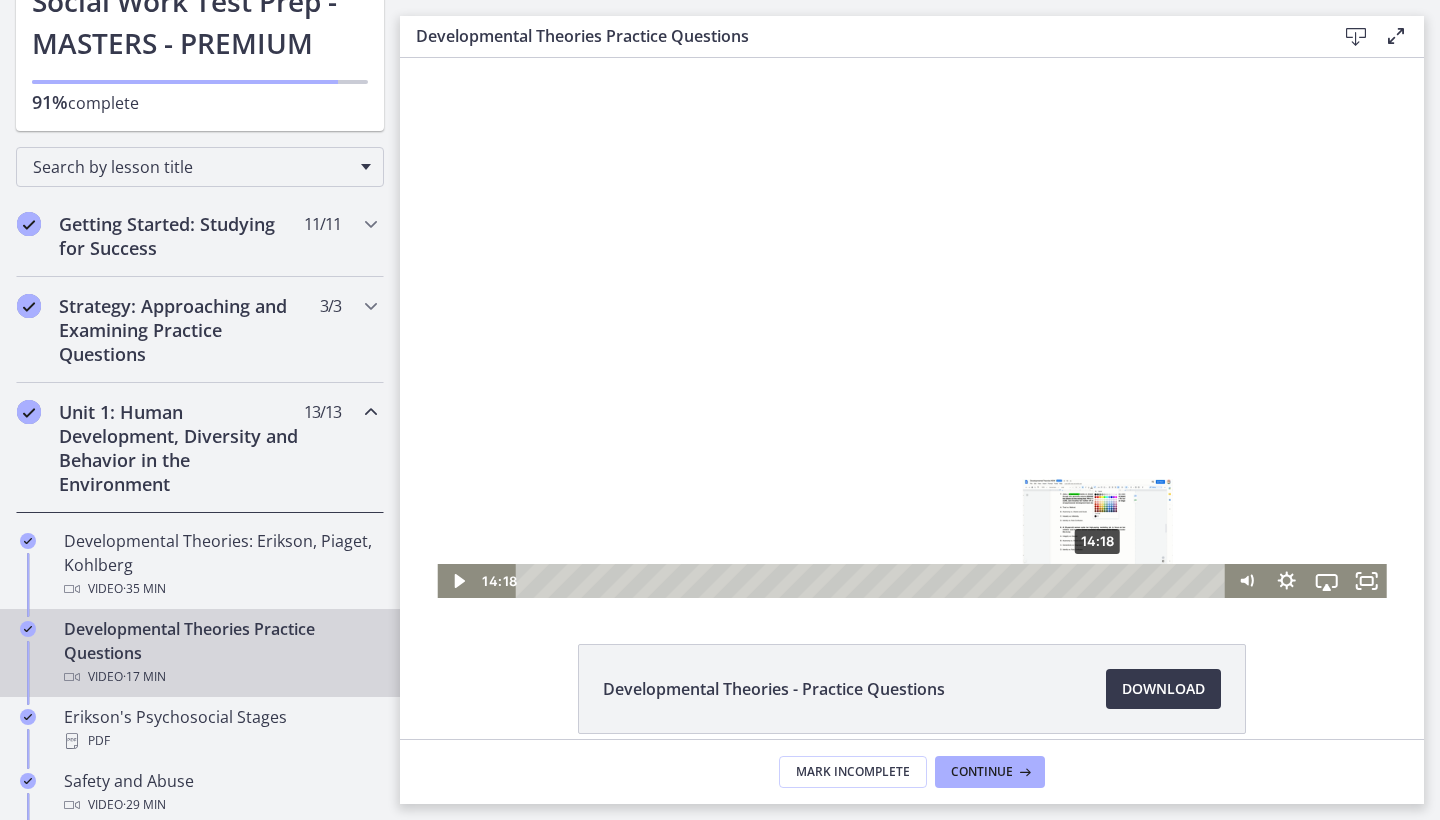 click on "14:18" at bounding box center (874, 581) 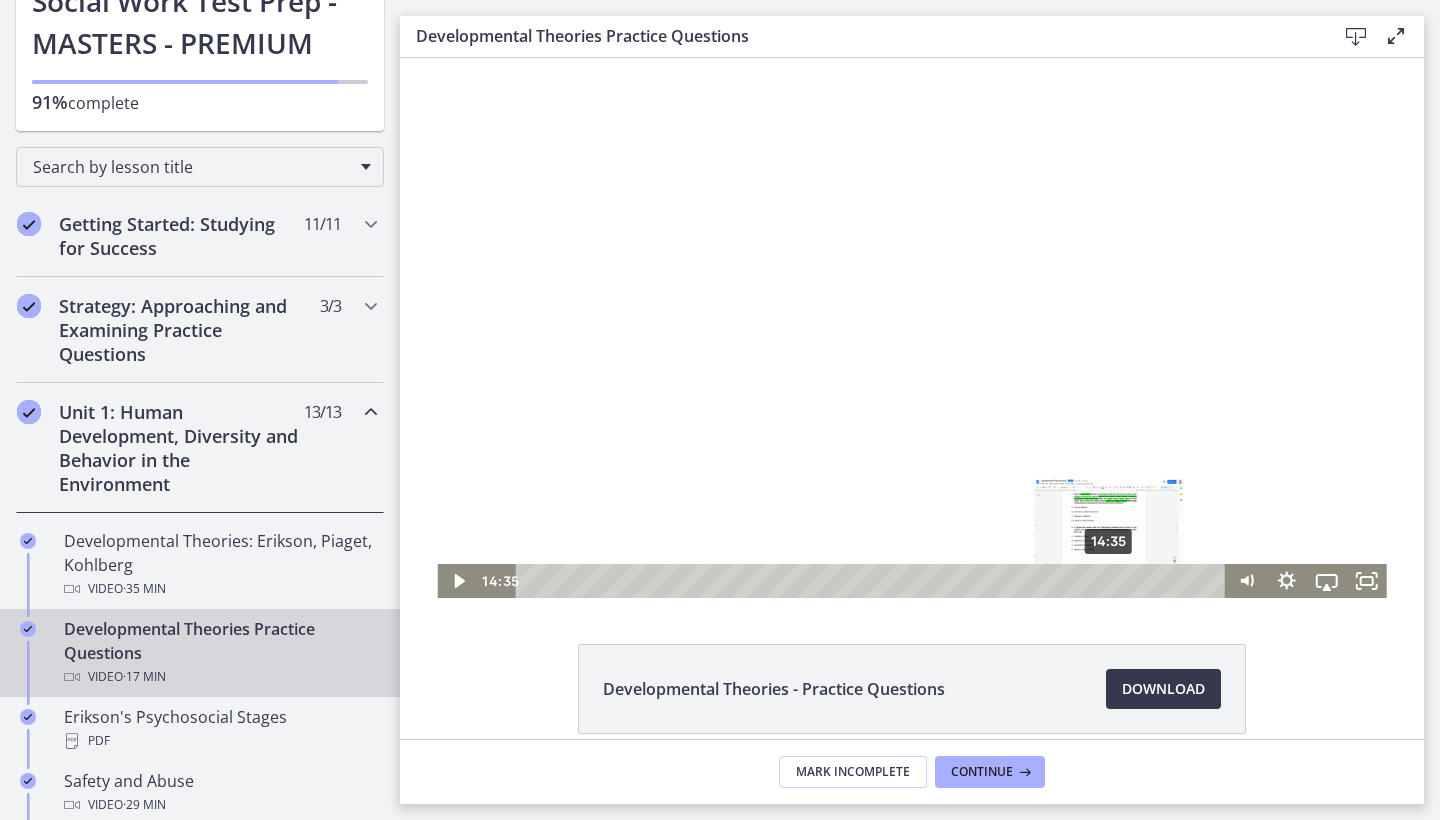 click on "14:35" at bounding box center (874, 581) 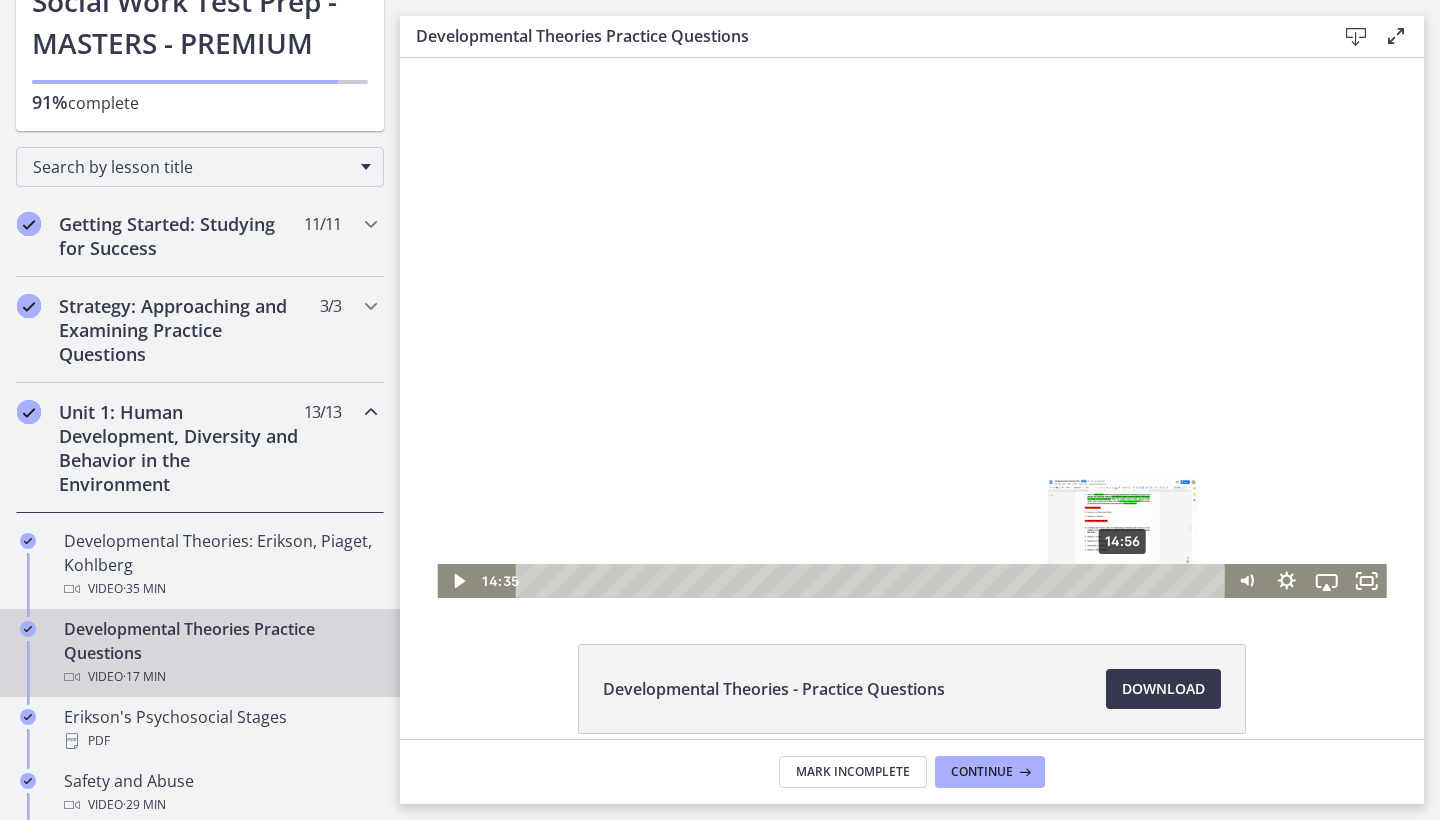 click on "14:56" at bounding box center (874, 581) 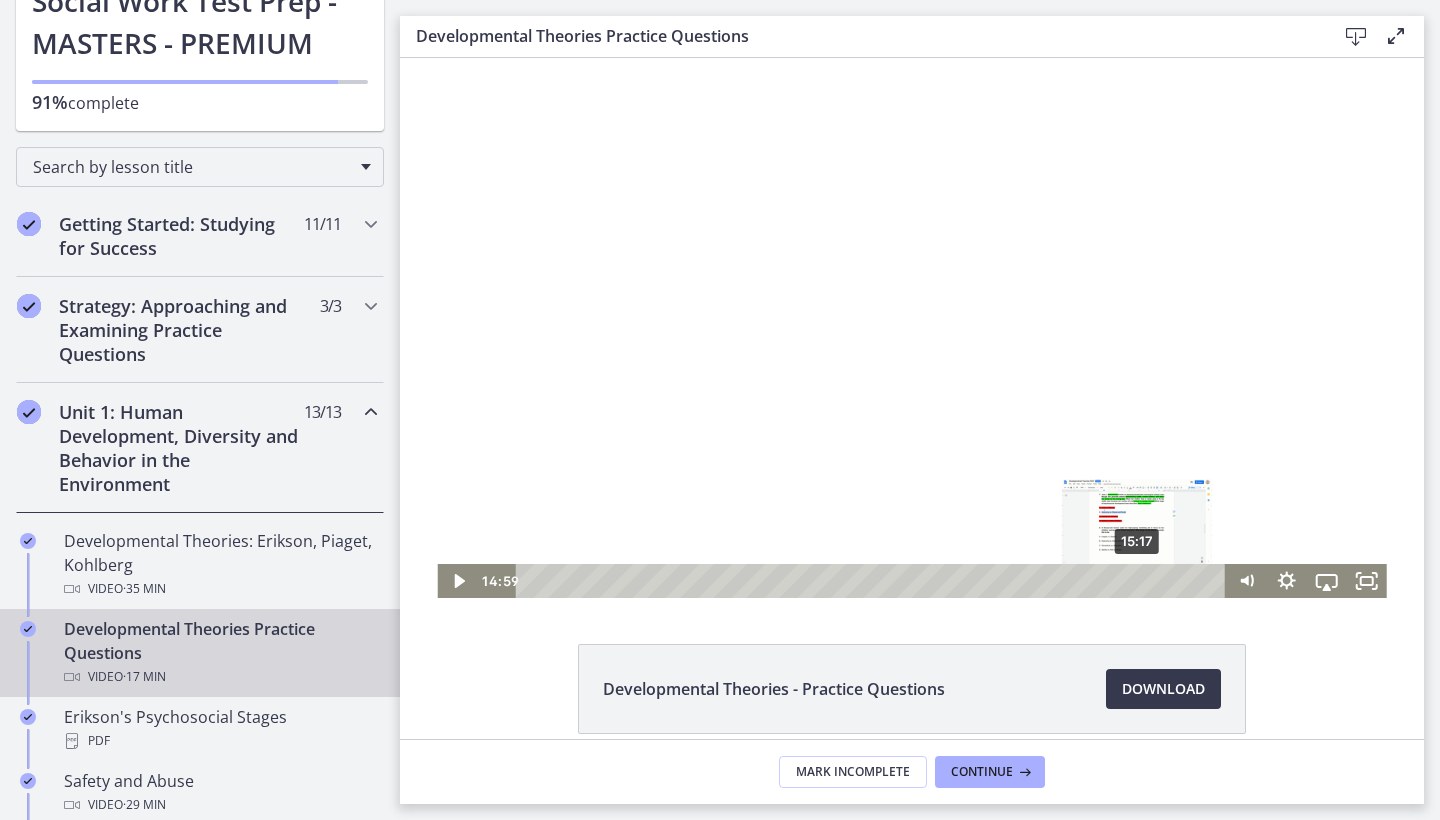 click on "15:17" at bounding box center (874, 581) 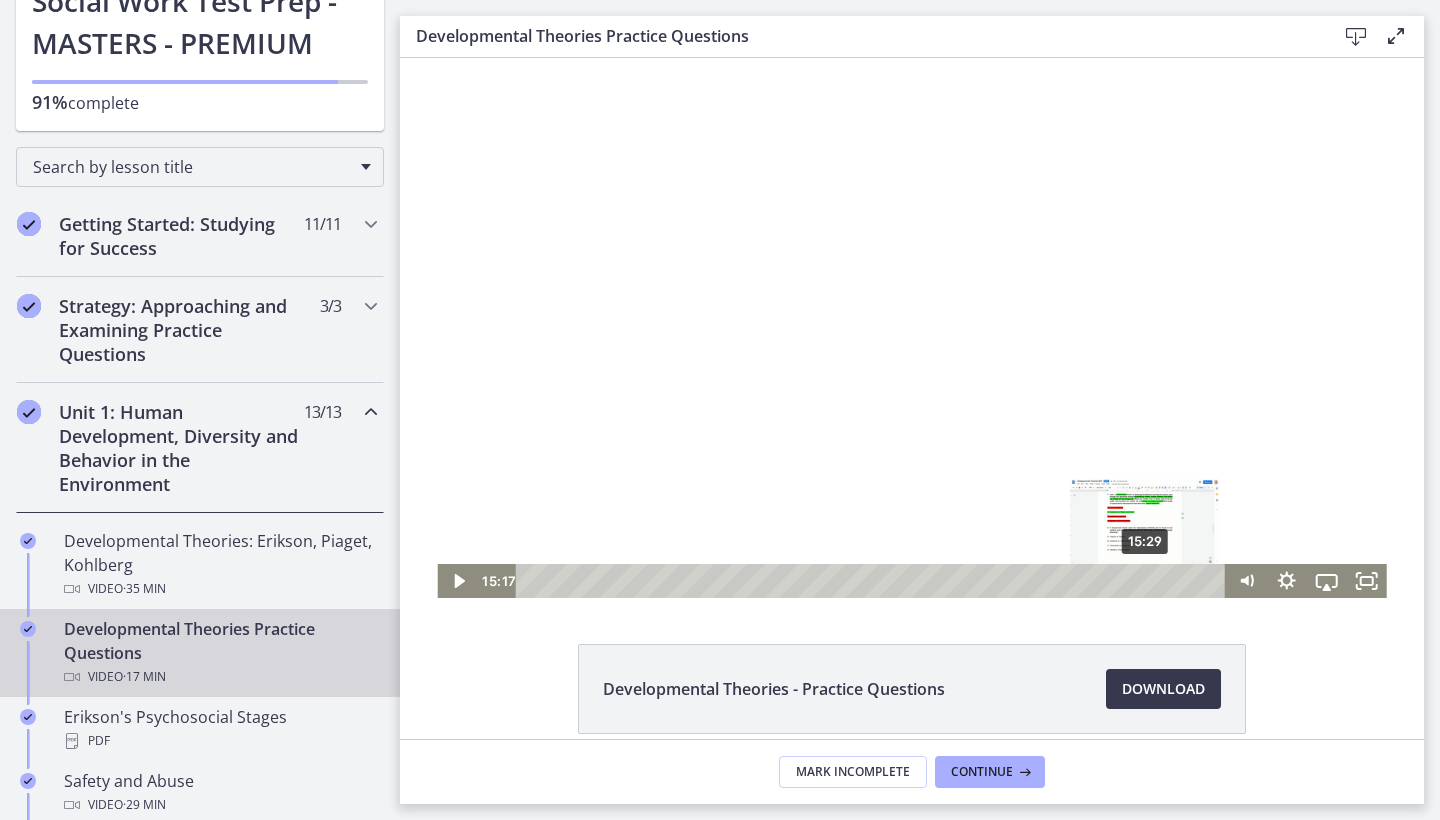click on "15:29" at bounding box center (874, 581) 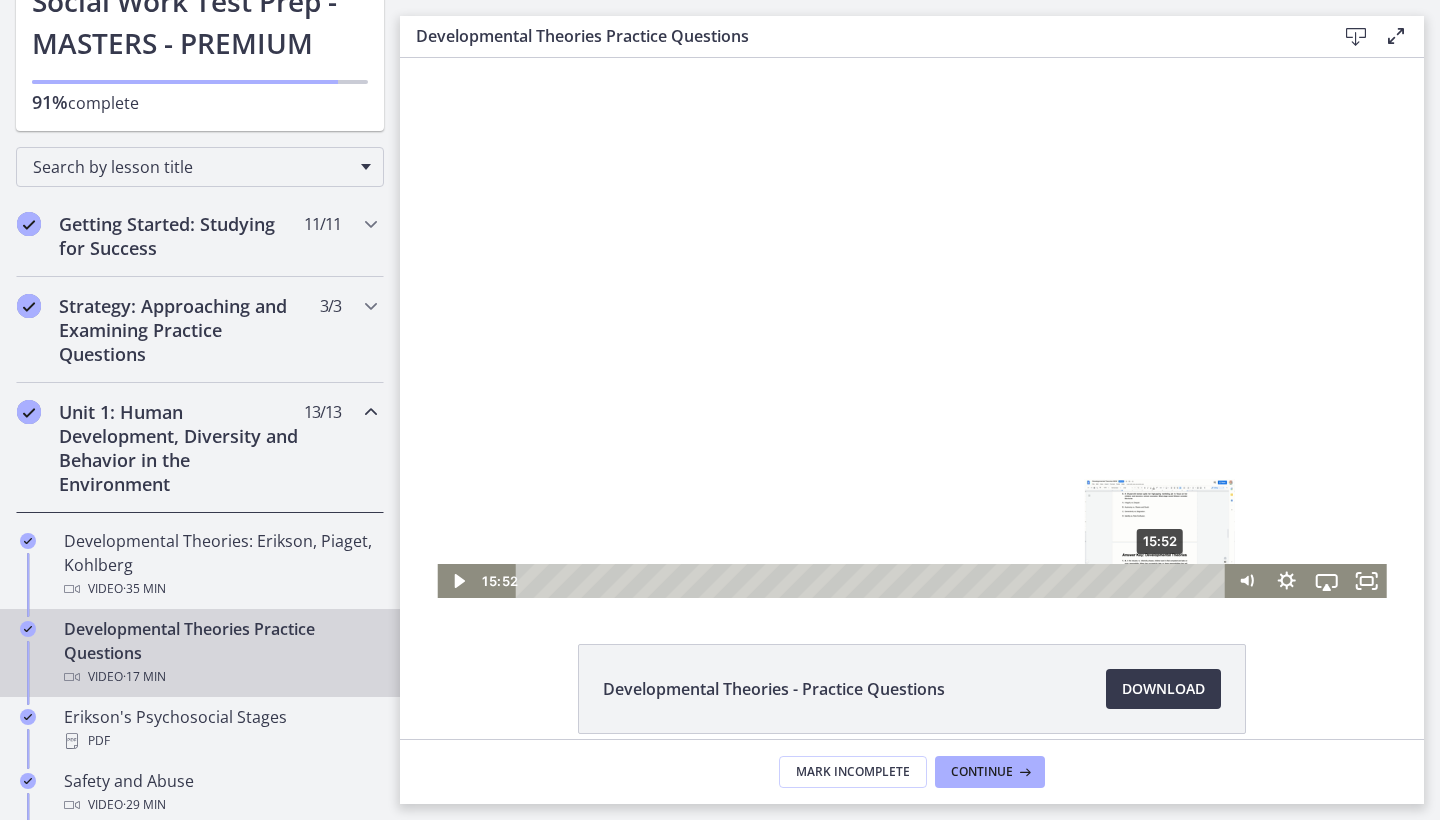 click on "15:52" at bounding box center (874, 581) 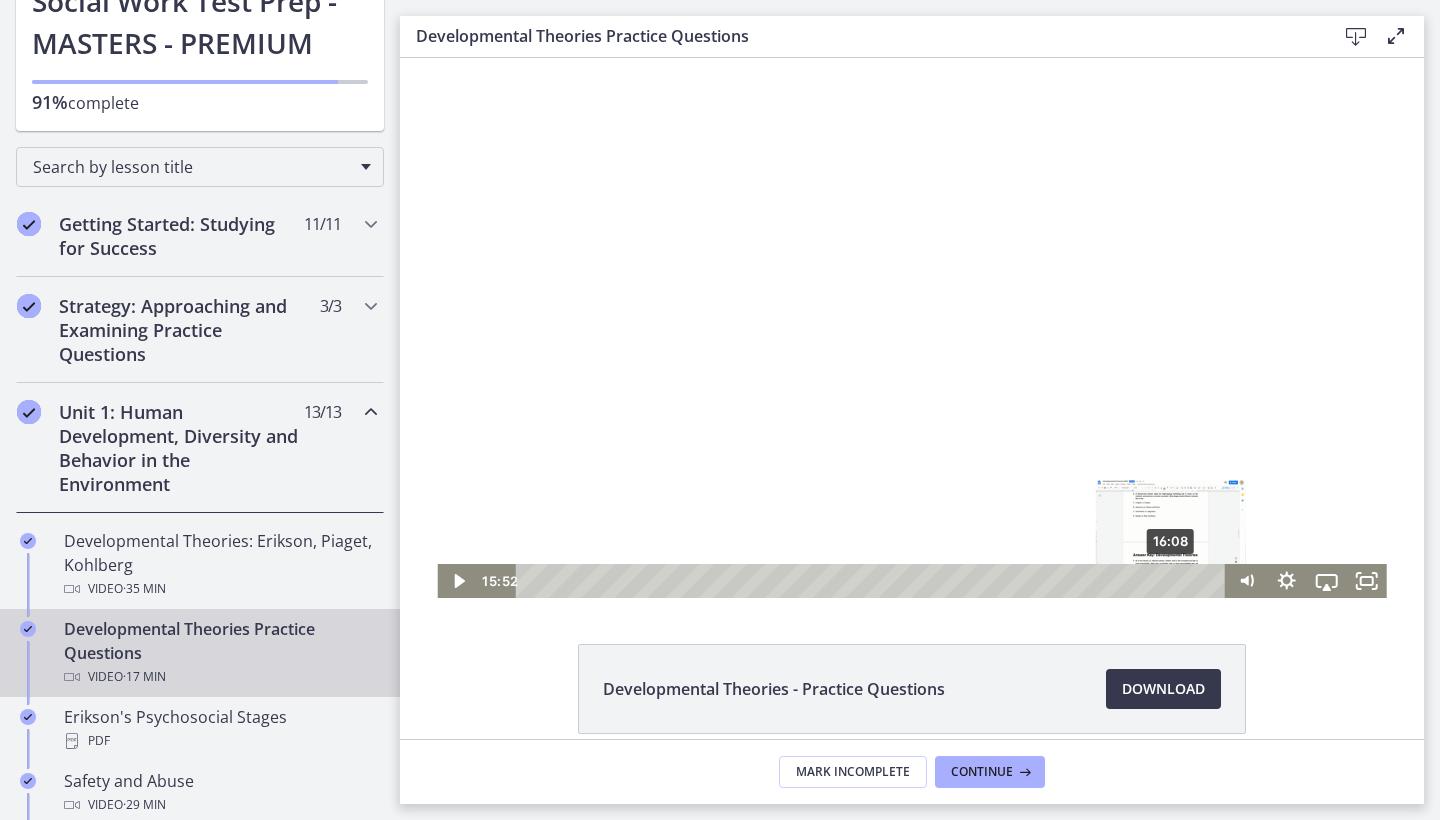 click on "16:08" at bounding box center (874, 581) 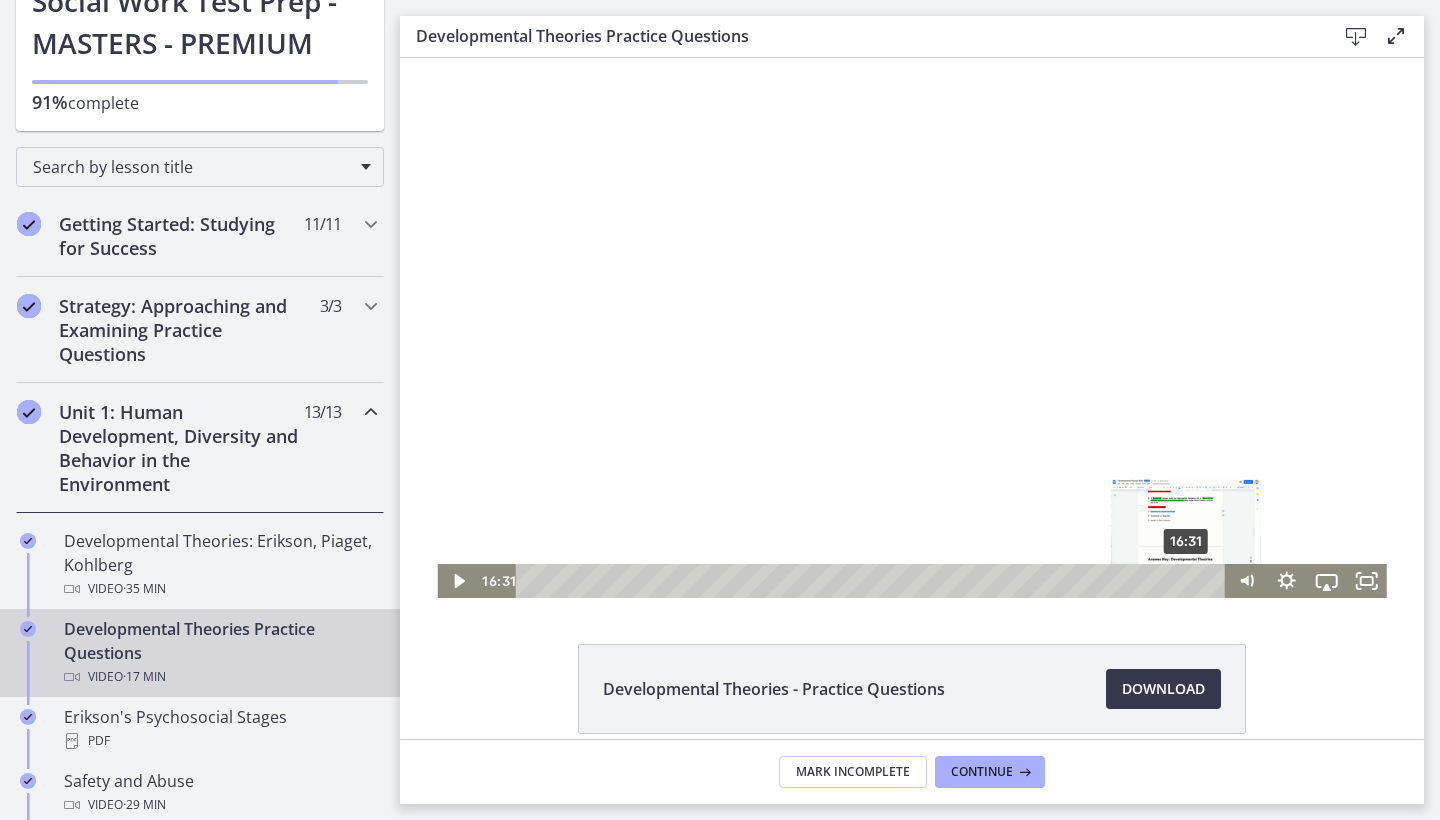 click on "16:31" at bounding box center (874, 581) 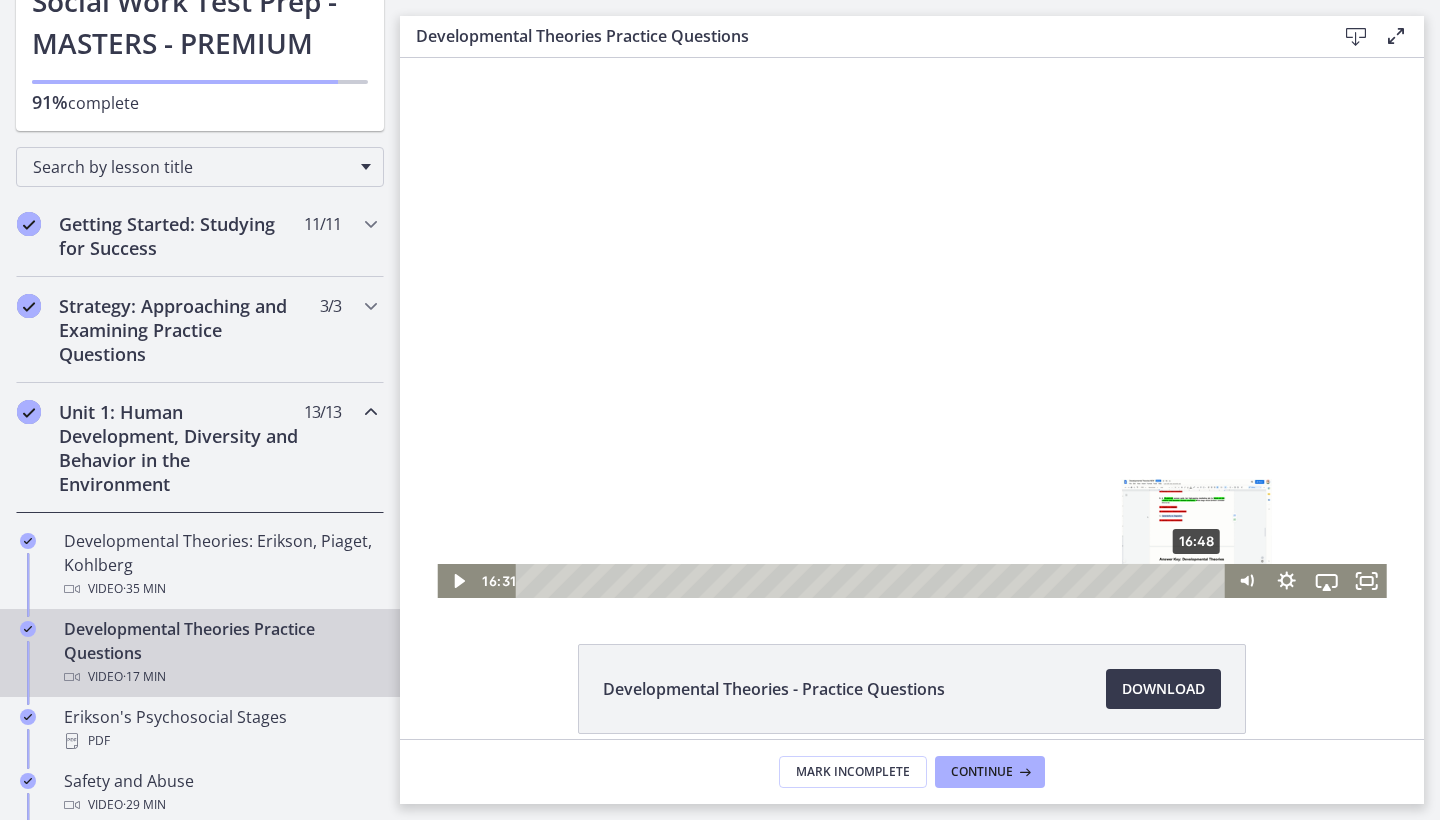 click on "16:48" at bounding box center (874, 581) 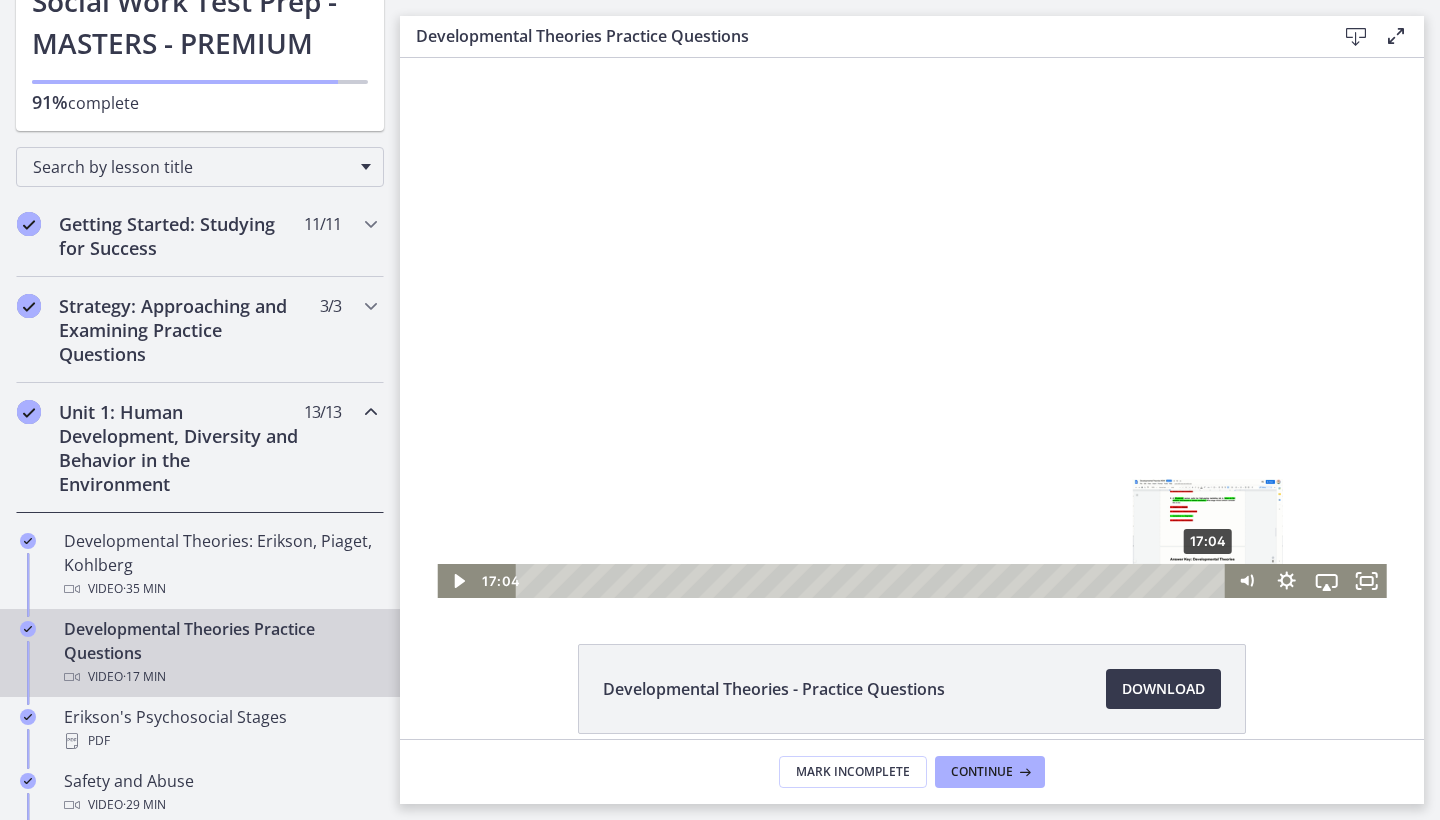 click on "17:04" at bounding box center (874, 581) 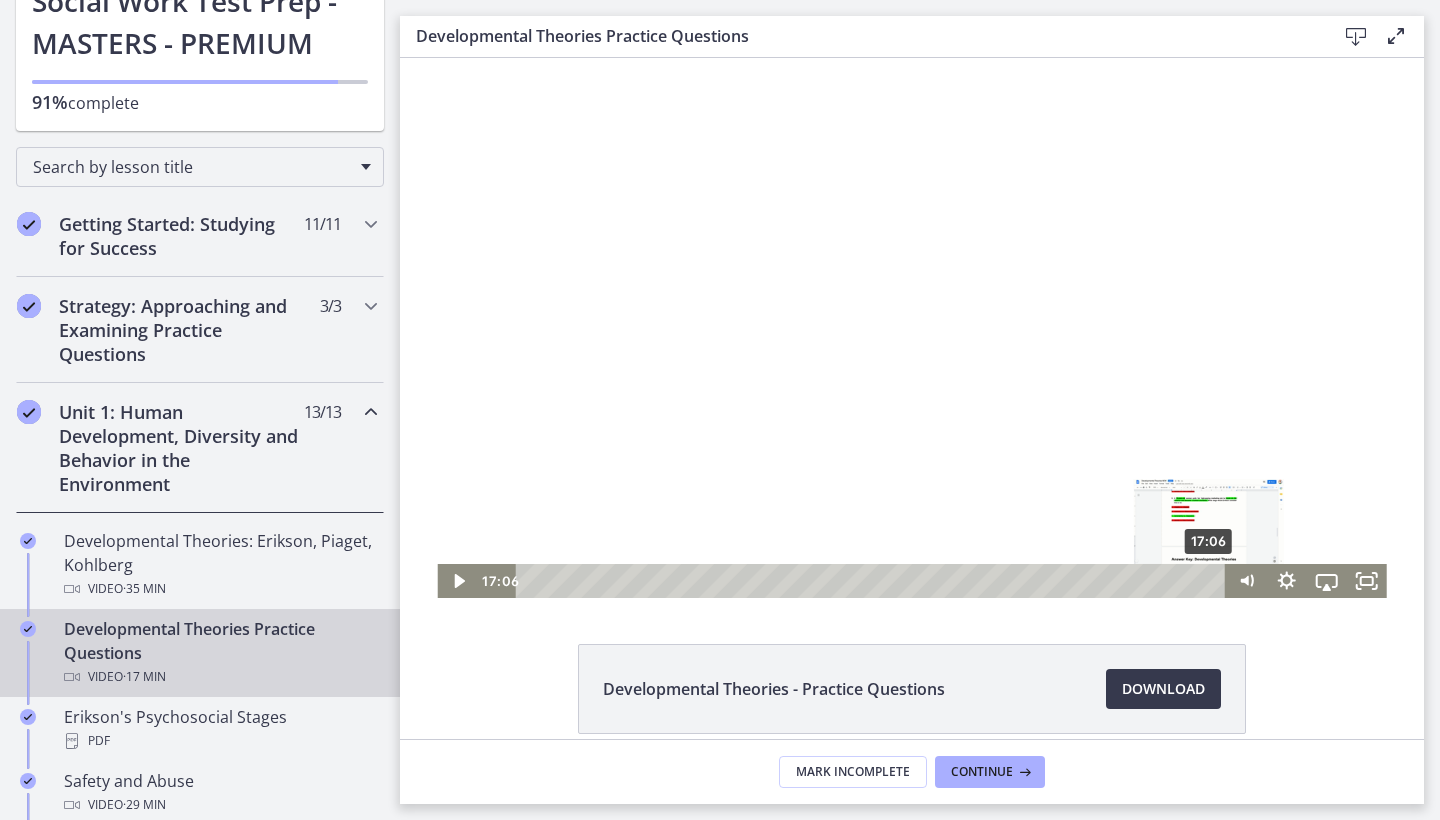 drag, startPoint x: 1210, startPoint y: 582, endPoint x: 1228, endPoint y: 582, distance: 18 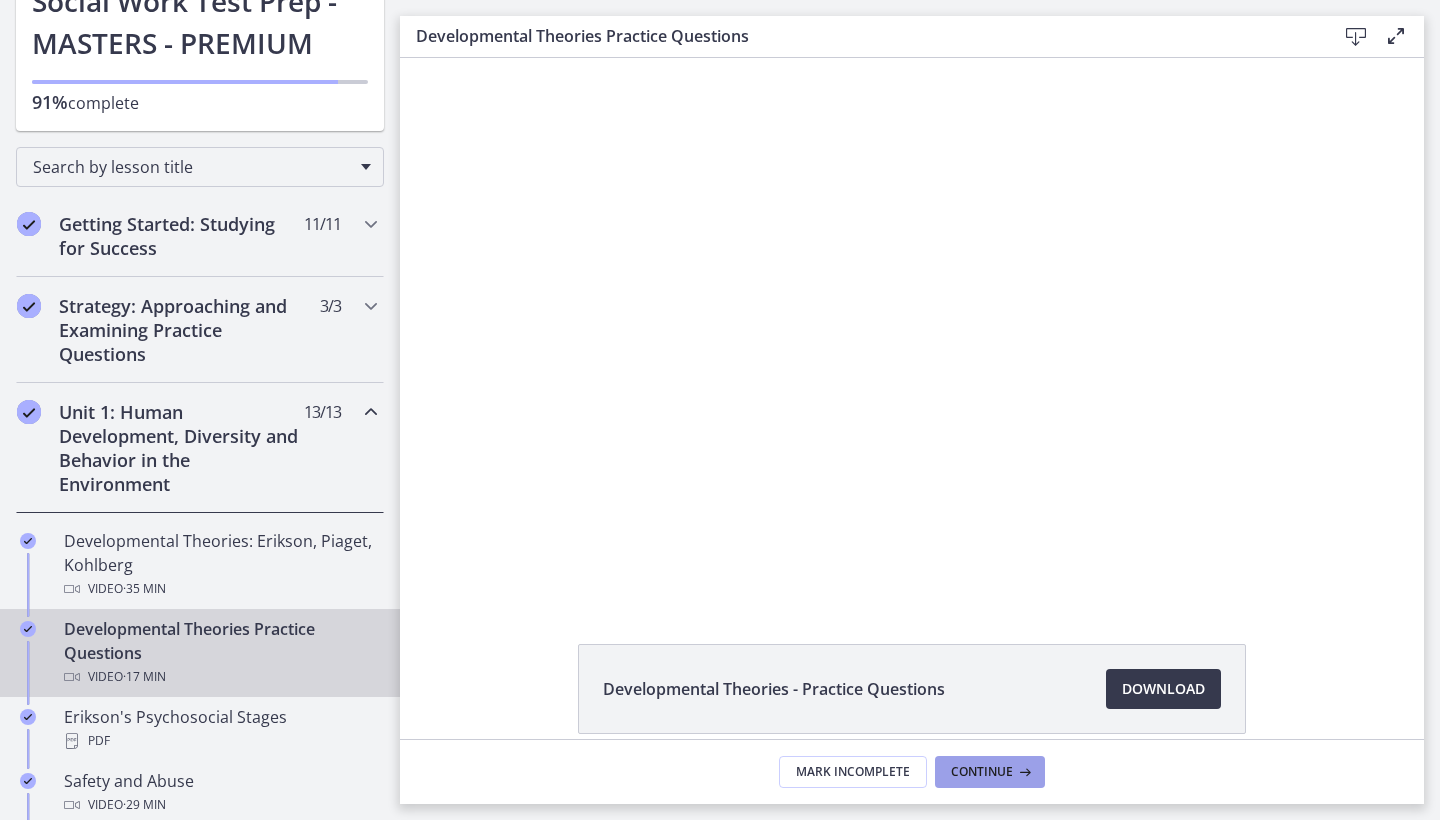 click on "Continue" at bounding box center (982, 772) 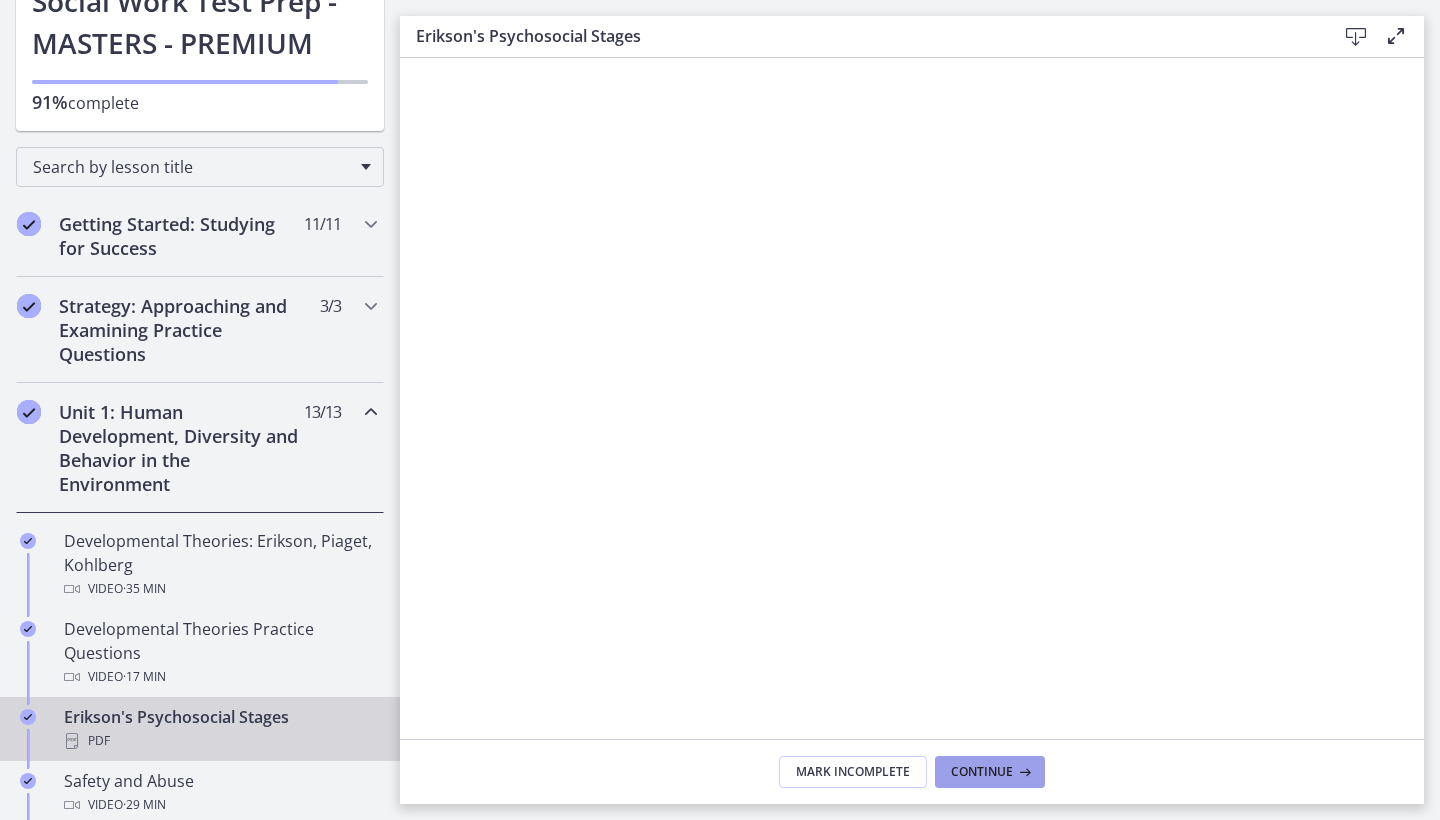 click on "Continue" at bounding box center [982, 772] 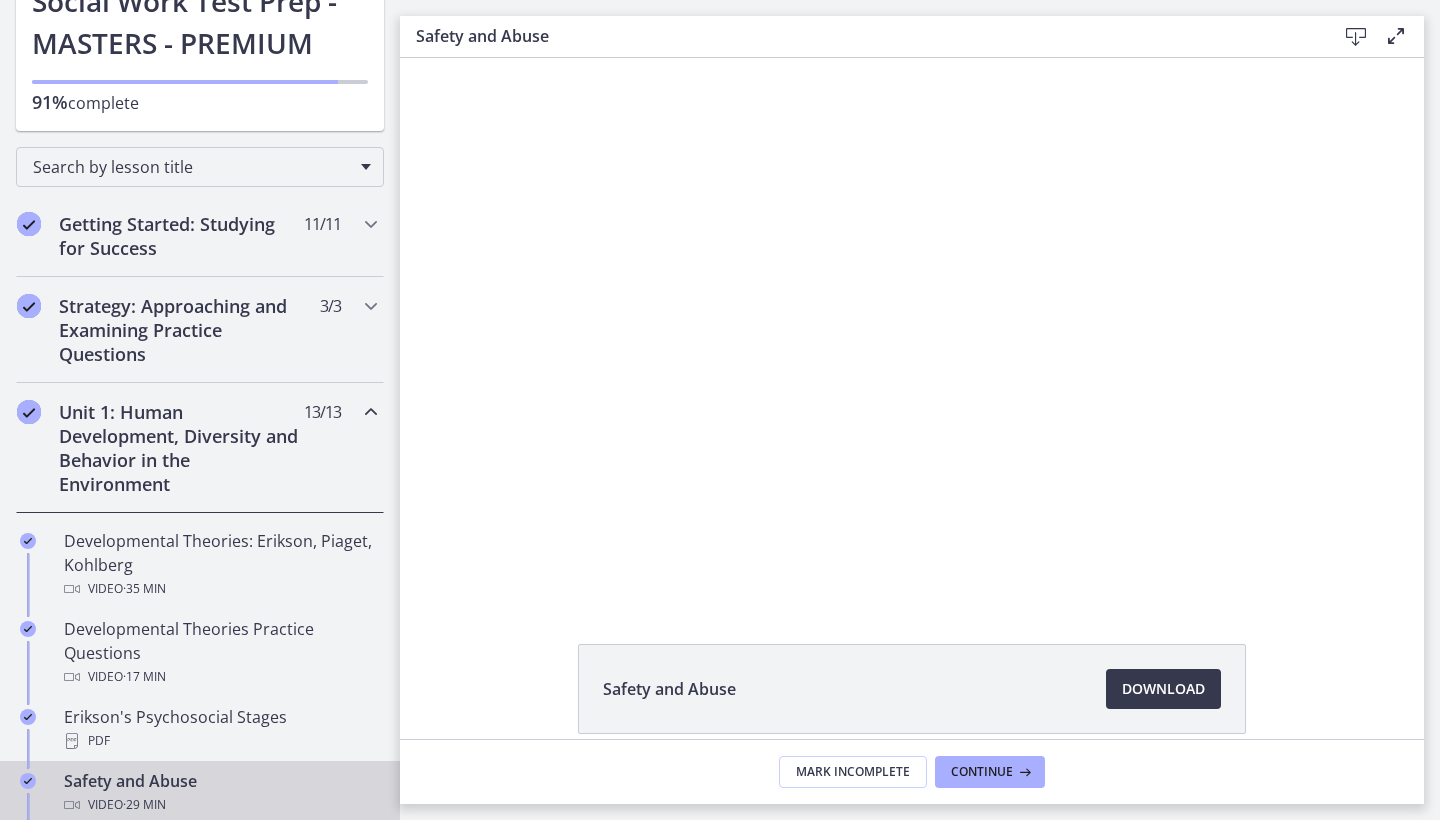 scroll, scrollTop: 0, scrollLeft: 0, axis: both 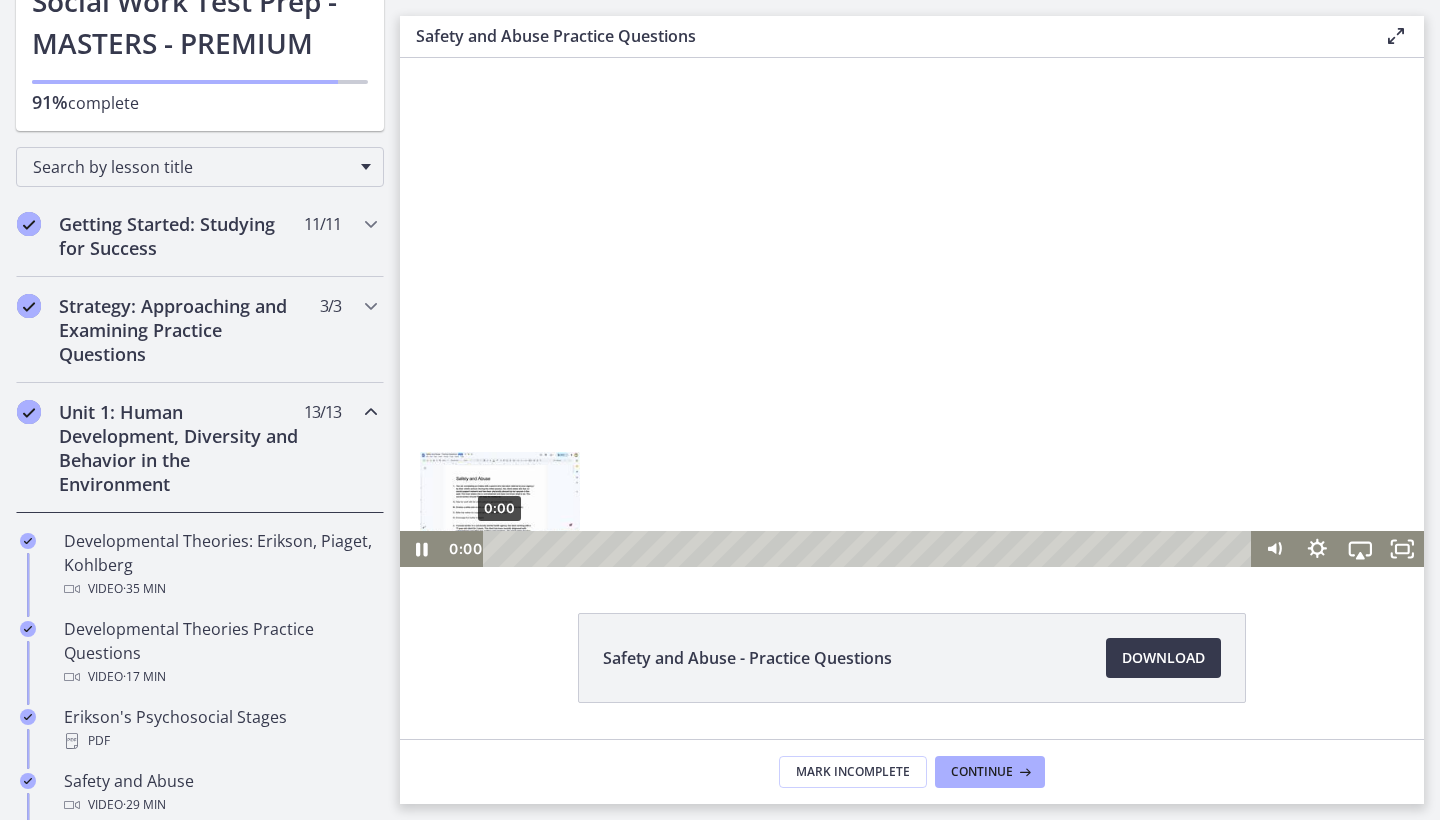 click on "[TIME] [TIME]" at bounding box center [848, 549] 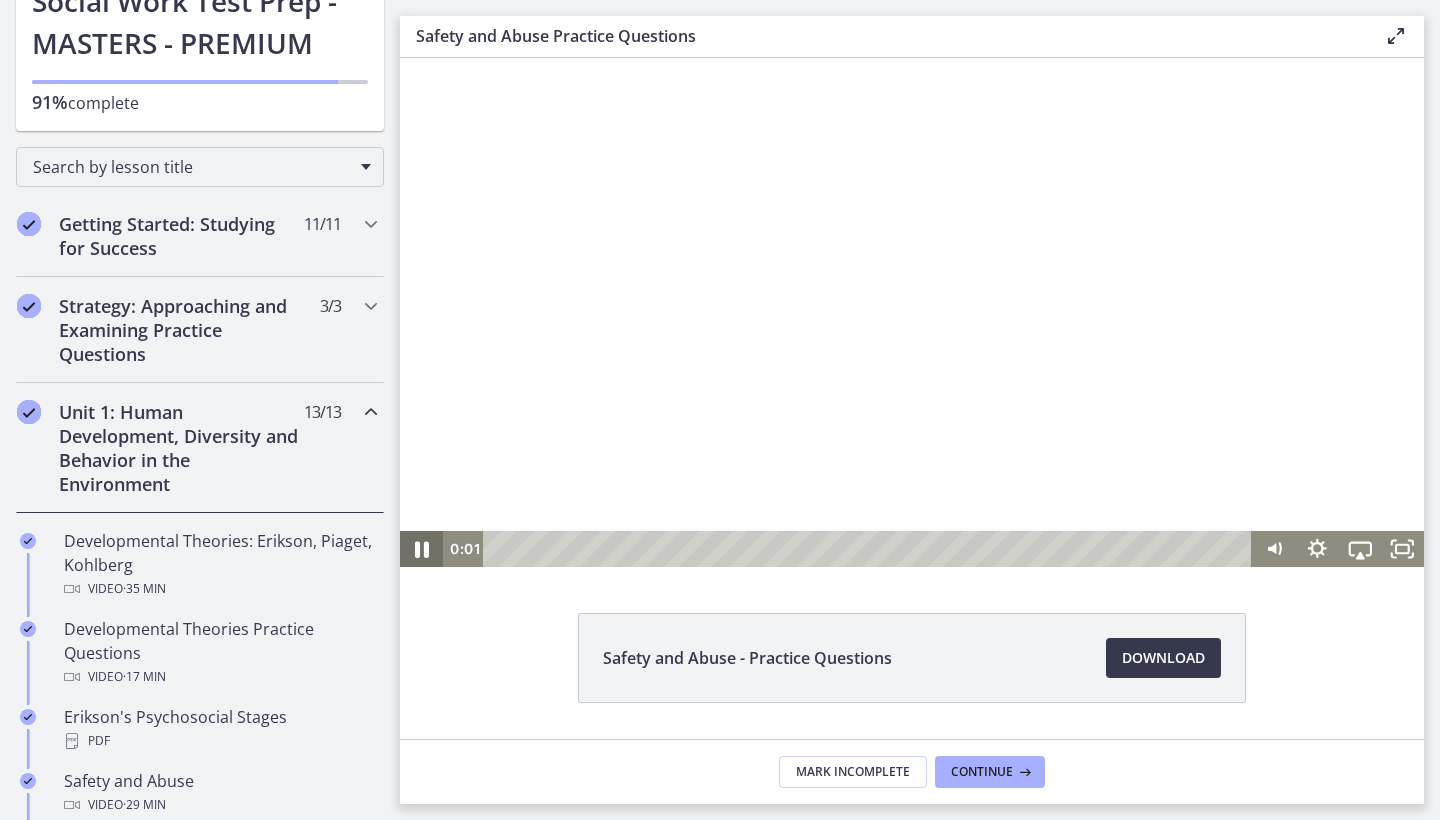 click 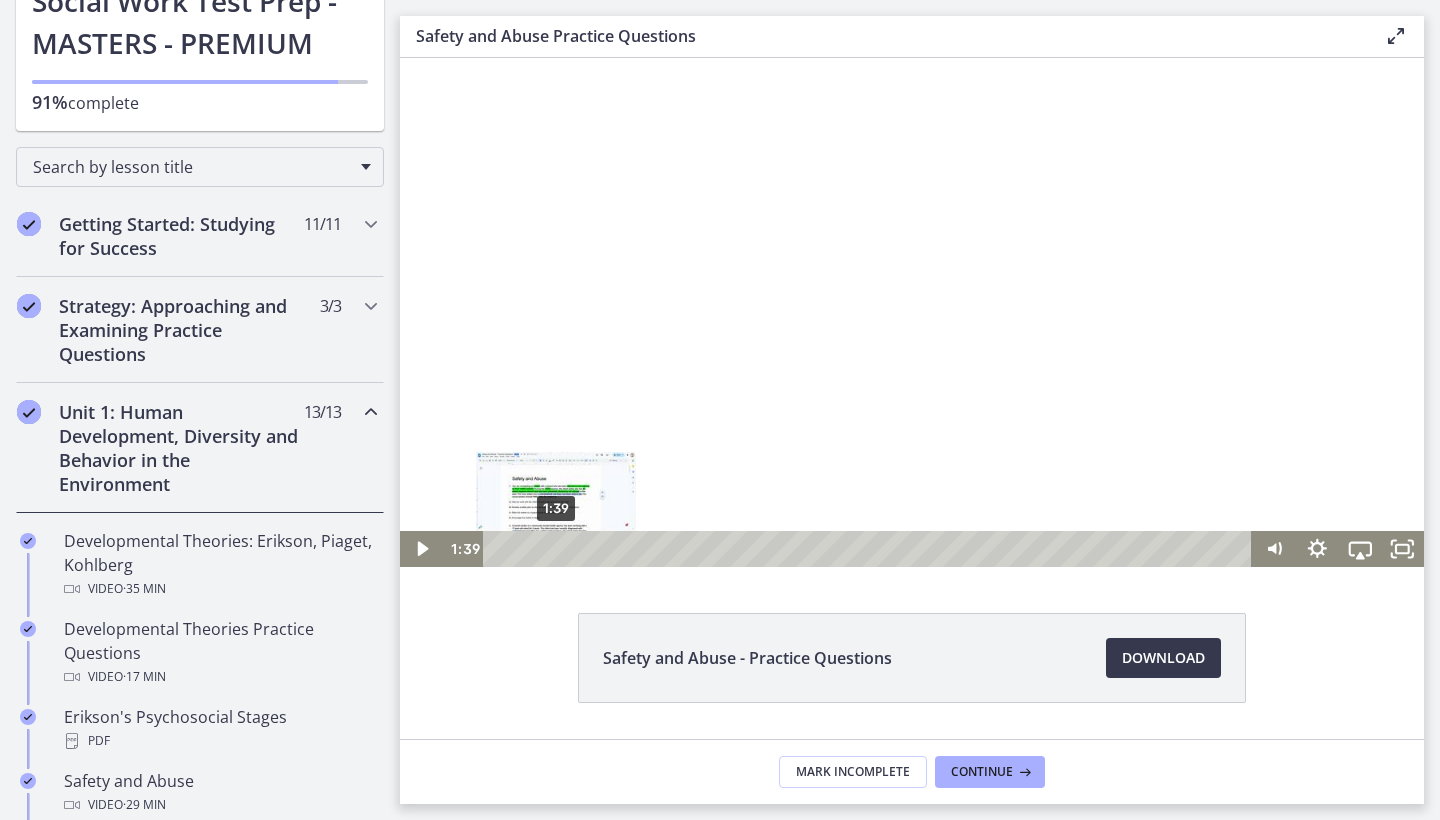 click on "1:39" at bounding box center [870, 549] 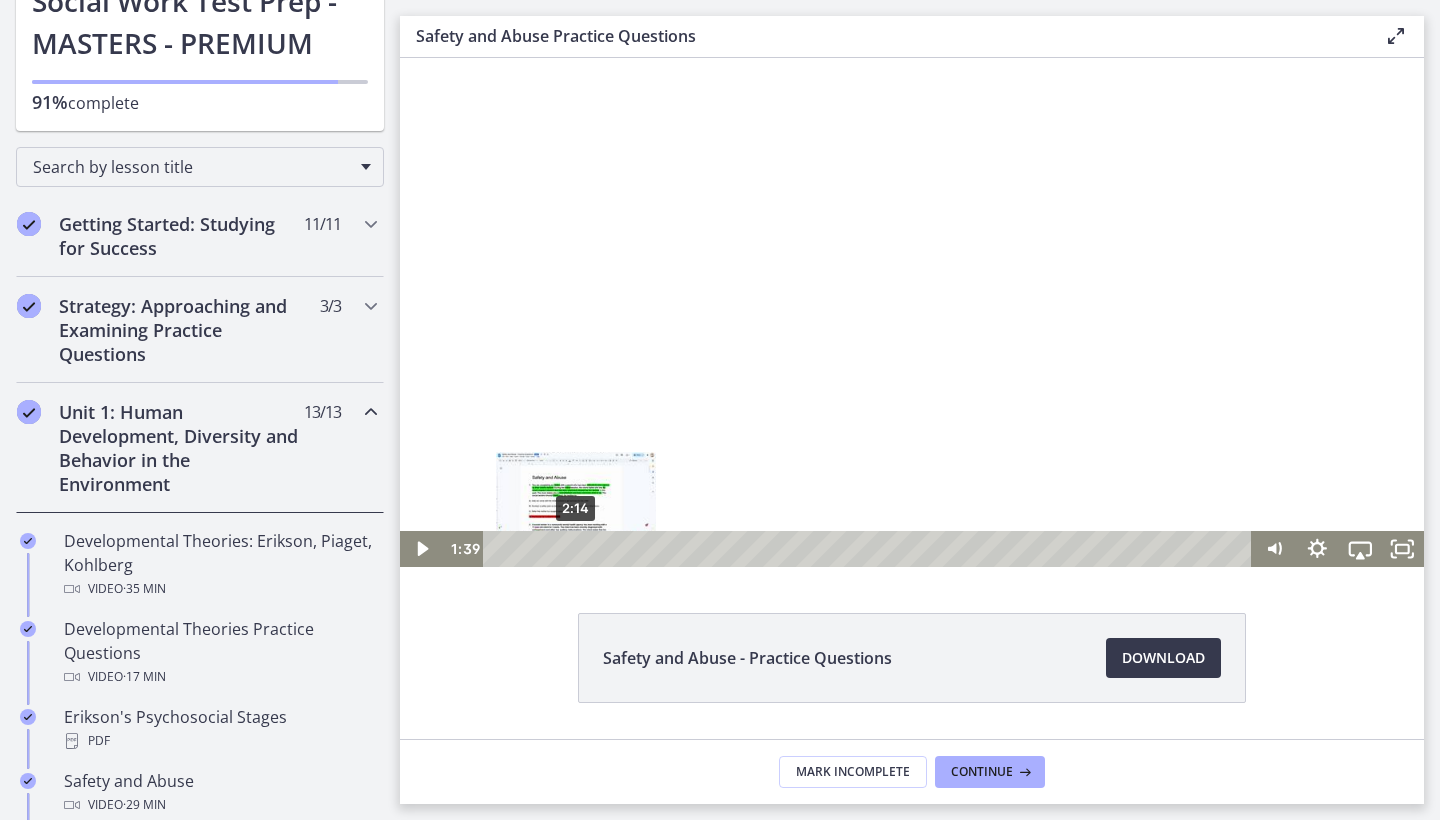 click on "2:14" at bounding box center [870, 549] 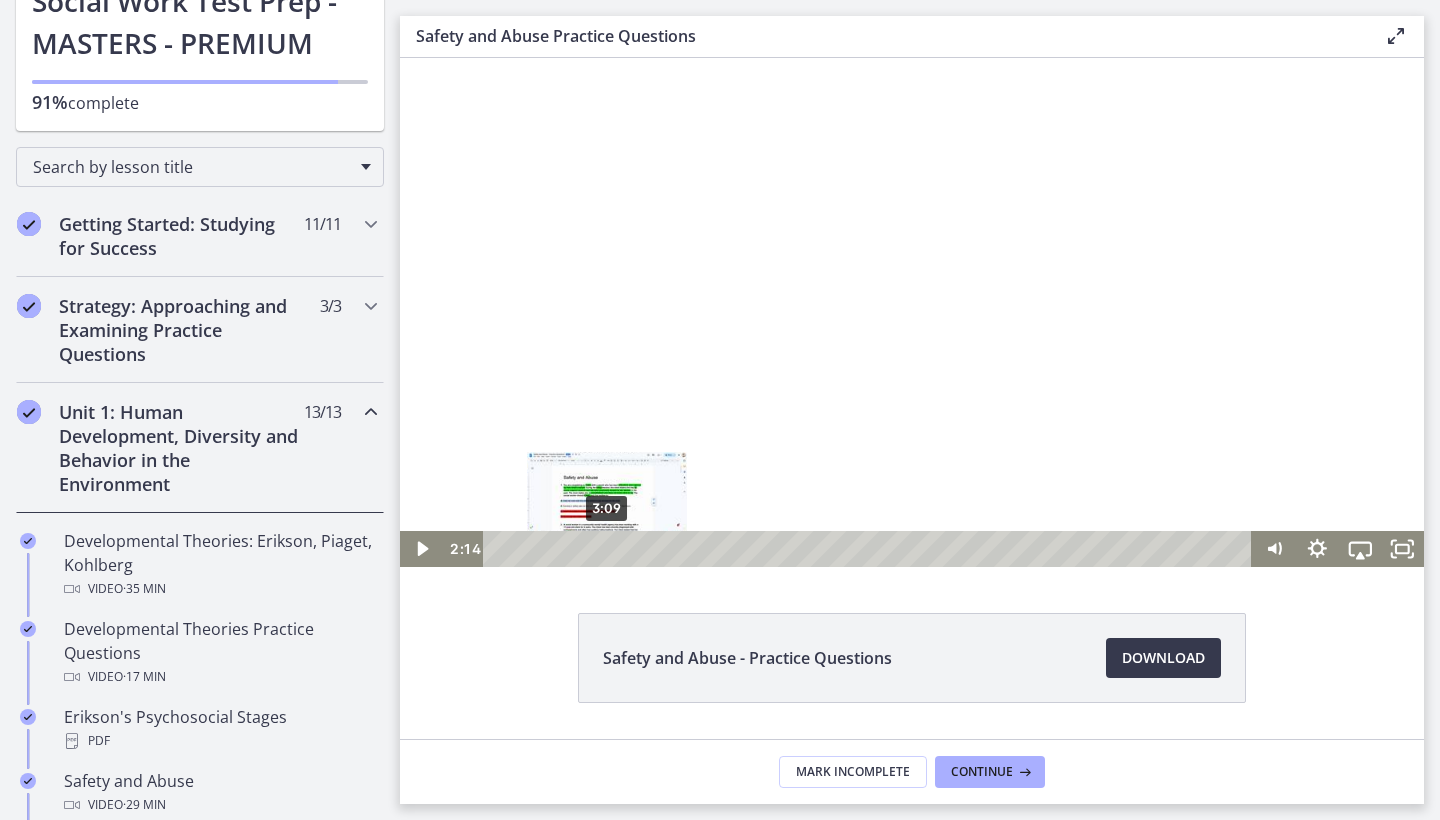 click on "3:09" at bounding box center (870, 549) 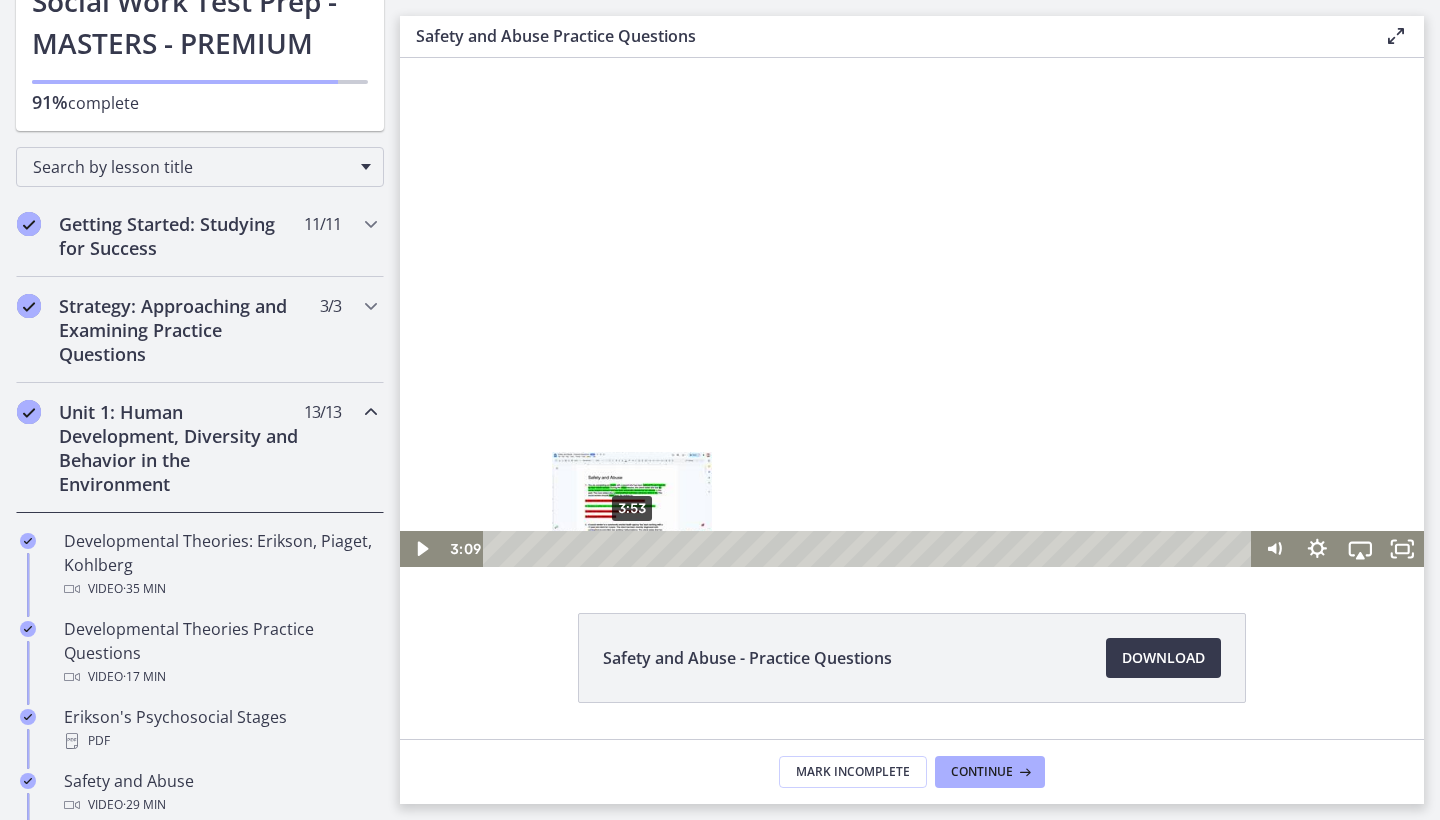 click on "3:53" at bounding box center [870, 549] 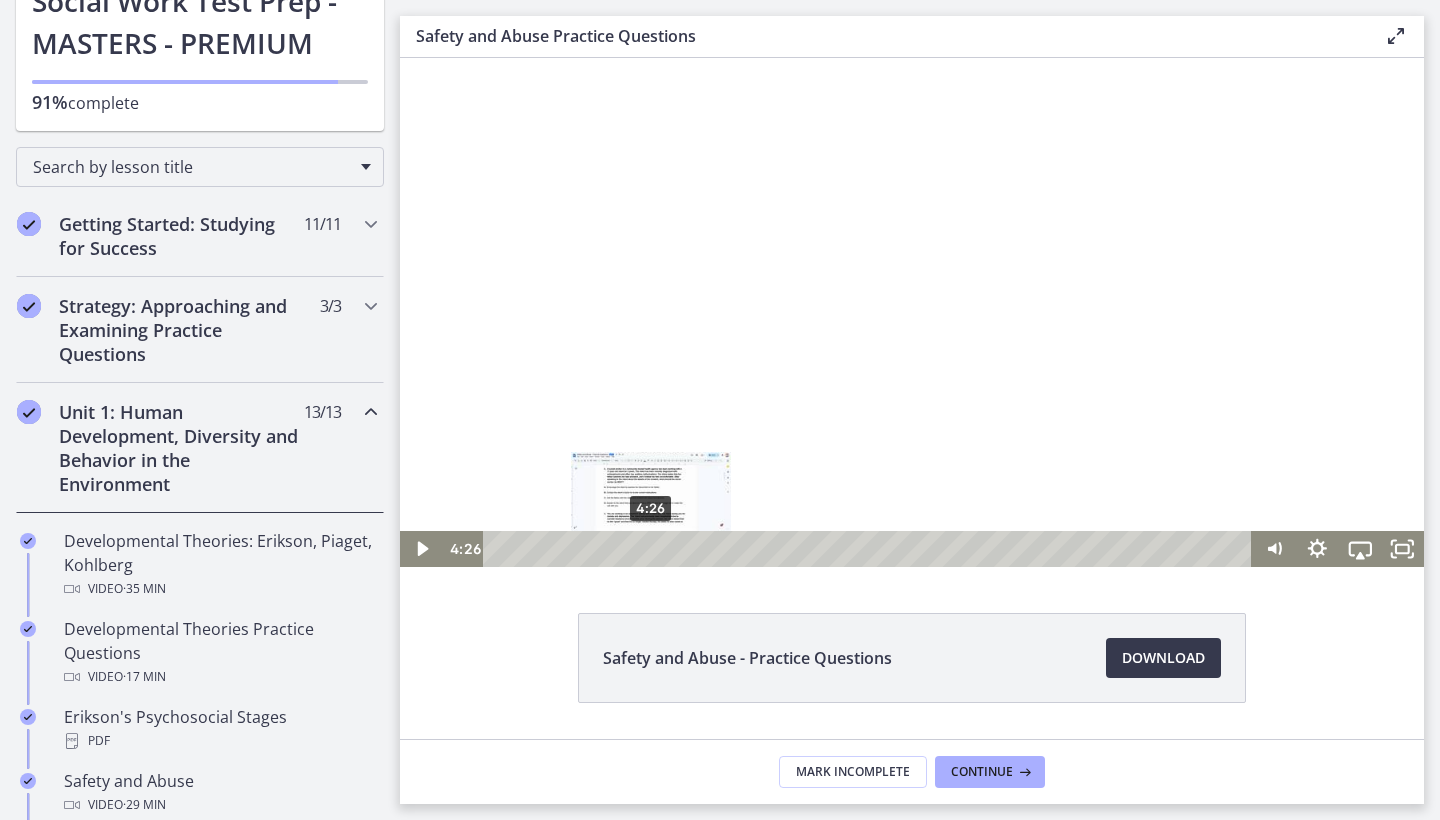 click on "4:26" at bounding box center [870, 549] 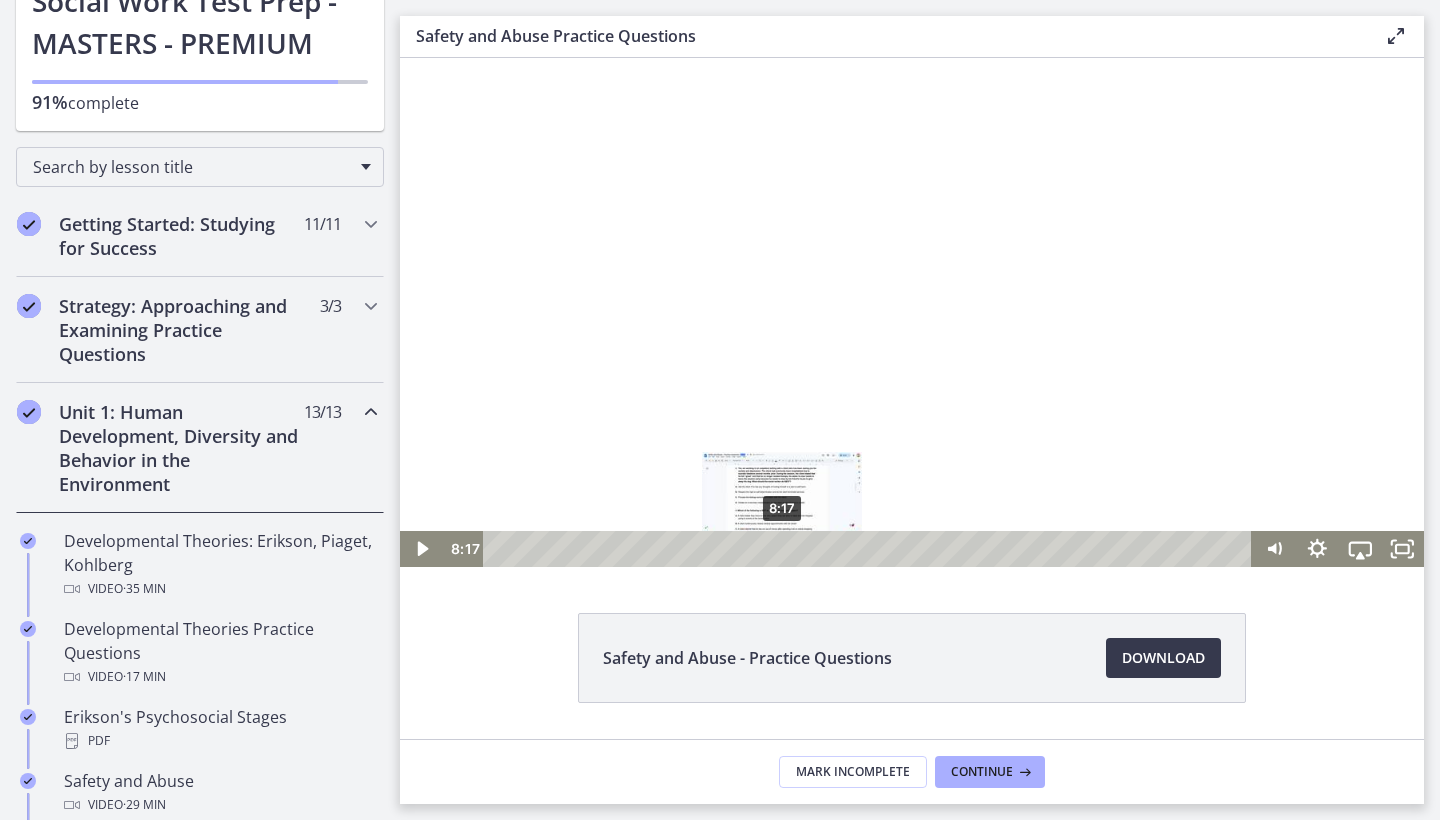 click on "8:17" at bounding box center (870, 549) 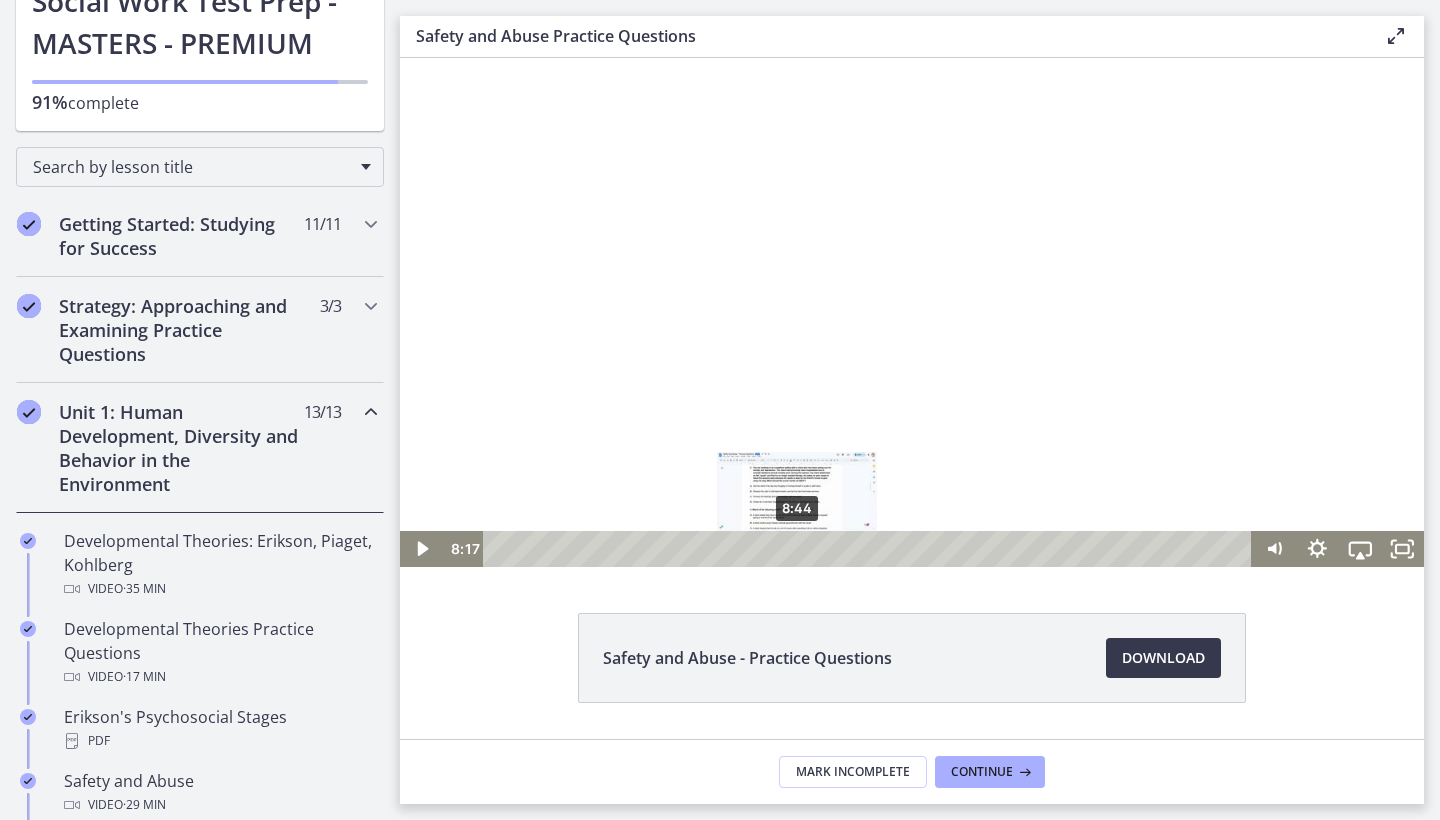 click on "8:44" at bounding box center (870, 549) 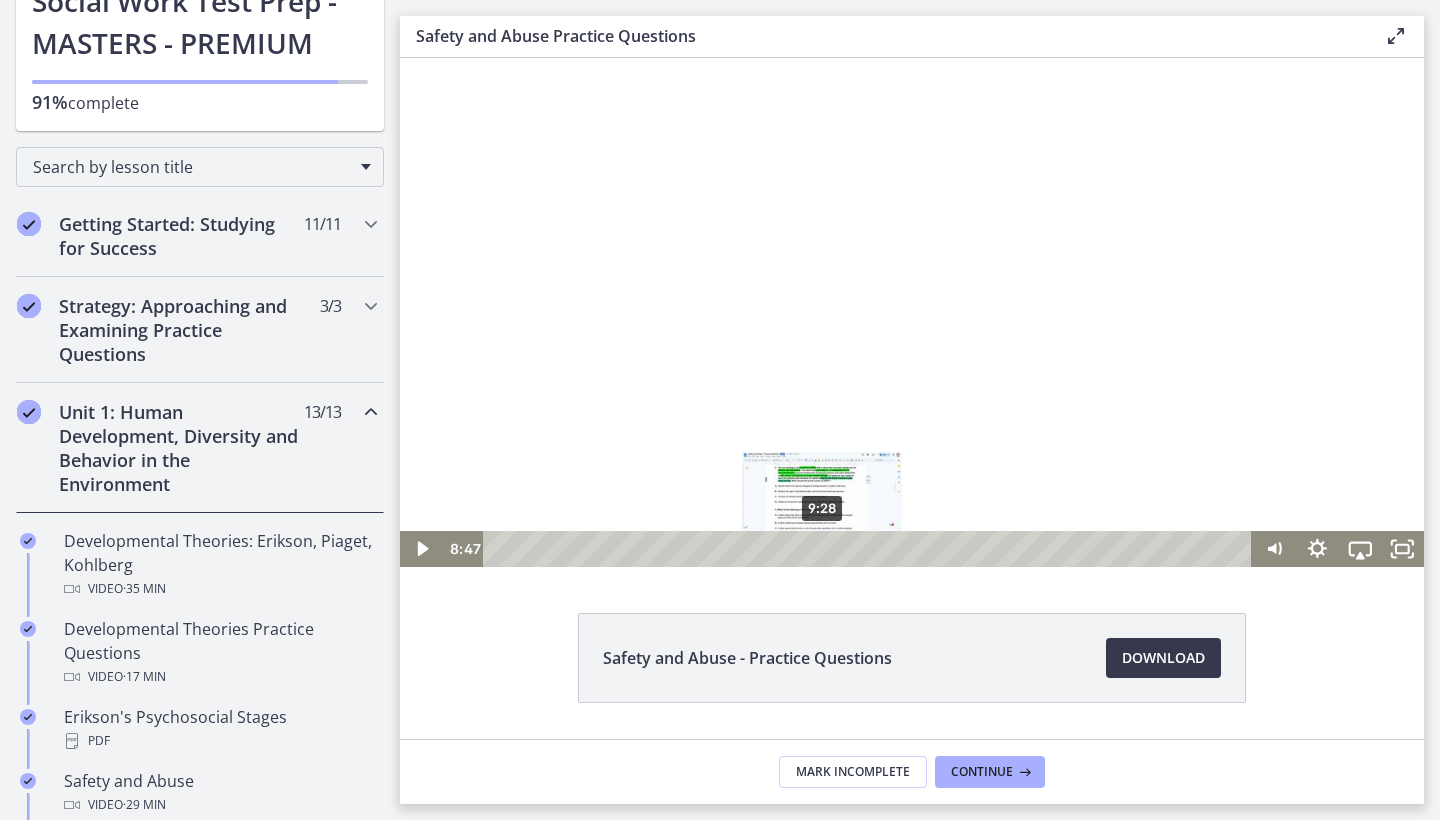 click on "9:28" at bounding box center [870, 549] 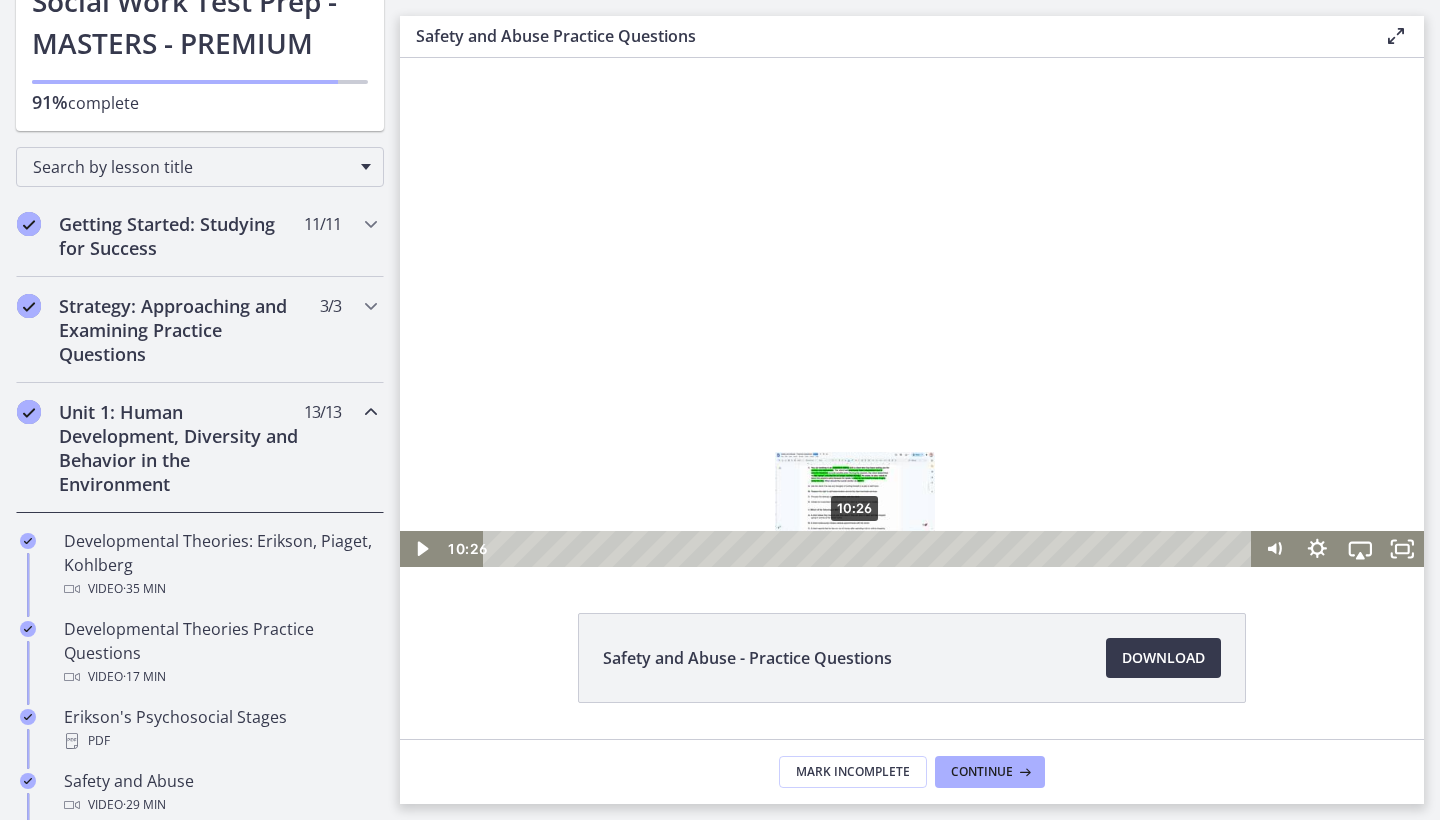 click on "10:26" at bounding box center [870, 549] 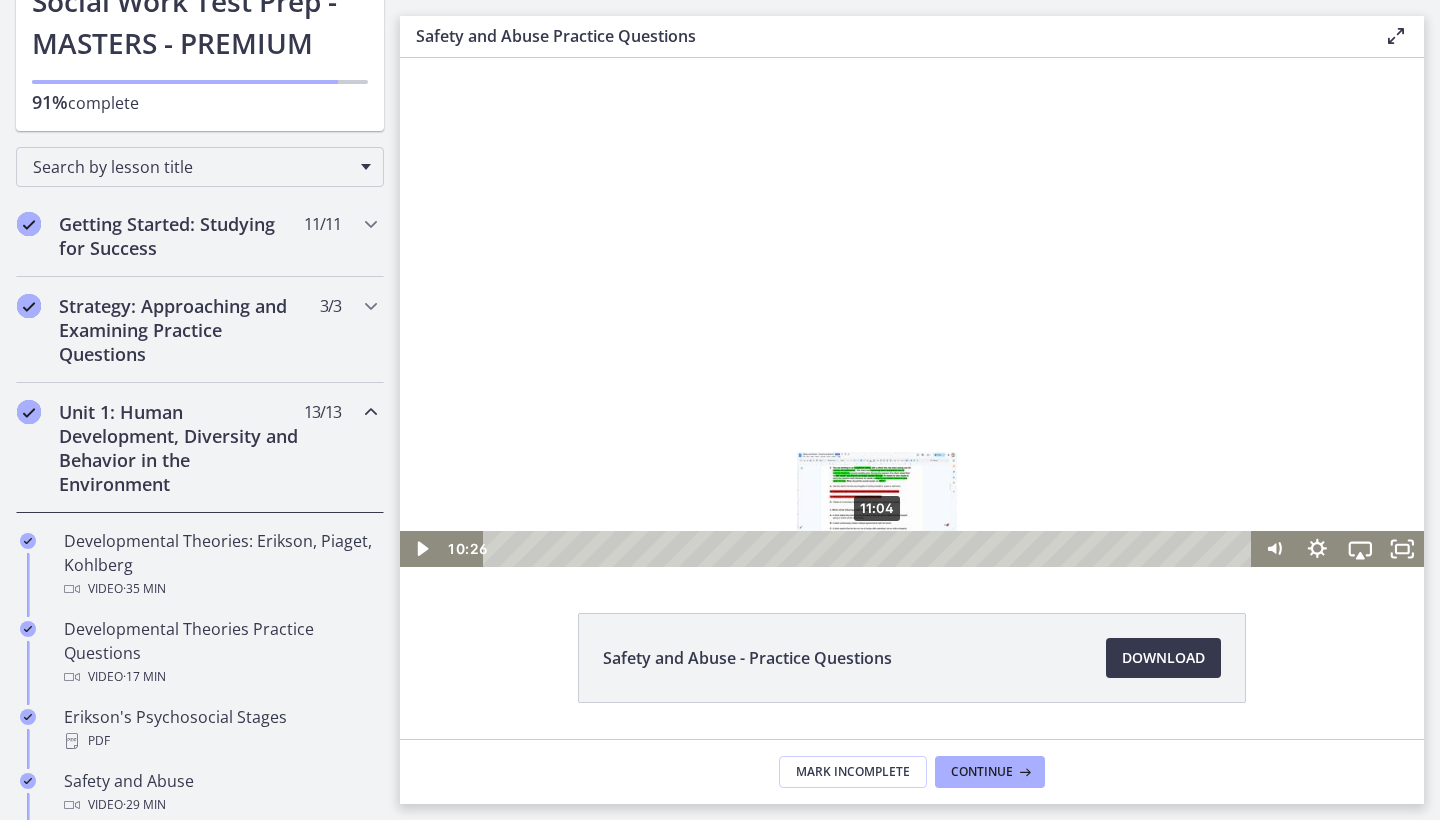 click on "11:04" at bounding box center (870, 549) 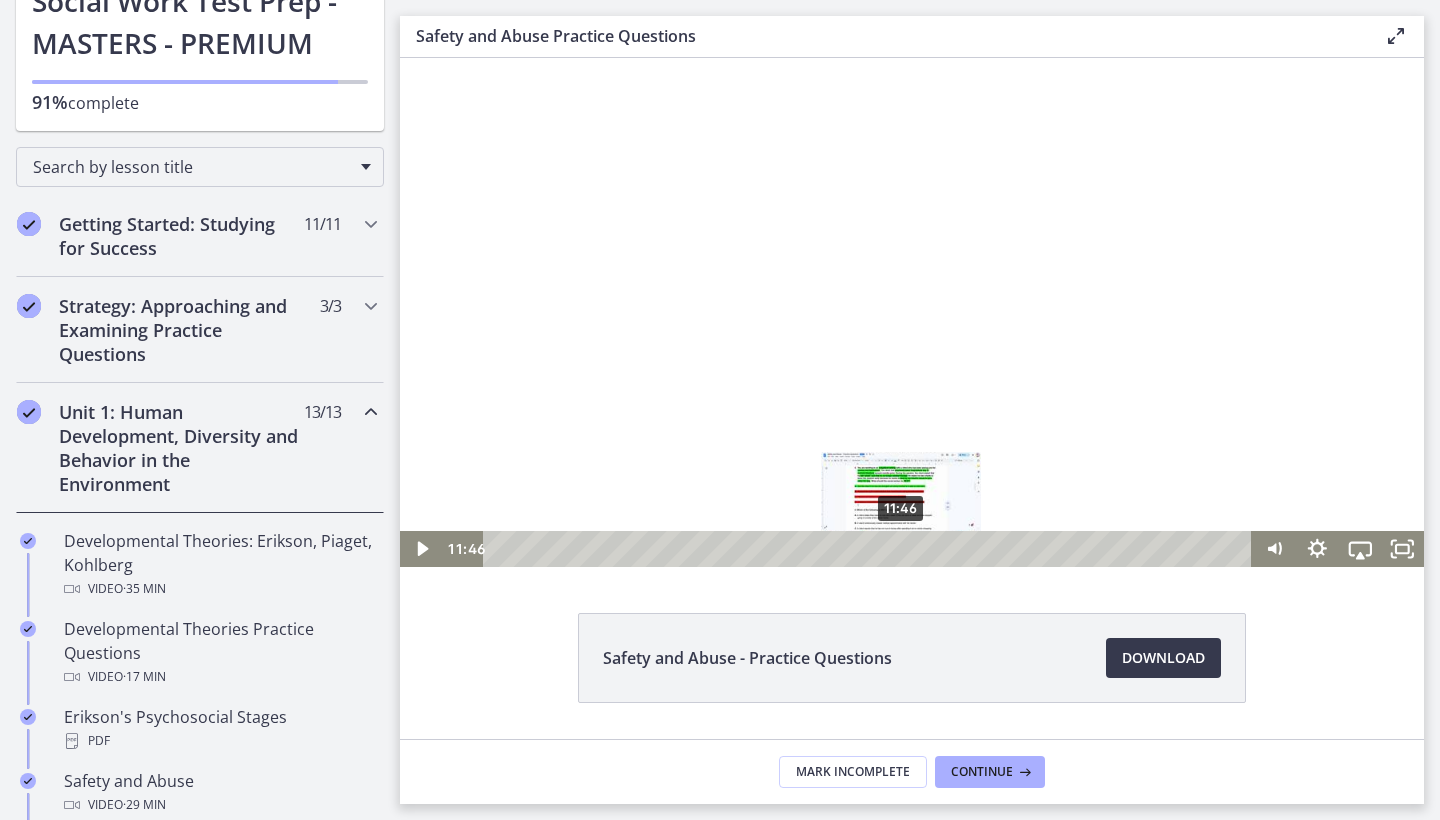 click on "11:46" at bounding box center (870, 549) 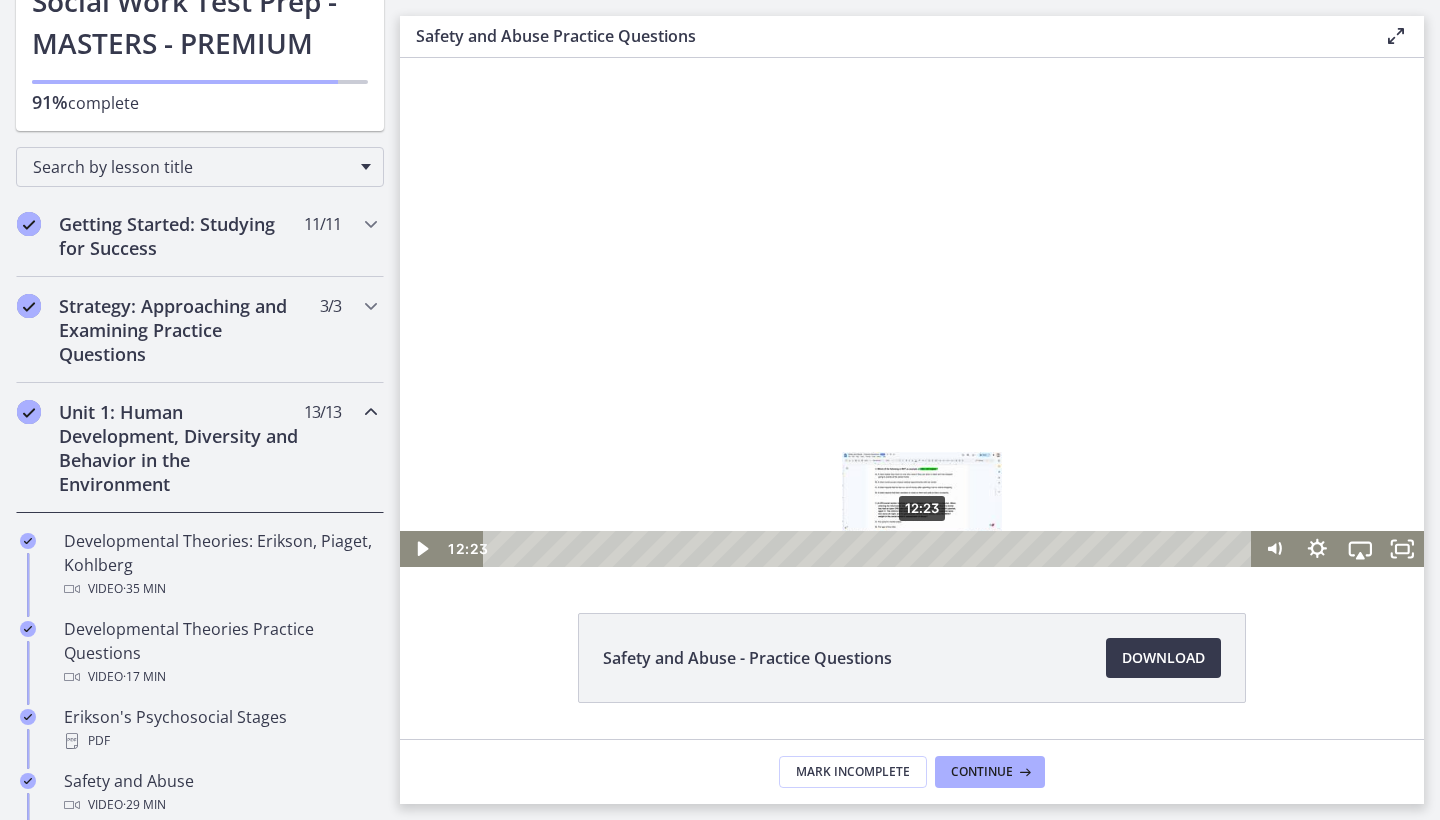 click on "12:23" at bounding box center (870, 549) 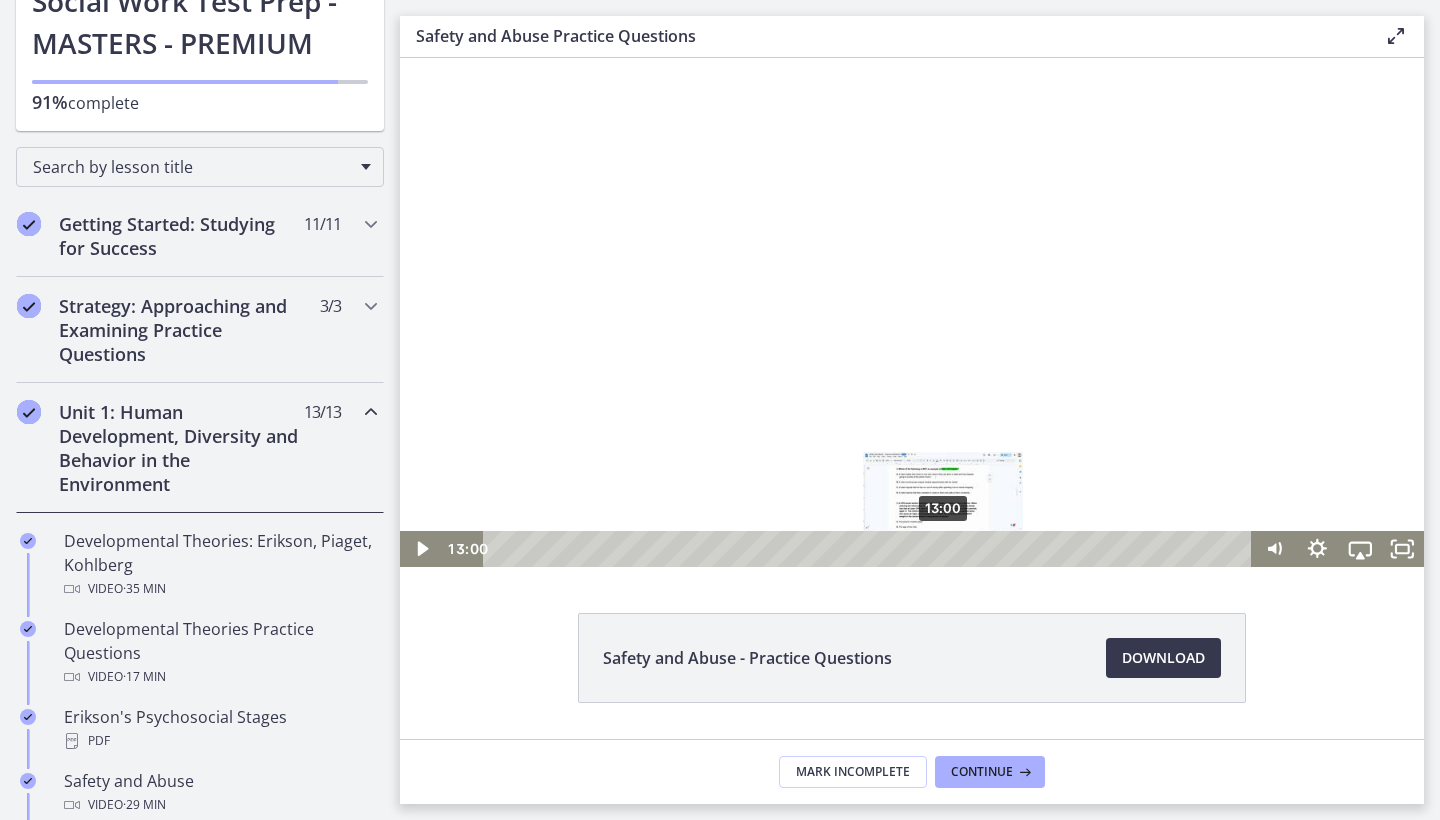 click on "13:00" at bounding box center [870, 549] 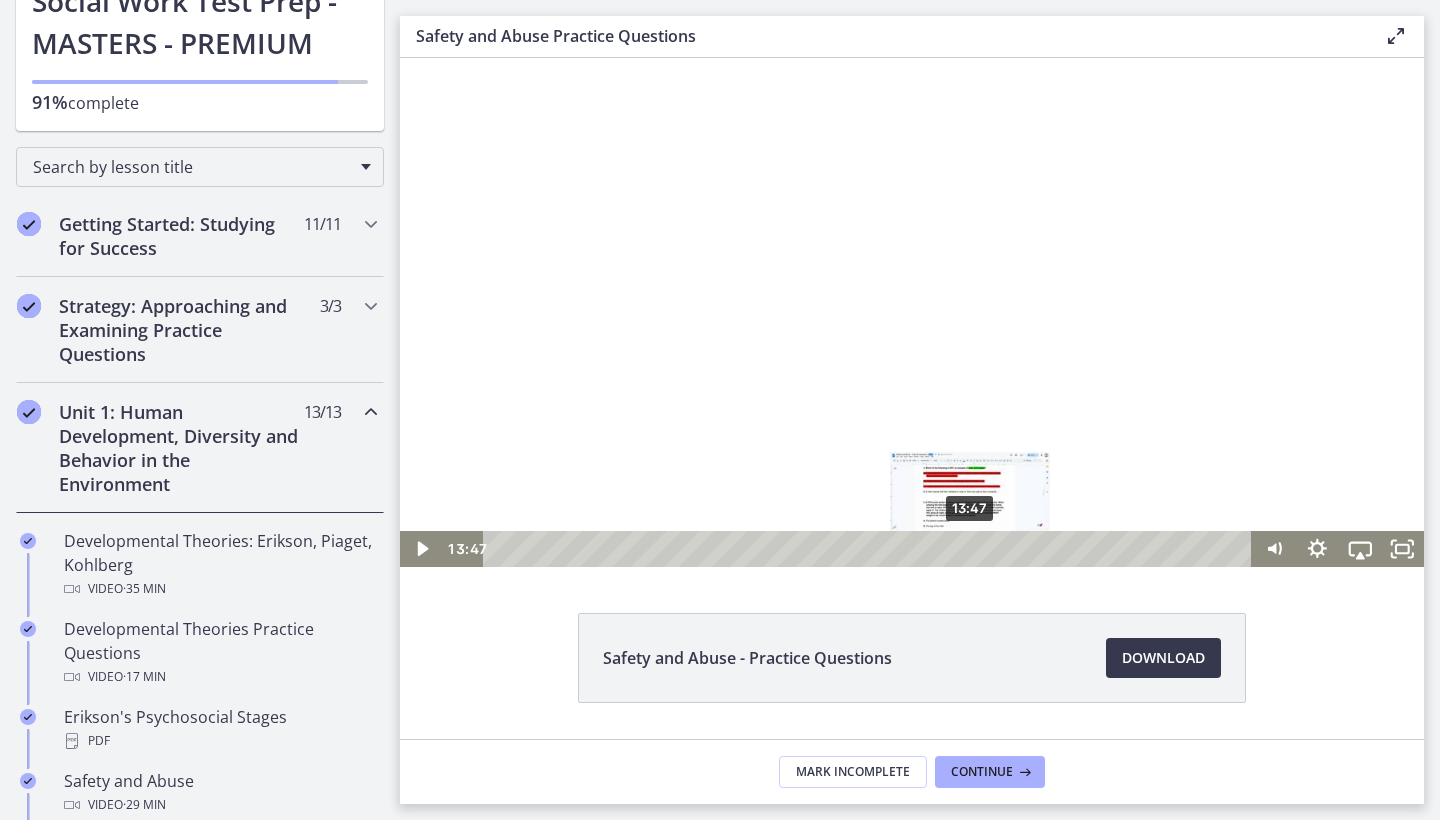 click on "13:47" at bounding box center [870, 549] 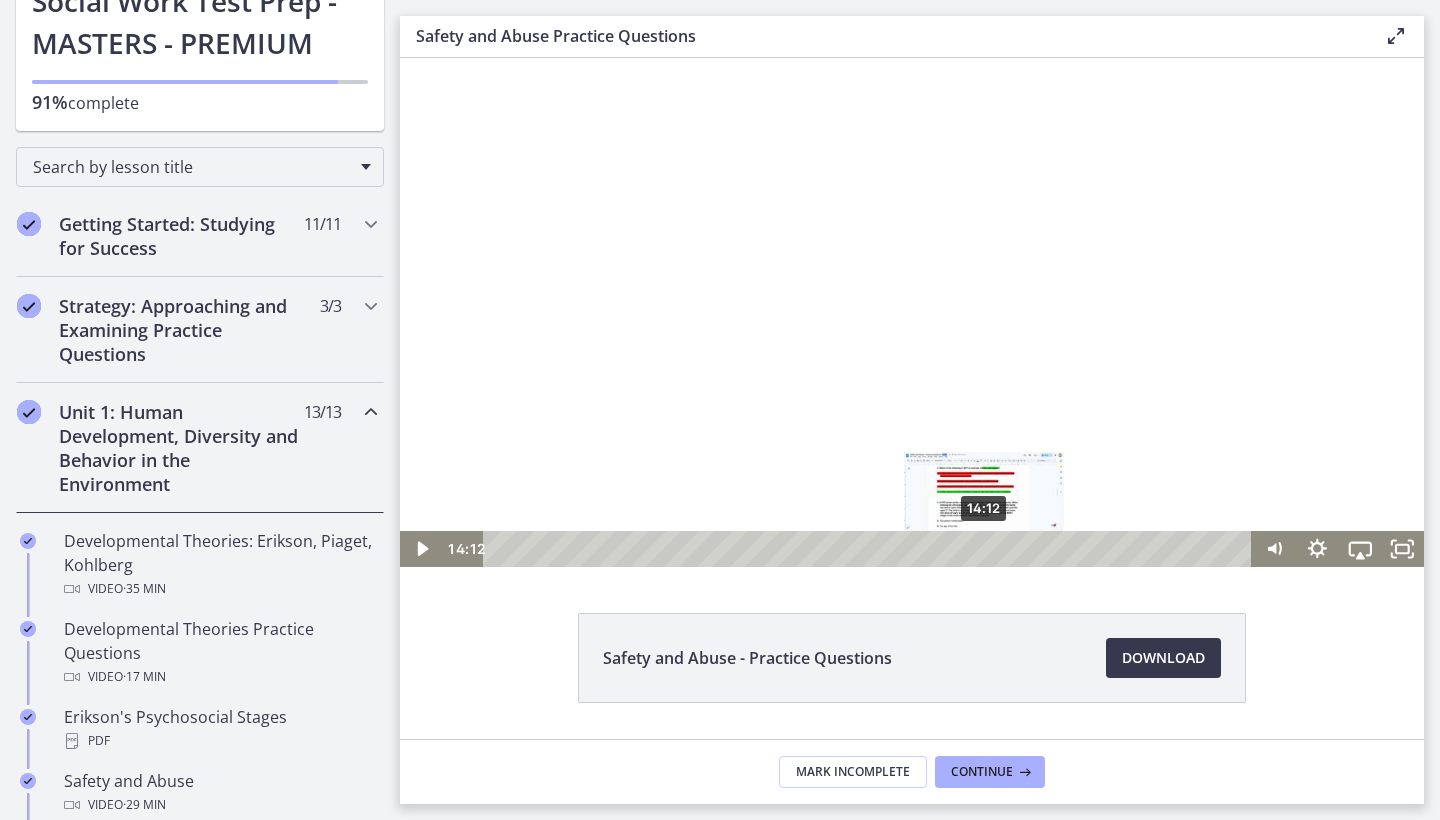 click on "14:12" at bounding box center [870, 549] 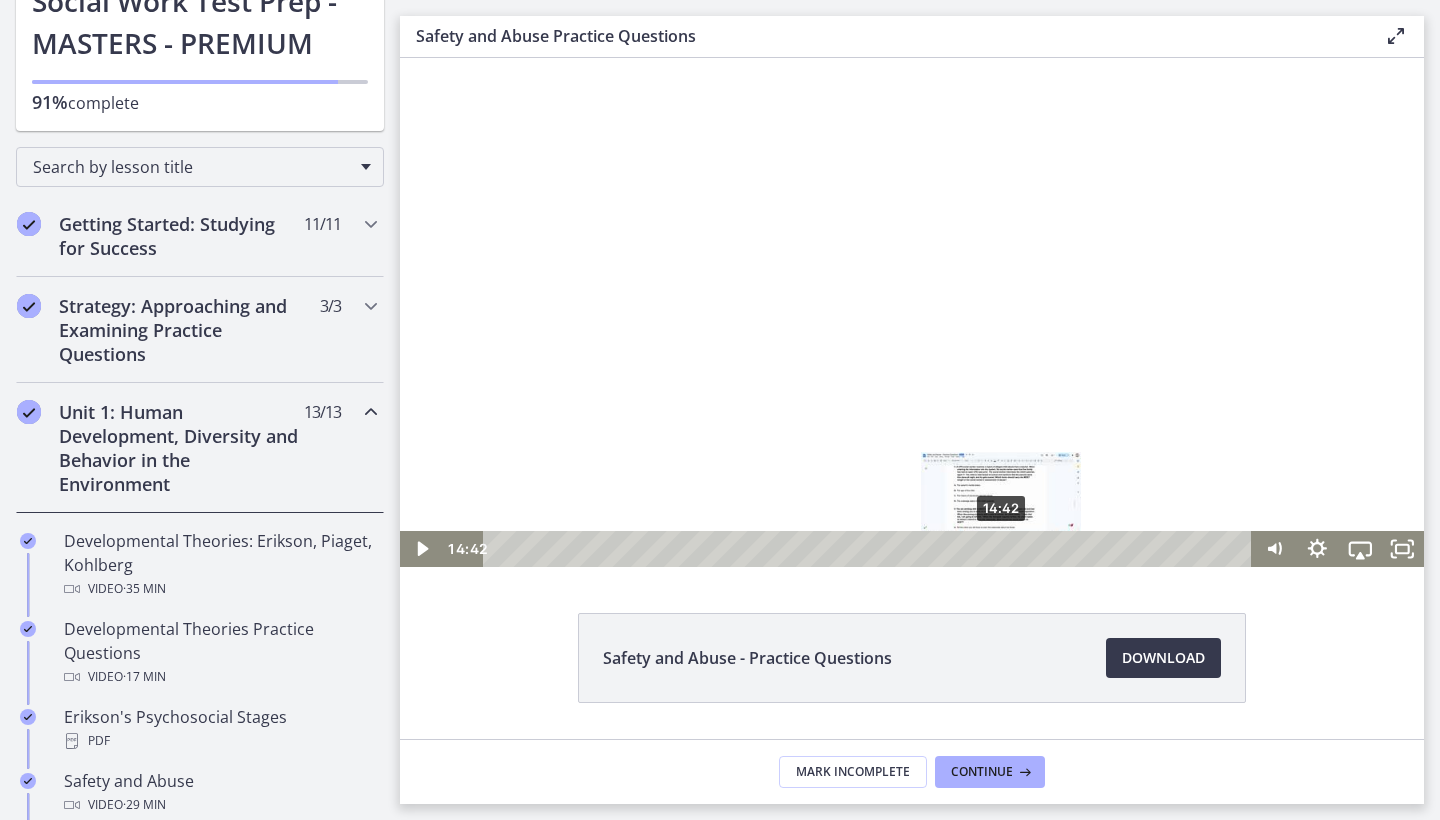 click on "14:42" at bounding box center (870, 549) 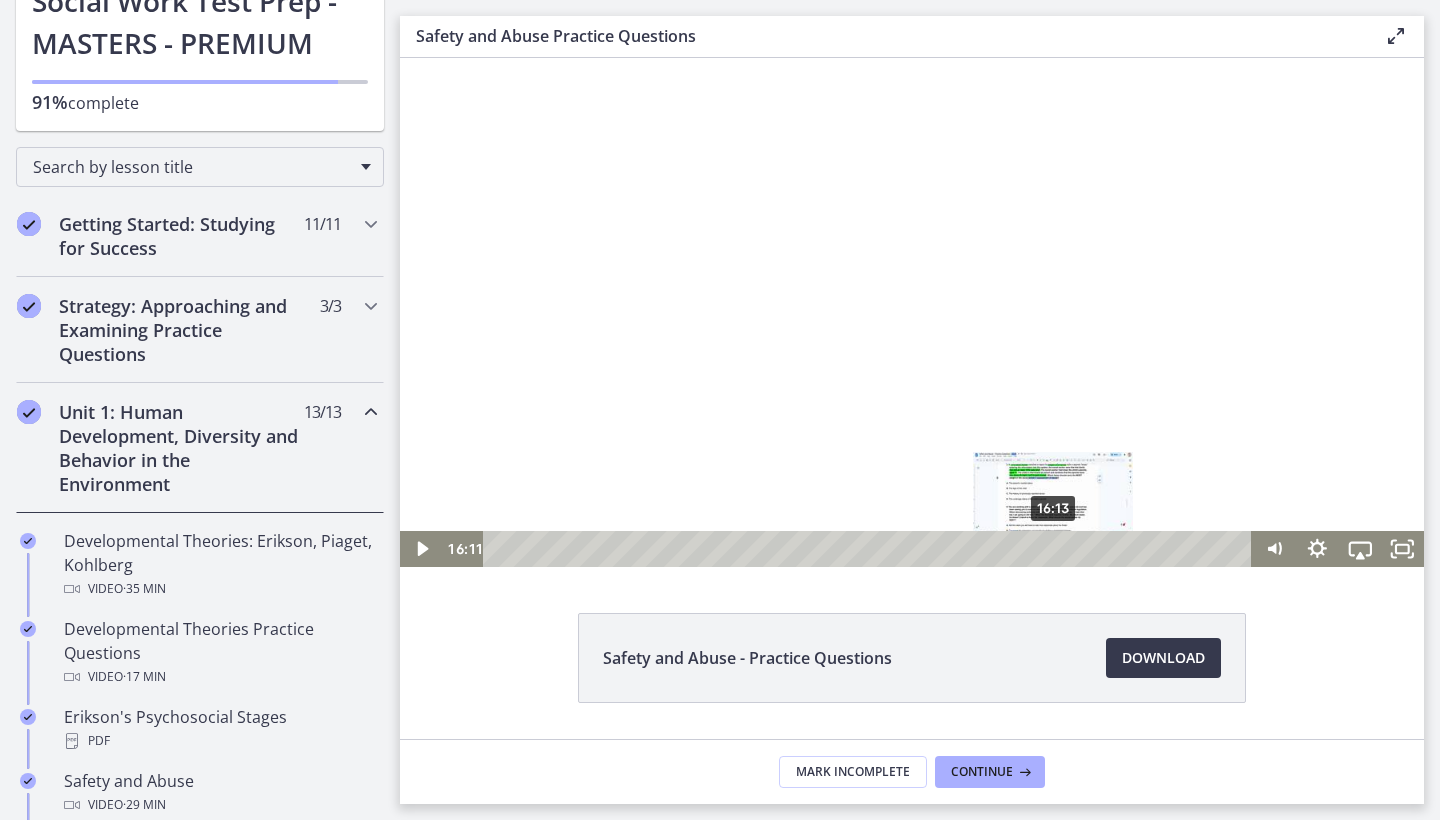 click at bounding box center (1052, 549) 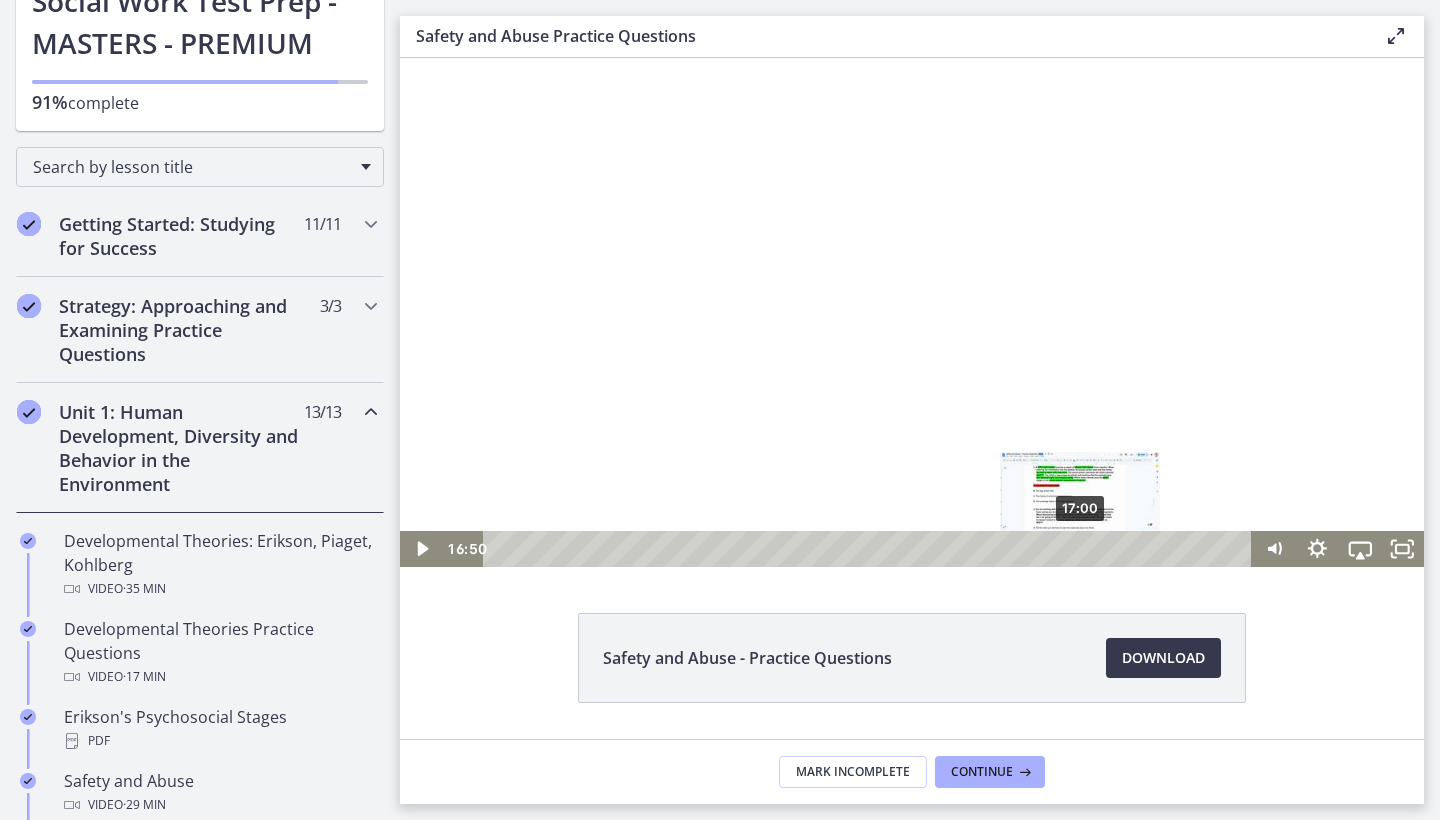 click on "17:00" at bounding box center [870, 549] 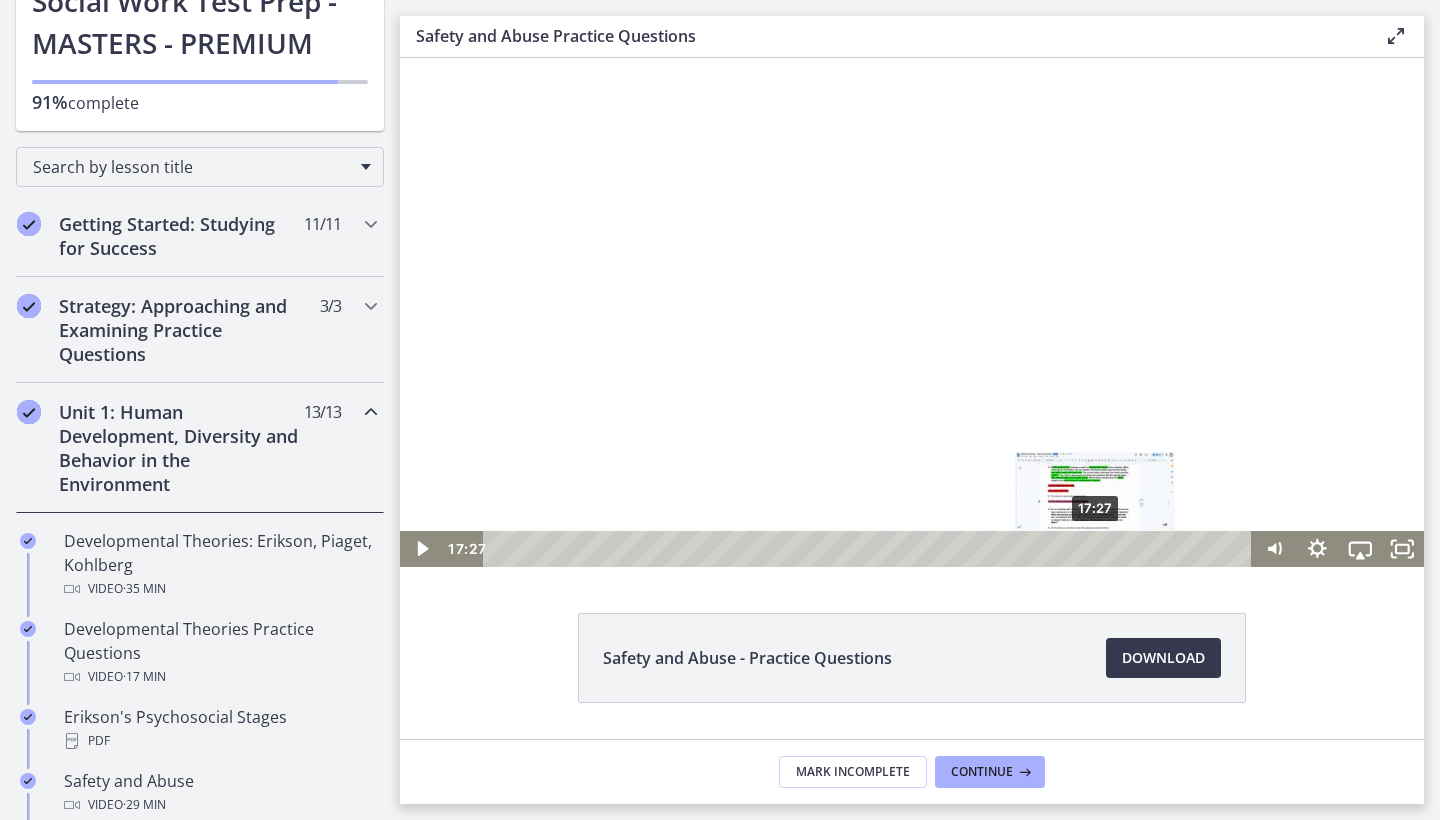 click on "17:27" at bounding box center (870, 549) 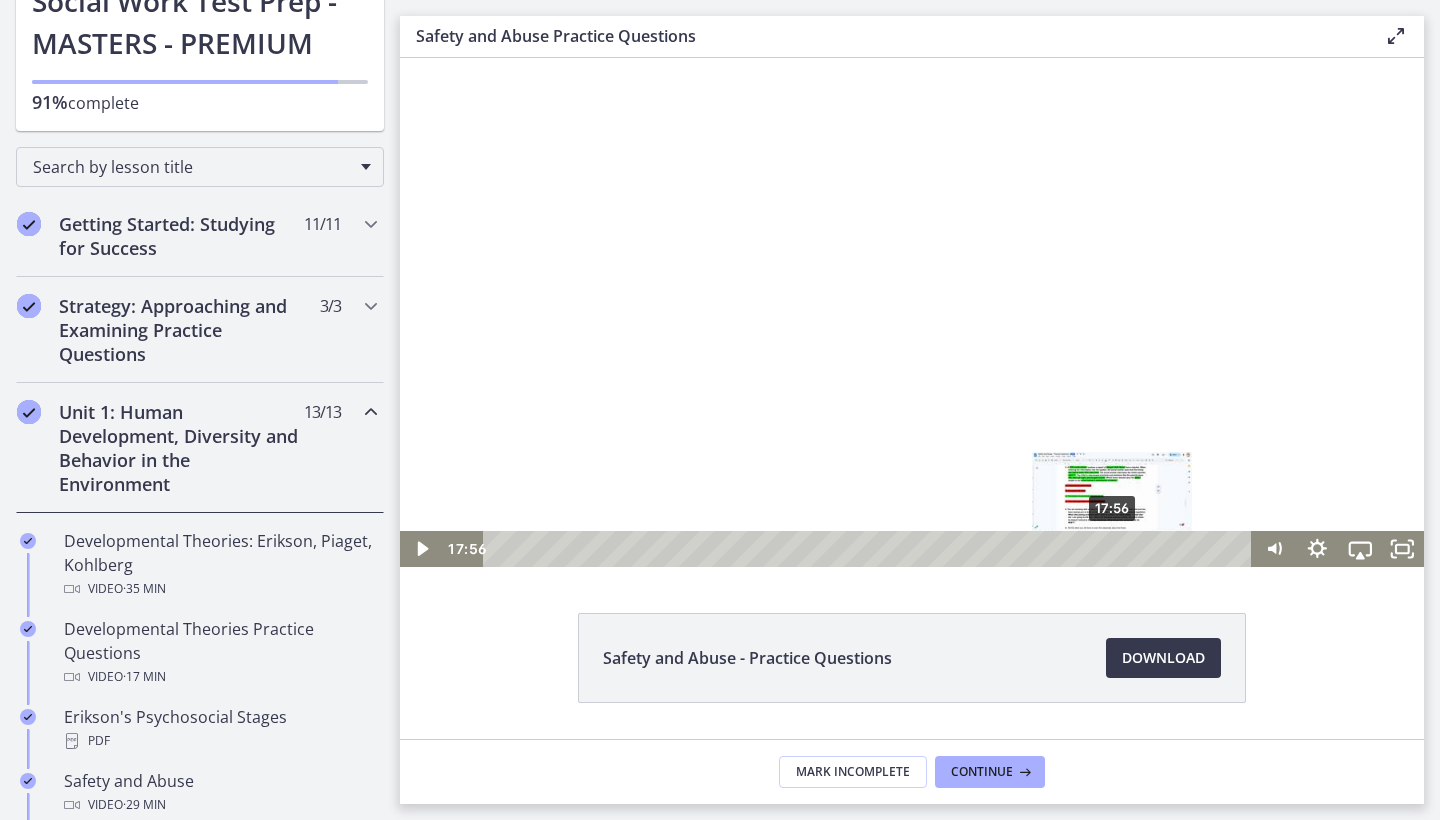 click on "17:56" at bounding box center (870, 549) 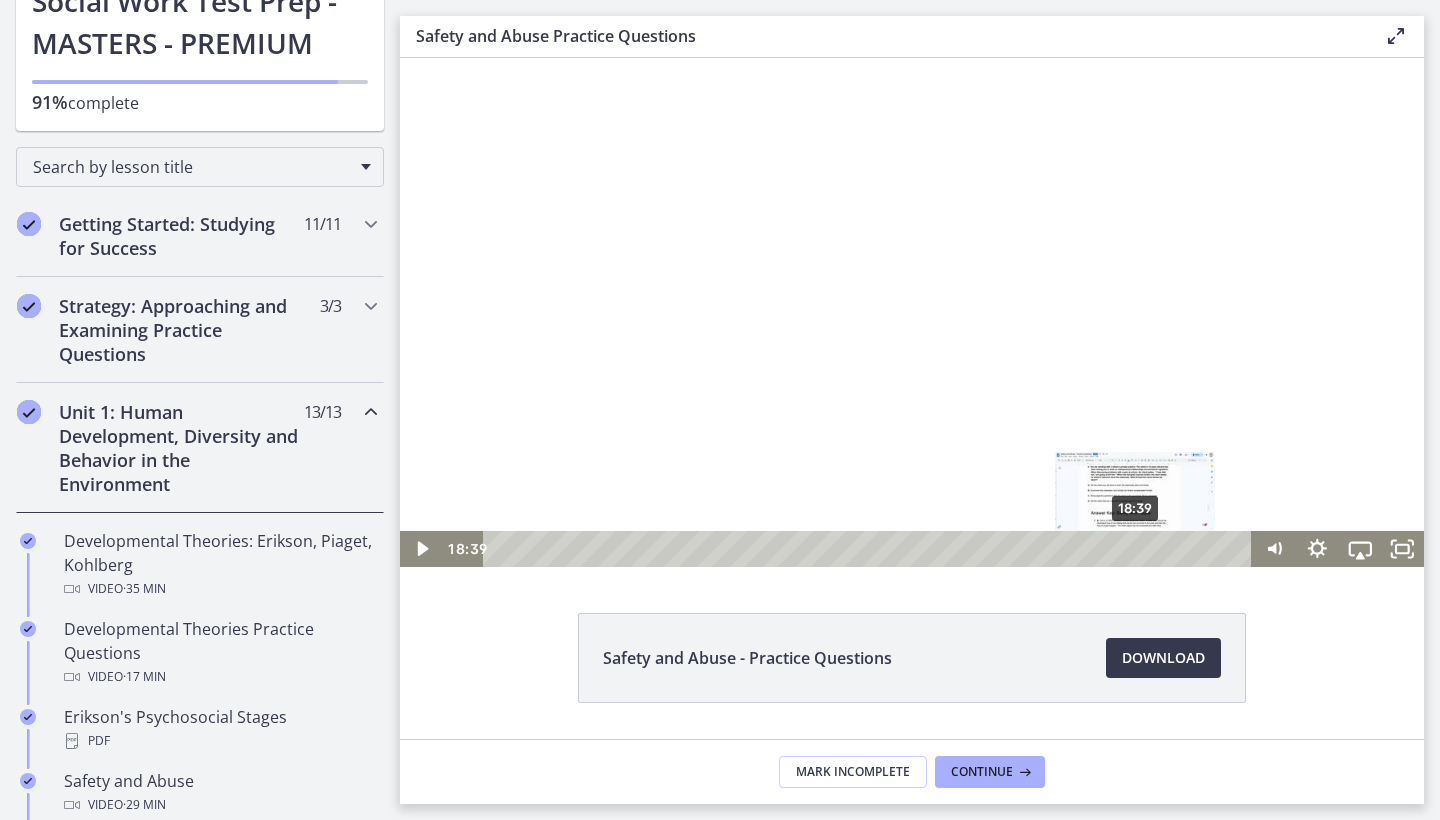 click on "18:39" at bounding box center (870, 549) 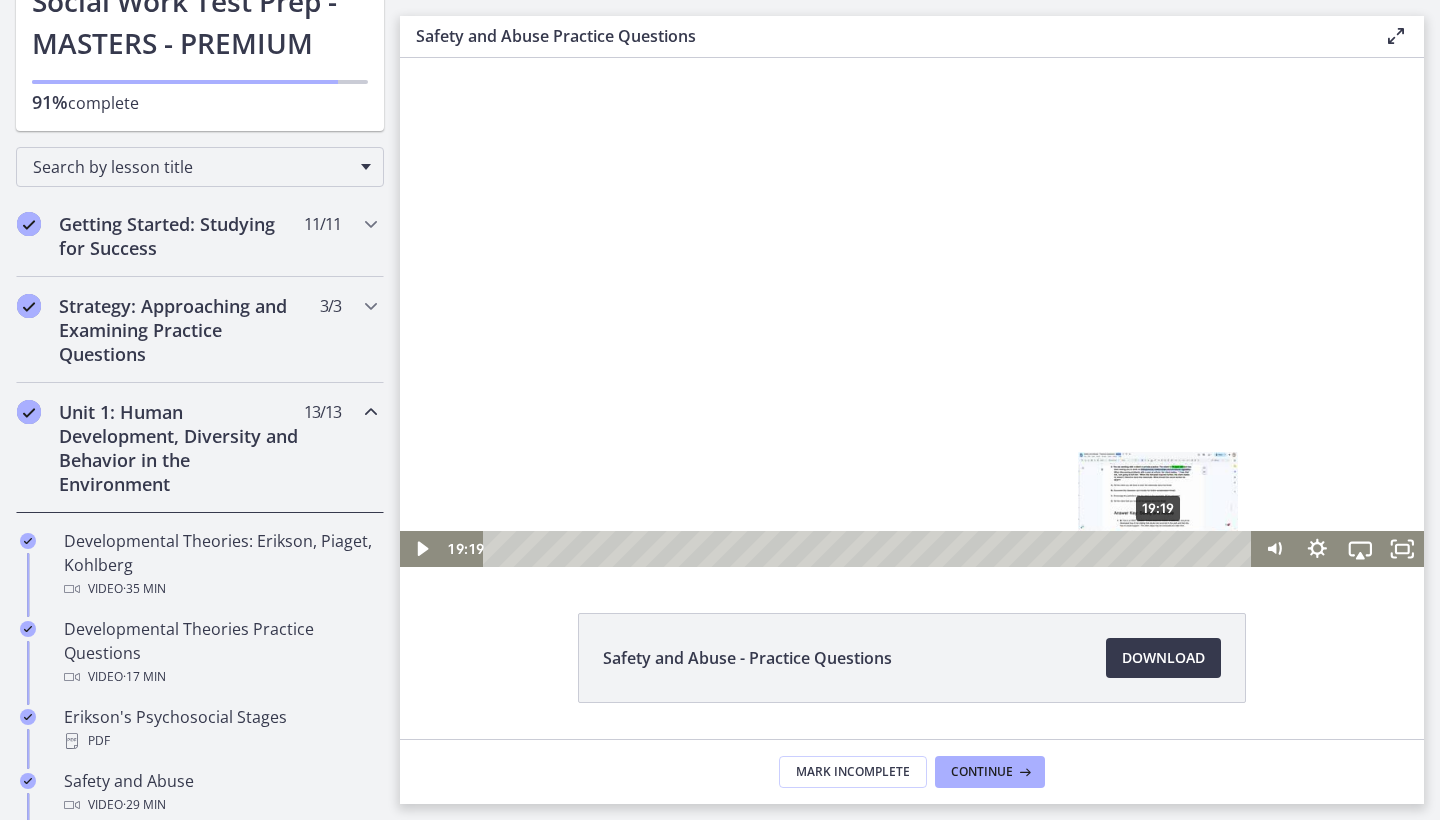 click on "19:19" at bounding box center [870, 549] 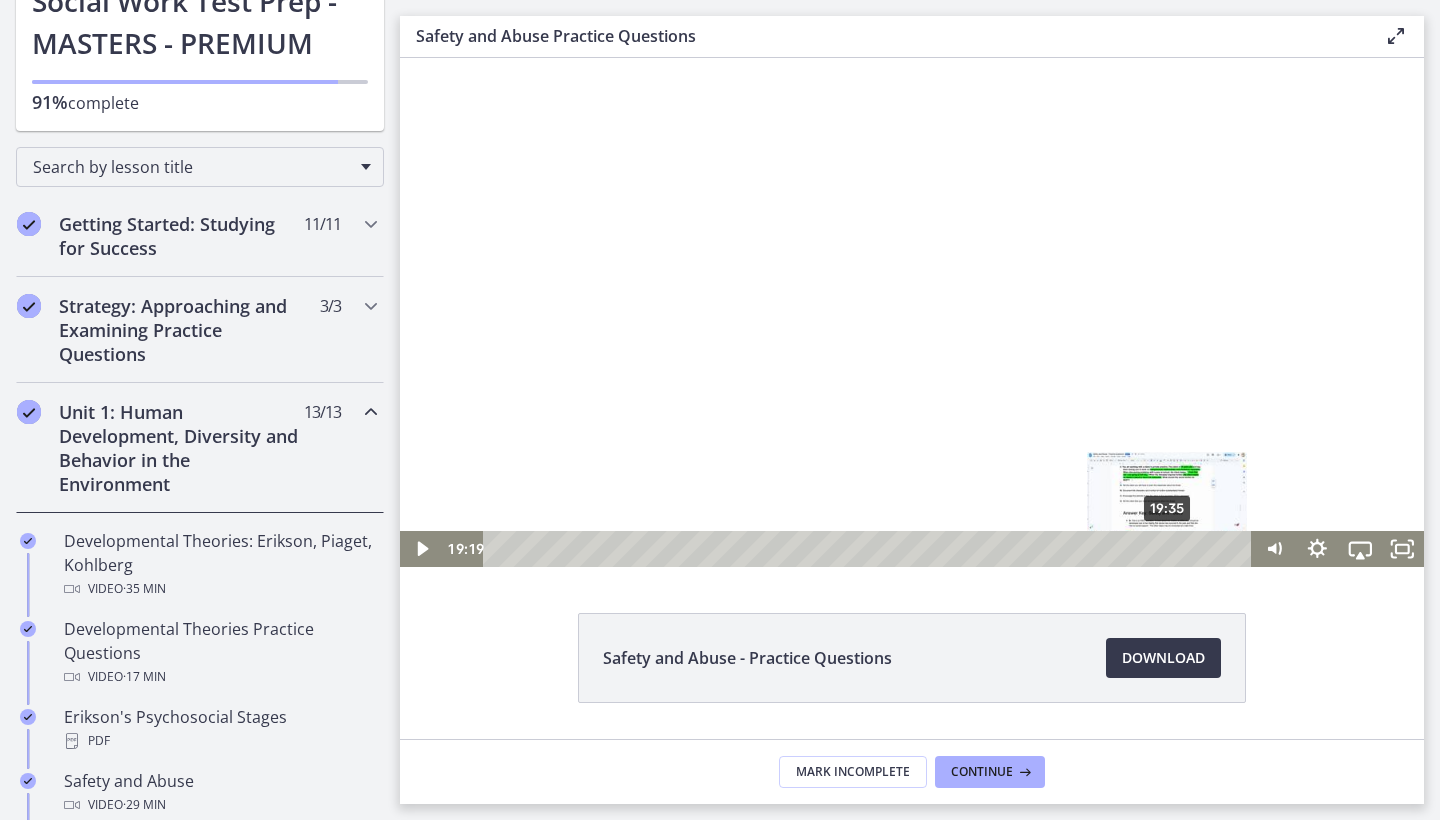 click on "19:35" at bounding box center (870, 549) 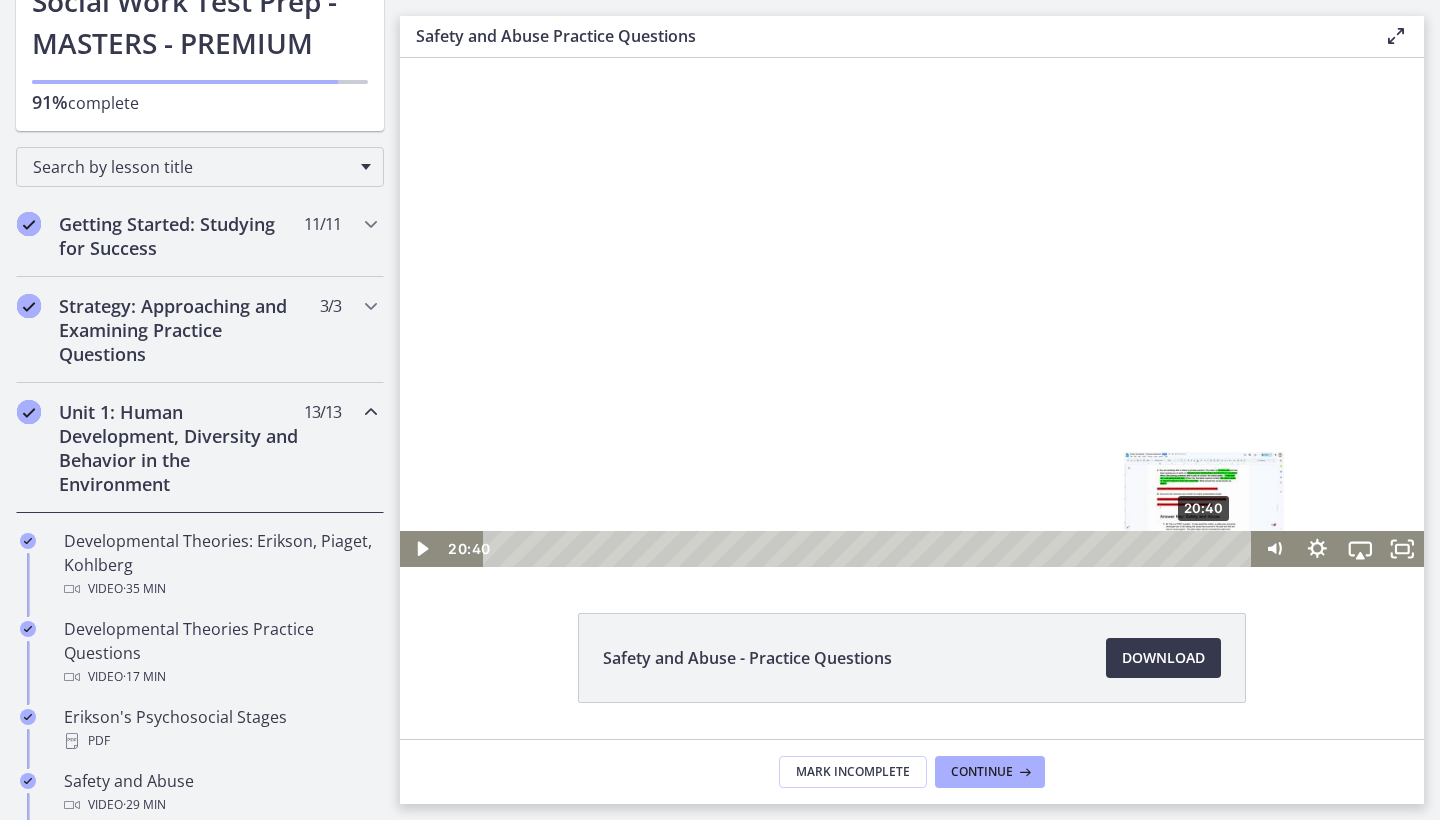 click on "20:40" at bounding box center (870, 549) 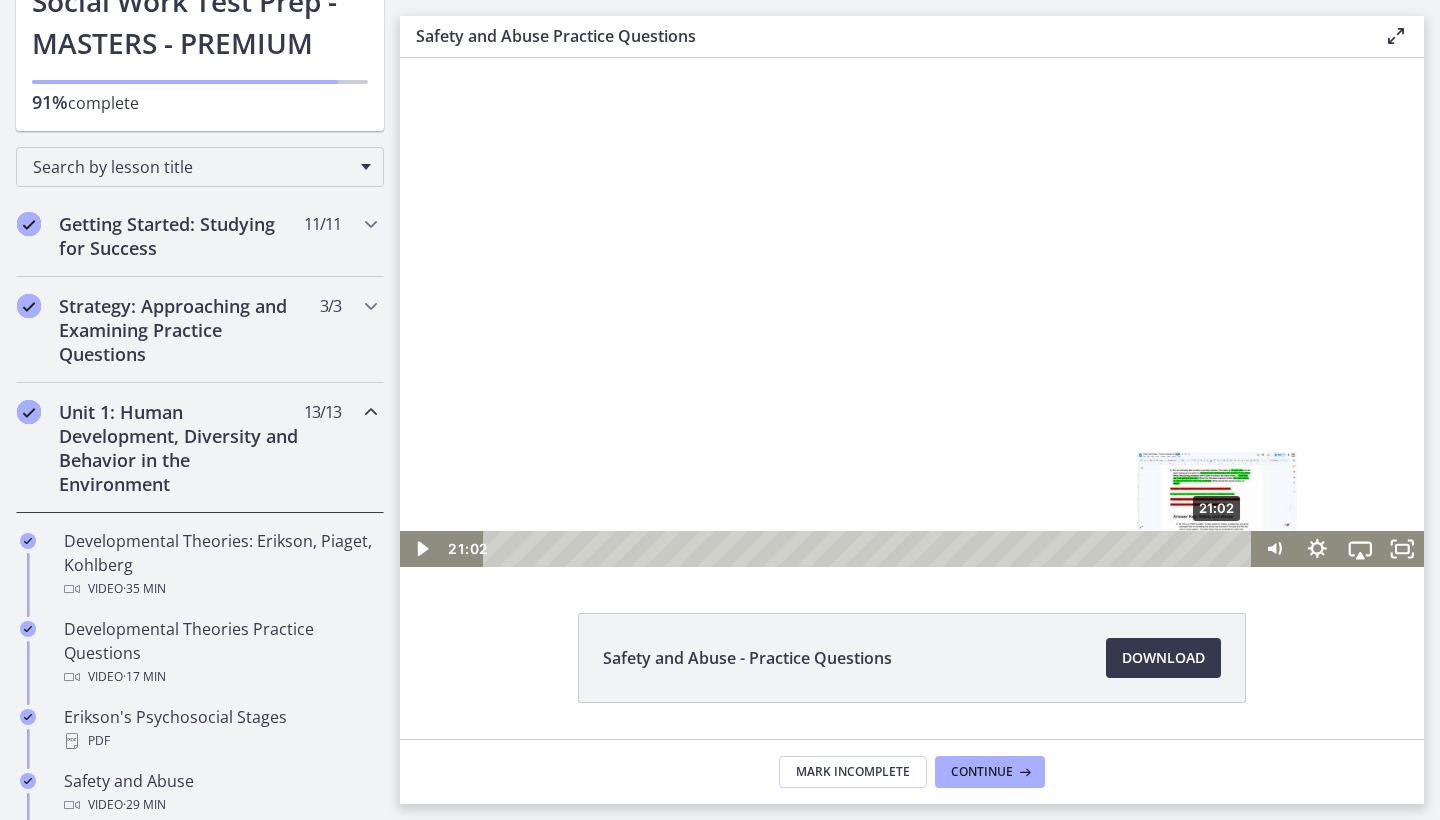 click on "21:02" at bounding box center [870, 549] 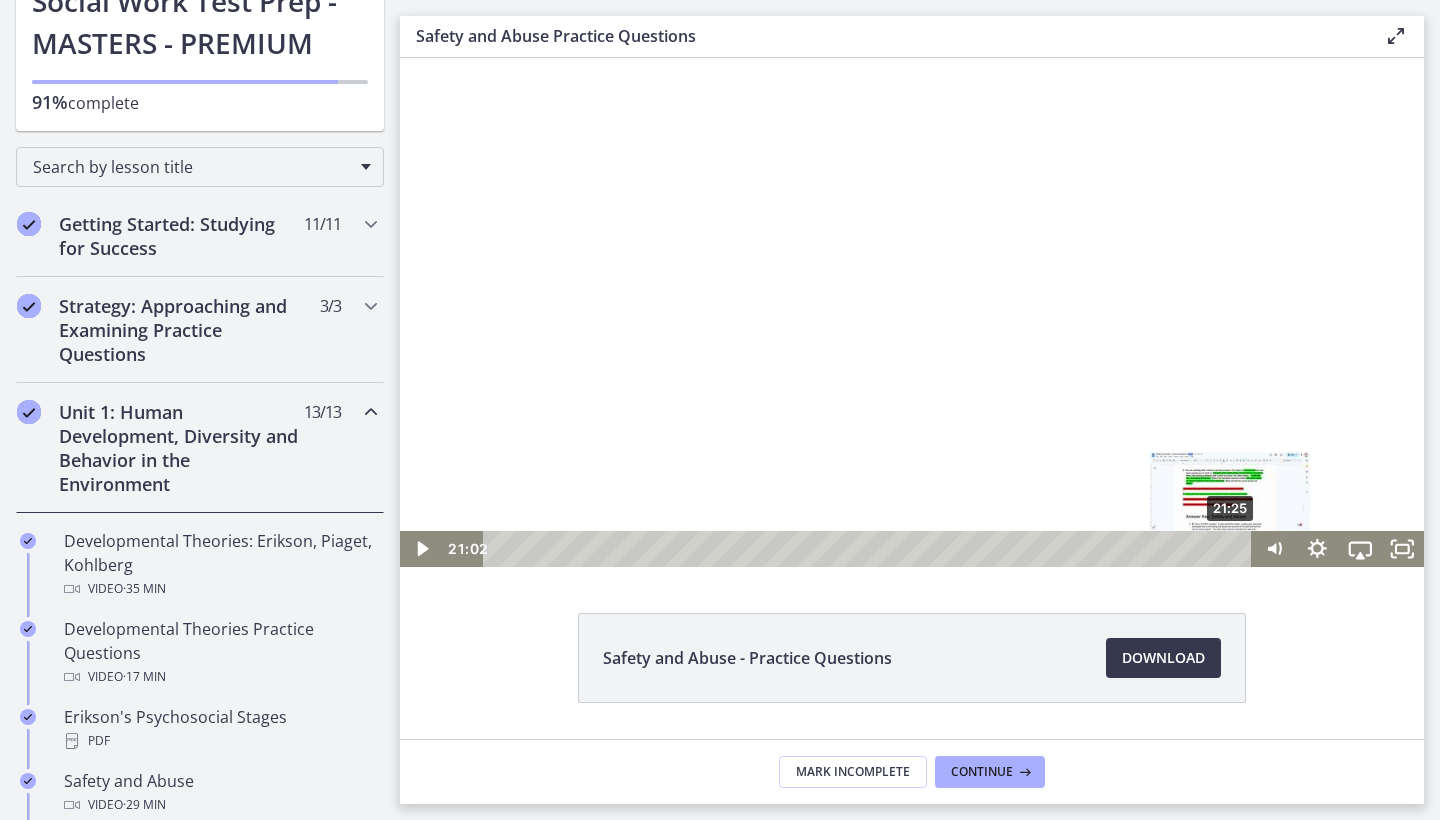 click on "21:25" at bounding box center (870, 549) 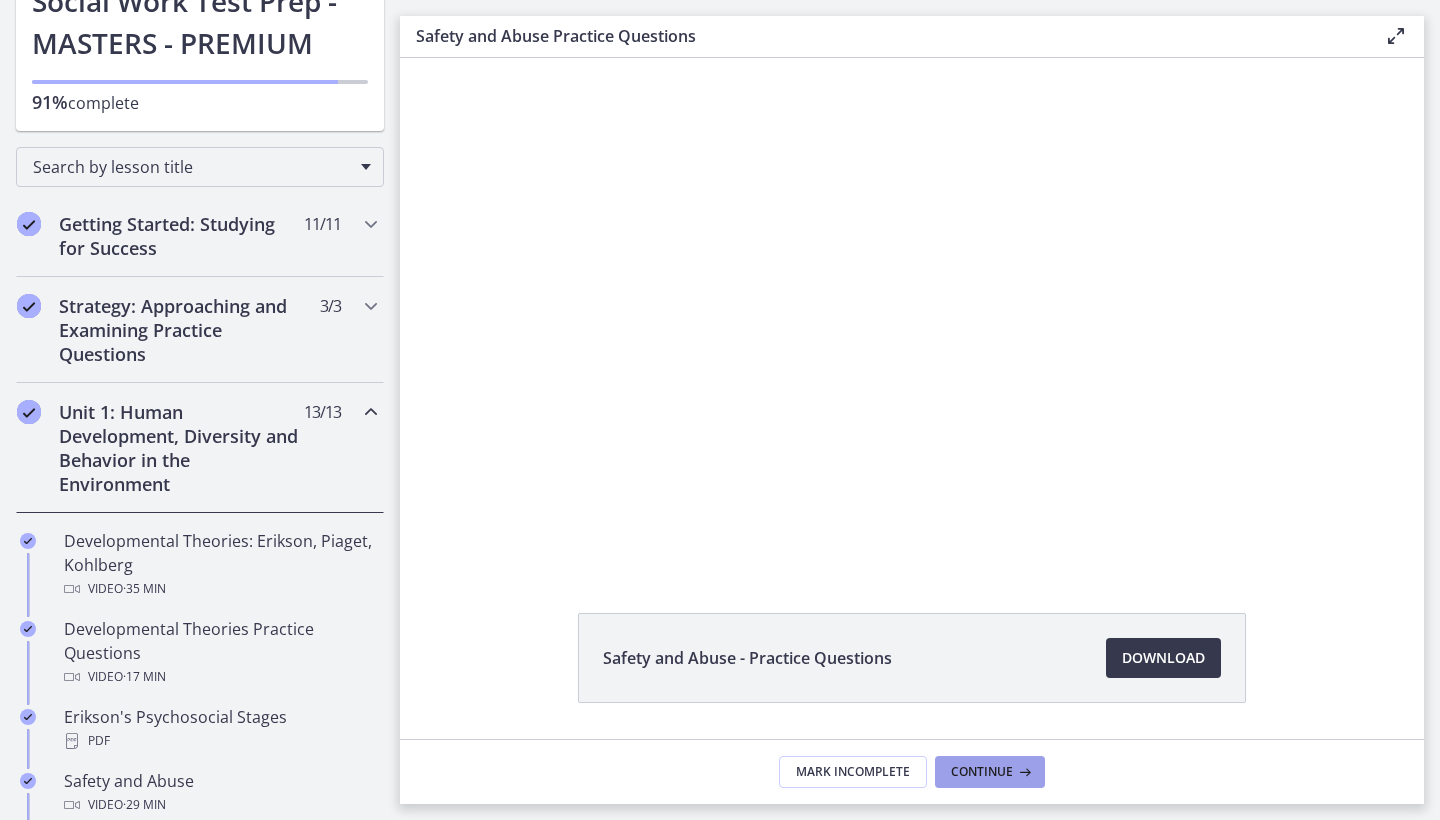 click on "Continue" at bounding box center (982, 772) 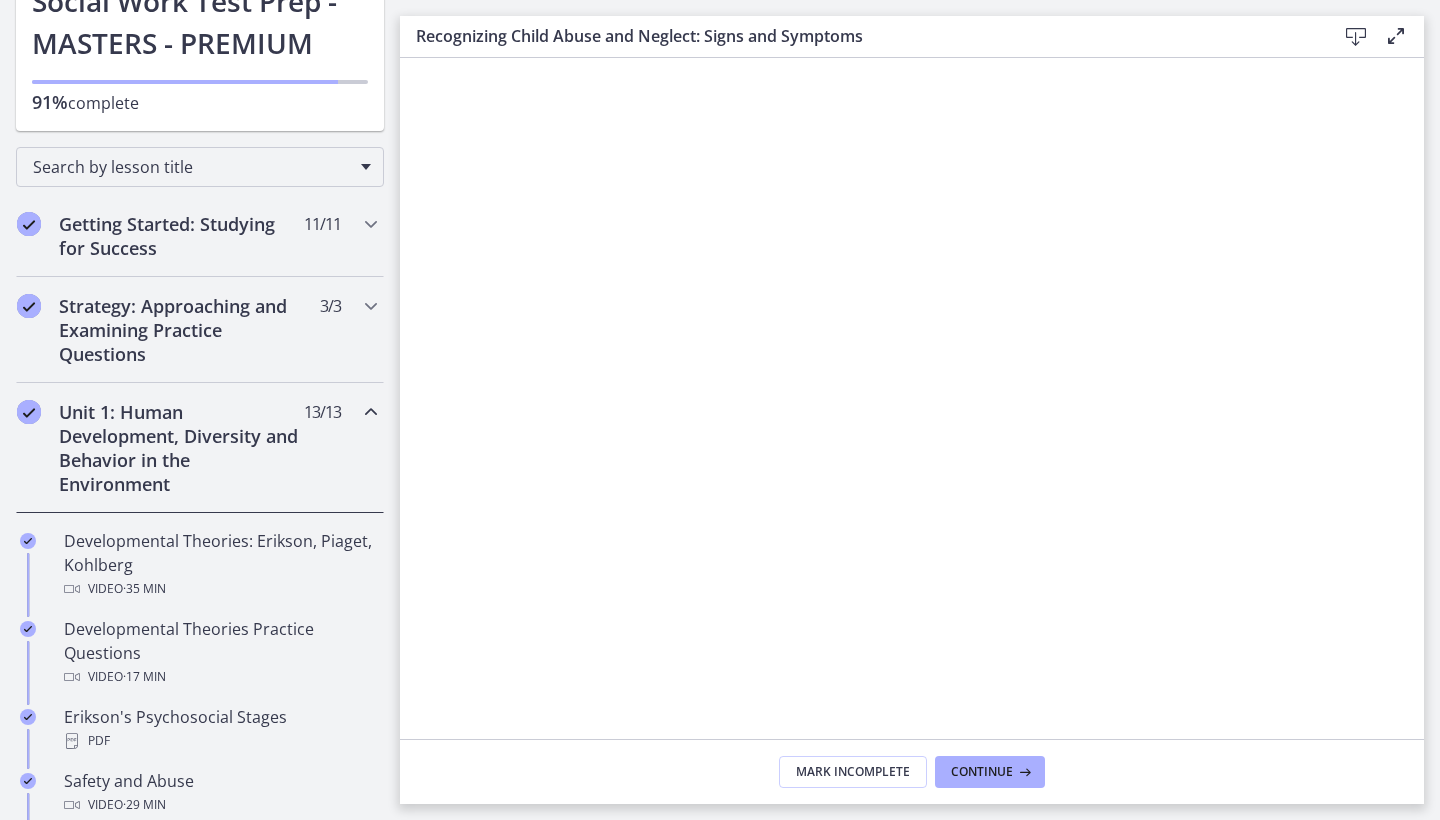 click on "Continue" at bounding box center [982, 772] 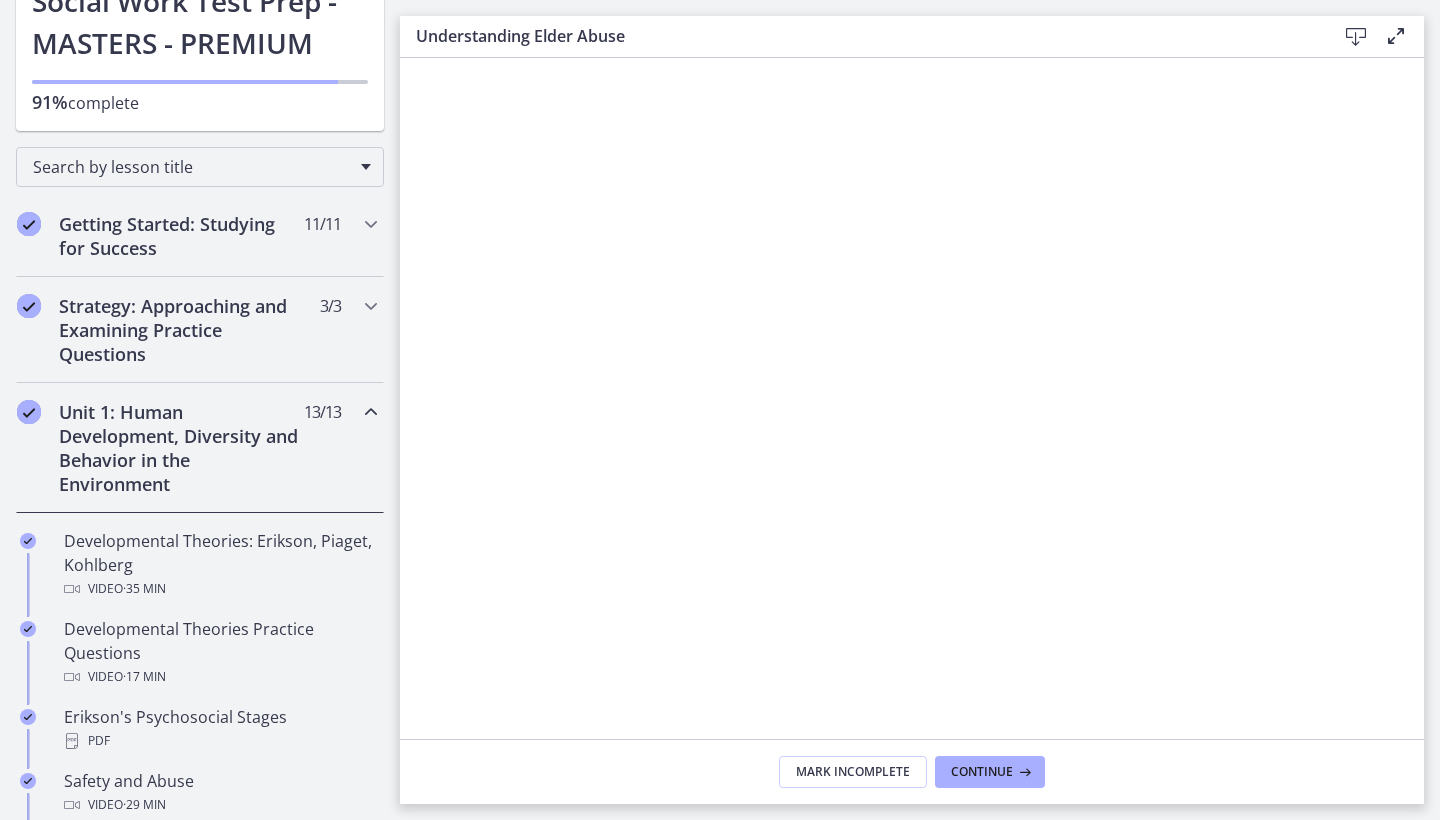 click on "Continue" at bounding box center (982, 772) 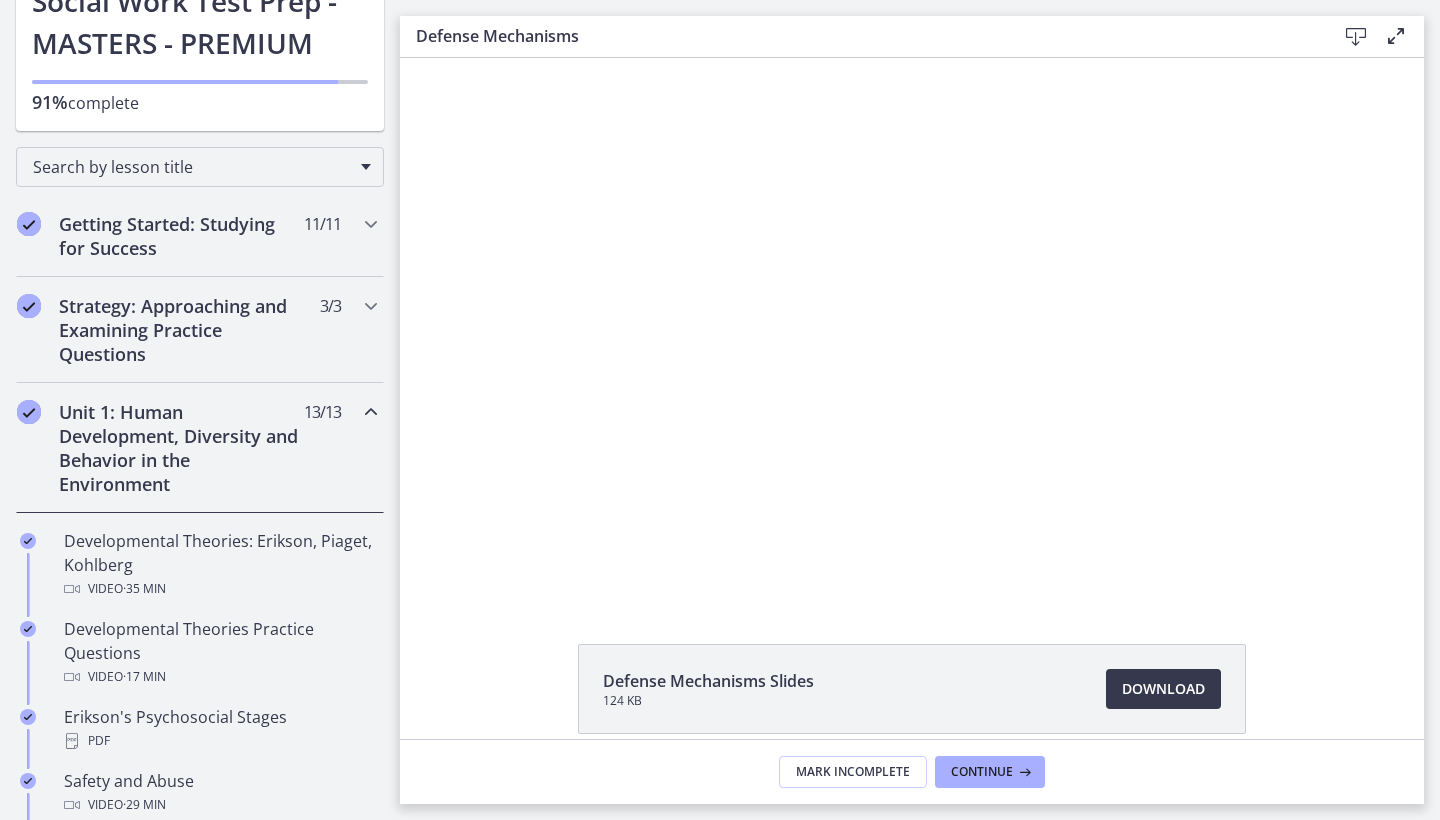 scroll, scrollTop: 0, scrollLeft: 0, axis: both 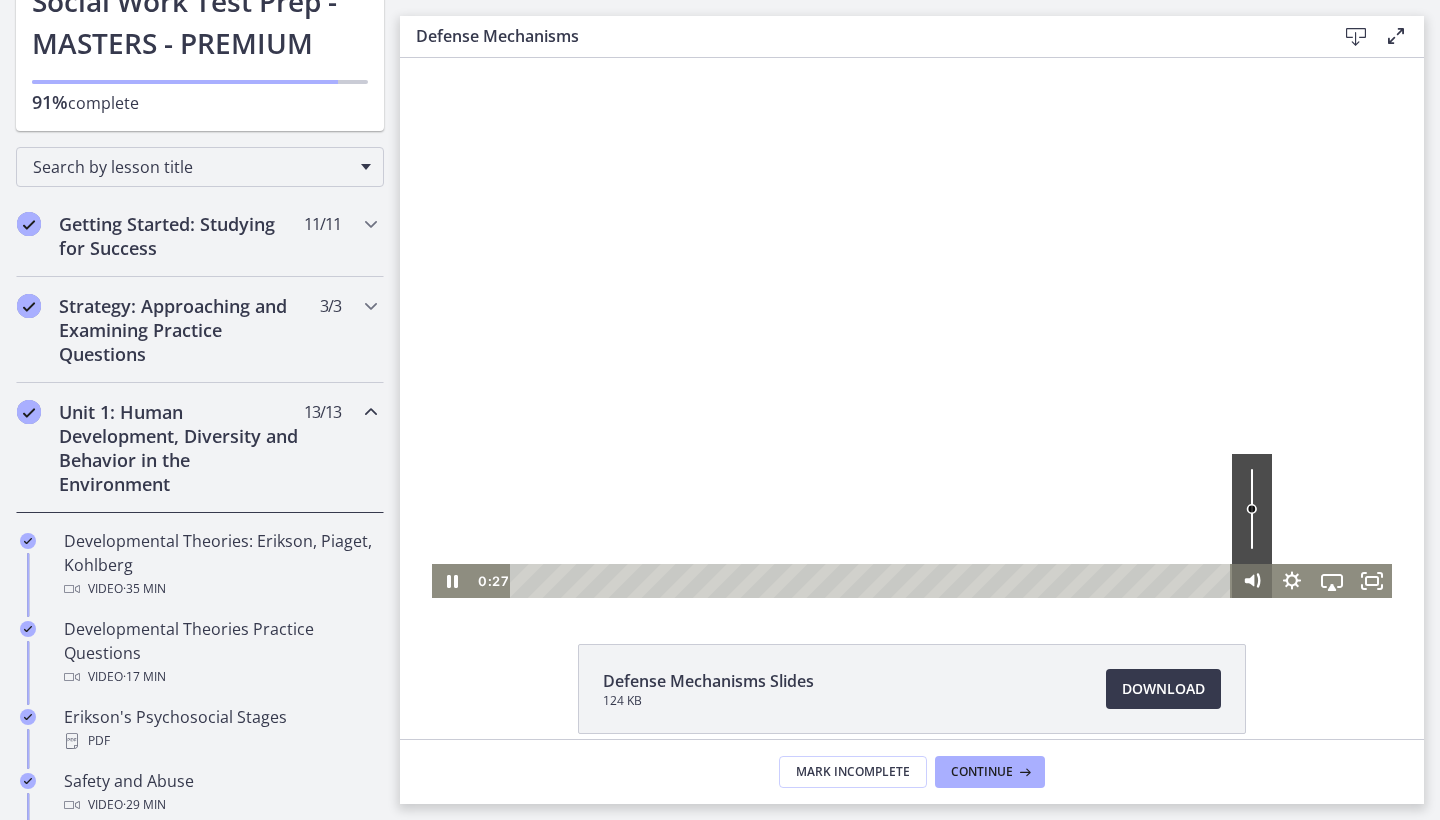 click 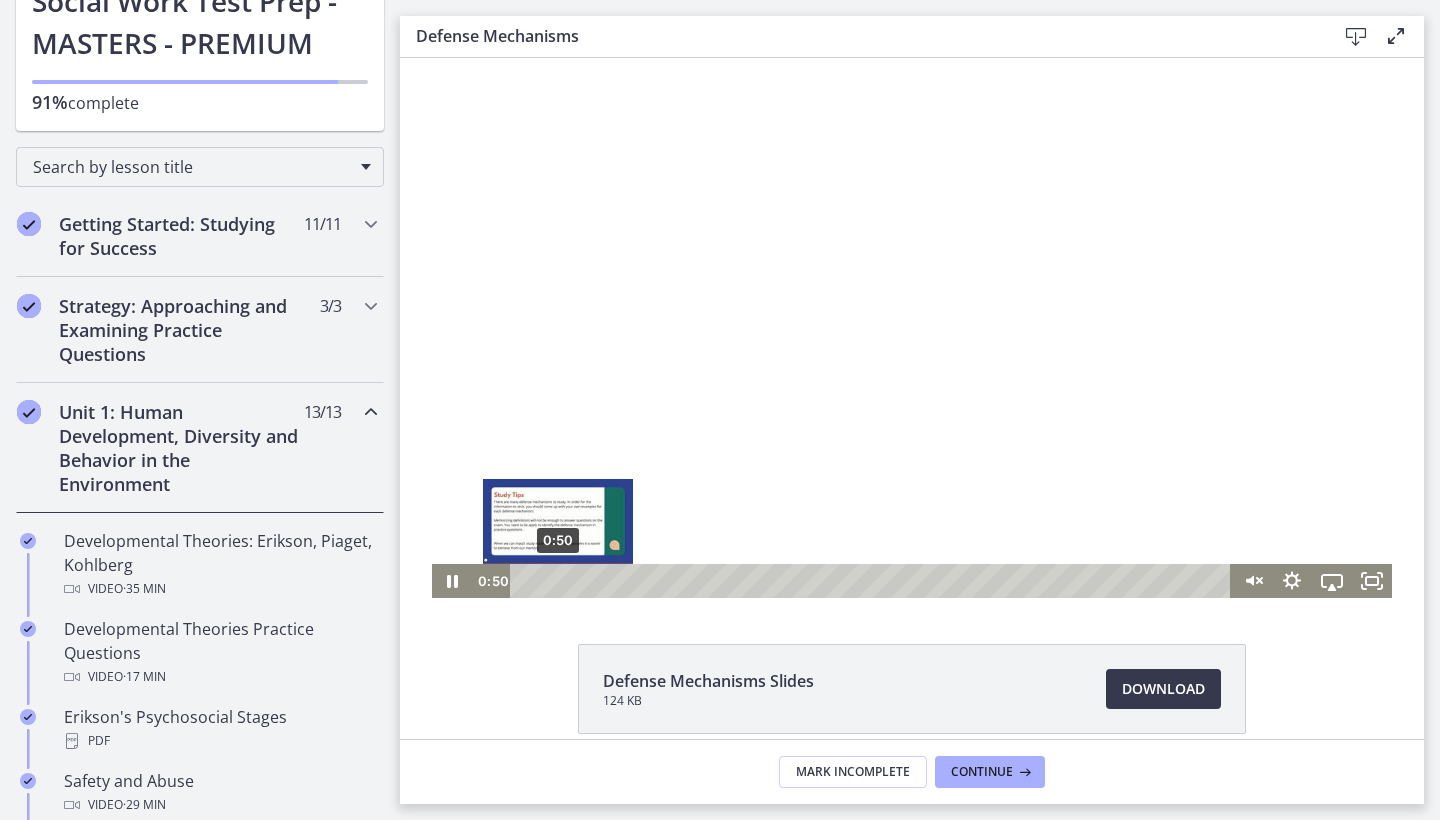 click on "0:50" at bounding box center (873, 581) 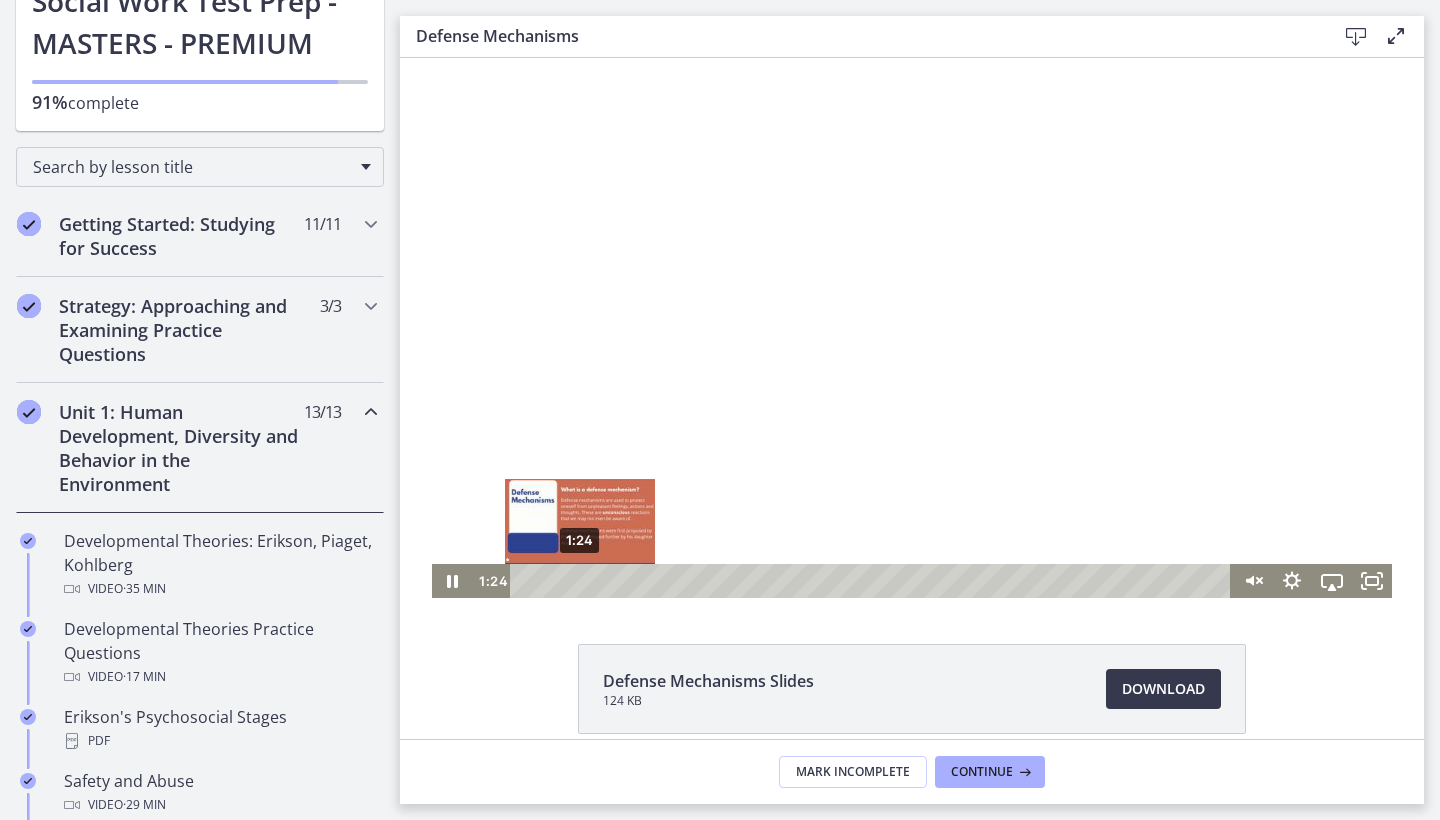 click on "1:24" at bounding box center (873, 581) 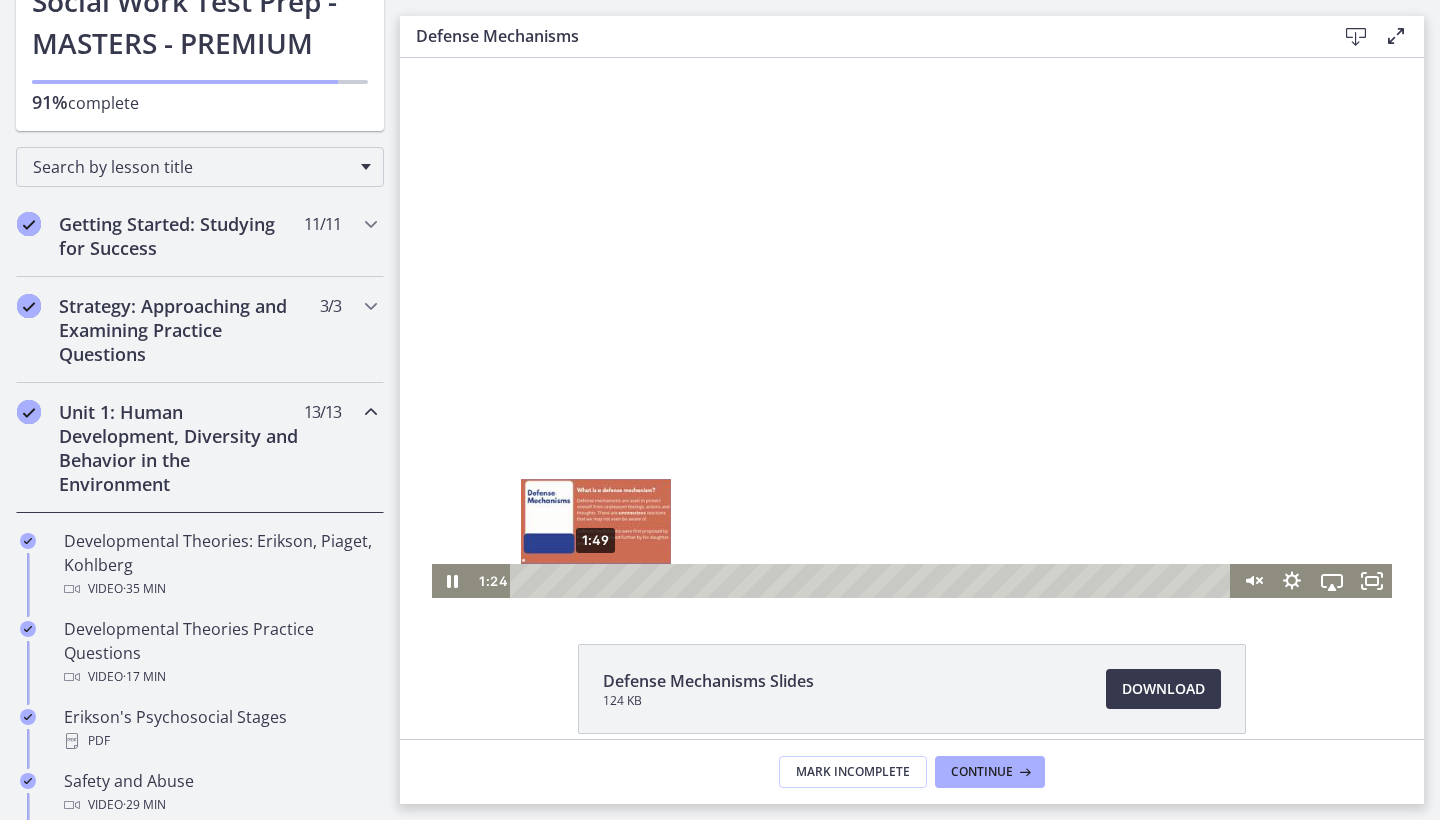 click on "1:49" at bounding box center (873, 581) 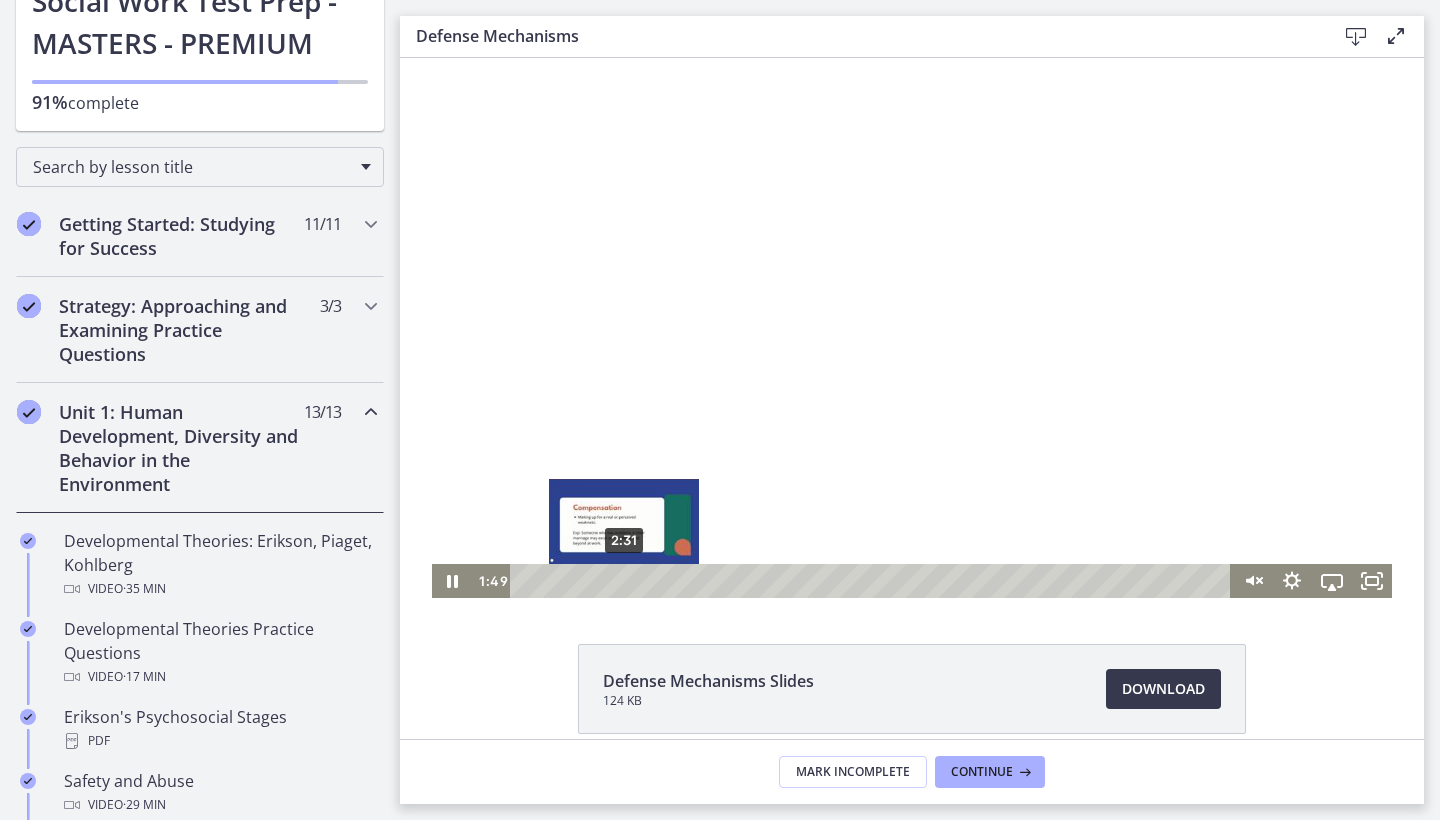 click on "2:31" at bounding box center (873, 581) 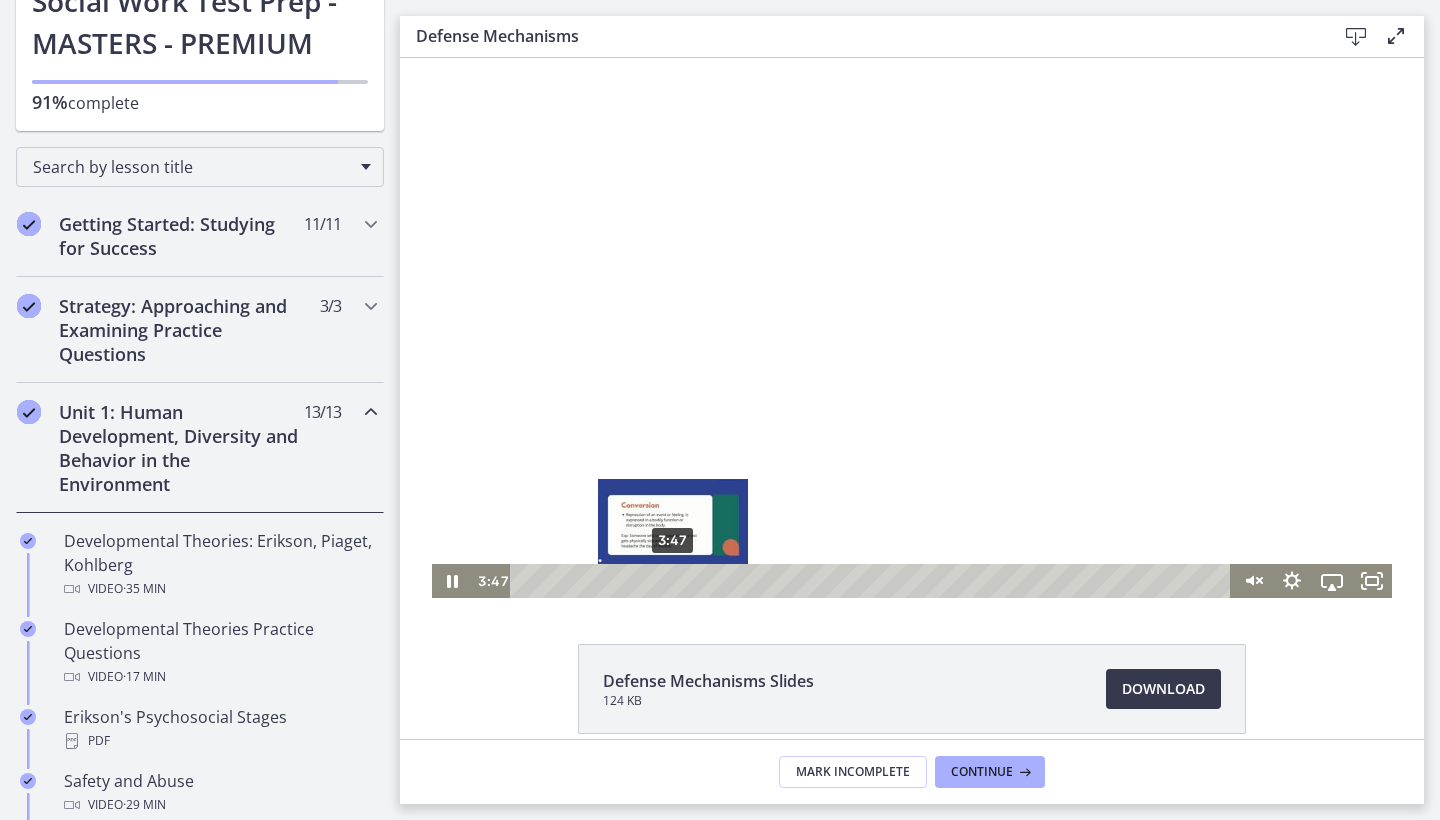 click on "3:47" at bounding box center (873, 581) 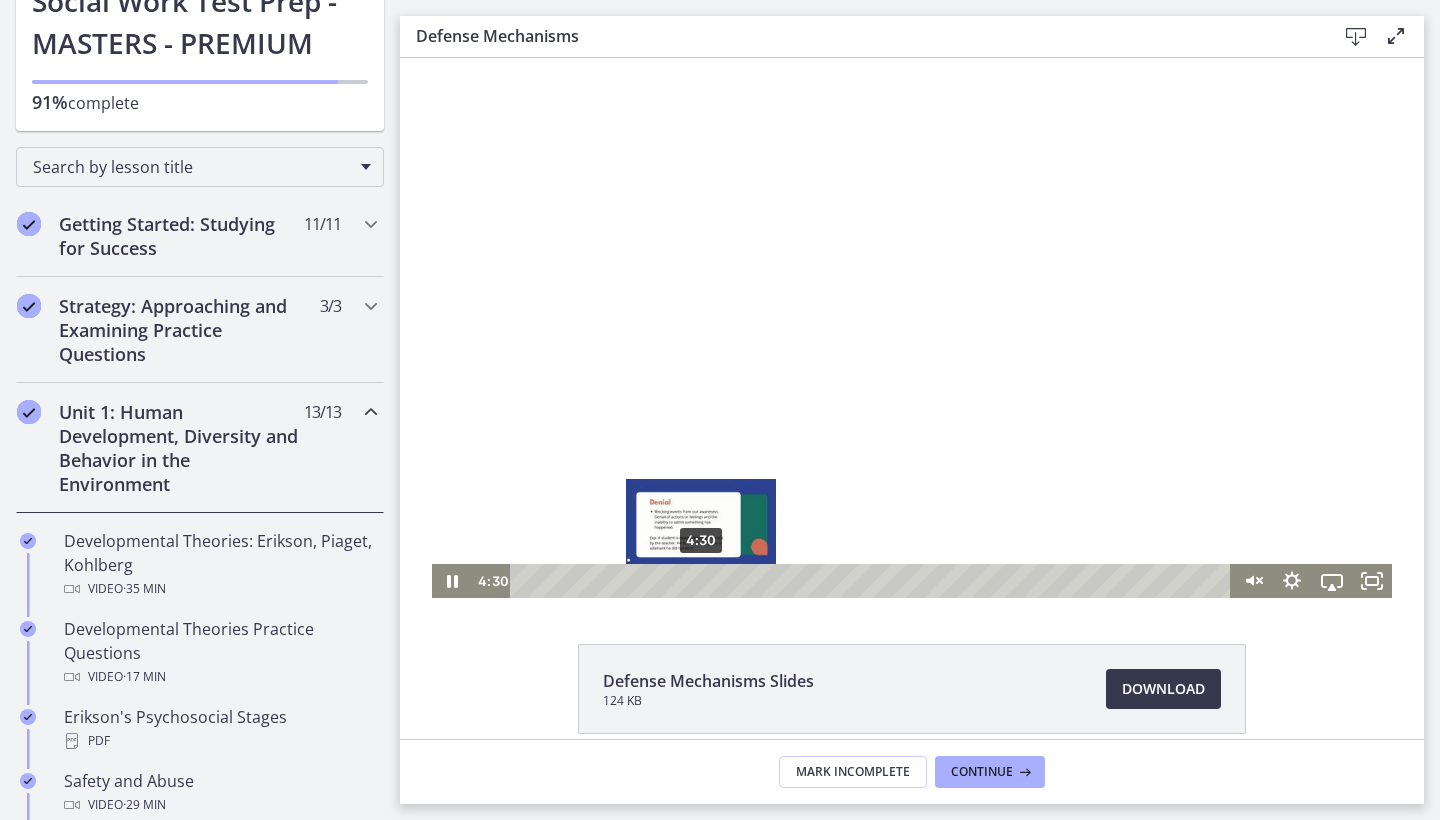 click on "4:30" at bounding box center (873, 581) 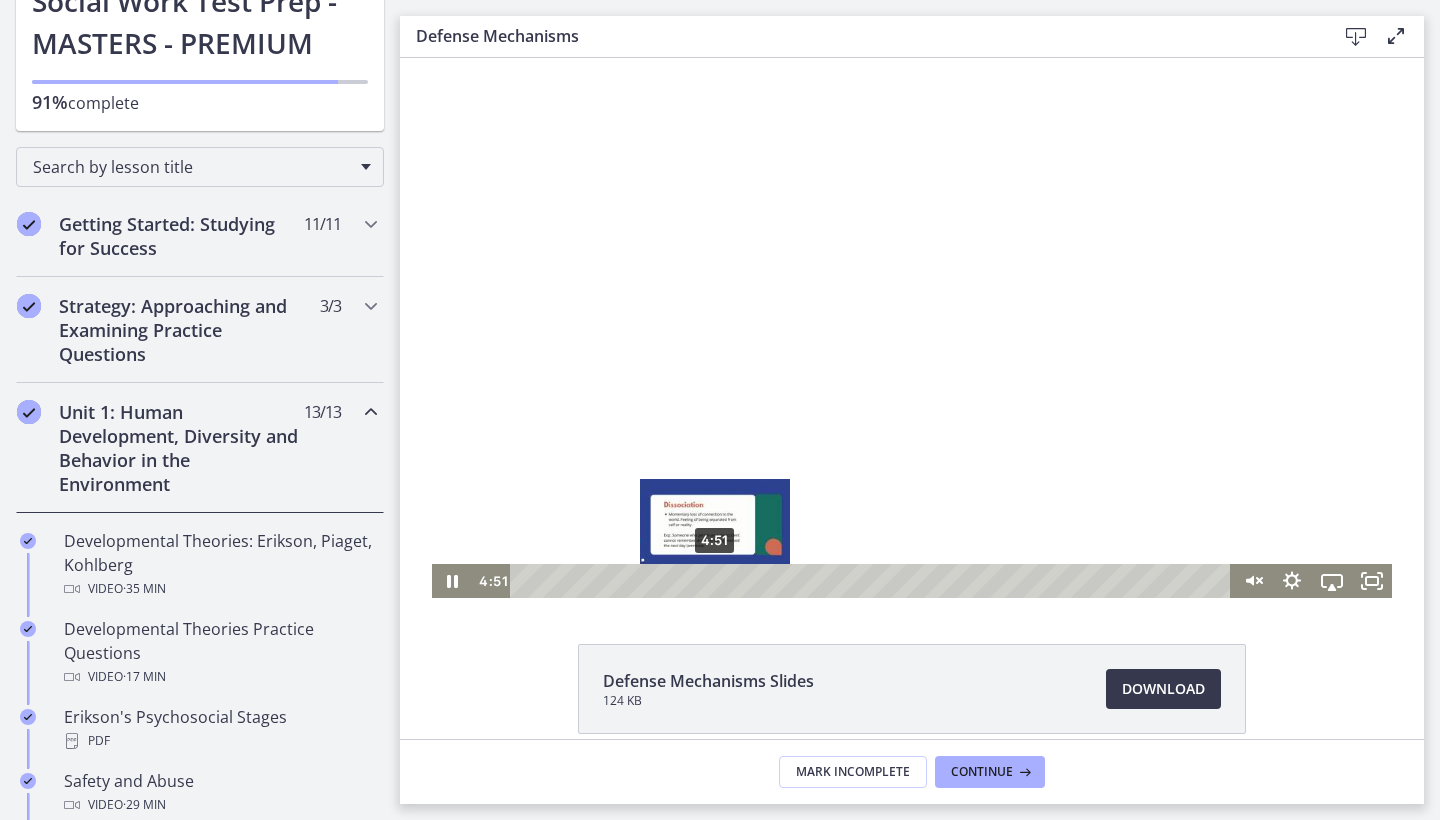 click on "4:51" at bounding box center (873, 581) 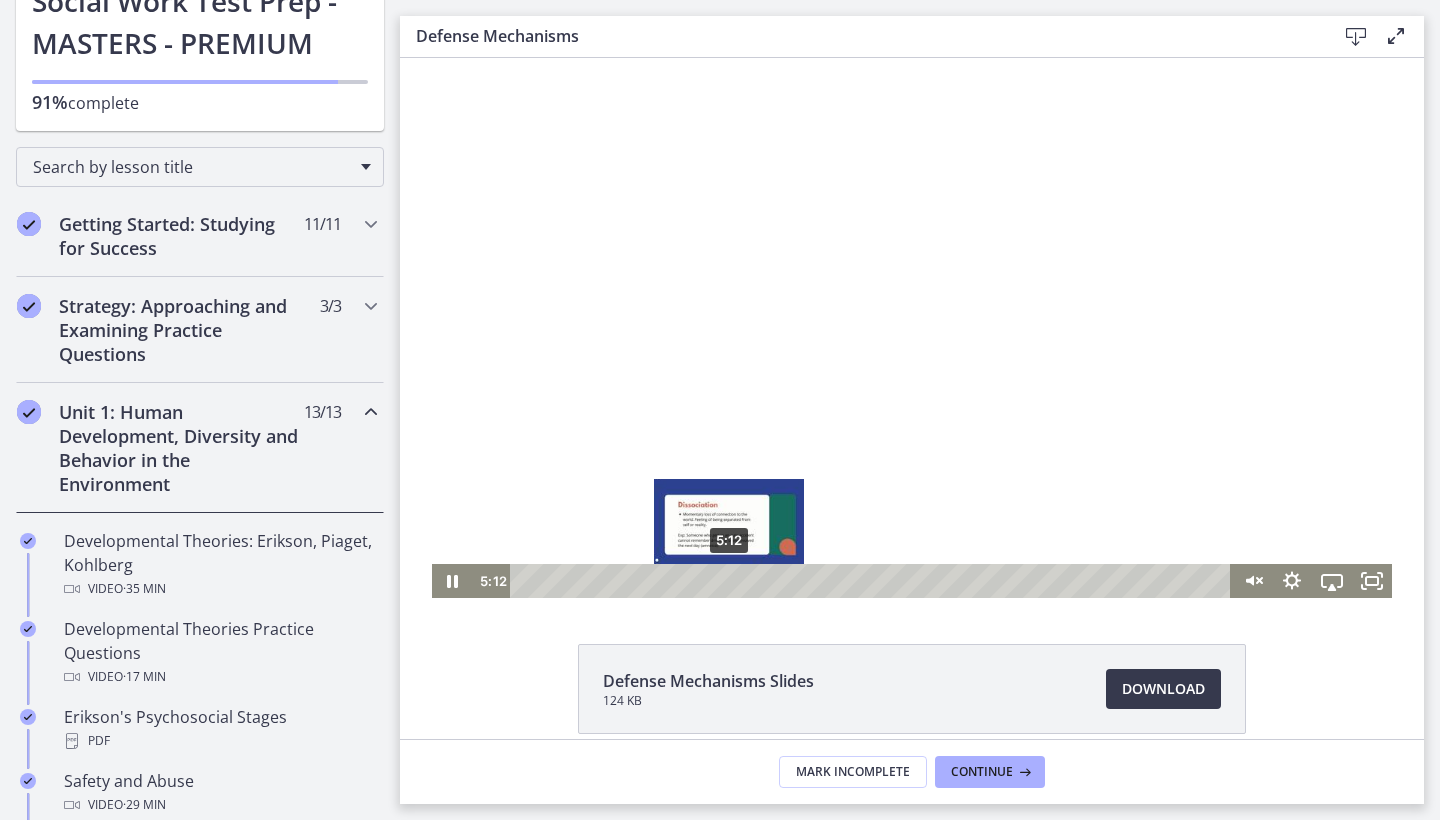 click on "5:12" at bounding box center (873, 581) 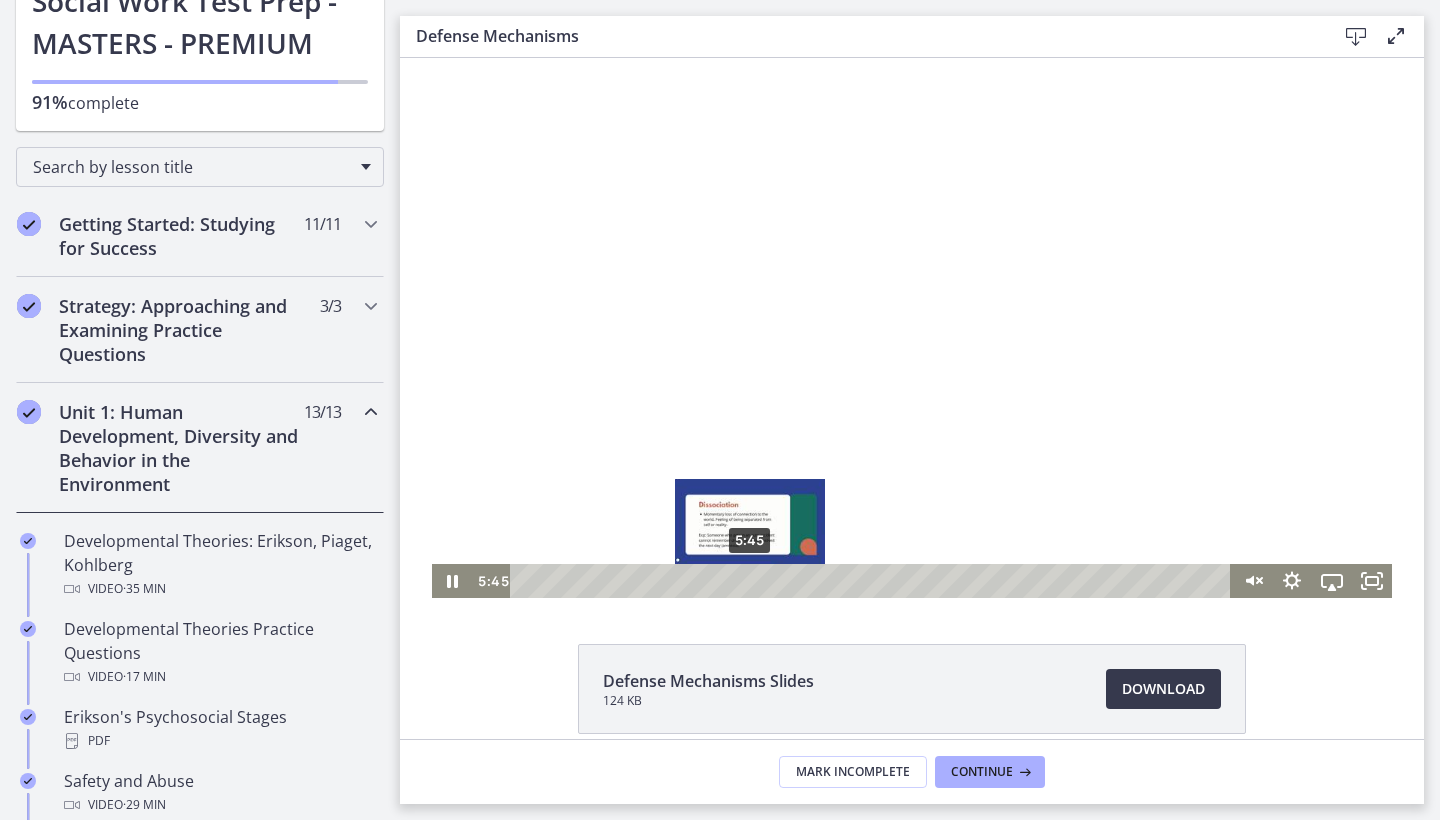 click on "5:45" at bounding box center (873, 581) 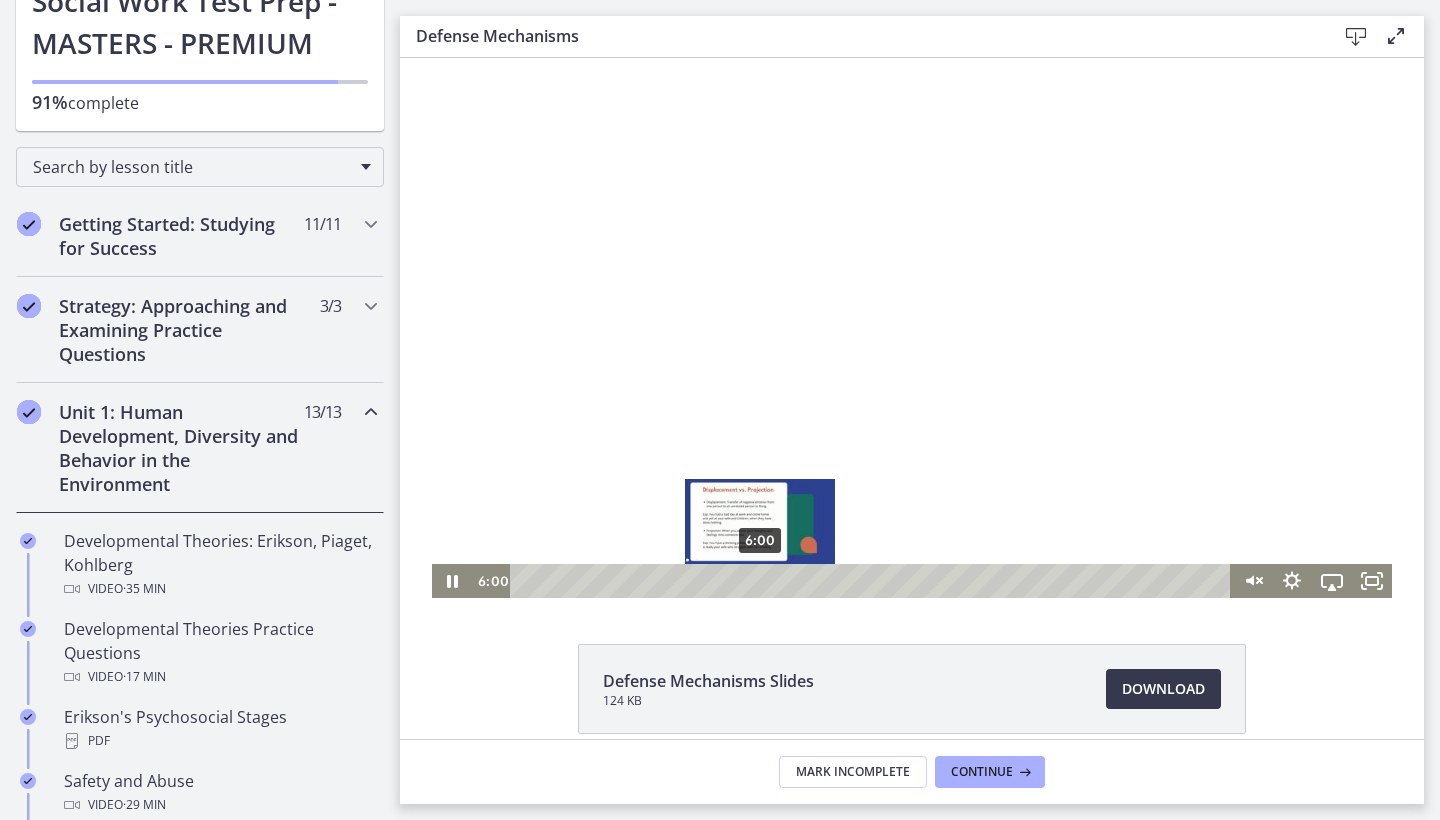 click on "6:00" at bounding box center (873, 581) 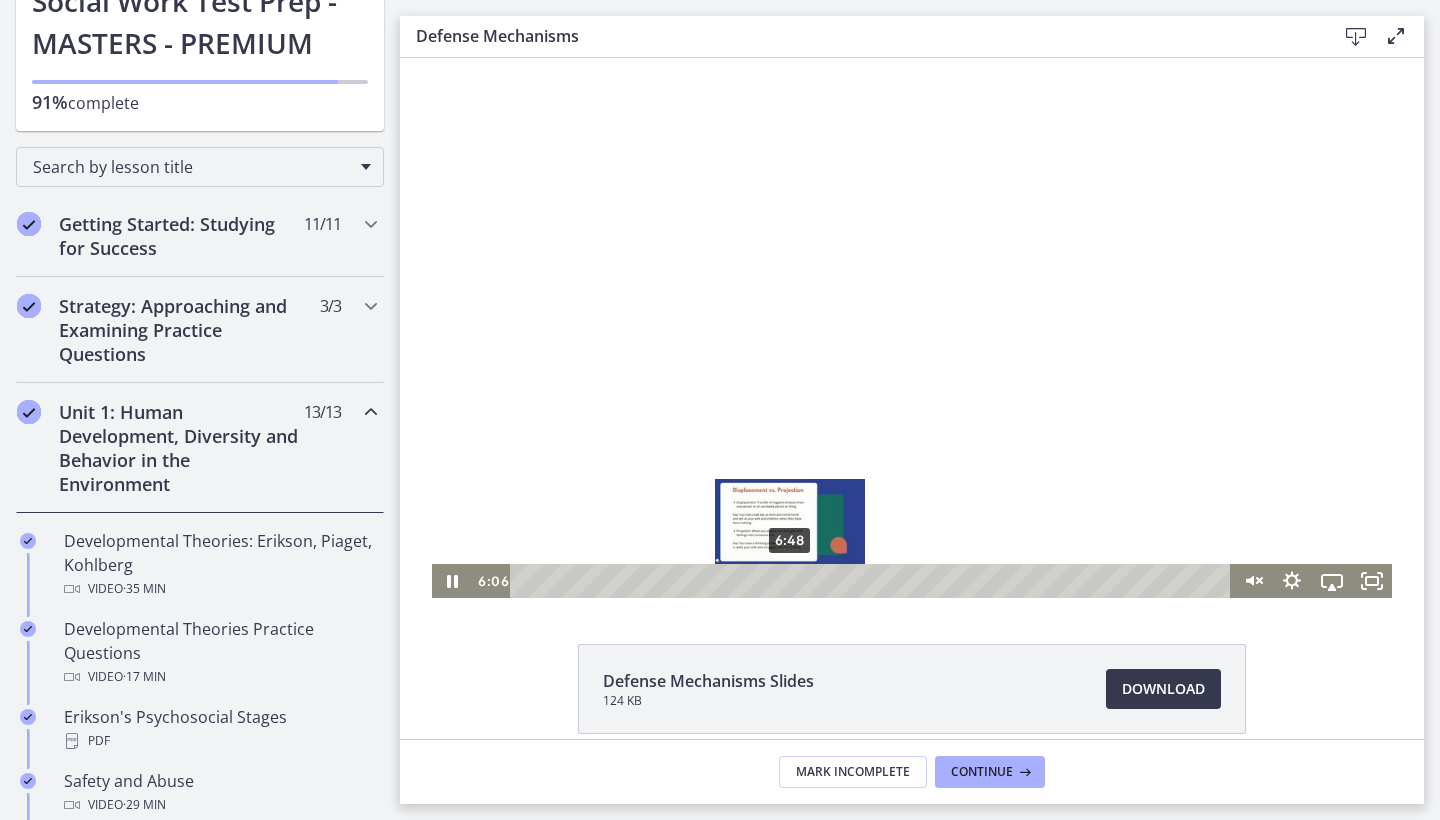 click on "6:48" at bounding box center (873, 581) 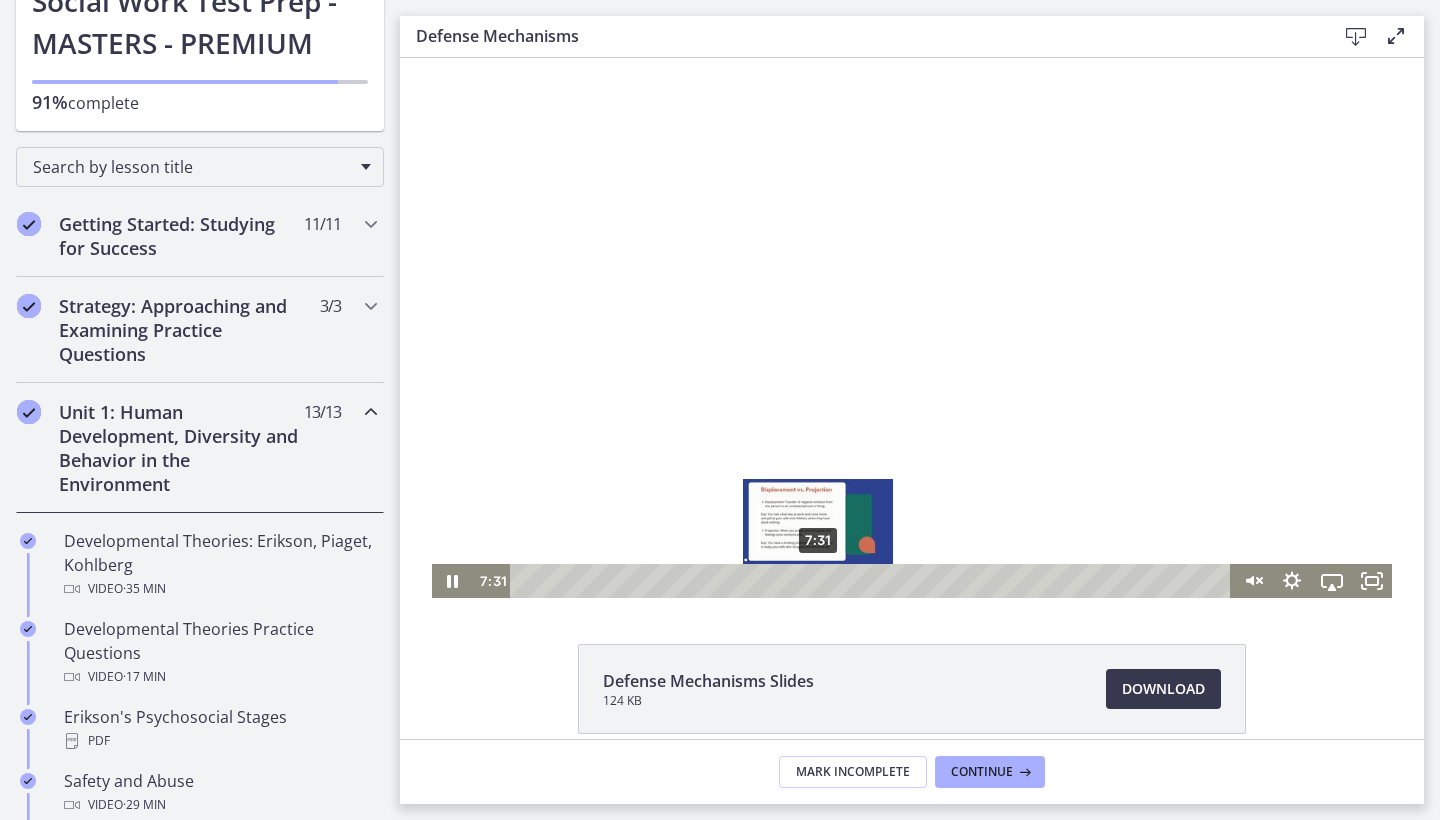 click on "7:31" at bounding box center [873, 581] 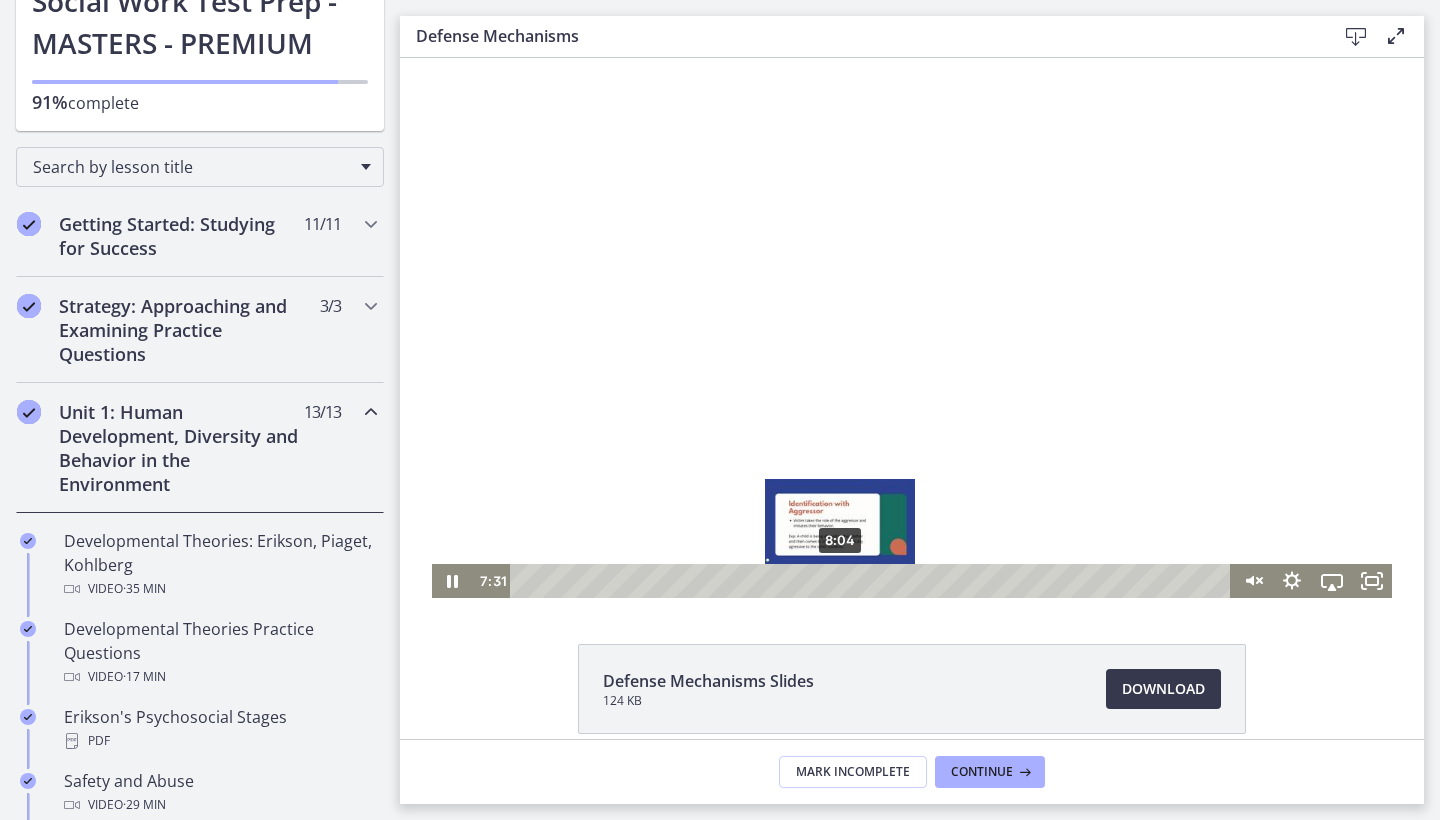 click on "8:04" at bounding box center (873, 581) 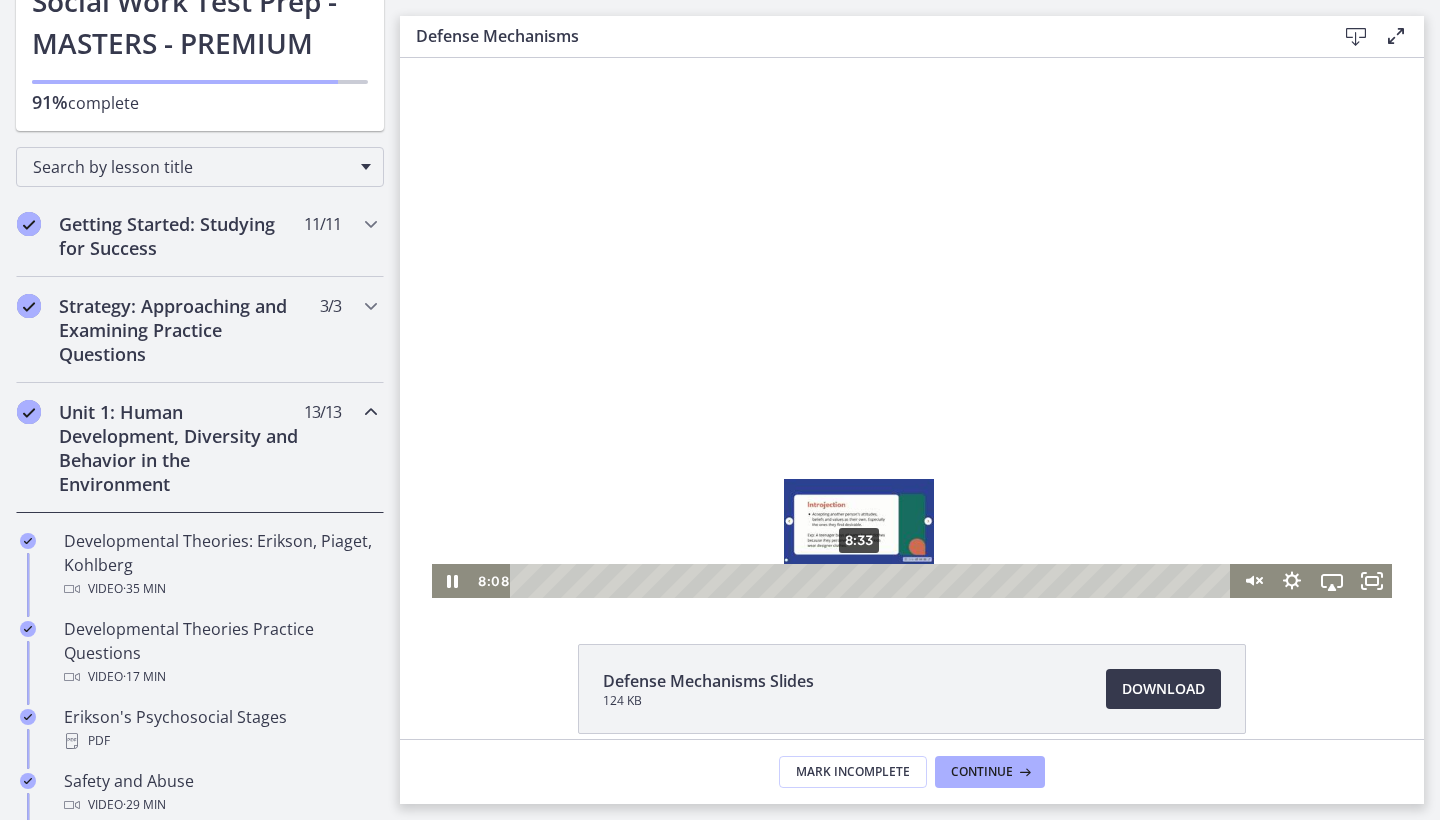 click on "8:33" at bounding box center [873, 581] 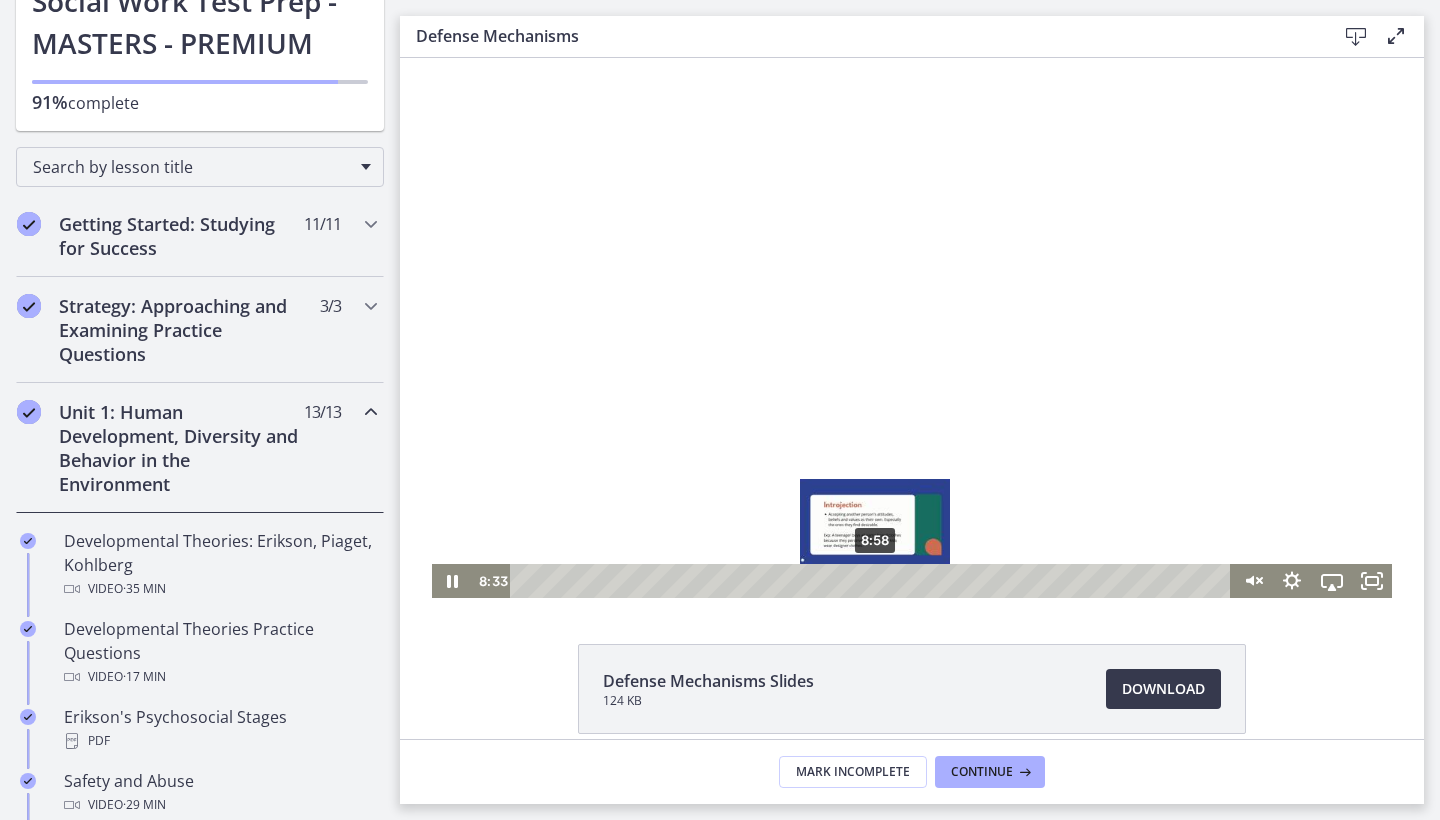 click on "8:58" at bounding box center (873, 581) 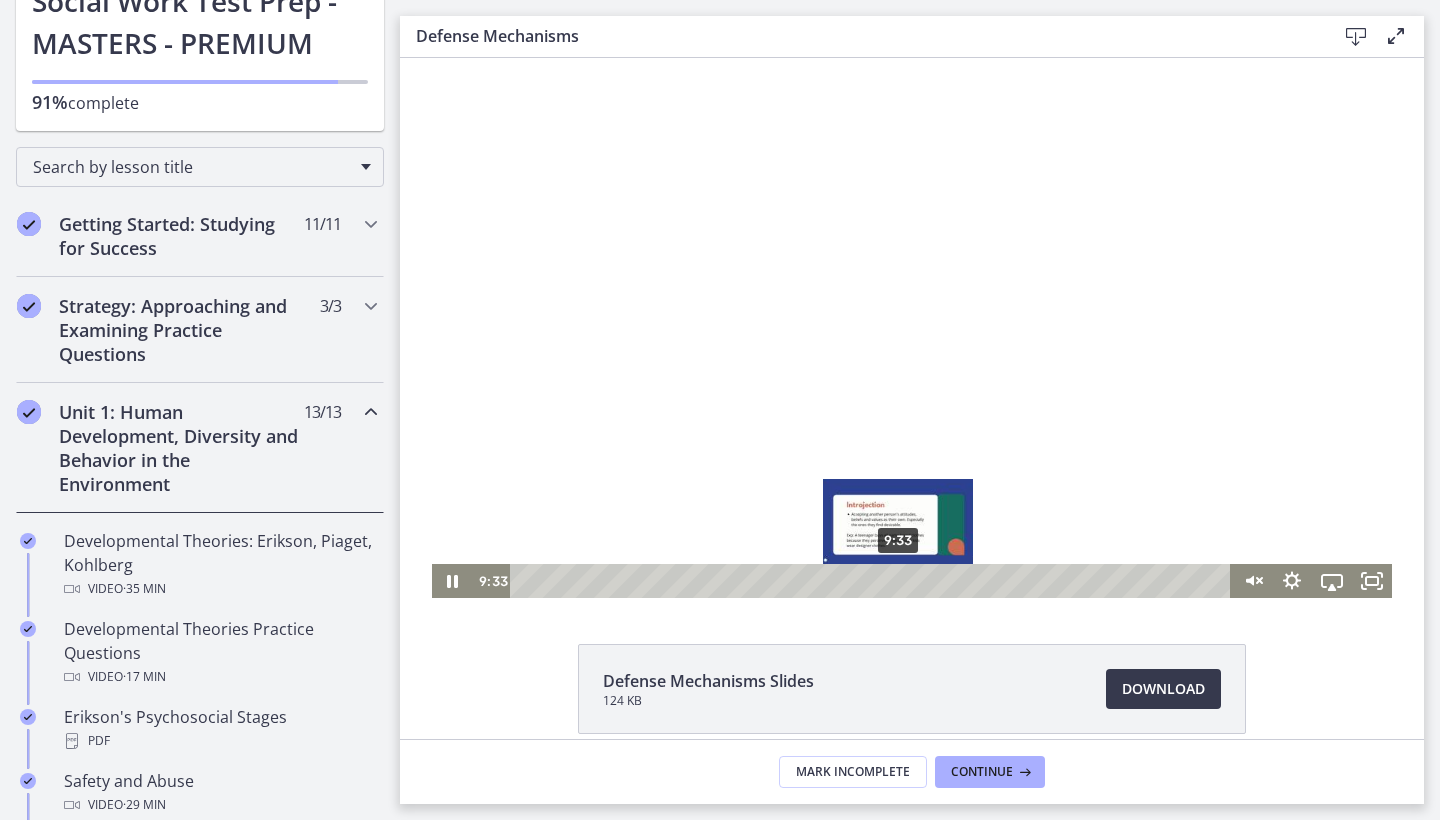 click on "9:33" at bounding box center [873, 581] 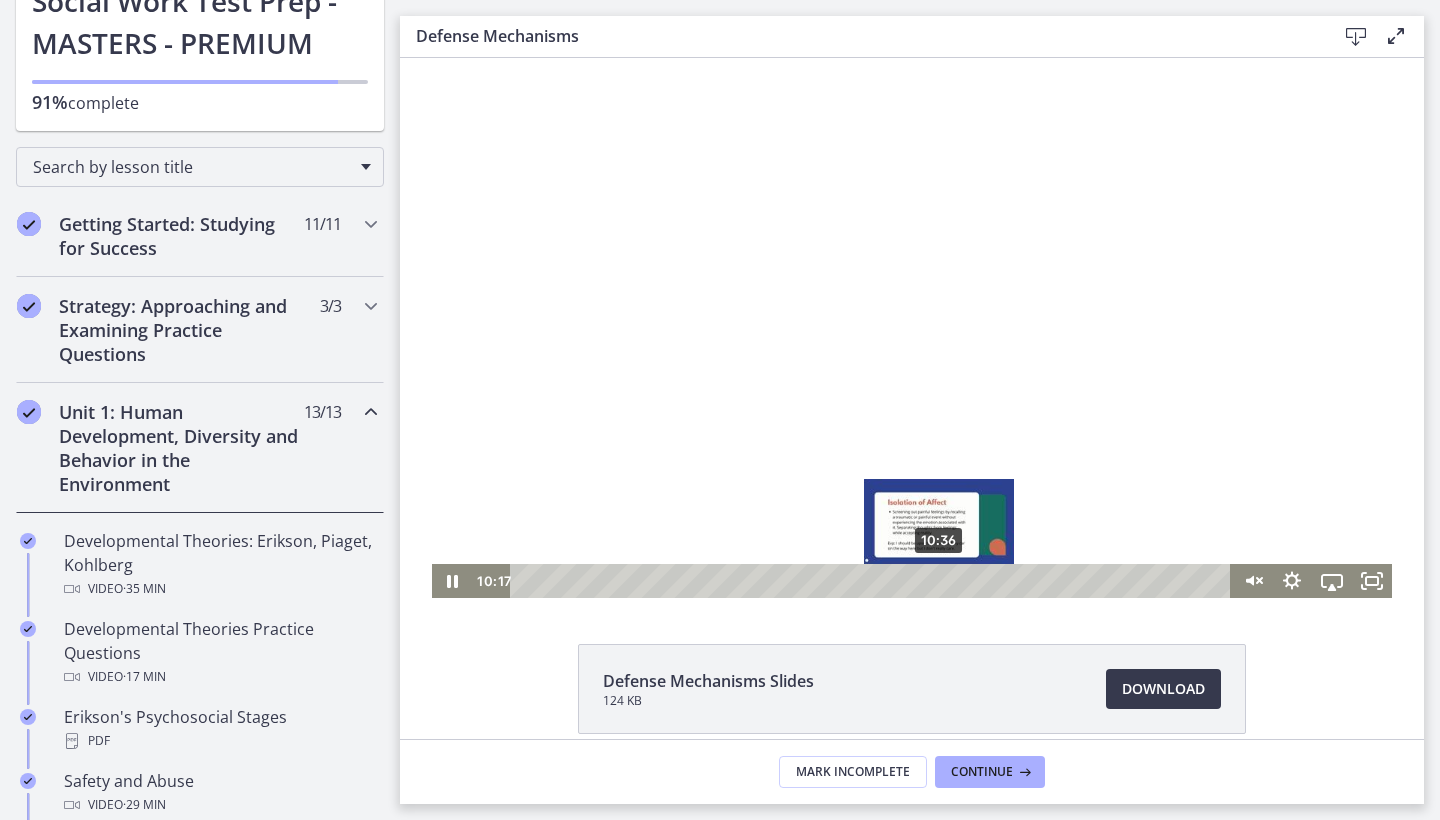 click on "10:36" at bounding box center [873, 581] 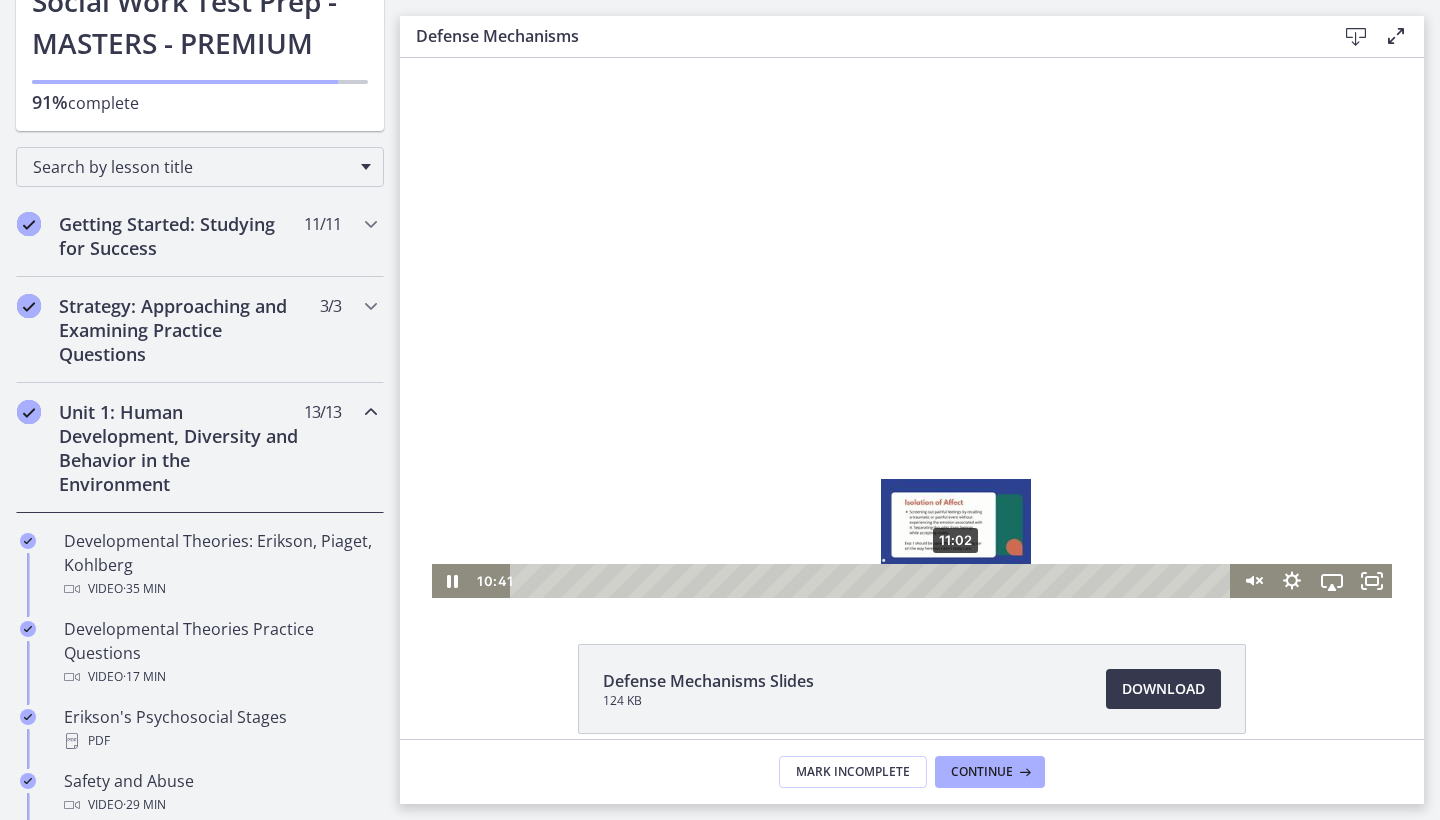 click on "11:02" at bounding box center [873, 581] 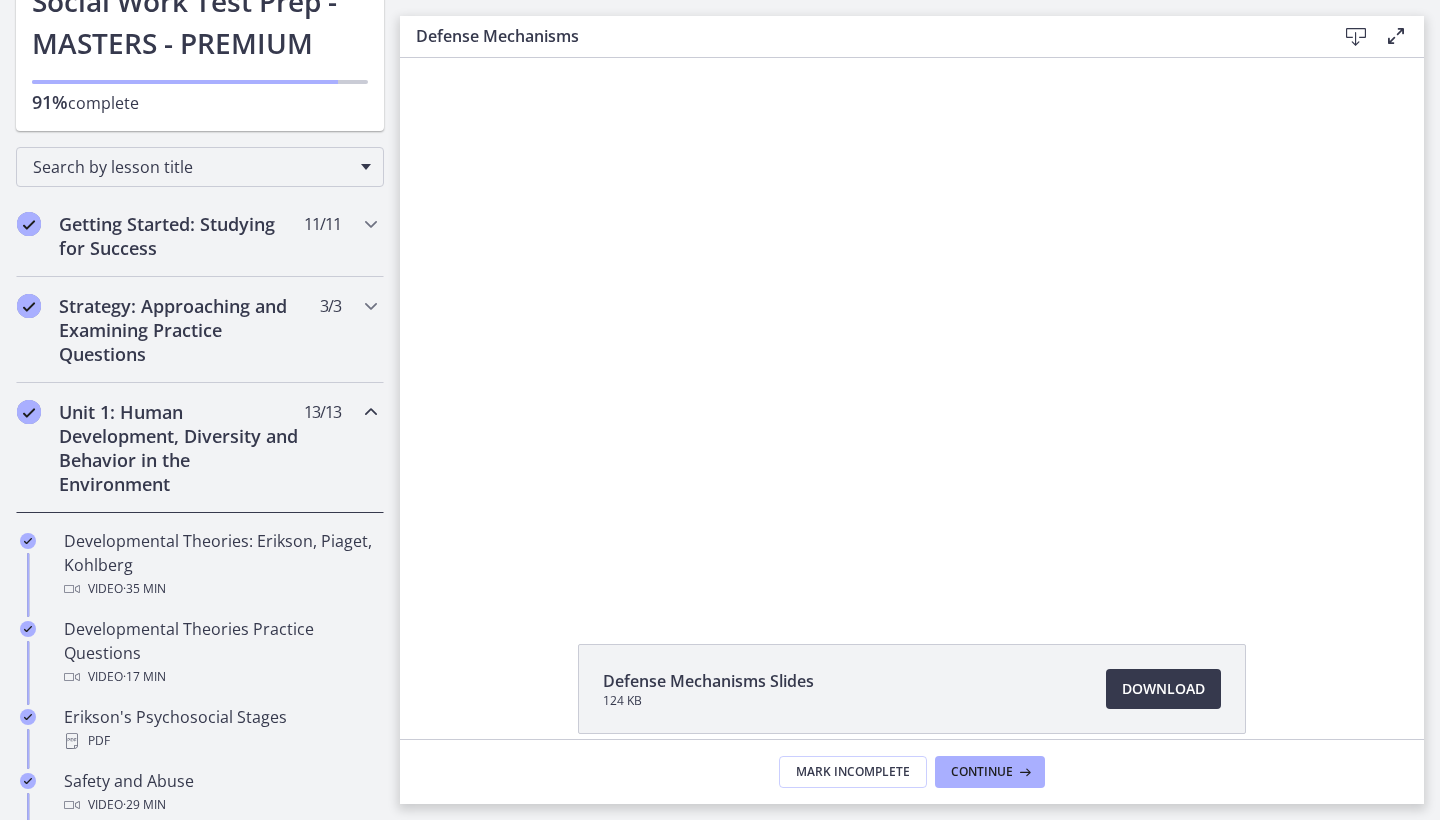 click at bounding box center [912, 328] 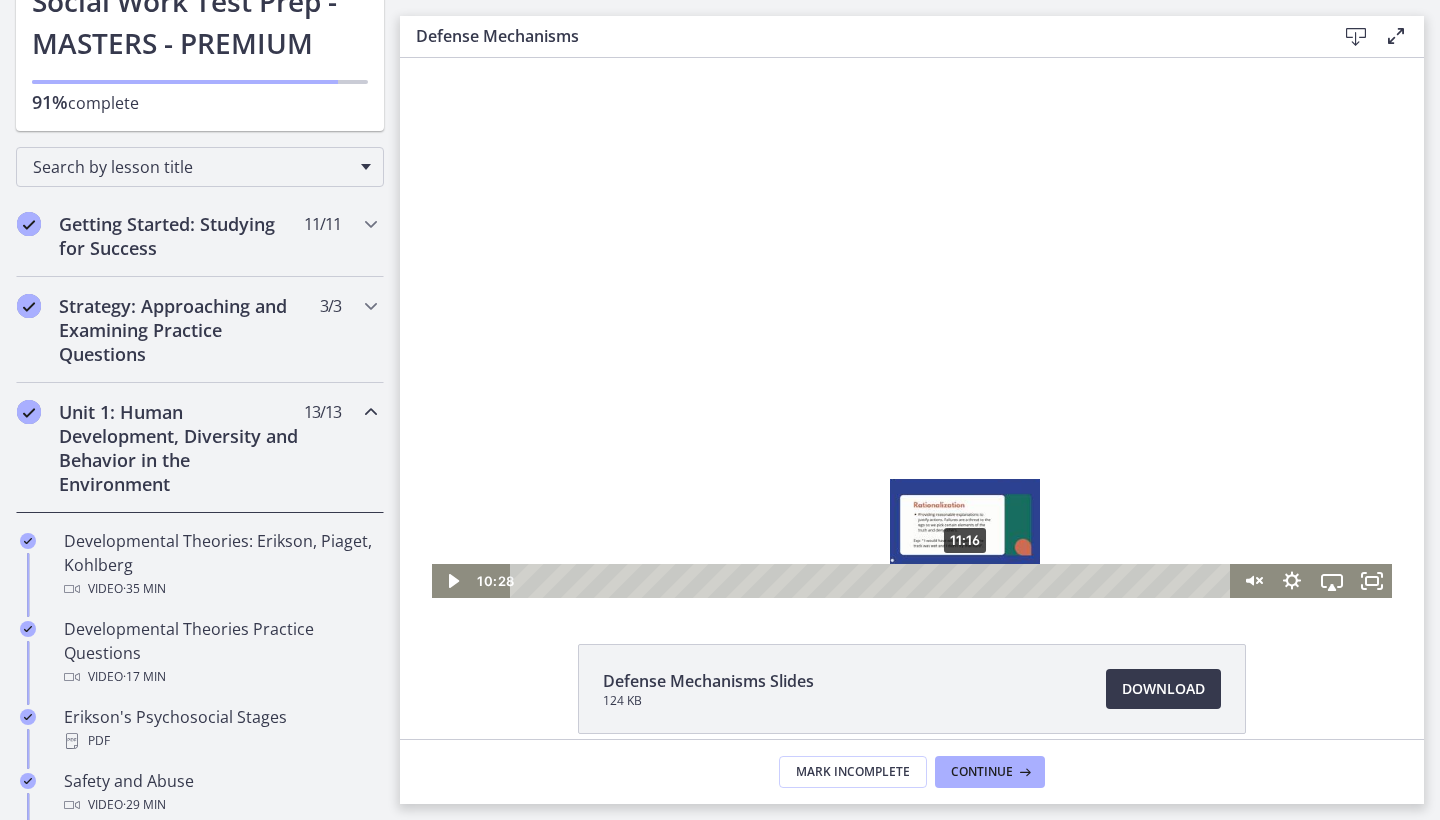 click on "11:16" at bounding box center (873, 581) 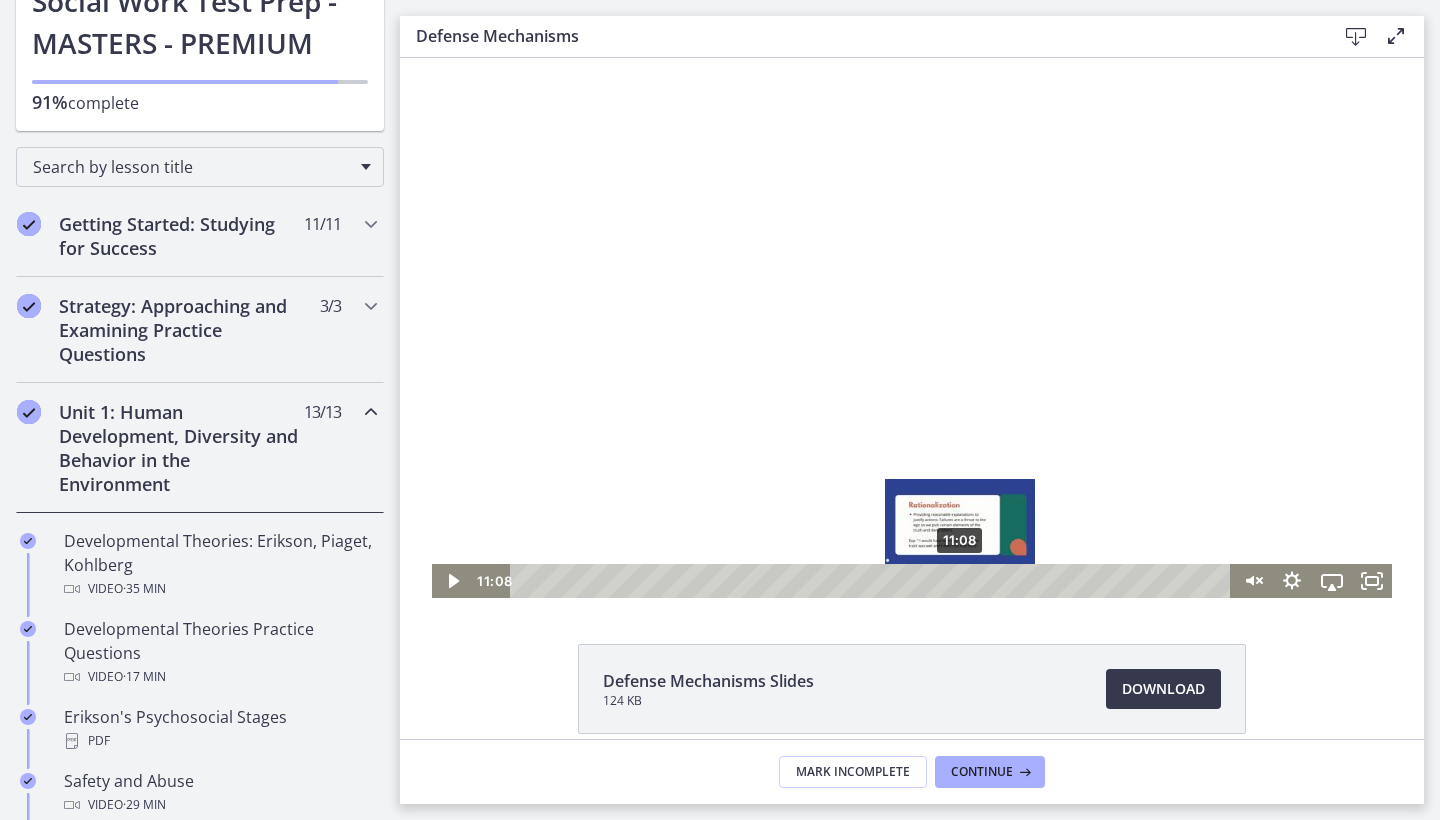click at bounding box center [959, 580] 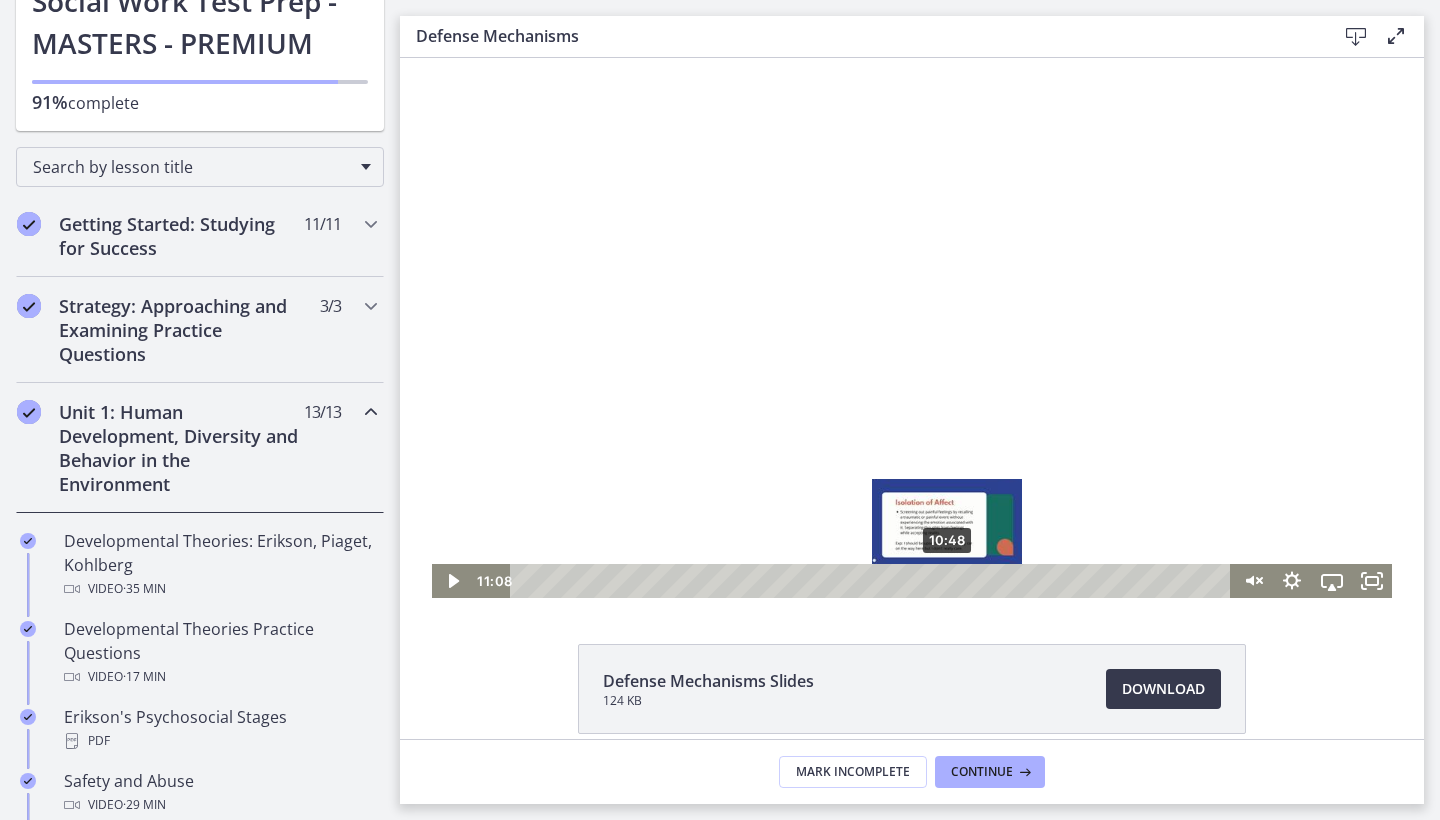 click on "10:48" at bounding box center (873, 581) 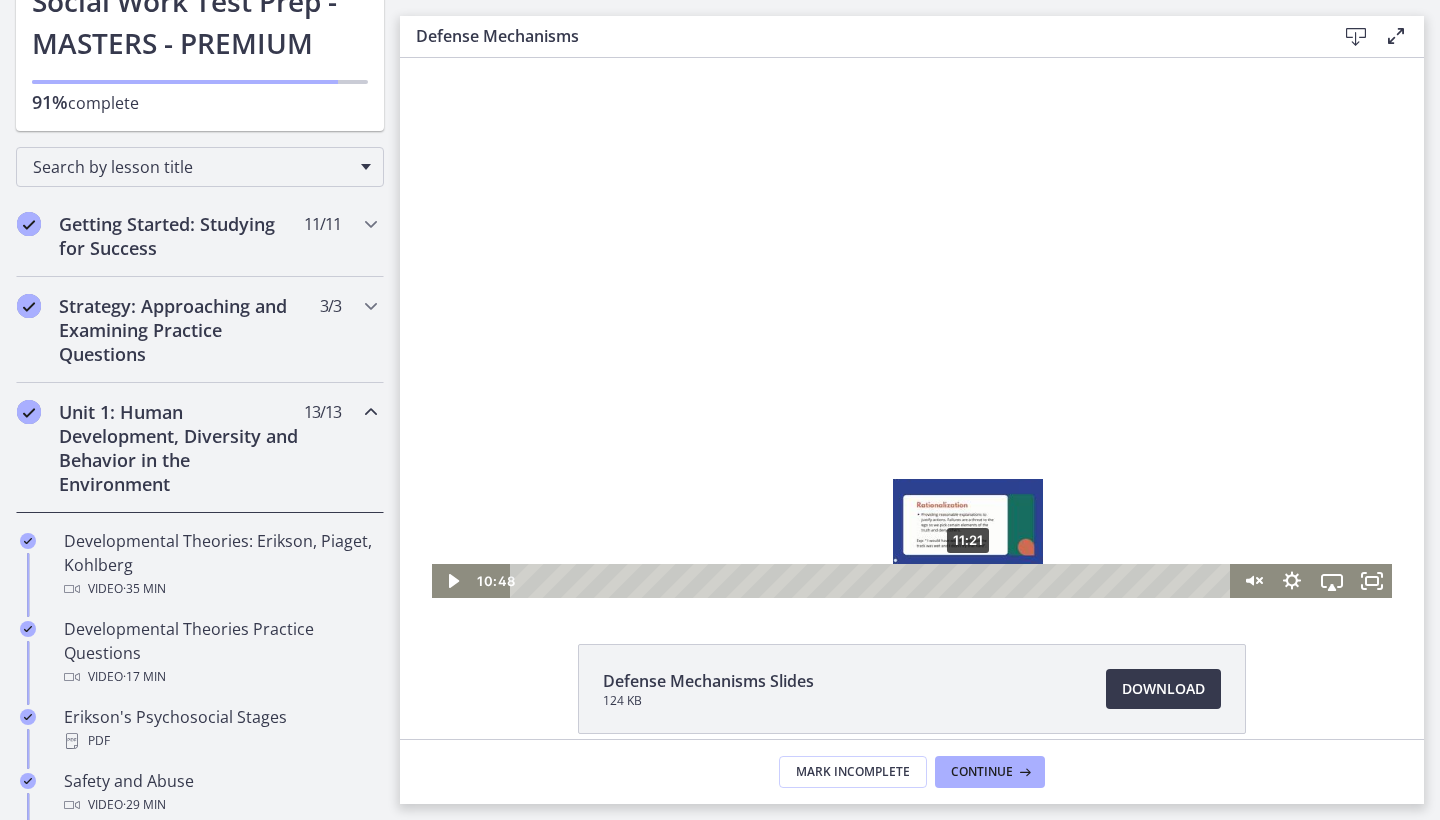 click on "11:21" at bounding box center (873, 581) 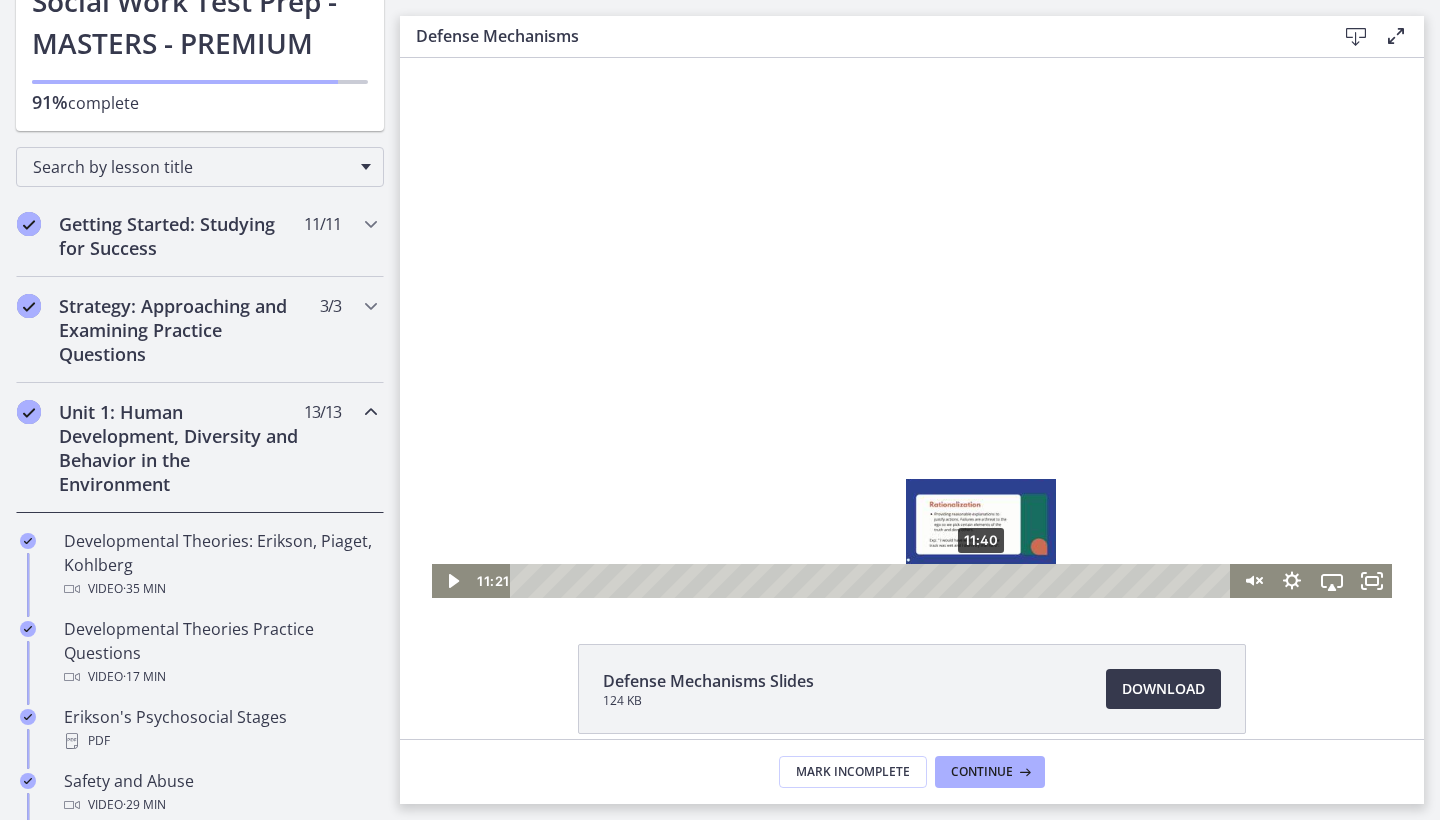 click on "11:40" at bounding box center (873, 581) 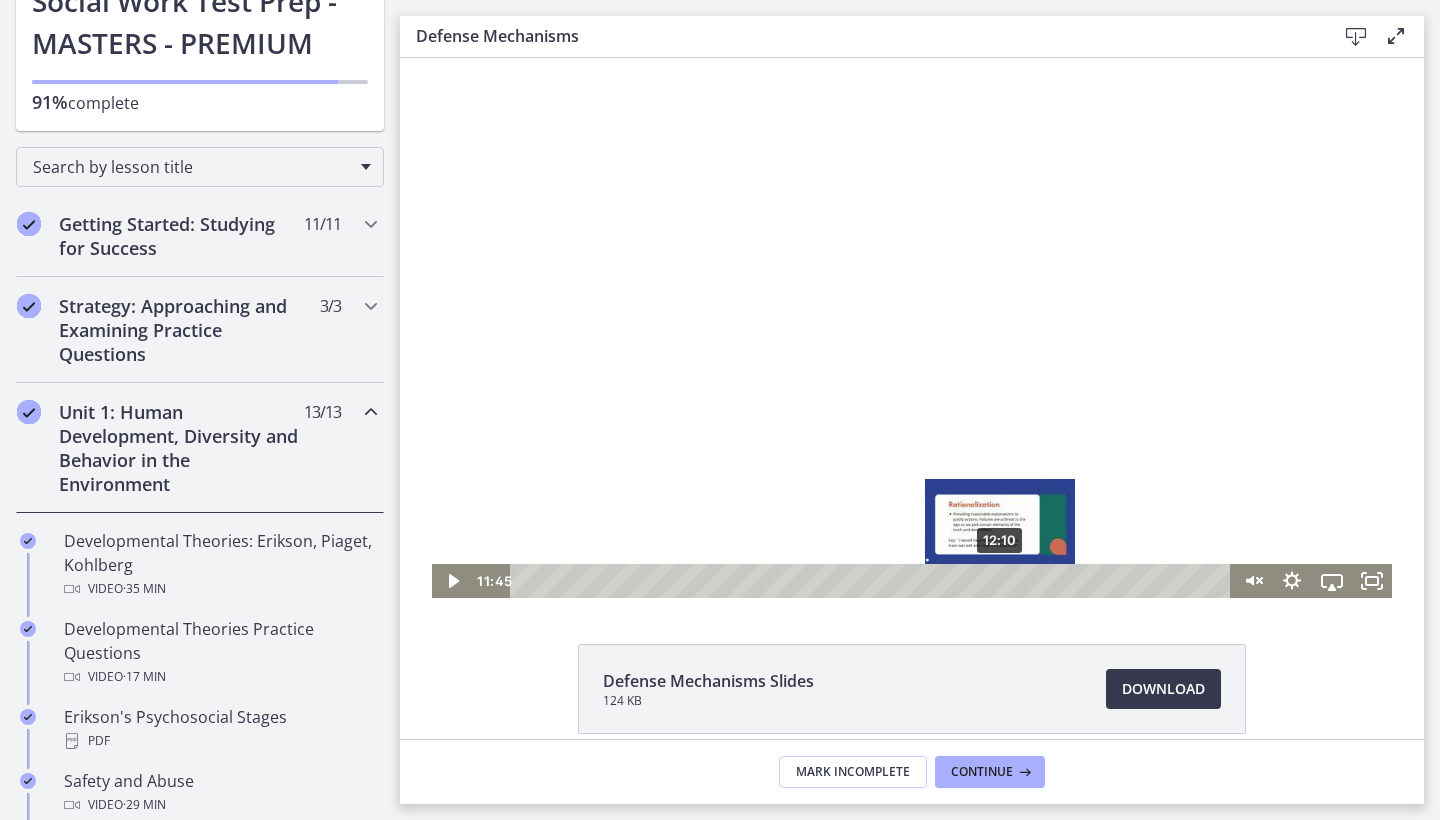 click on "12:10" at bounding box center [873, 581] 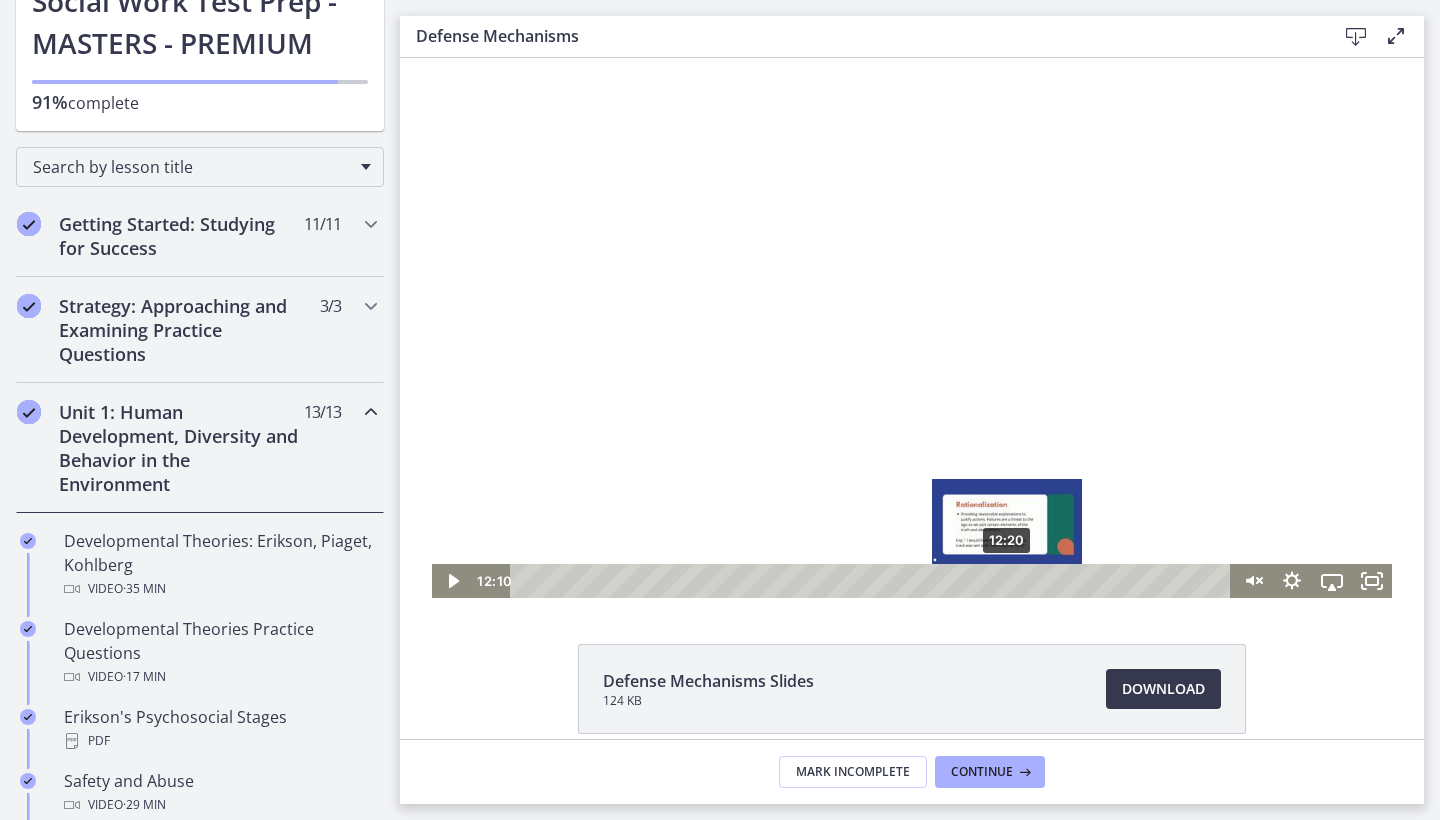 click on "12:20" at bounding box center (873, 581) 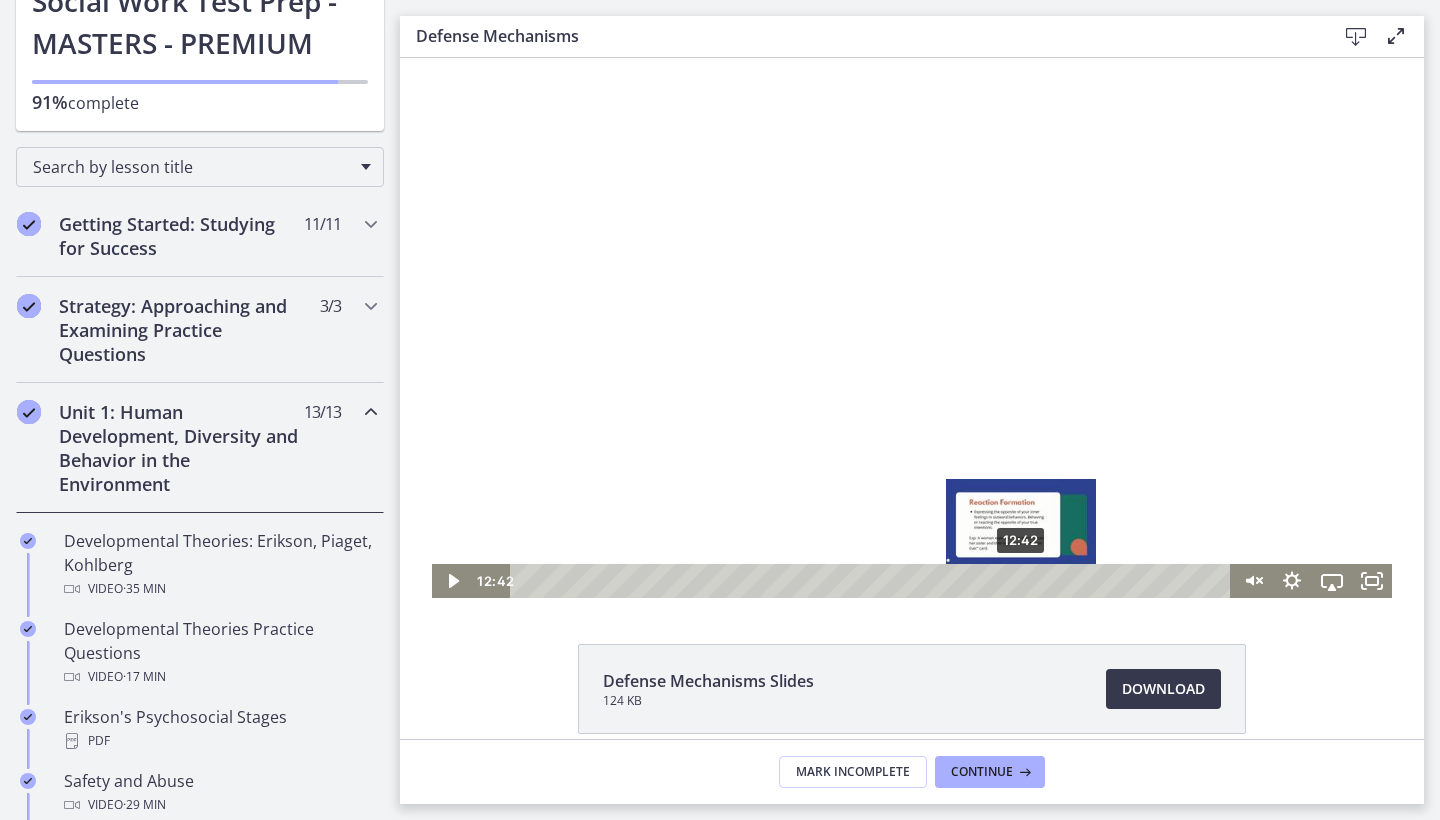 click on "12:42" at bounding box center [873, 581] 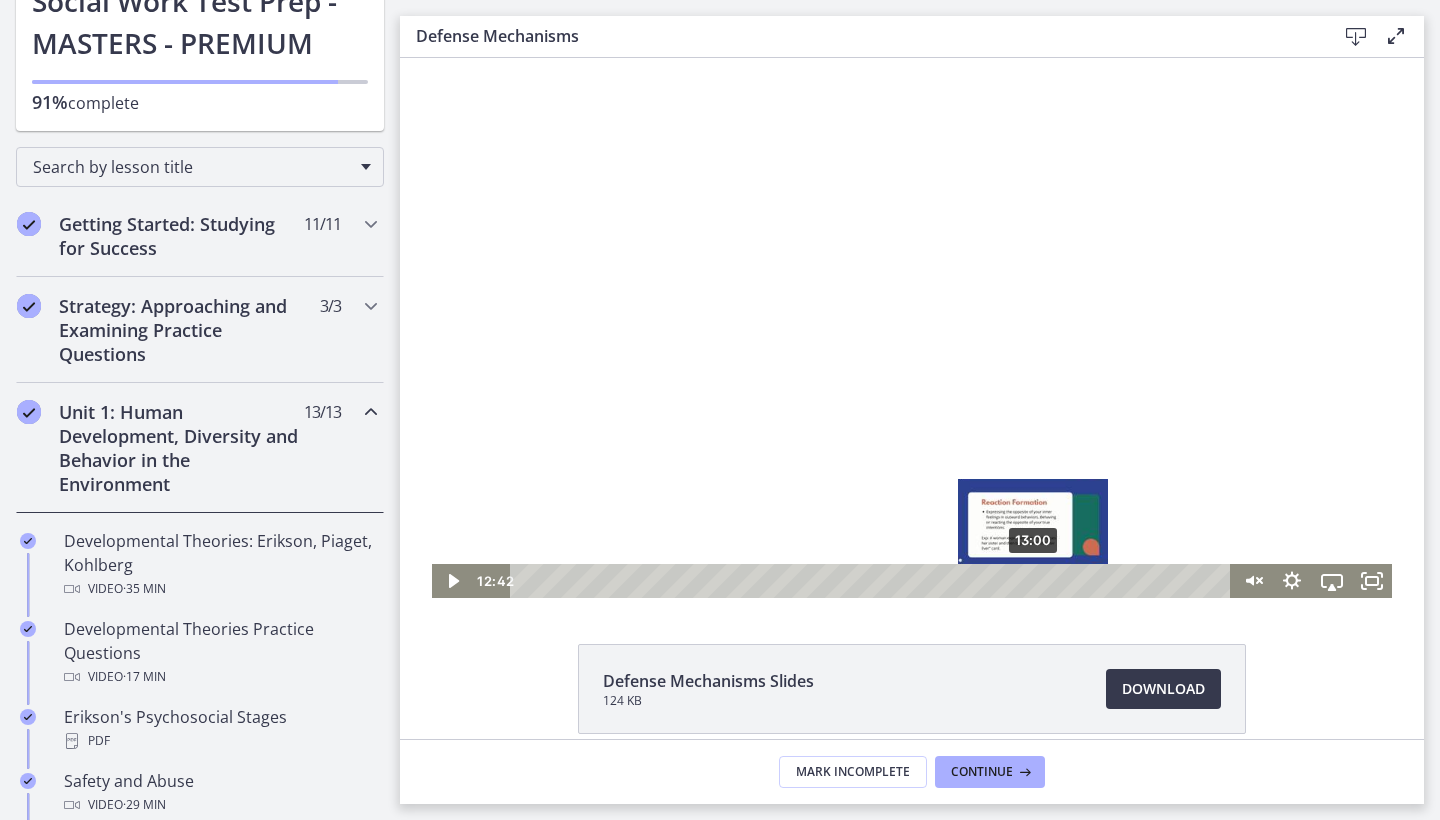 click on "13:00" at bounding box center [873, 581] 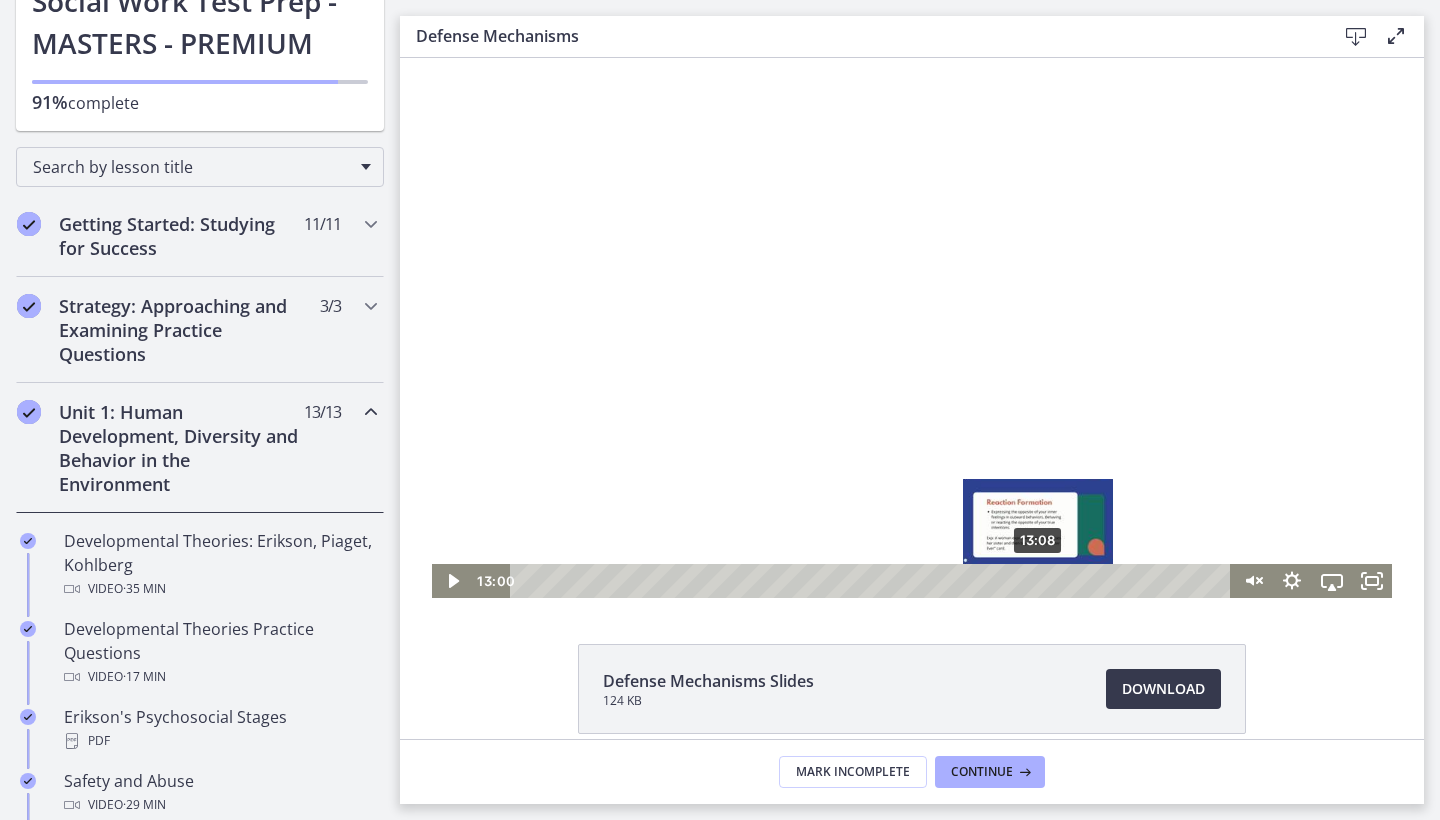 click on "13:08" at bounding box center [873, 581] 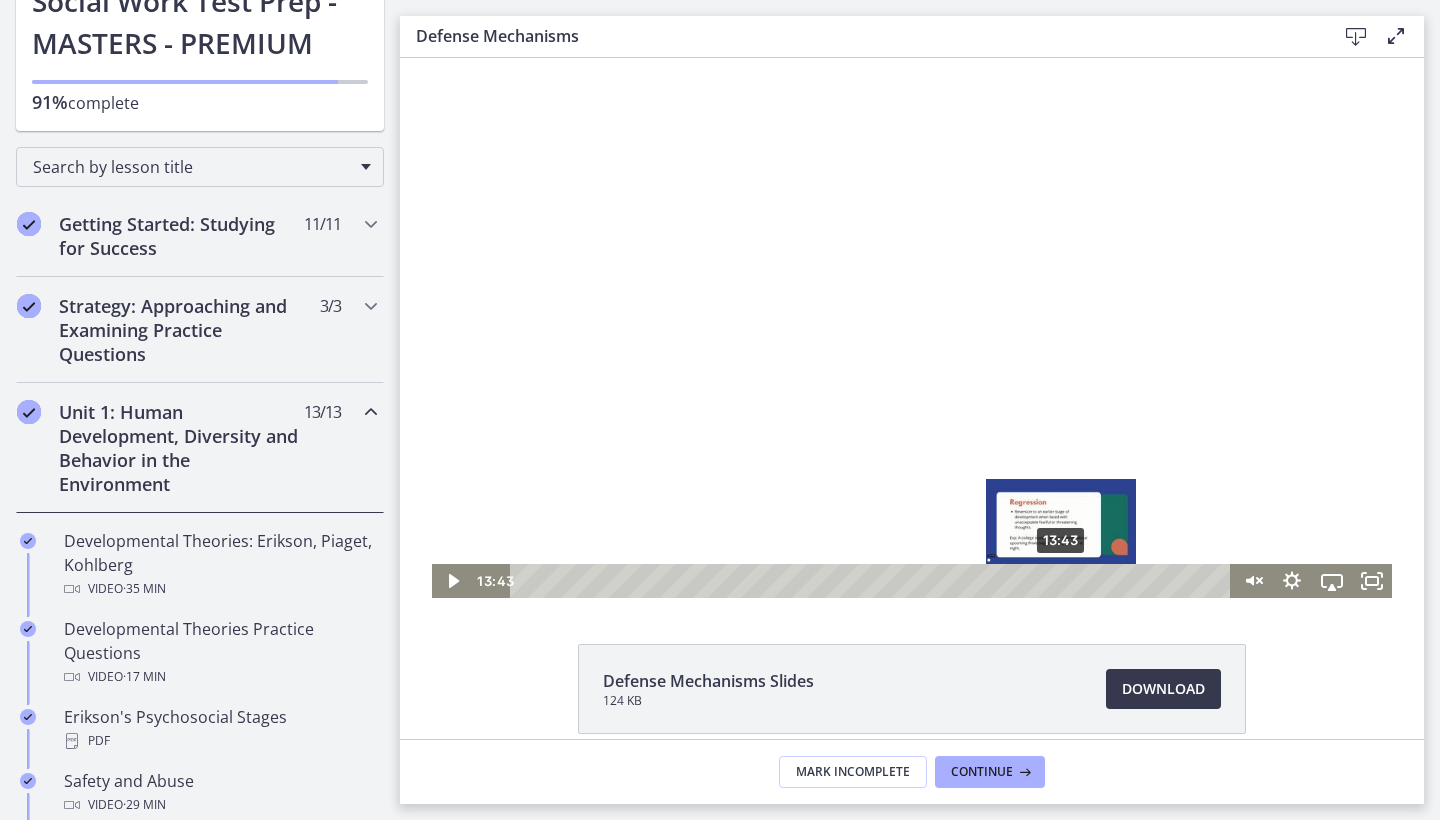 click on "13:43" at bounding box center [873, 581] 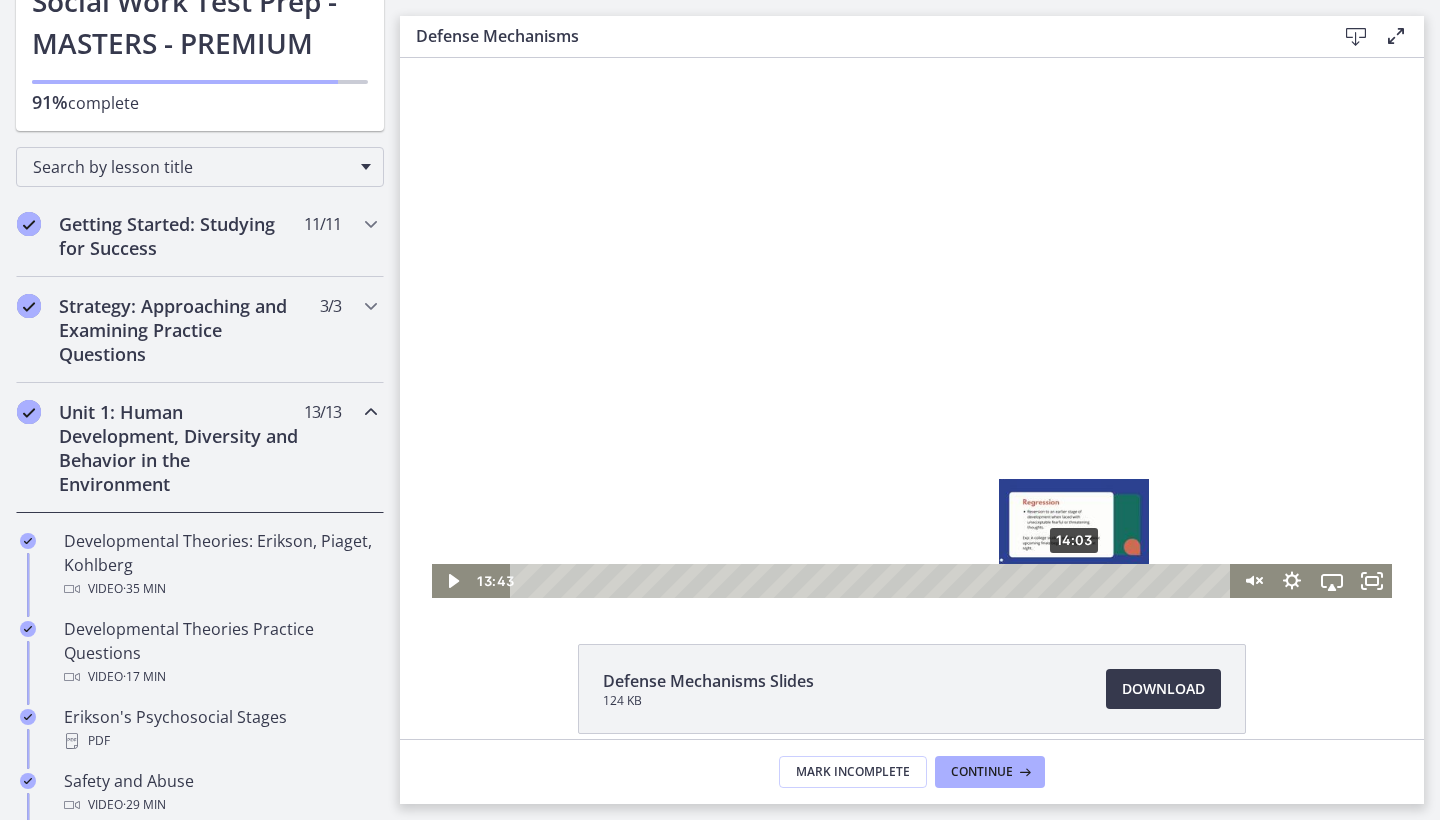click on "14:03" at bounding box center [873, 581] 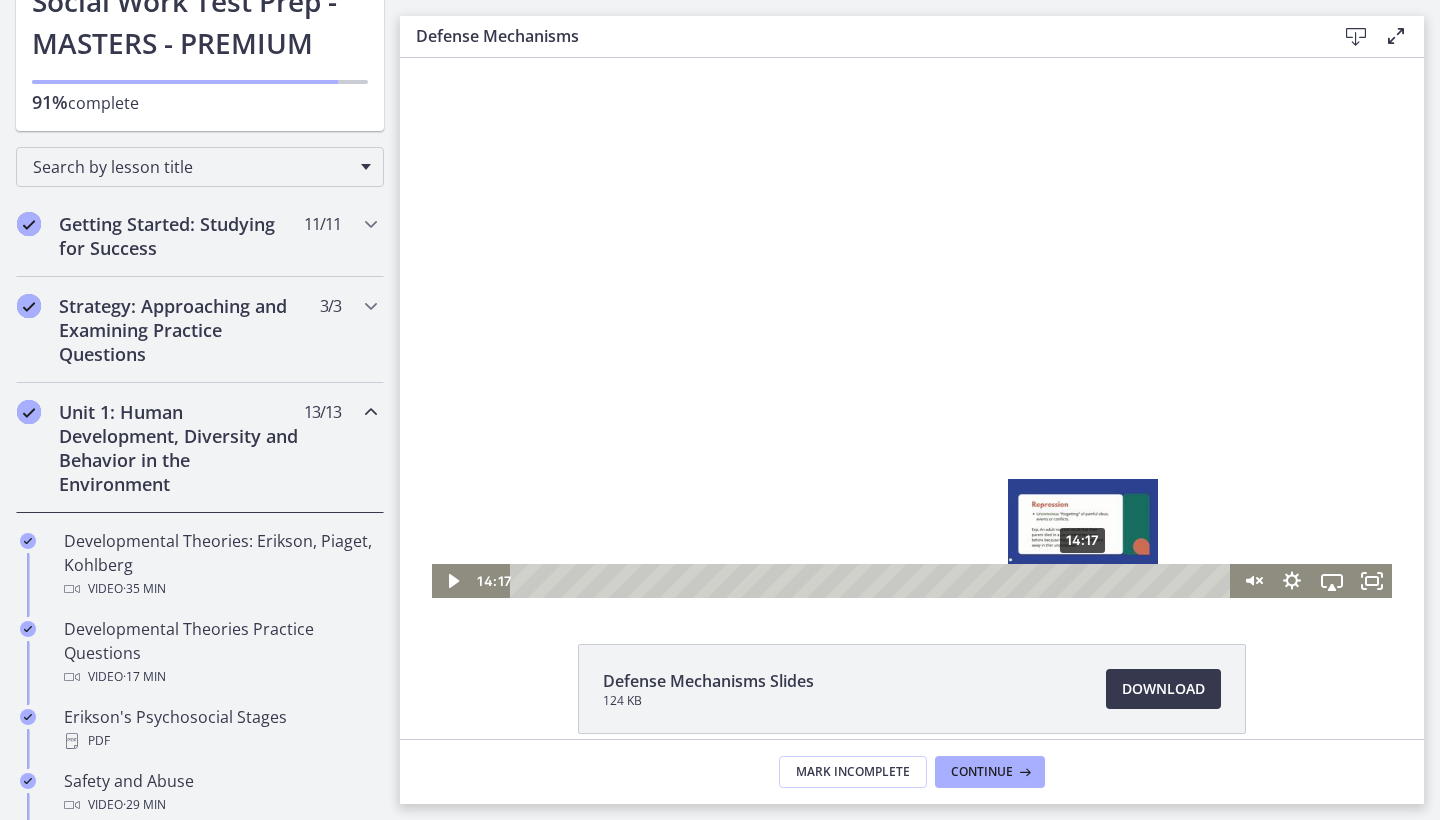 click on "14:17" at bounding box center (873, 581) 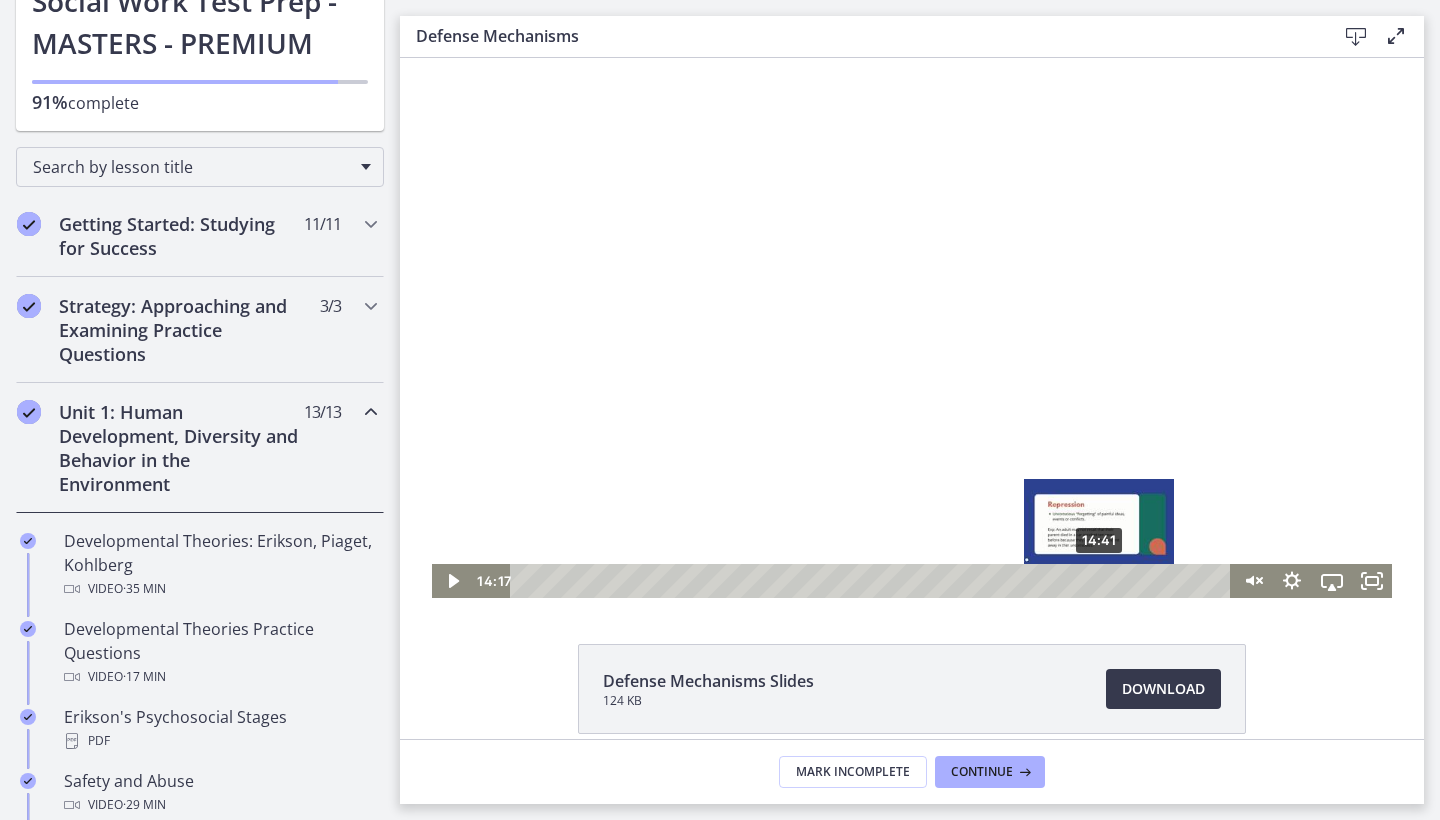 click on "14:41" at bounding box center [873, 581] 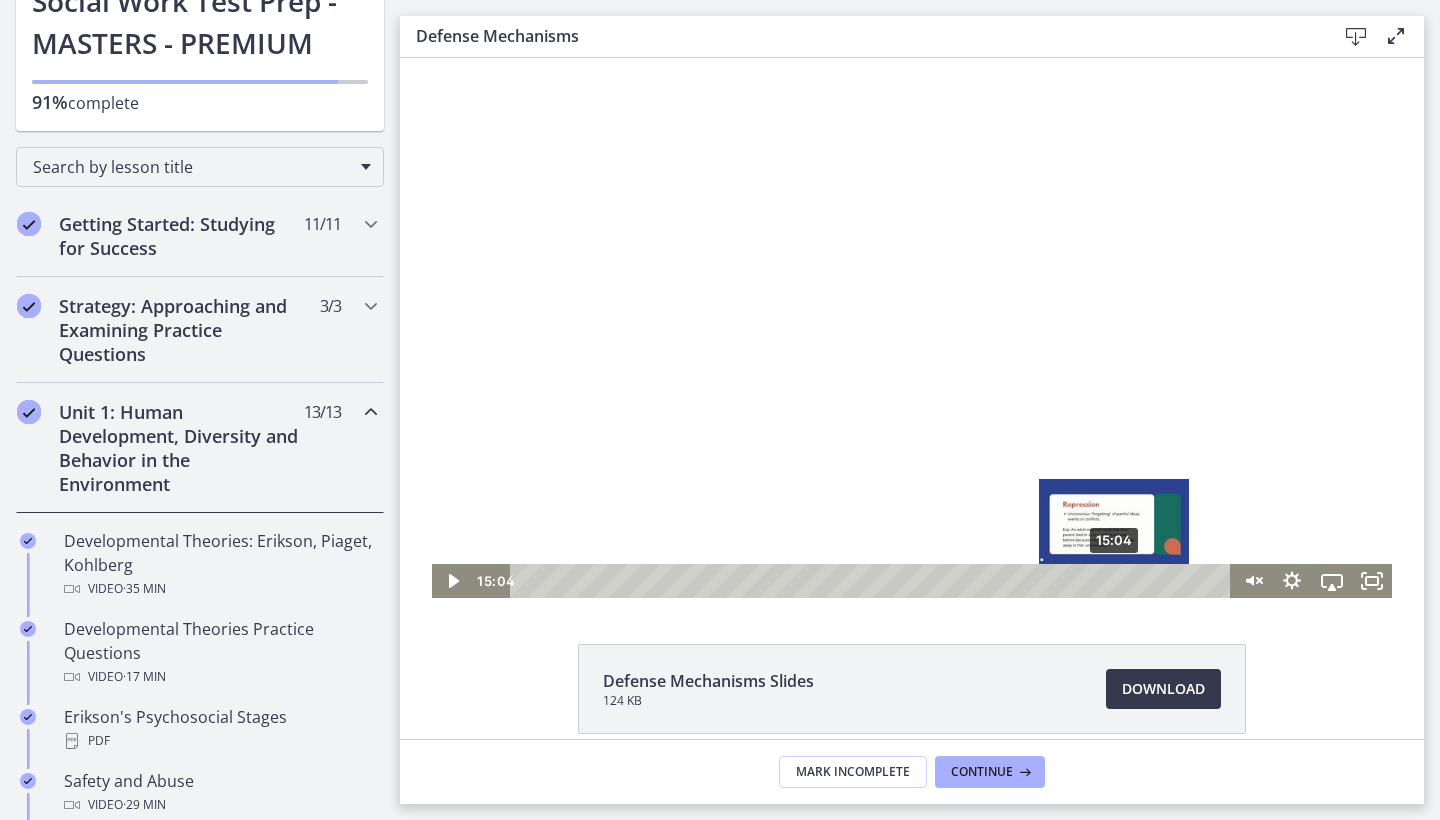 click on "15:04" at bounding box center (873, 581) 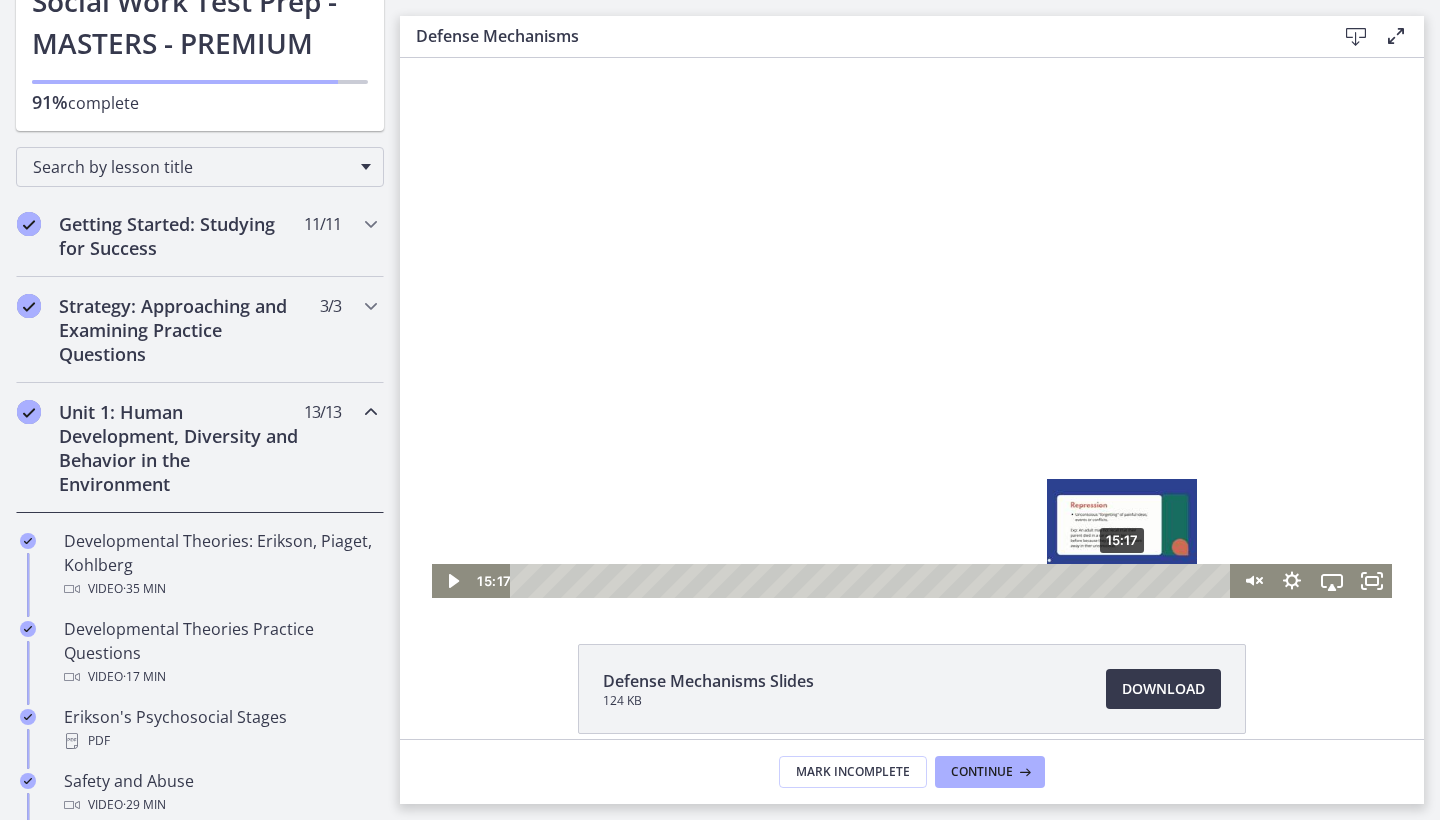 click on "15:17" at bounding box center (873, 581) 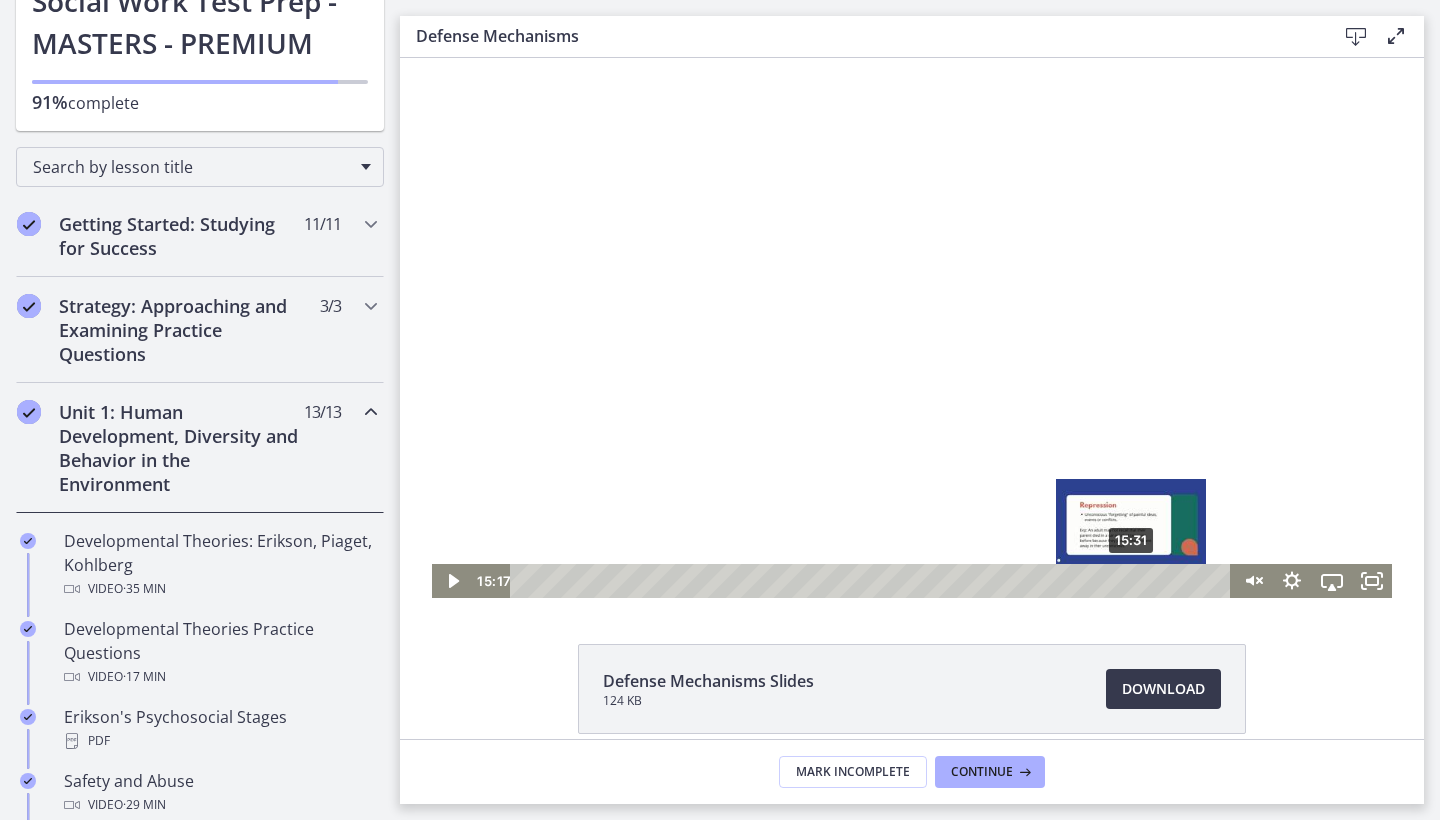 click on "15:31" at bounding box center [873, 581] 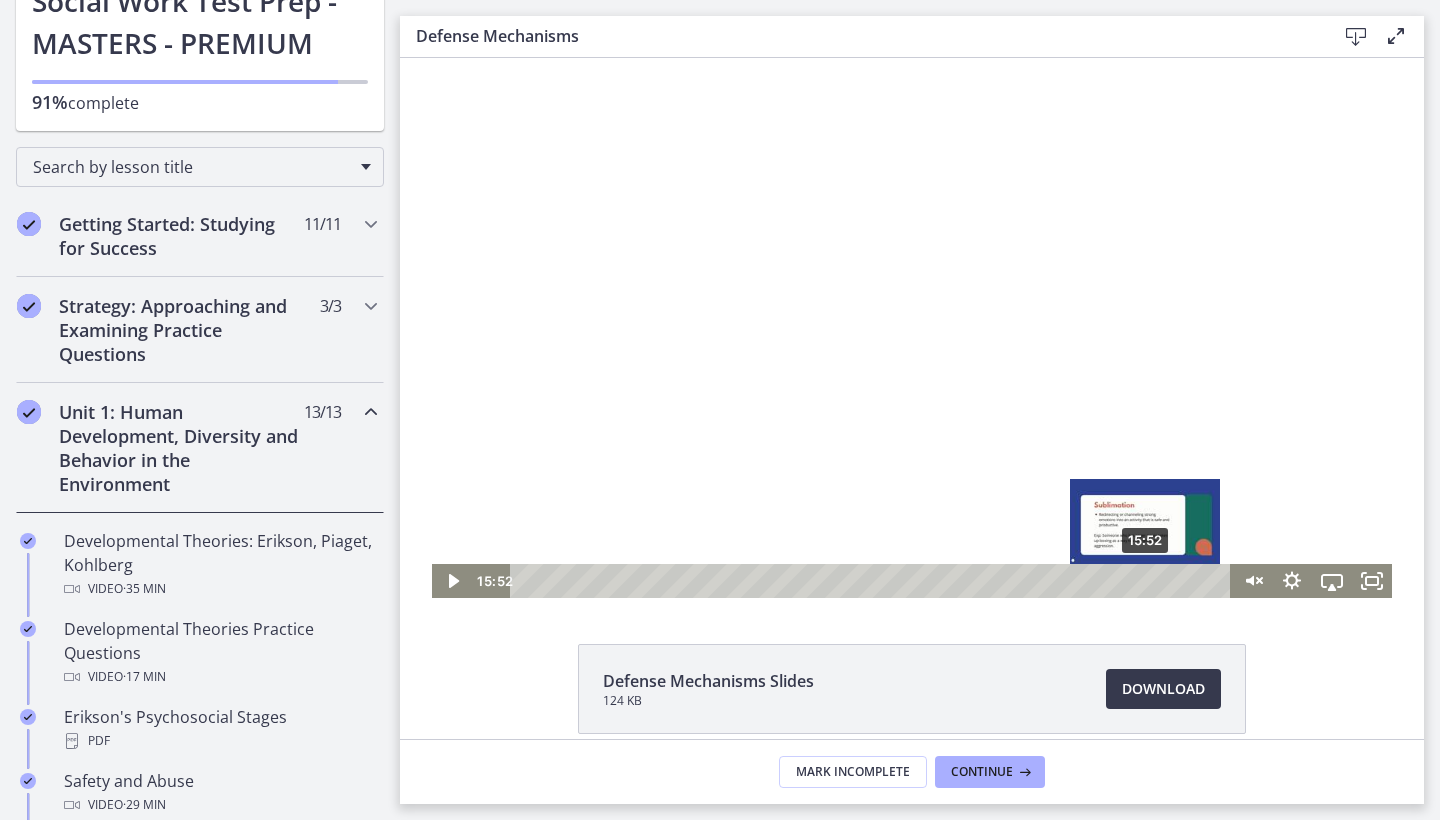 click on "15:52" at bounding box center [873, 581] 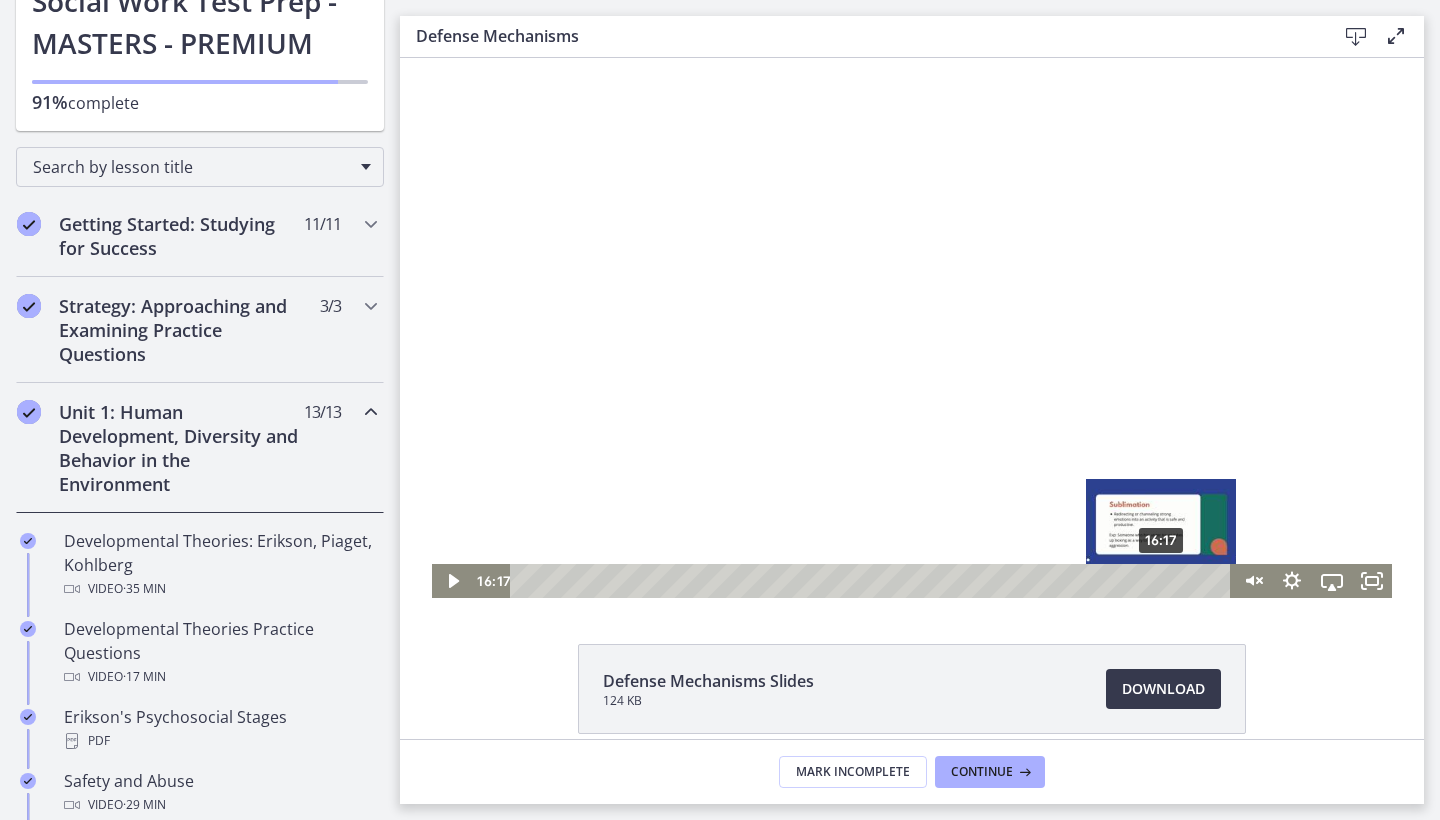 click on "16:17" at bounding box center (873, 581) 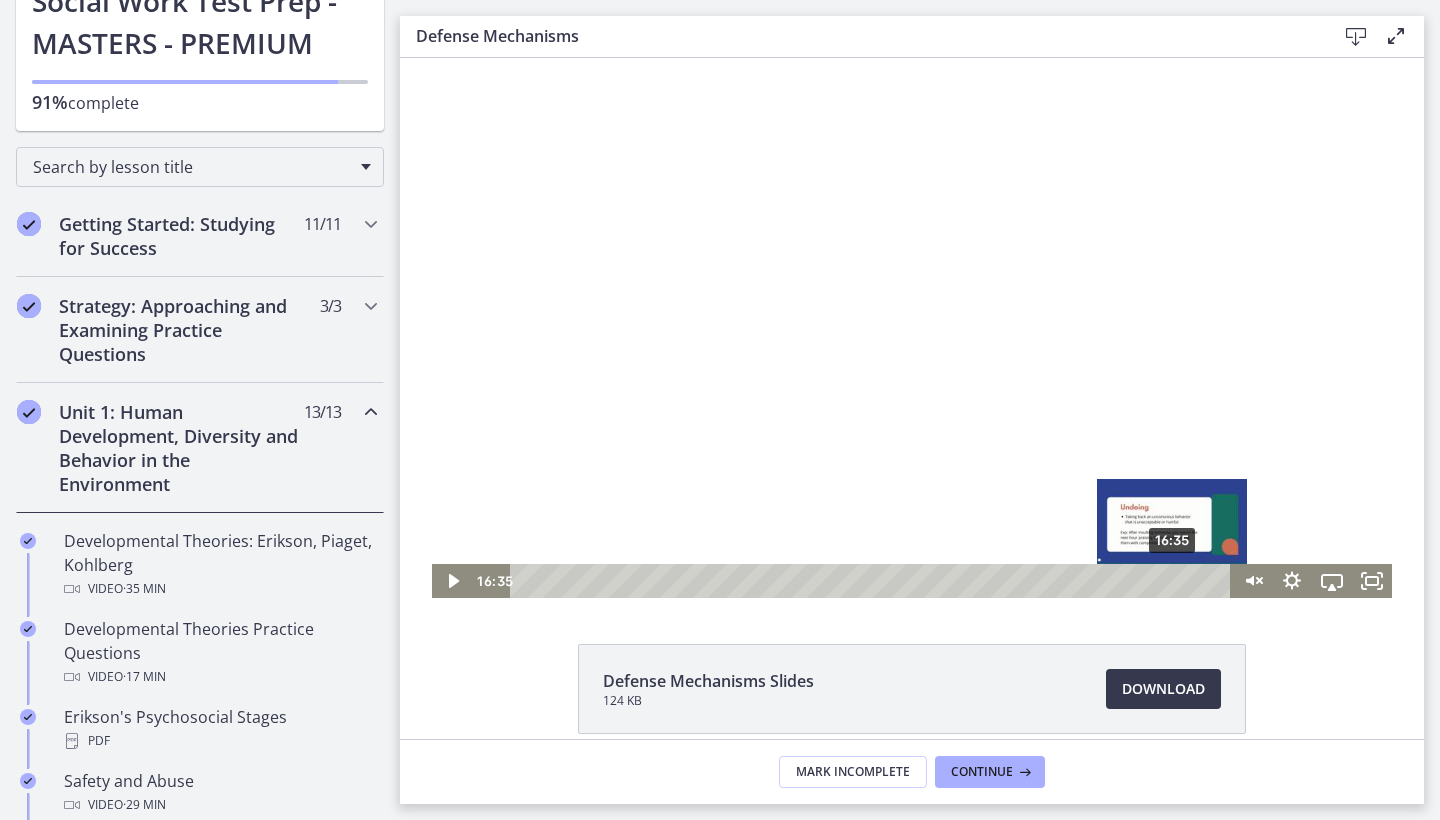 click on "16:35" at bounding box center [873, 581] 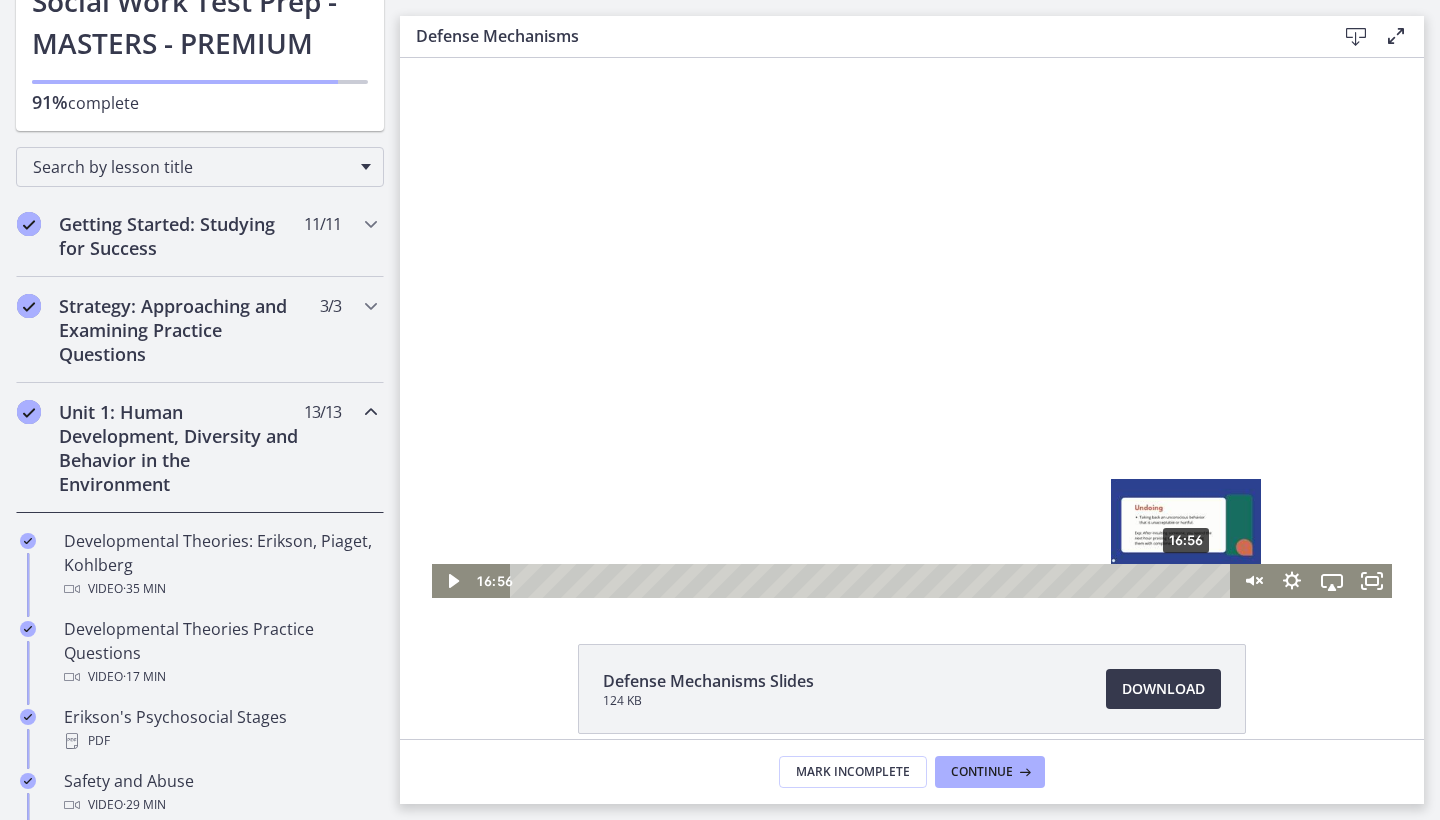 click on "16:56" at bounding box center (873, 581) 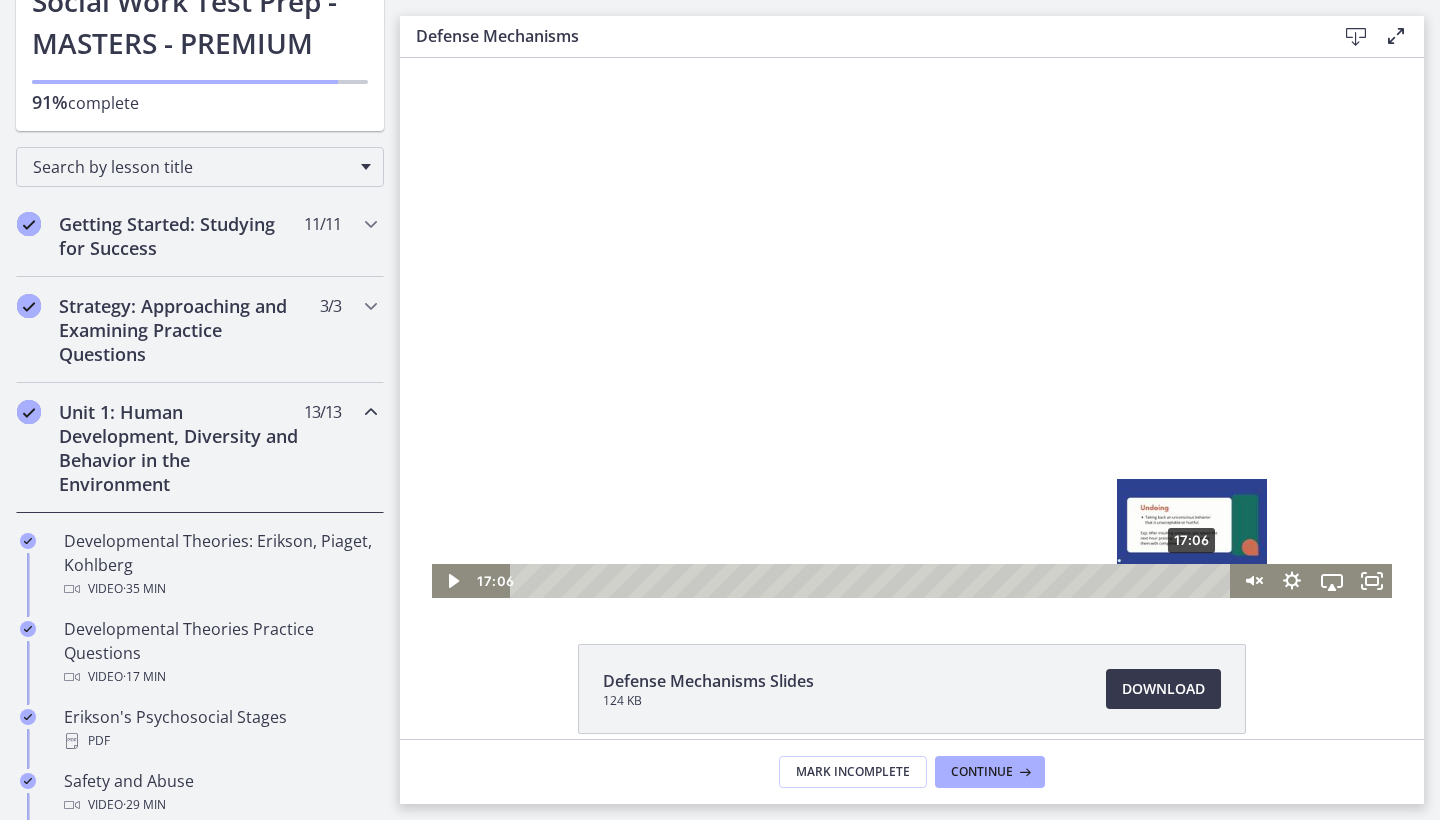 click on "17:06" at bounding box center [873, 581] 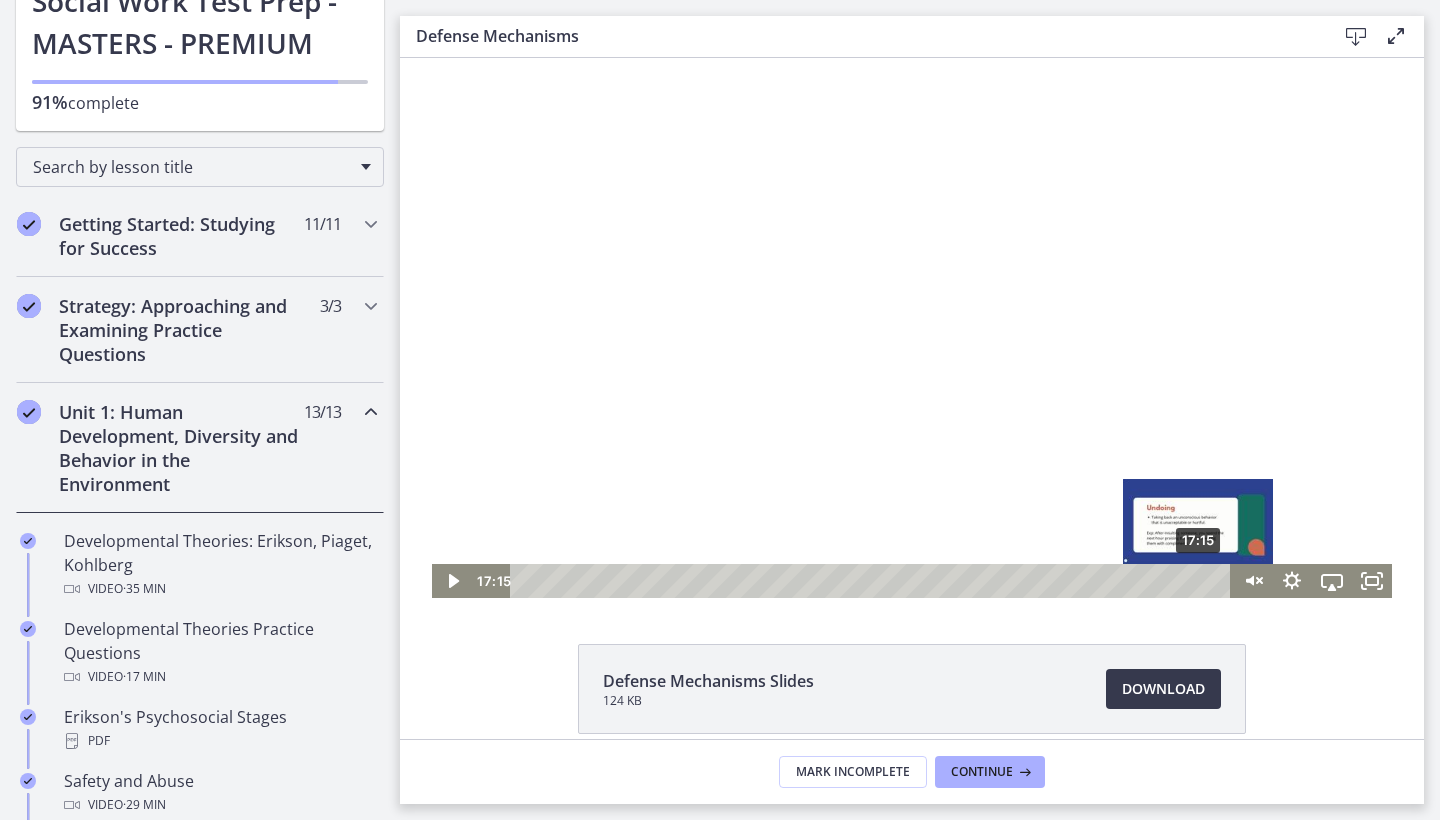 click on "17:15" at bounding box center [873, 581] 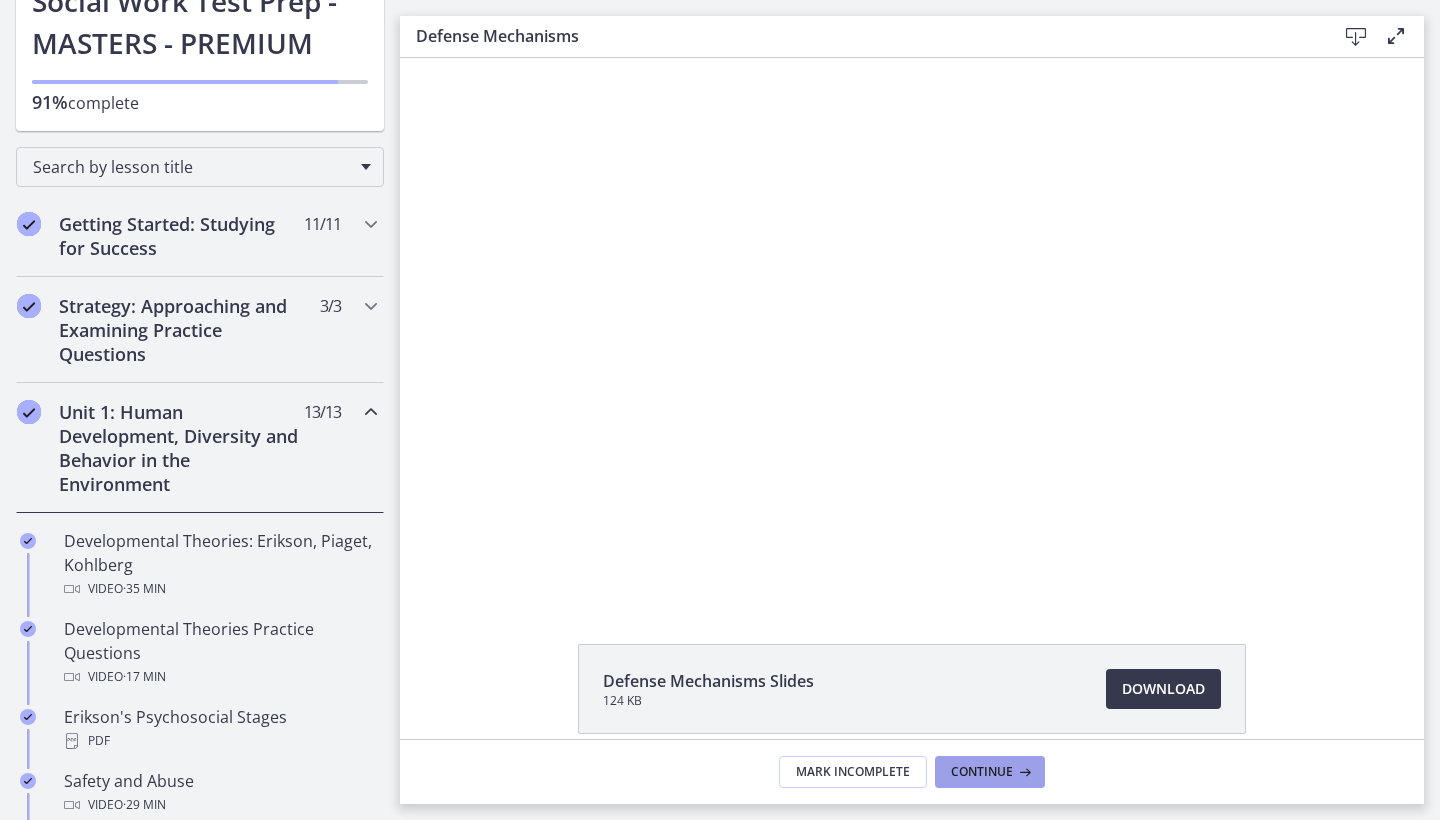 click on "Continue" at bounding box center (990, 772) 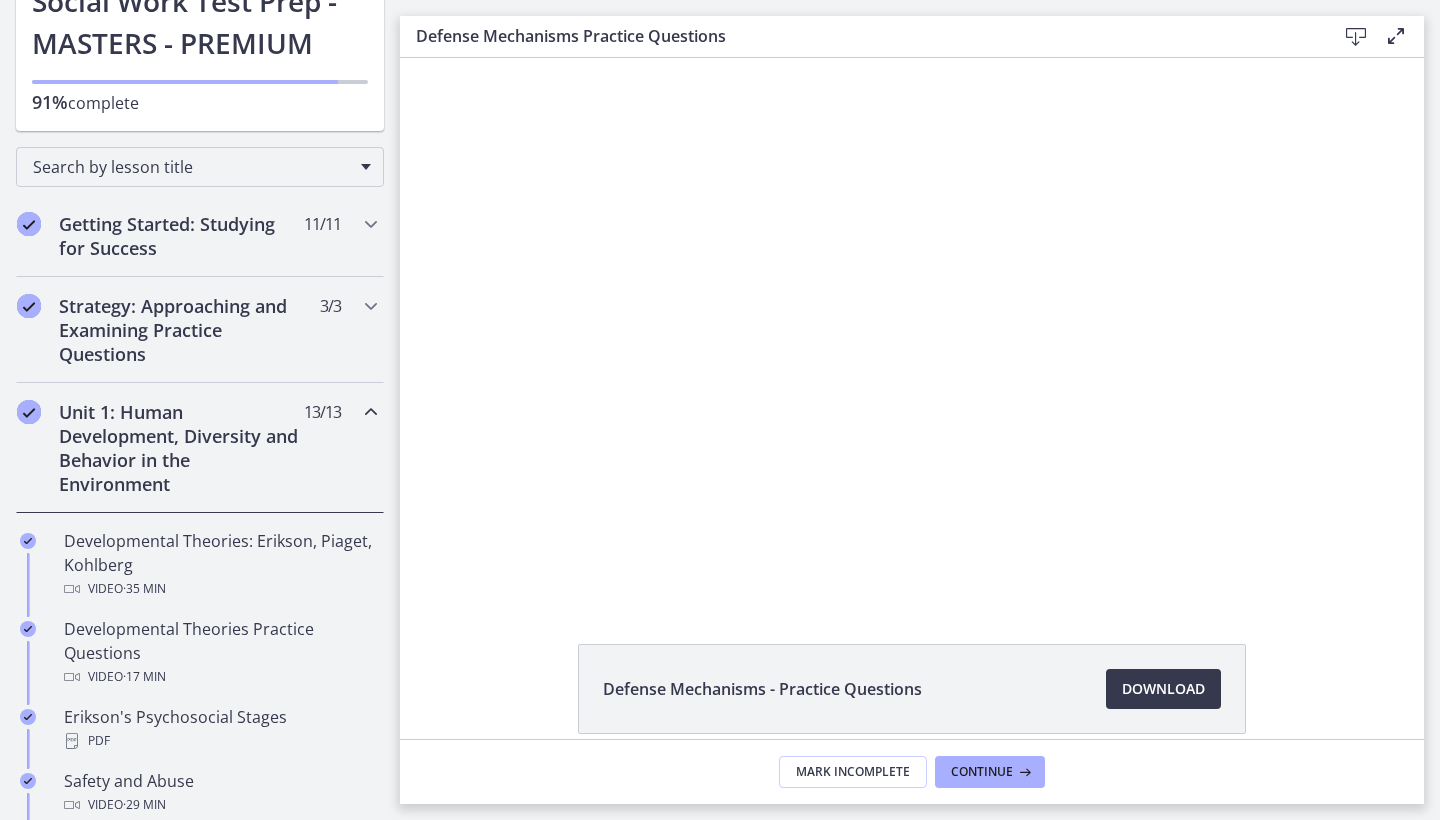 scroll, scrollTop: 0, scrollLeft: 0, axis: both 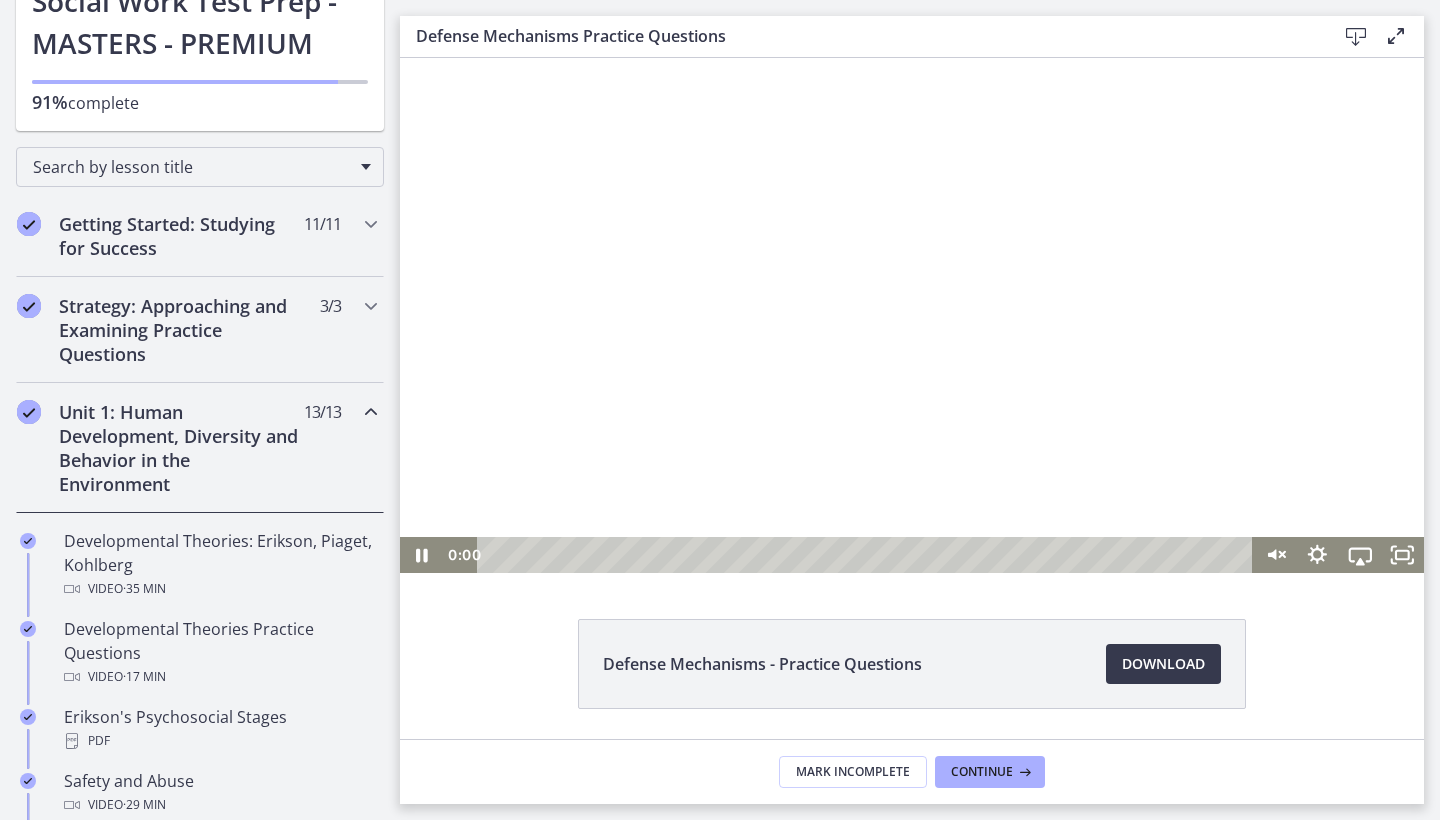 click on "0:00" at bounding box center [848, 555] 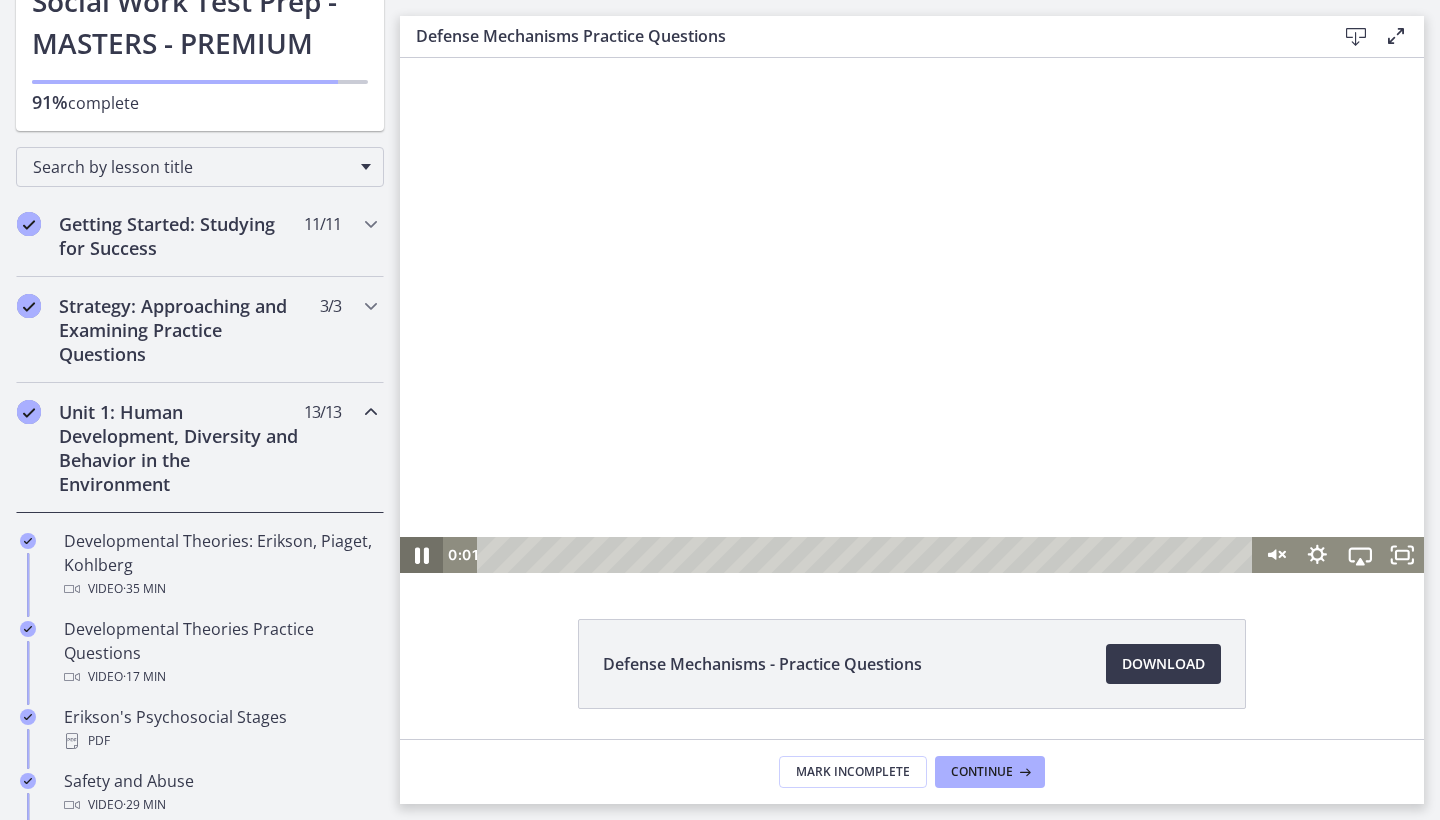 click 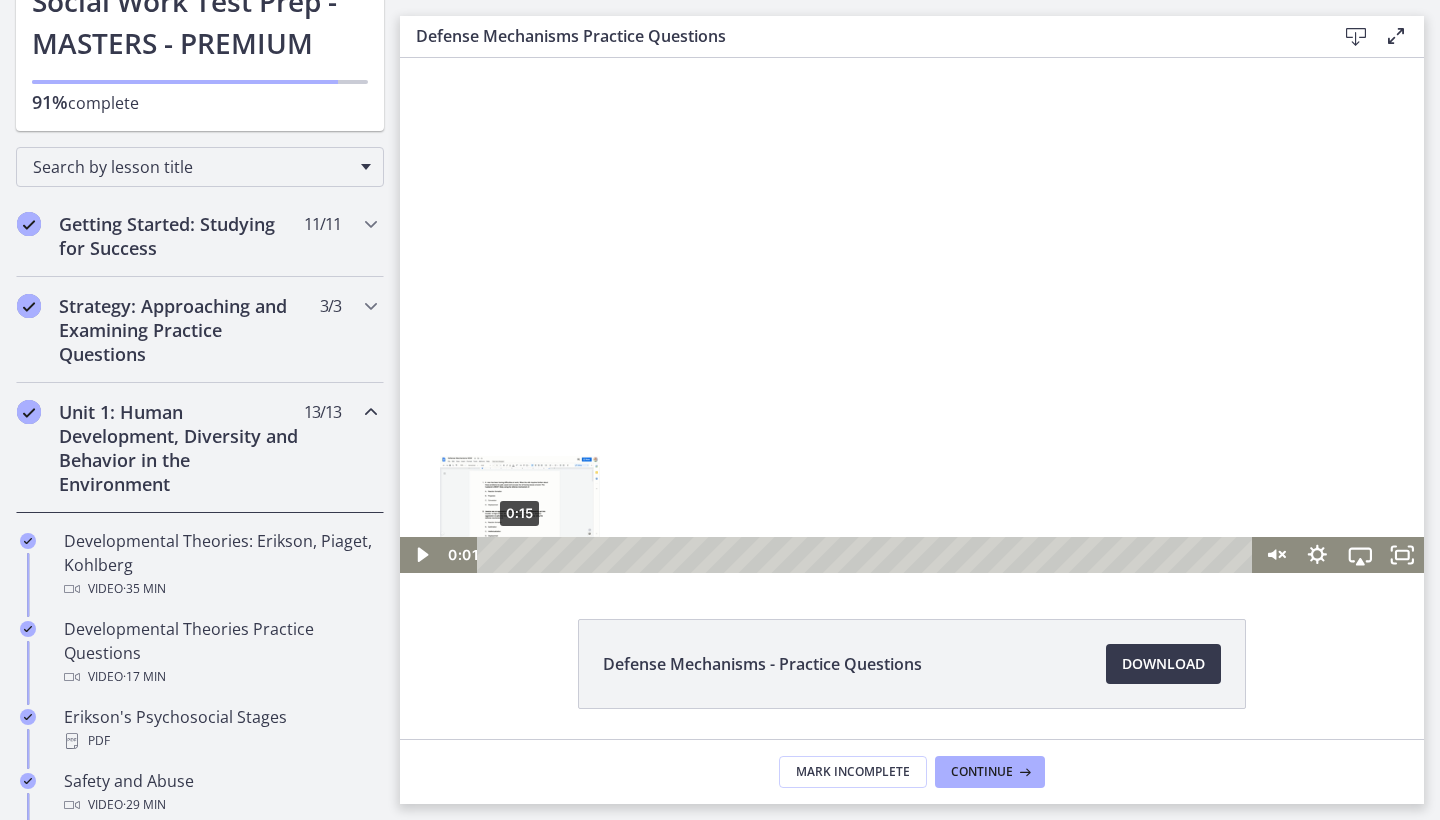 click on "0:15" at bounding box center [868, 555] 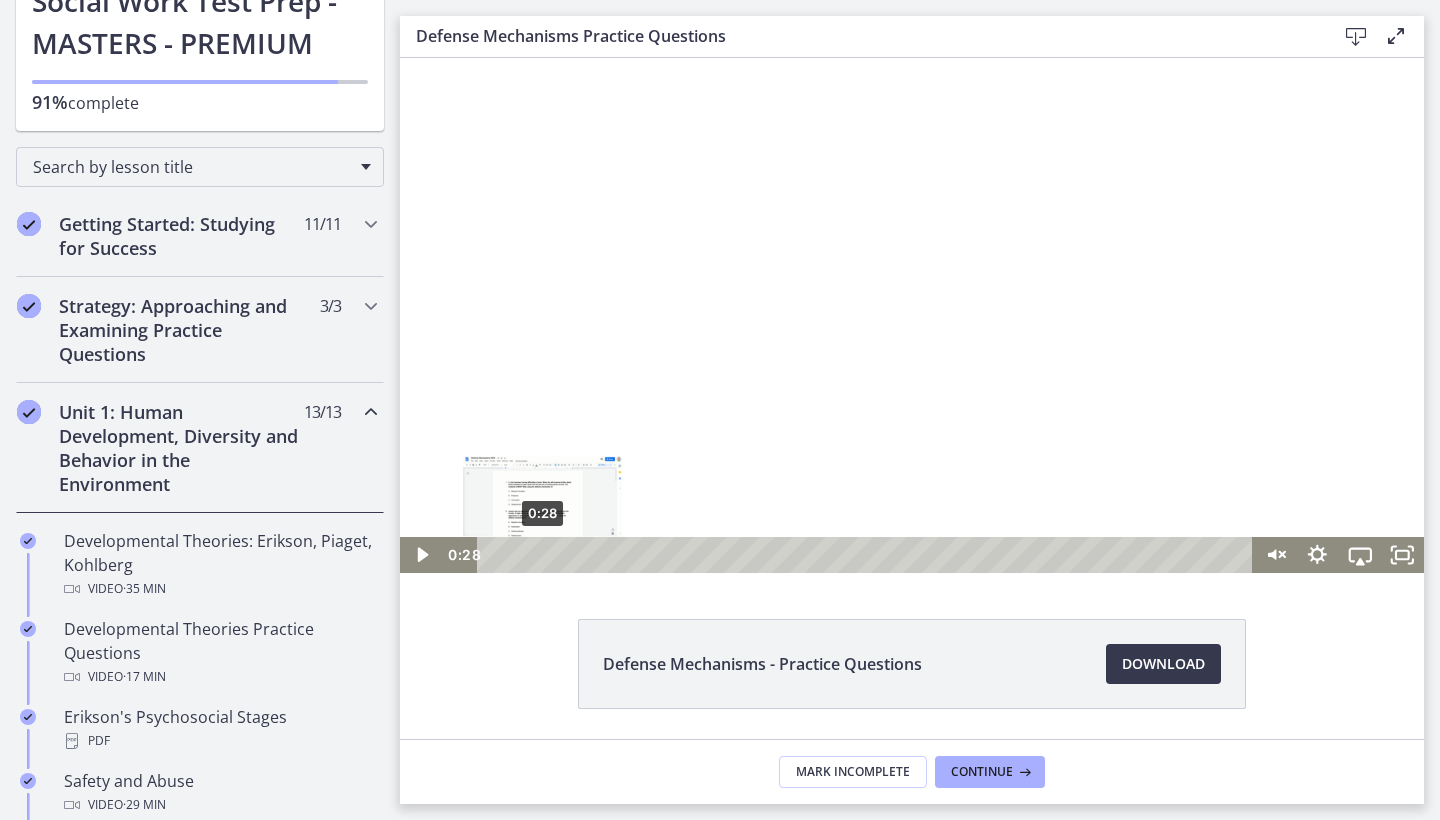 click on "0:28" at bounding box center [868, 555] 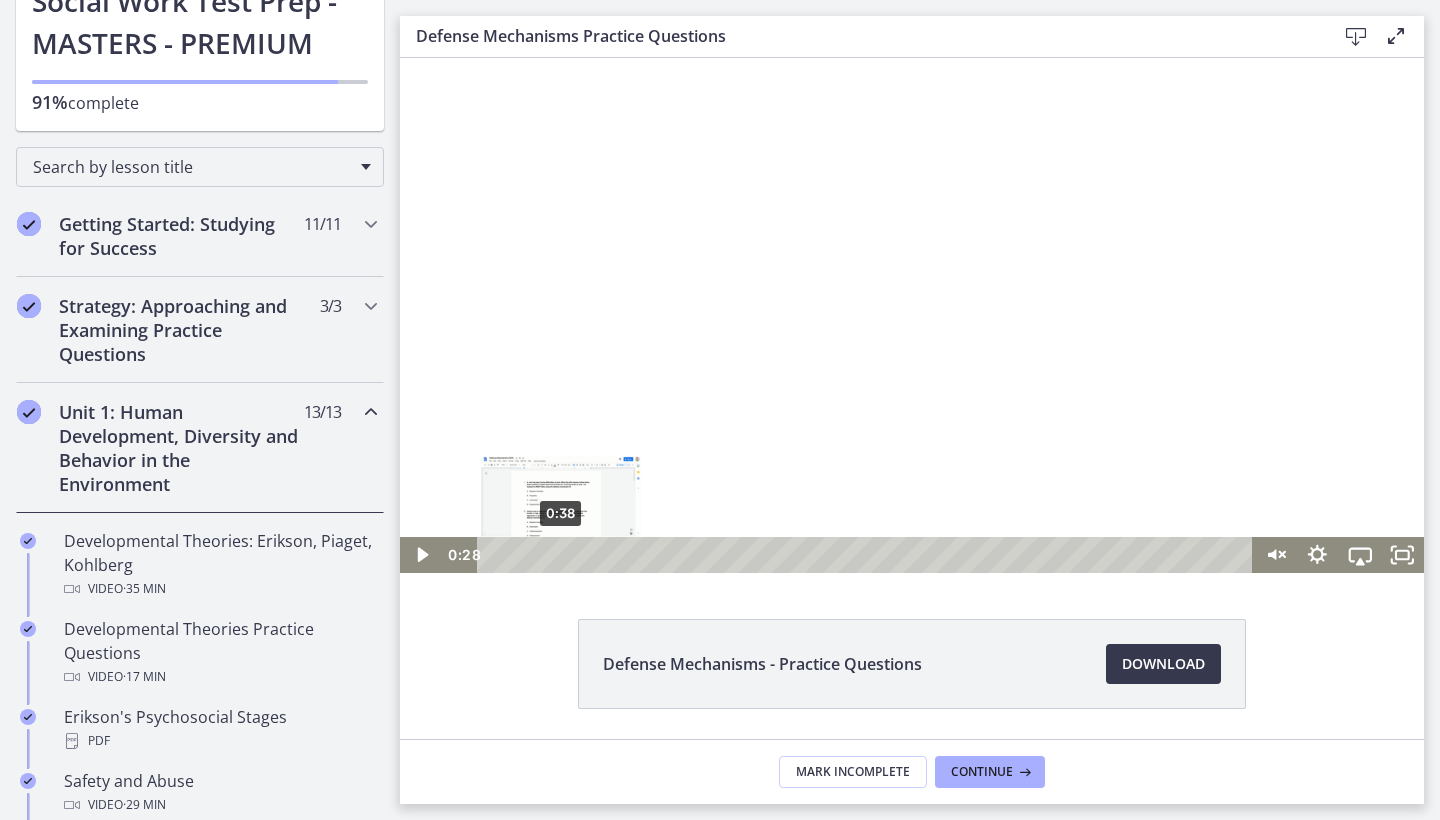 click on "0:38" at bounding box center [868, 555] 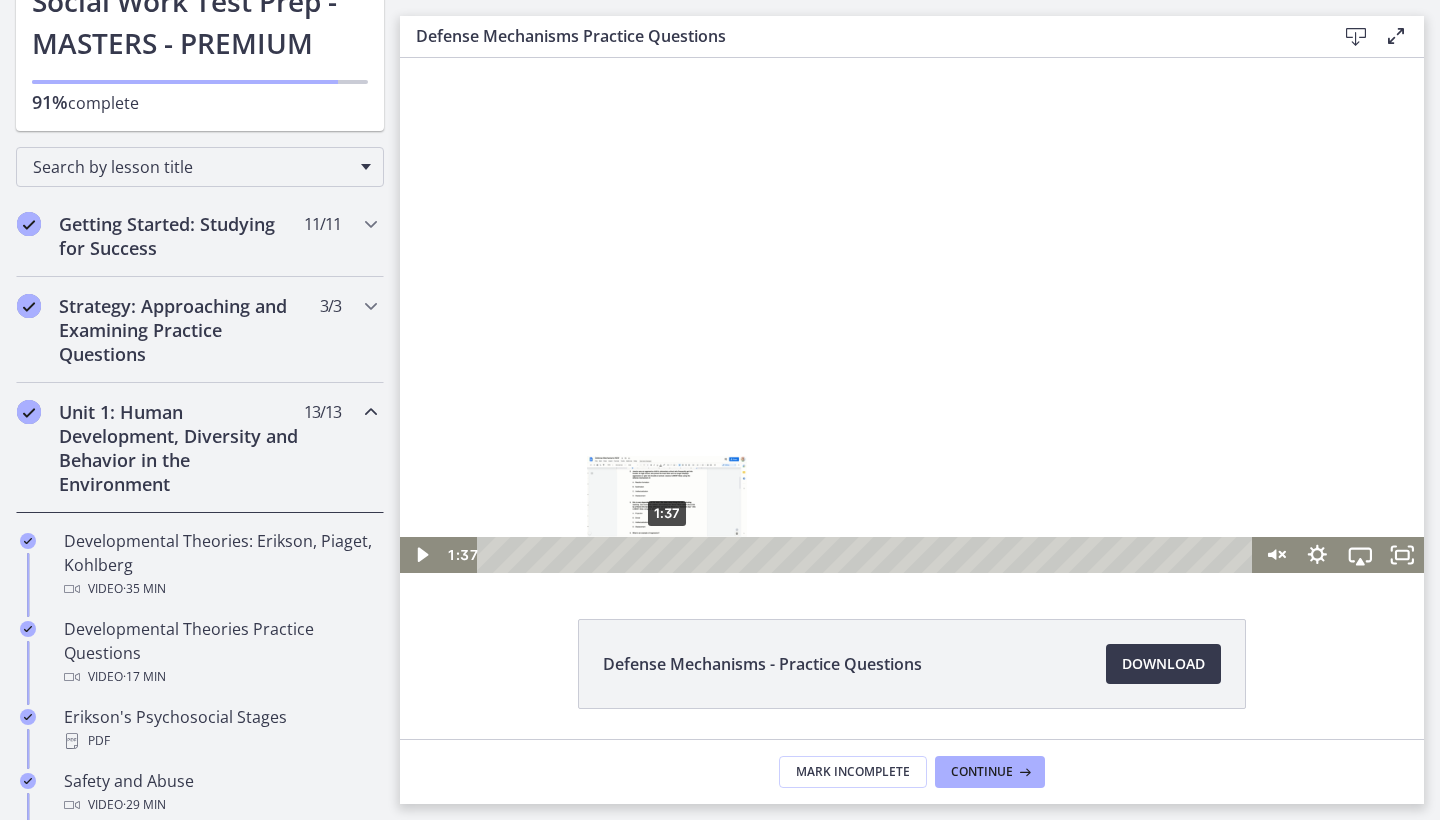 click on "1:37" at bounding box center [868, 555] 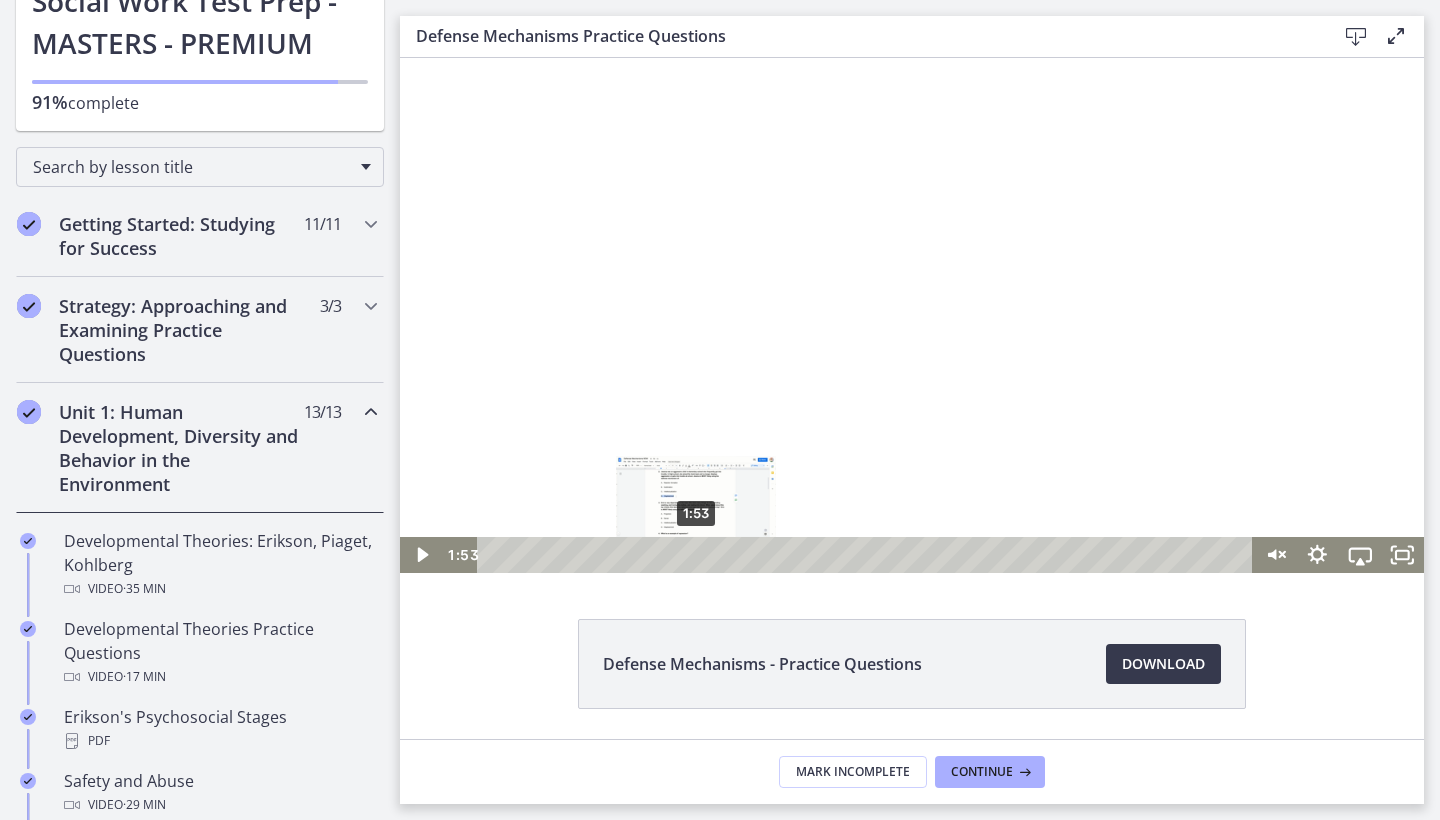 click on "1:53" at bounding box center [868, 555] 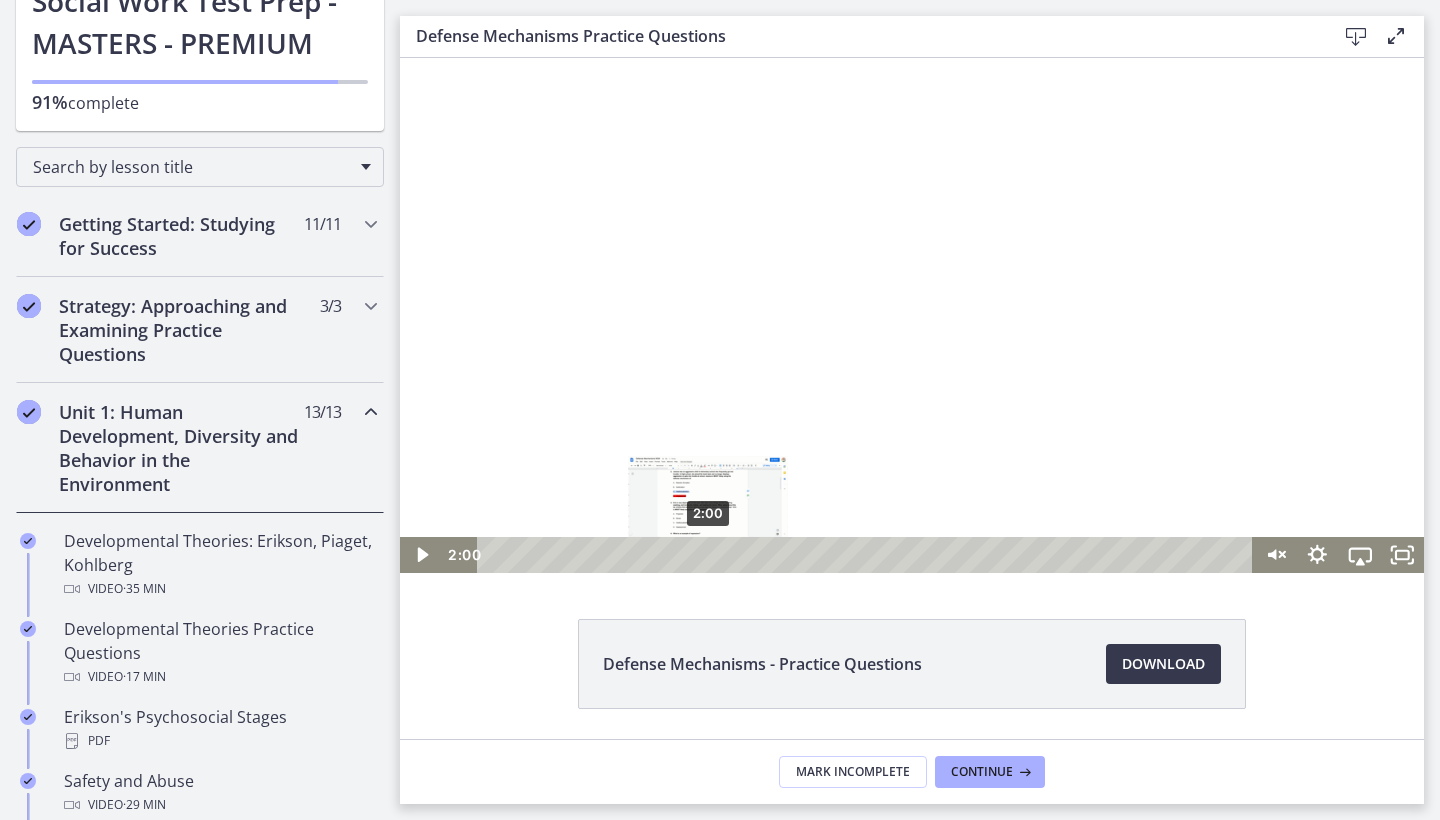 click on "2:00" at bounding box center (868, 555) 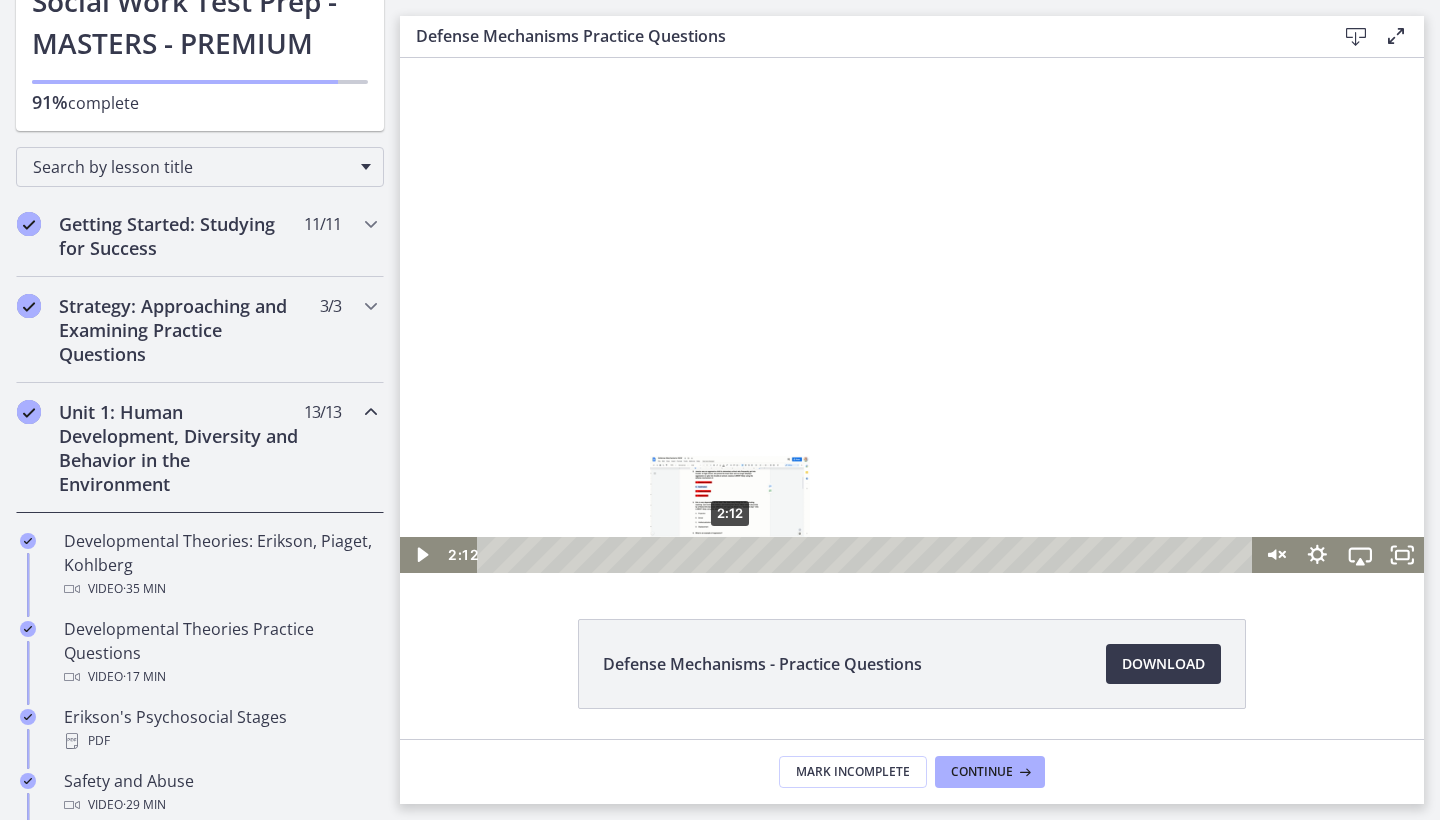 click on "2:12" at bounding box center (868, 555) 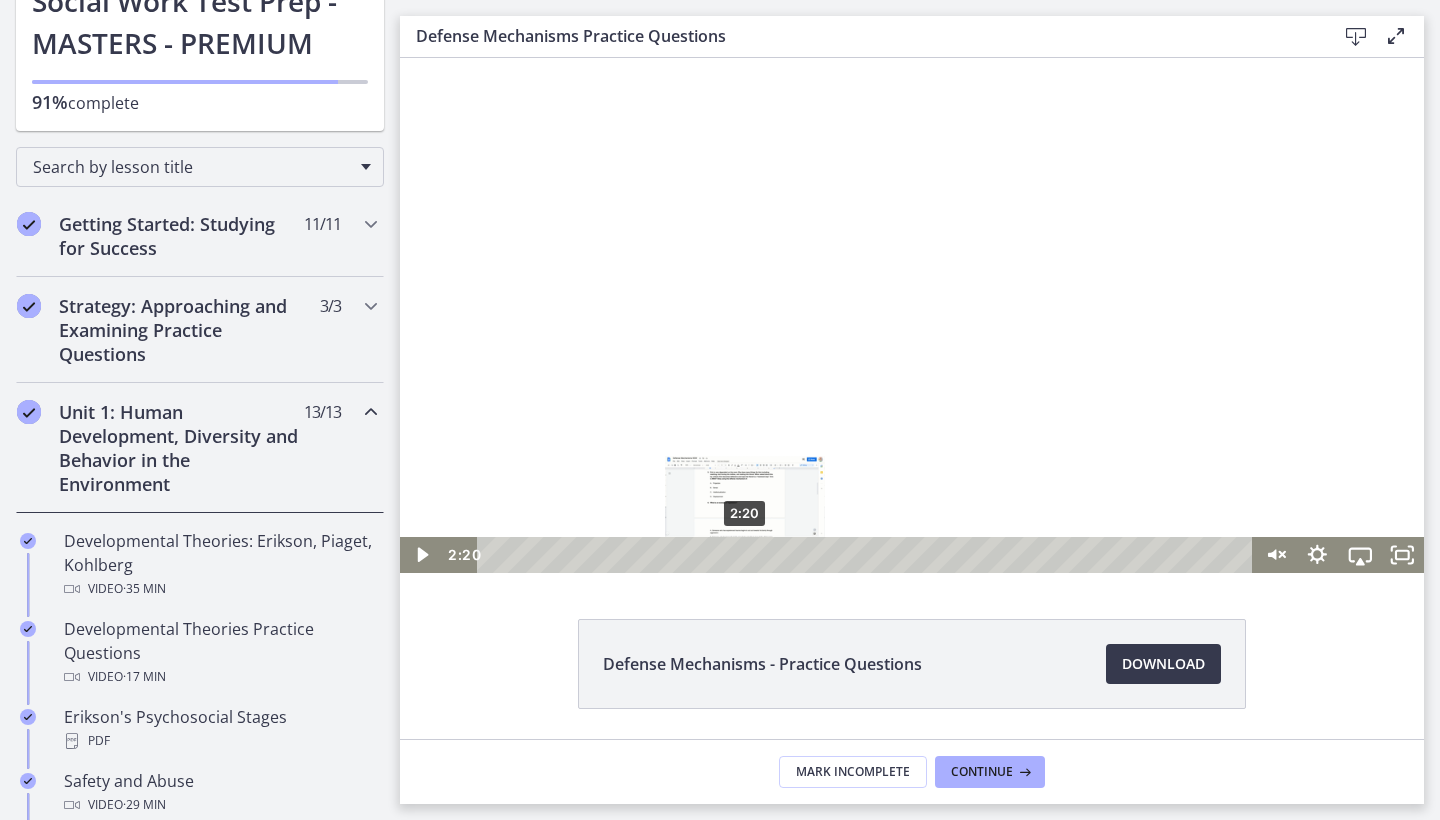 click on "2:20" at bounding box center (868, 555) 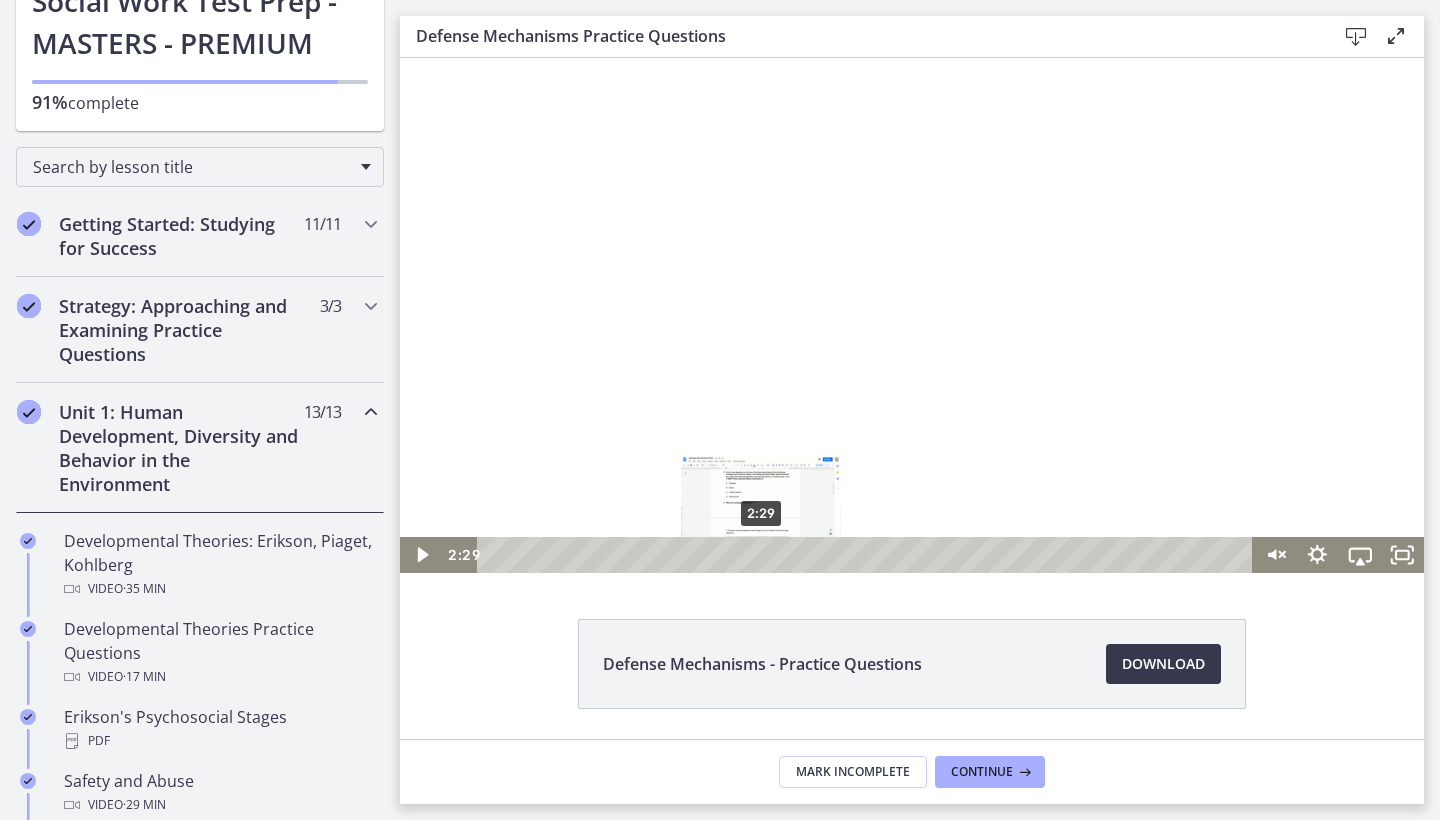click on "2:29" at bounding box center [868, 555] 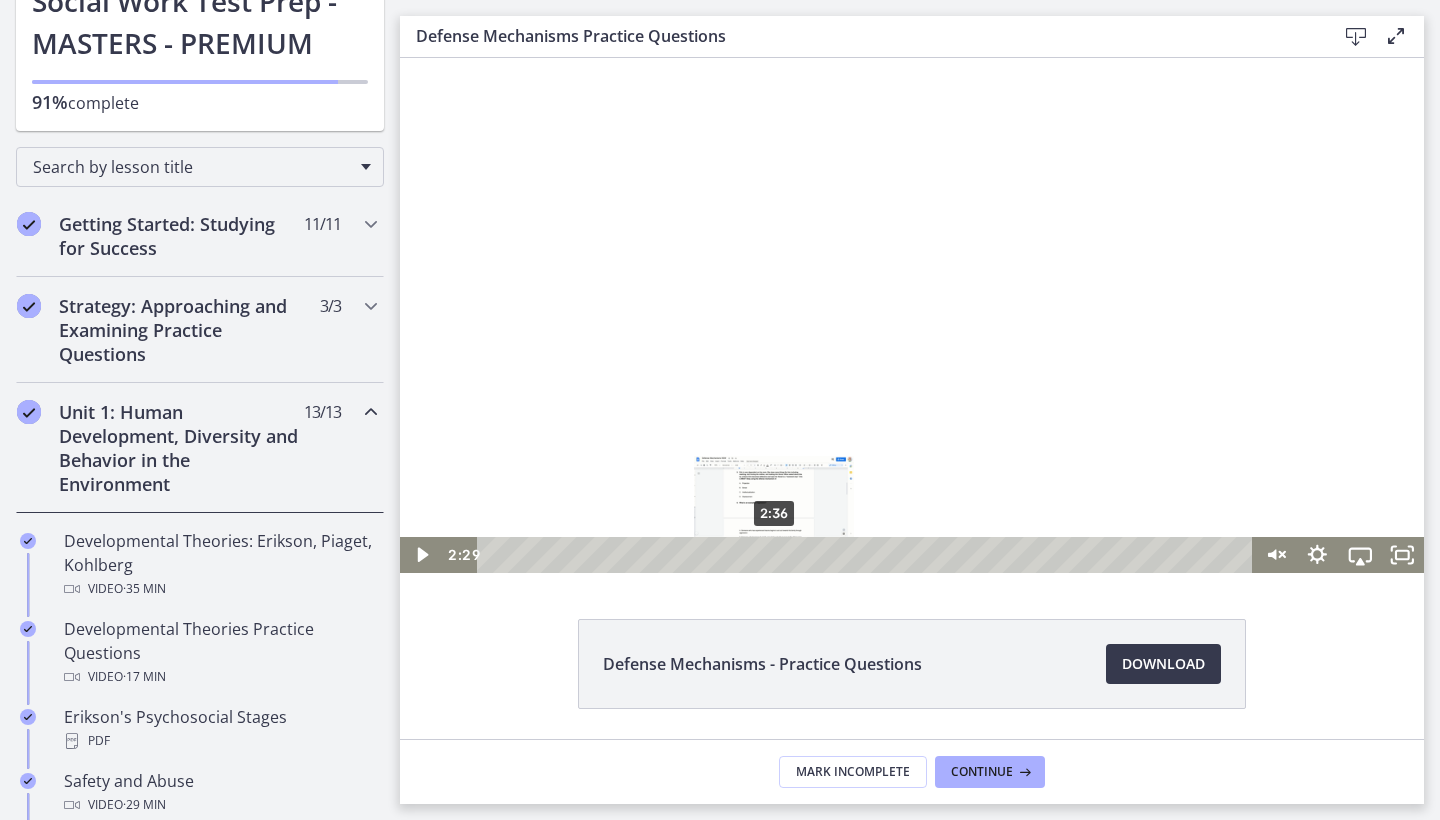 click on "2:36" at bounding box center [868, 555] 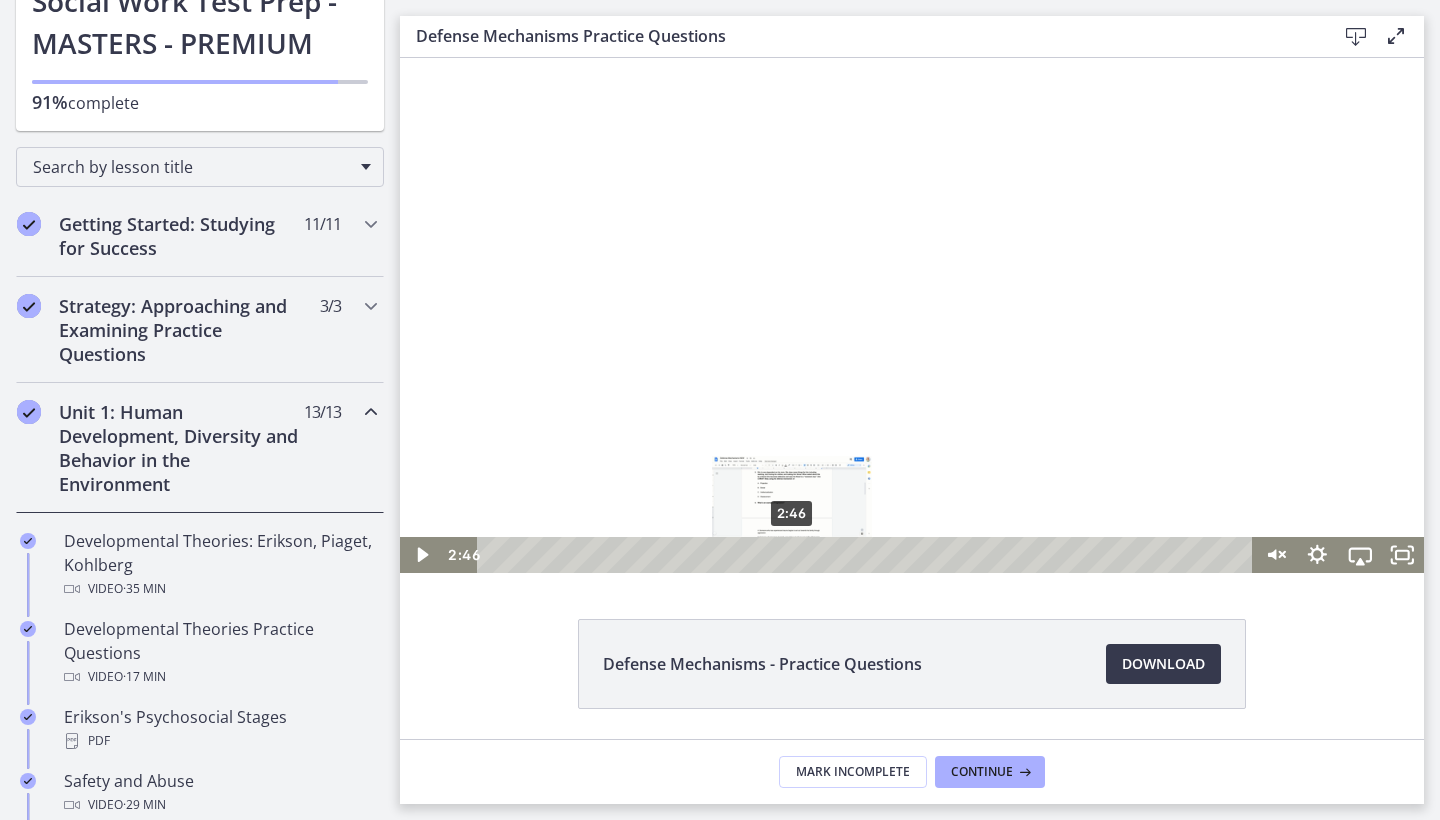 click on "2:46" at bounding box center (868, 555) 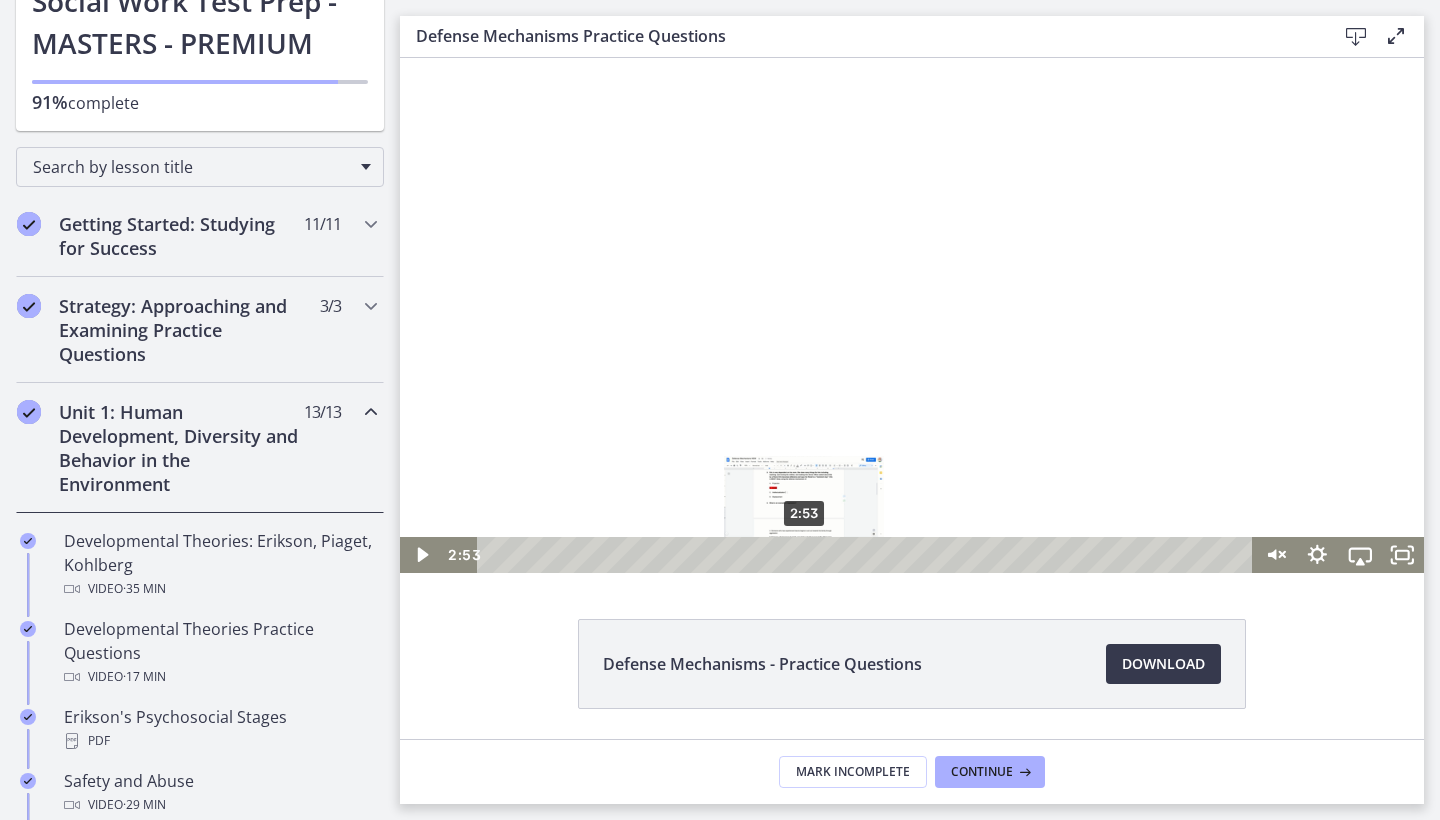 click on "2:53" at bounding box center [868, 555] 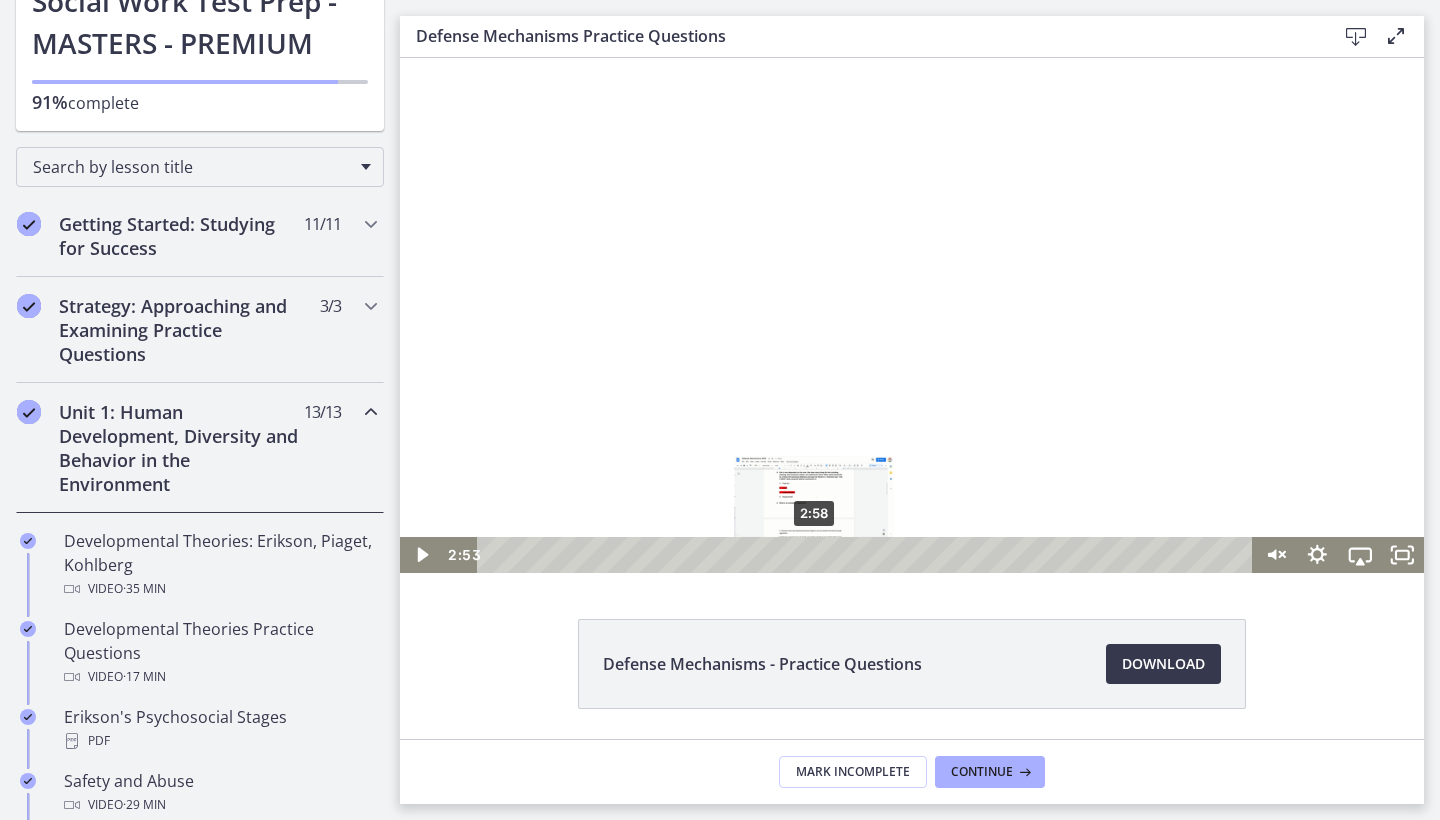 click on "2:58" at bounding box center [868, 555] 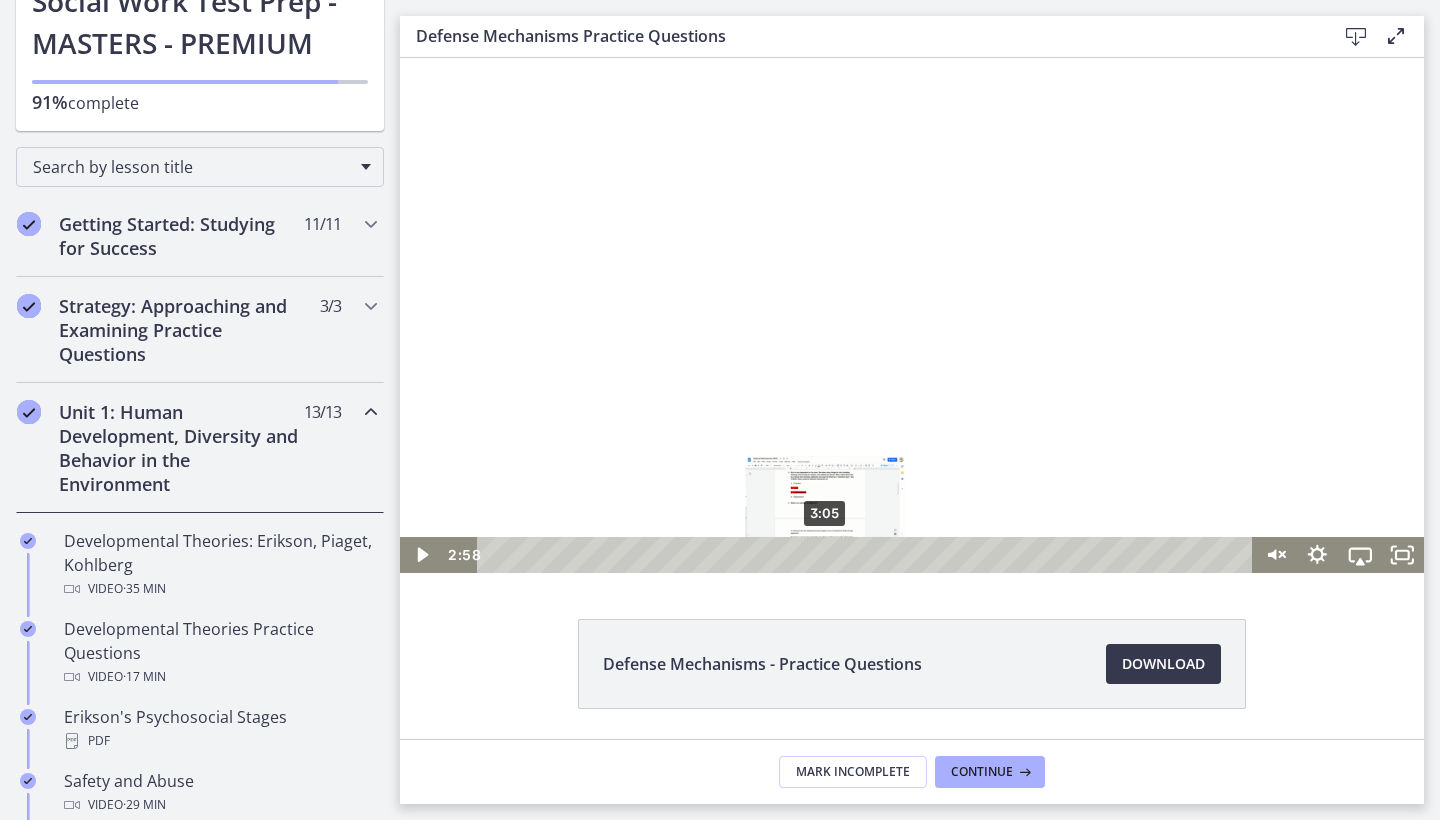 click on "3:05" at bounding box center [868, 555] 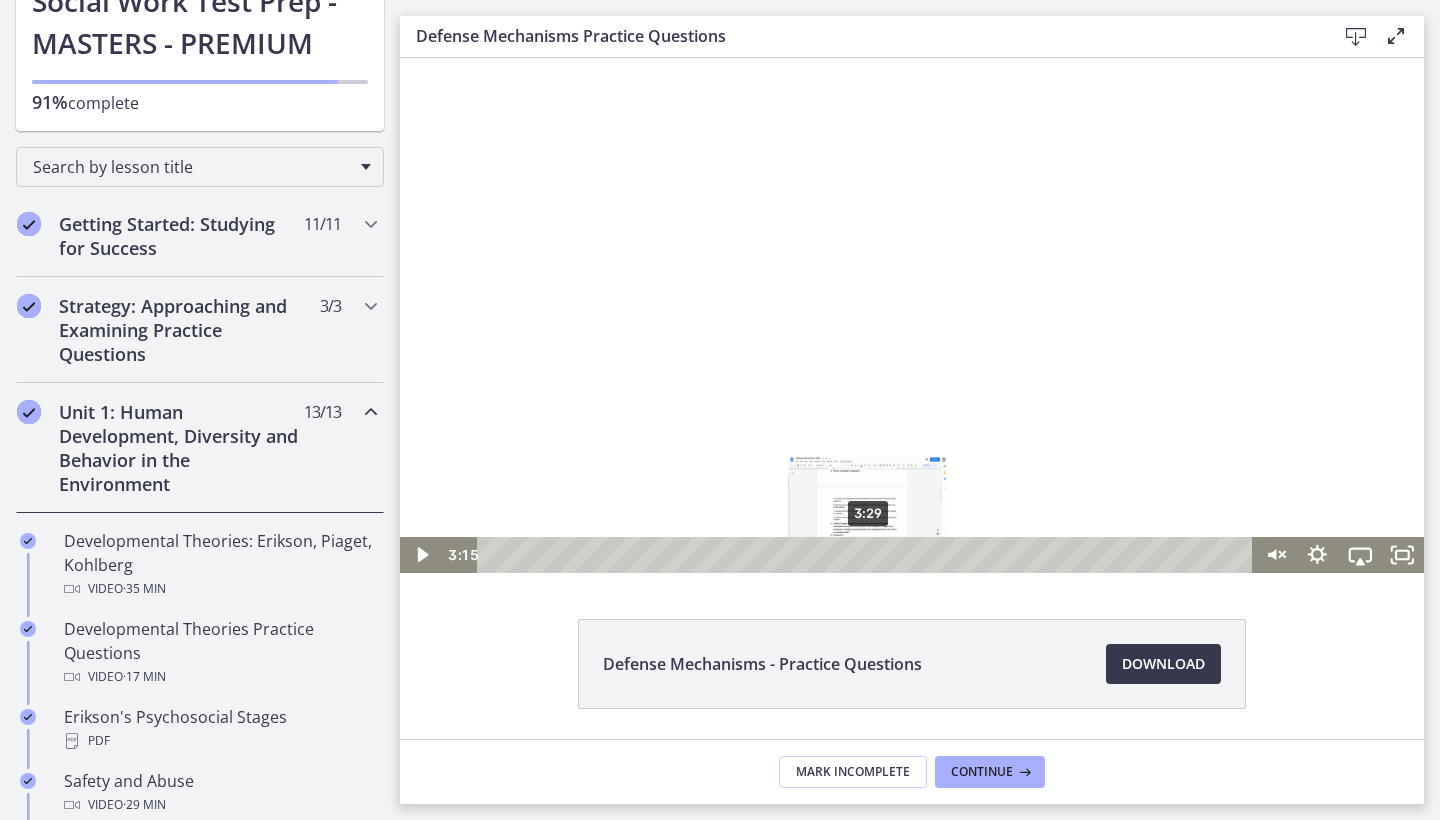 click on "3:29" at bounding box center (868, 555) 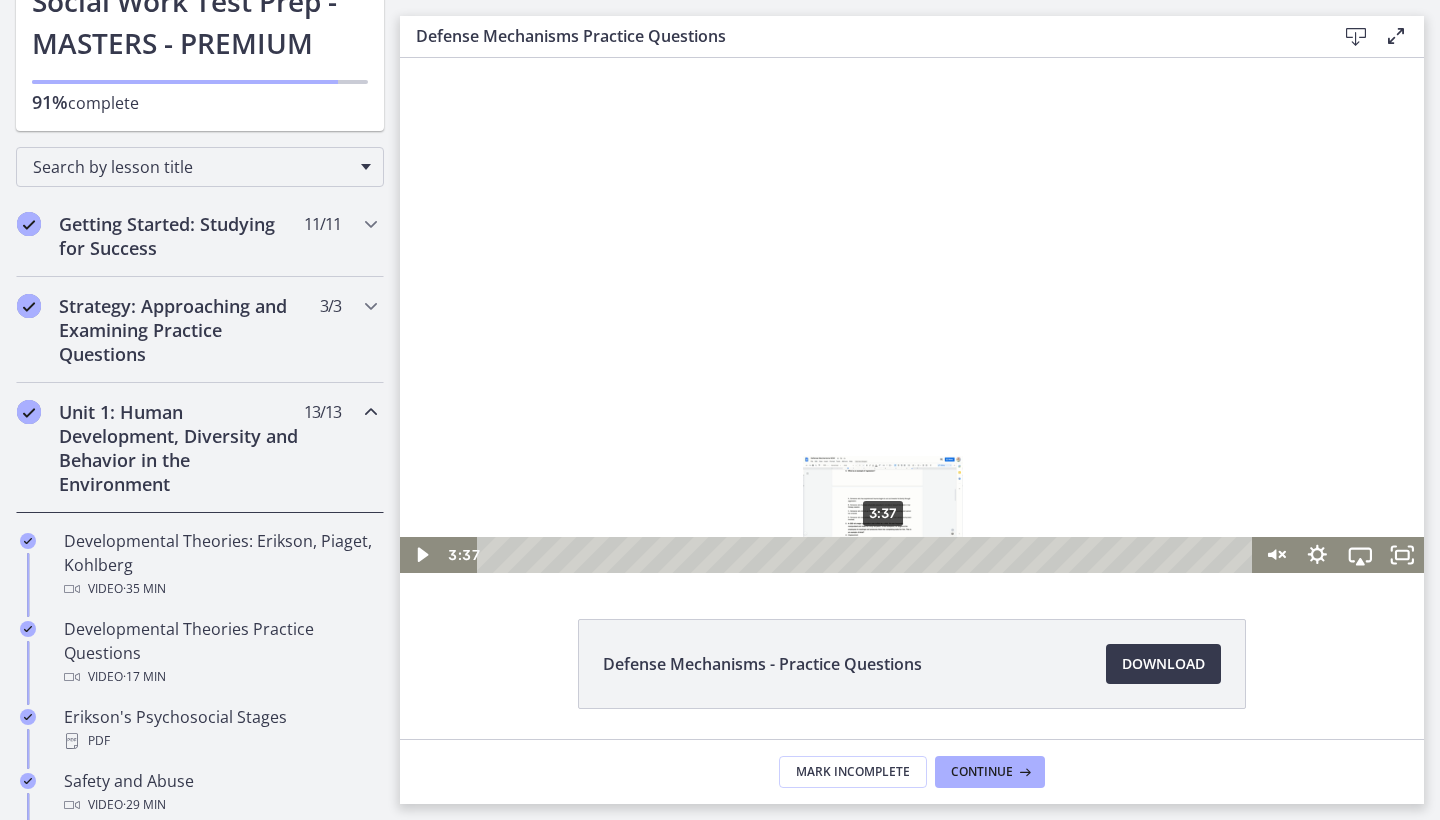 click on "3:37" at bounding box center [868, 555] 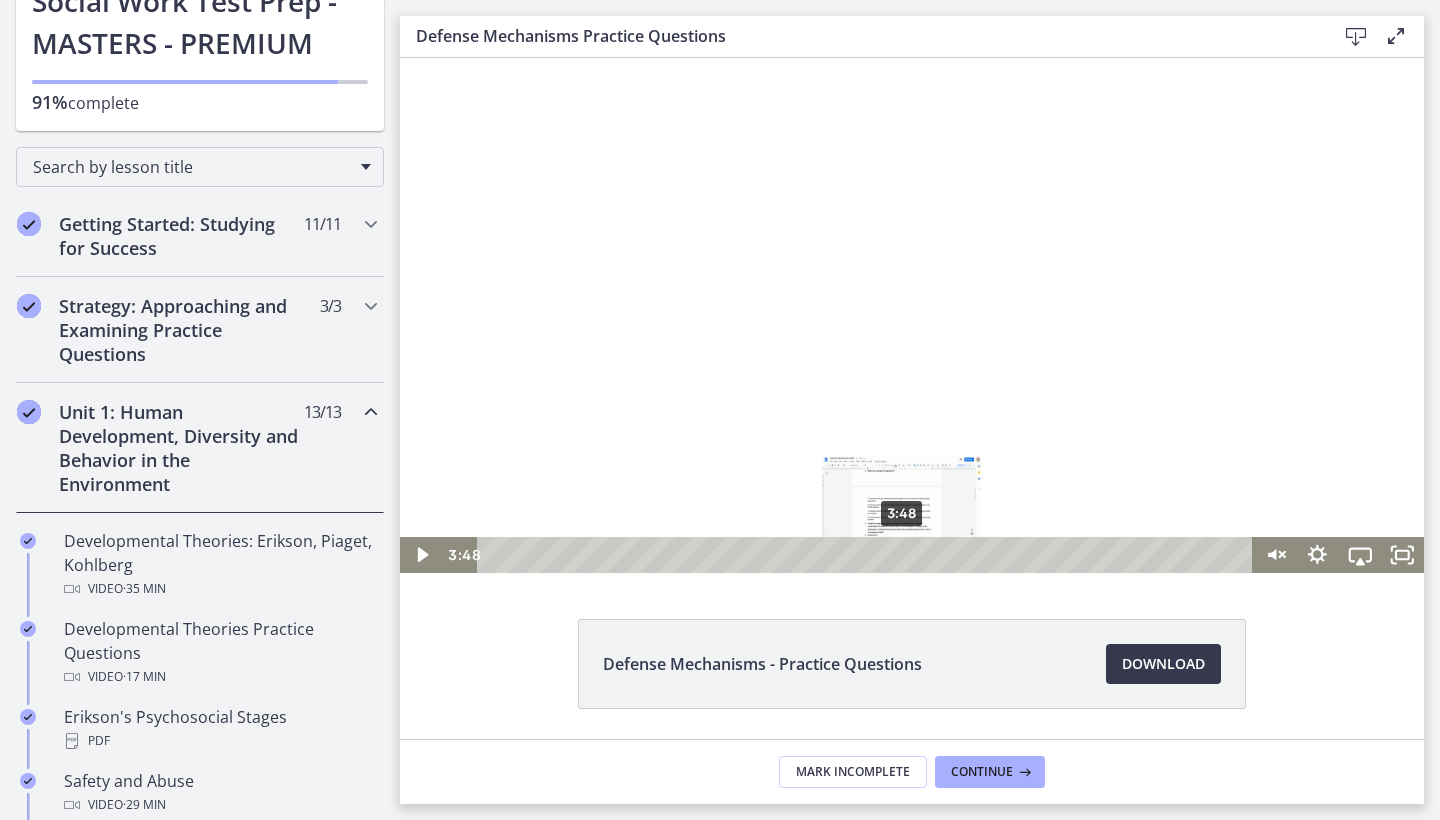 click on "3:48" at bounding box center (868, 555) 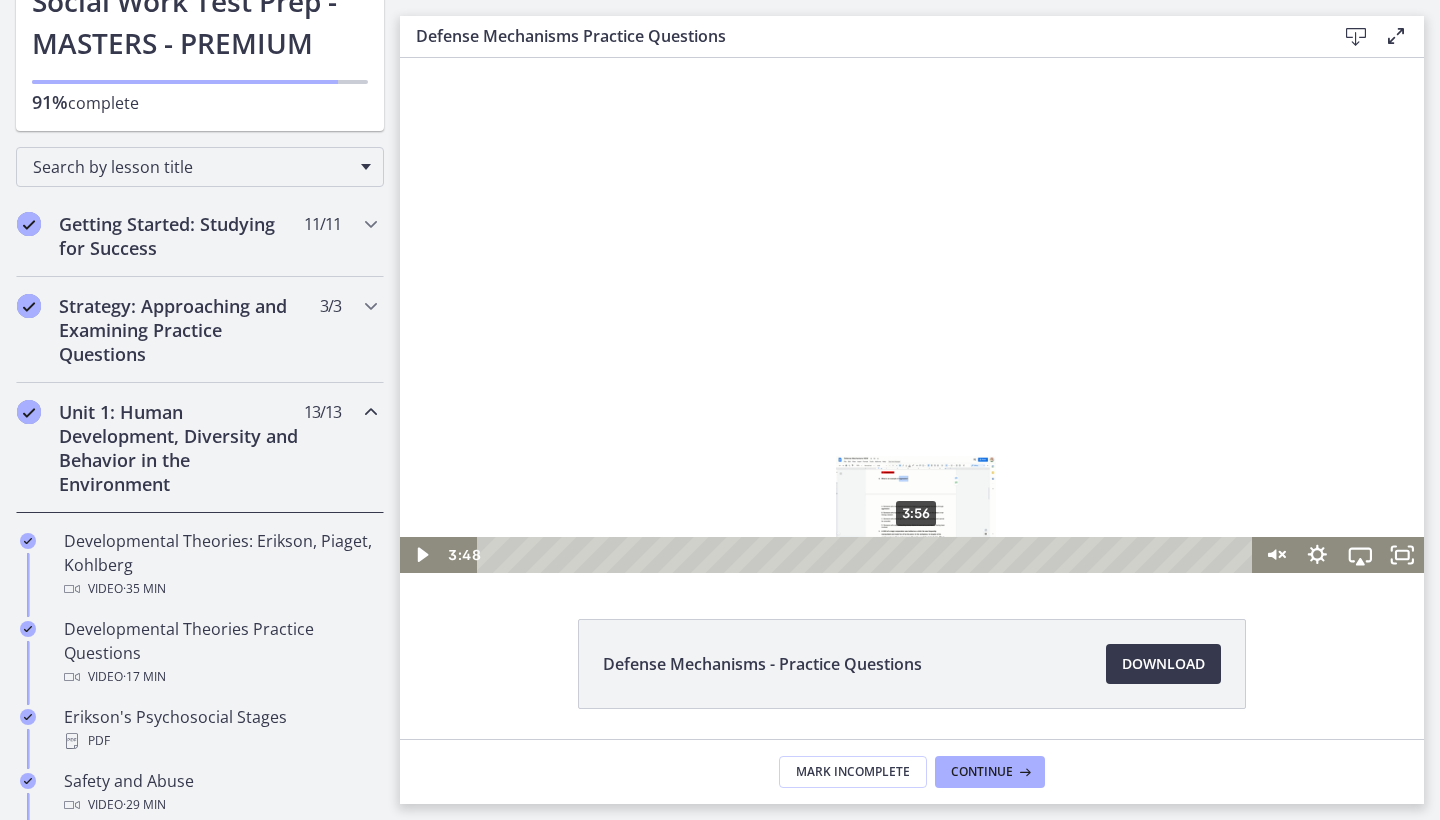 click on "3:56" at bounding box center (868, 555) 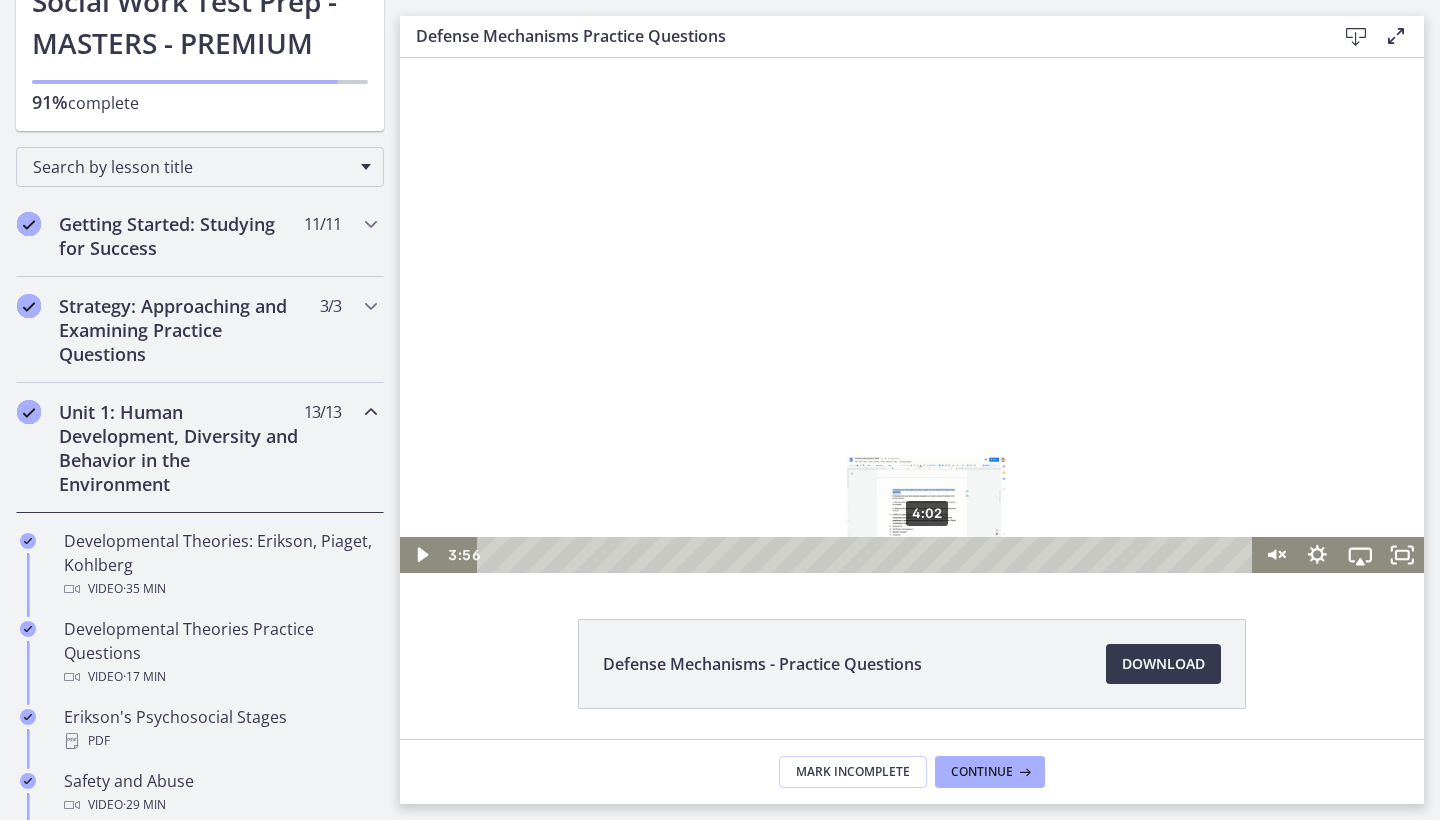 click on "4:02" at bounding box center (868, 555) 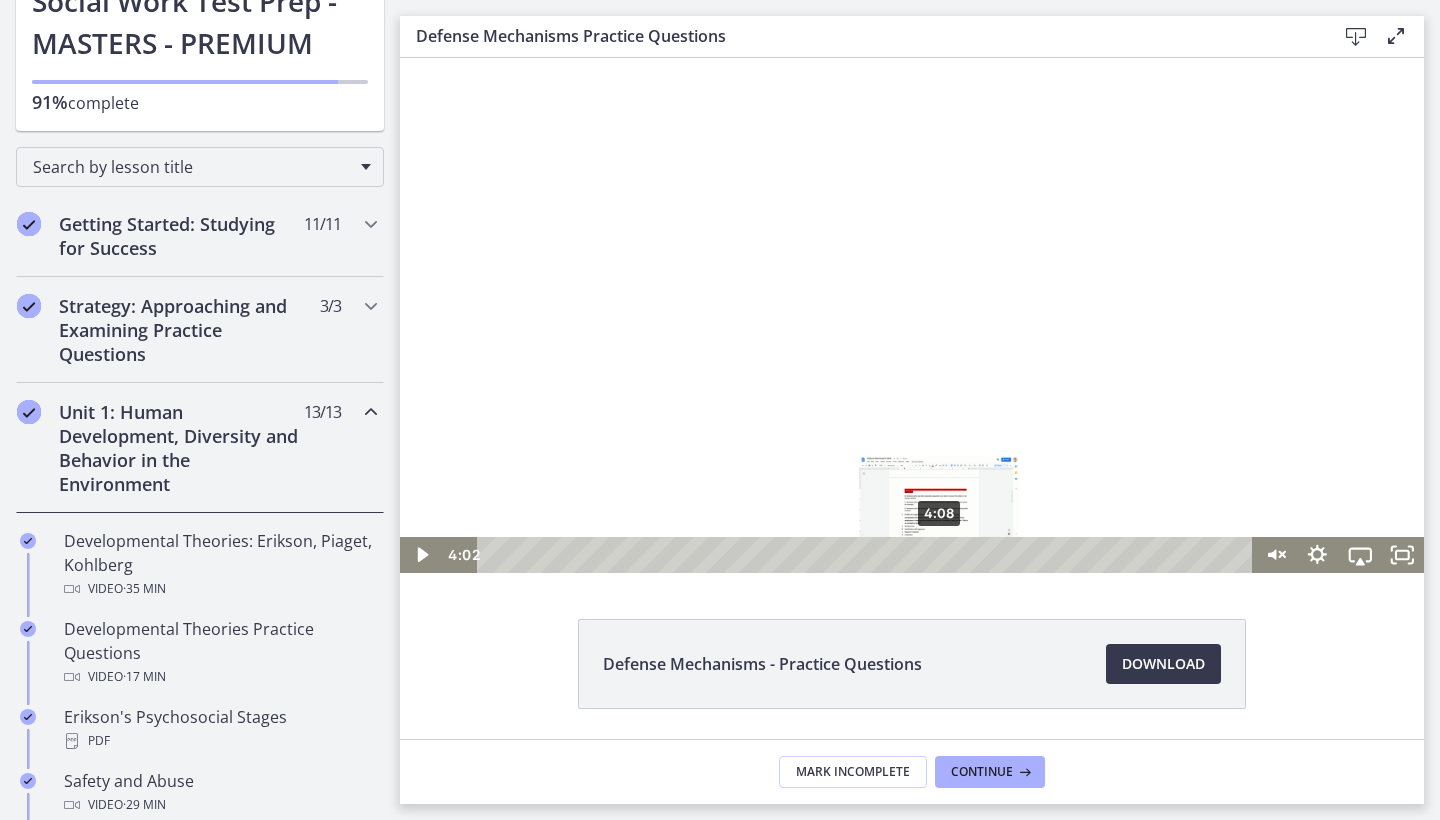 click on "4:08" at bounding box center (868, 555) 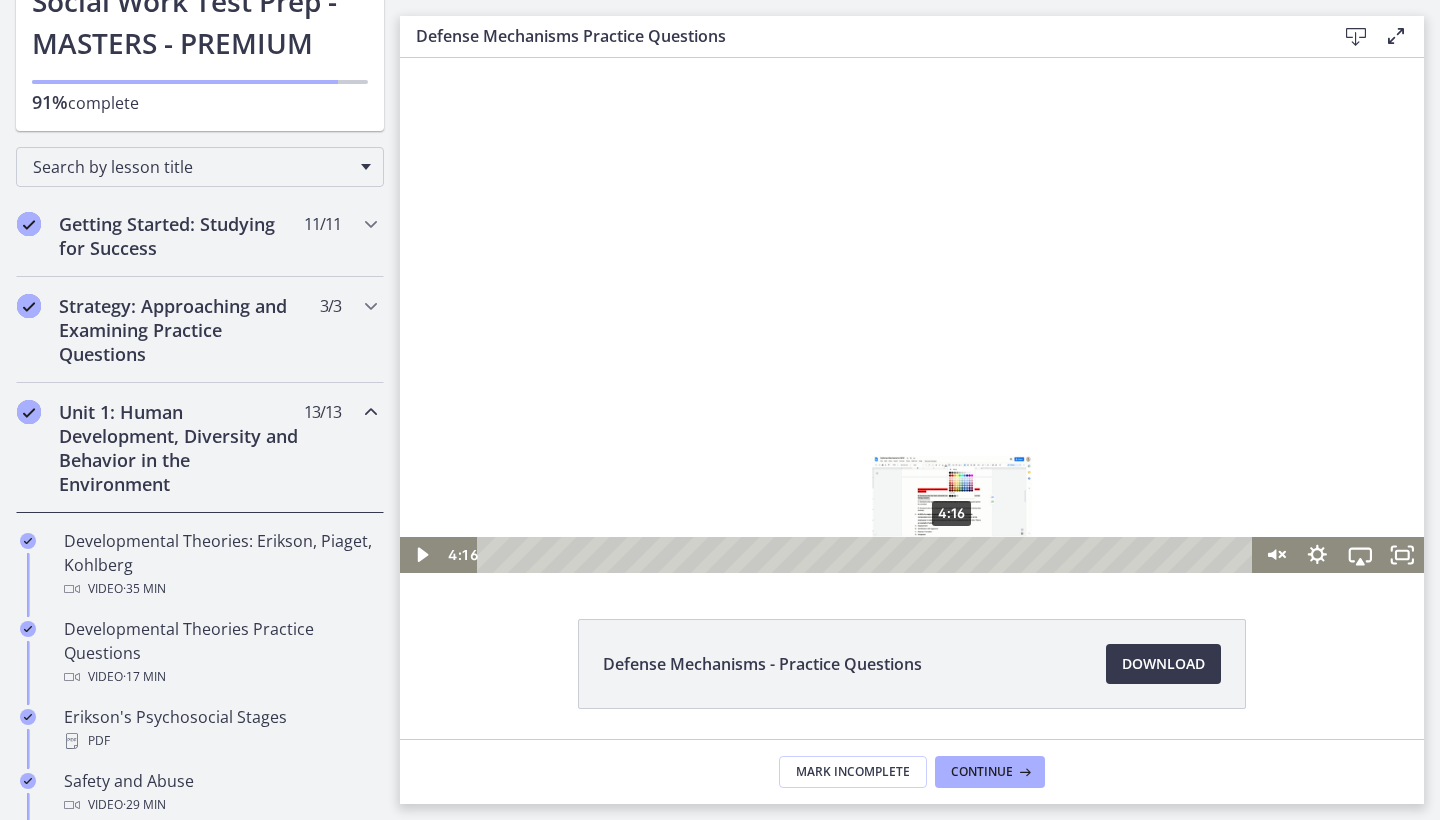 click on "4:16" at bounding box center [868, 555] 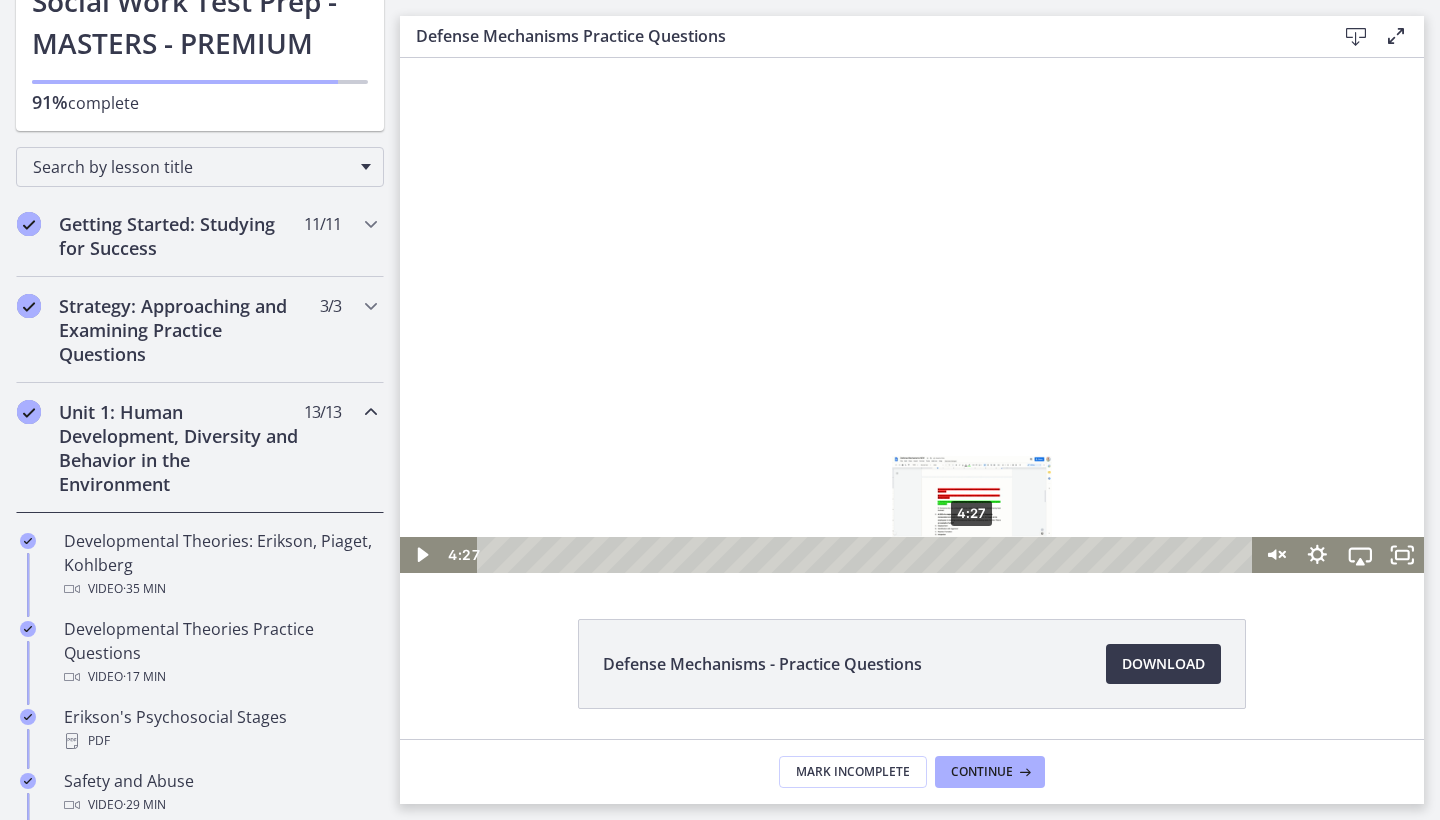 click on "4:27" at bounding box center [868, 555] 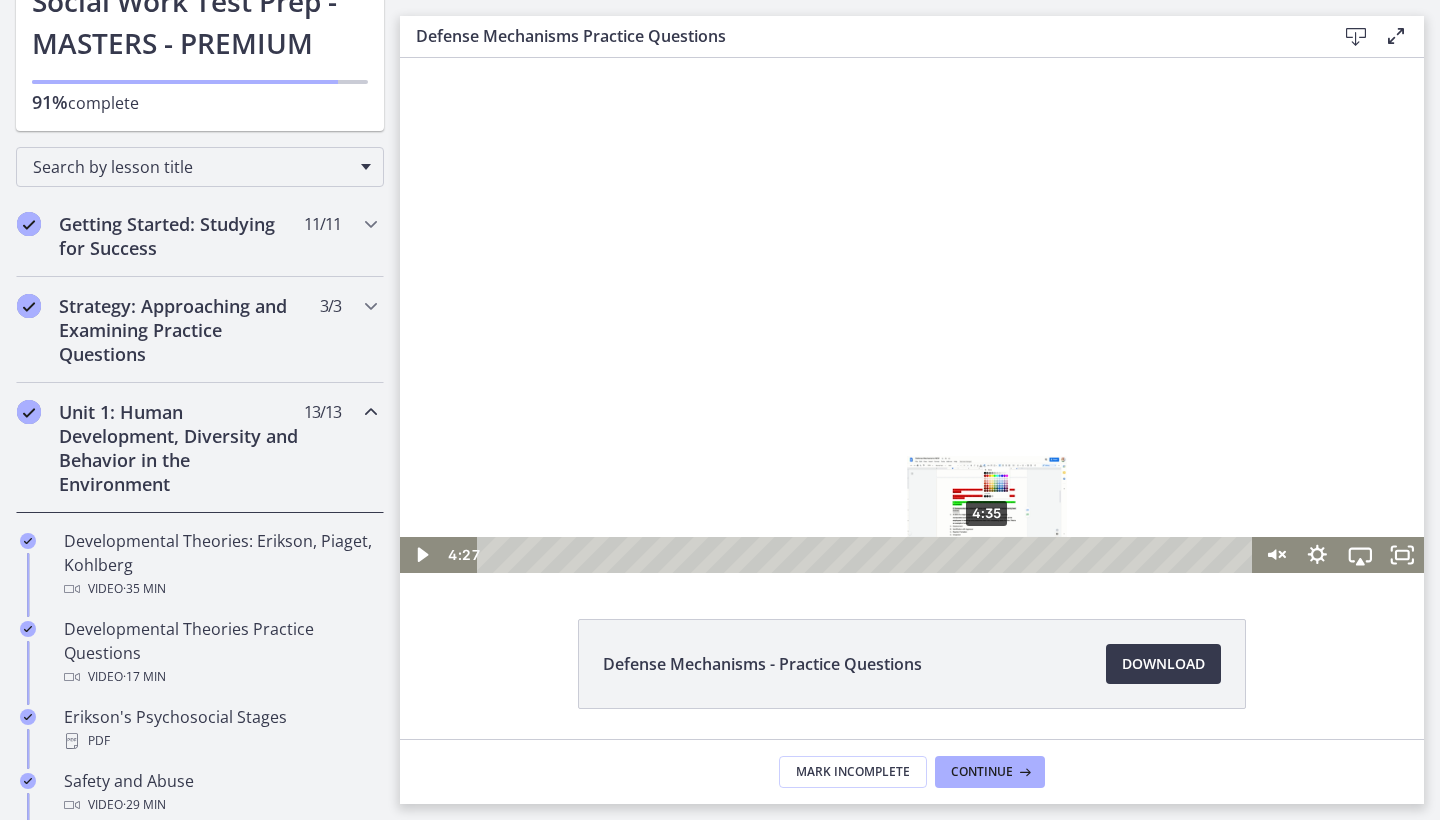 click on "4:35" at bounding box center (868, 555) 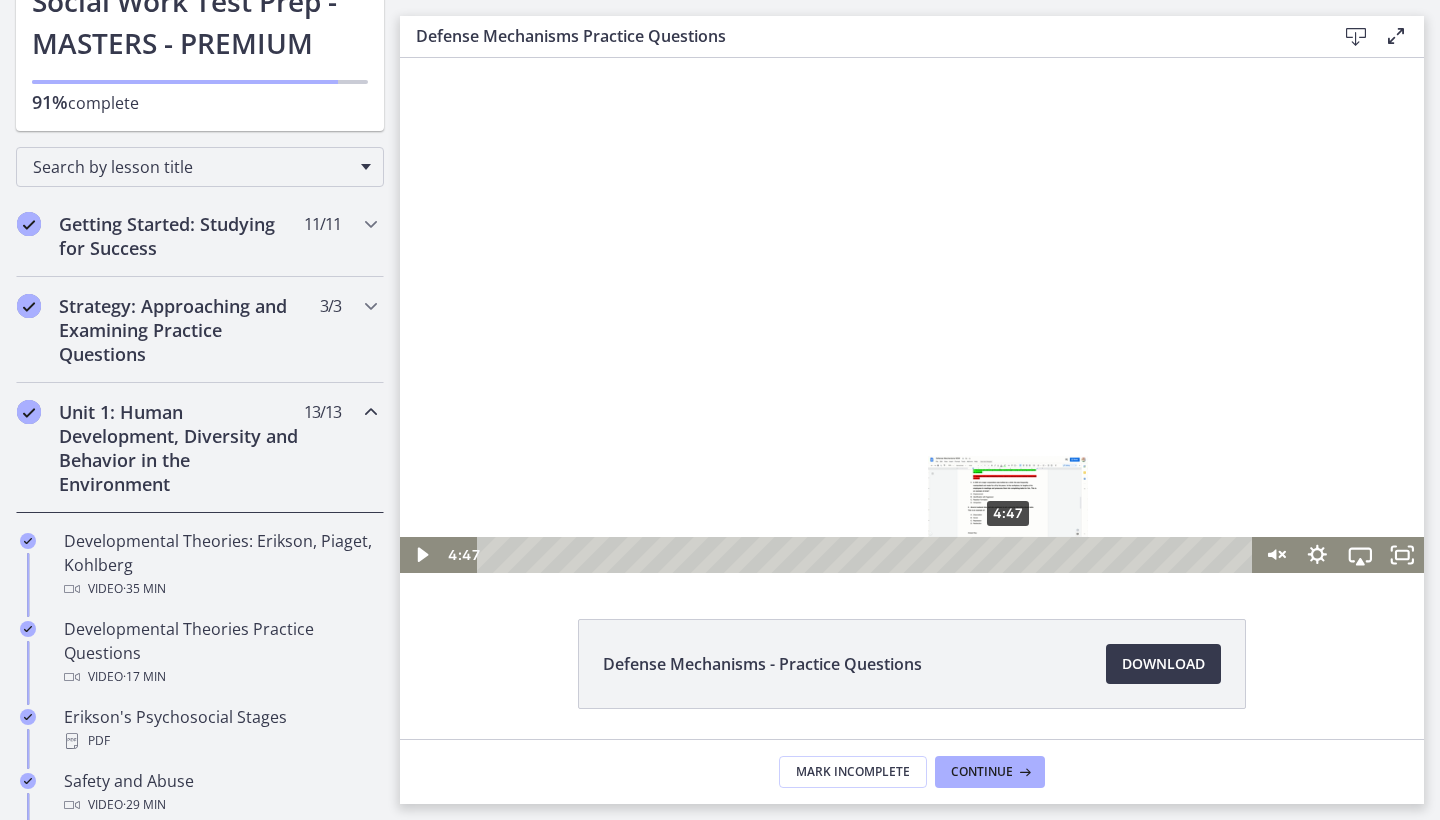 click on "4:47" at bounding box center (868, 555) 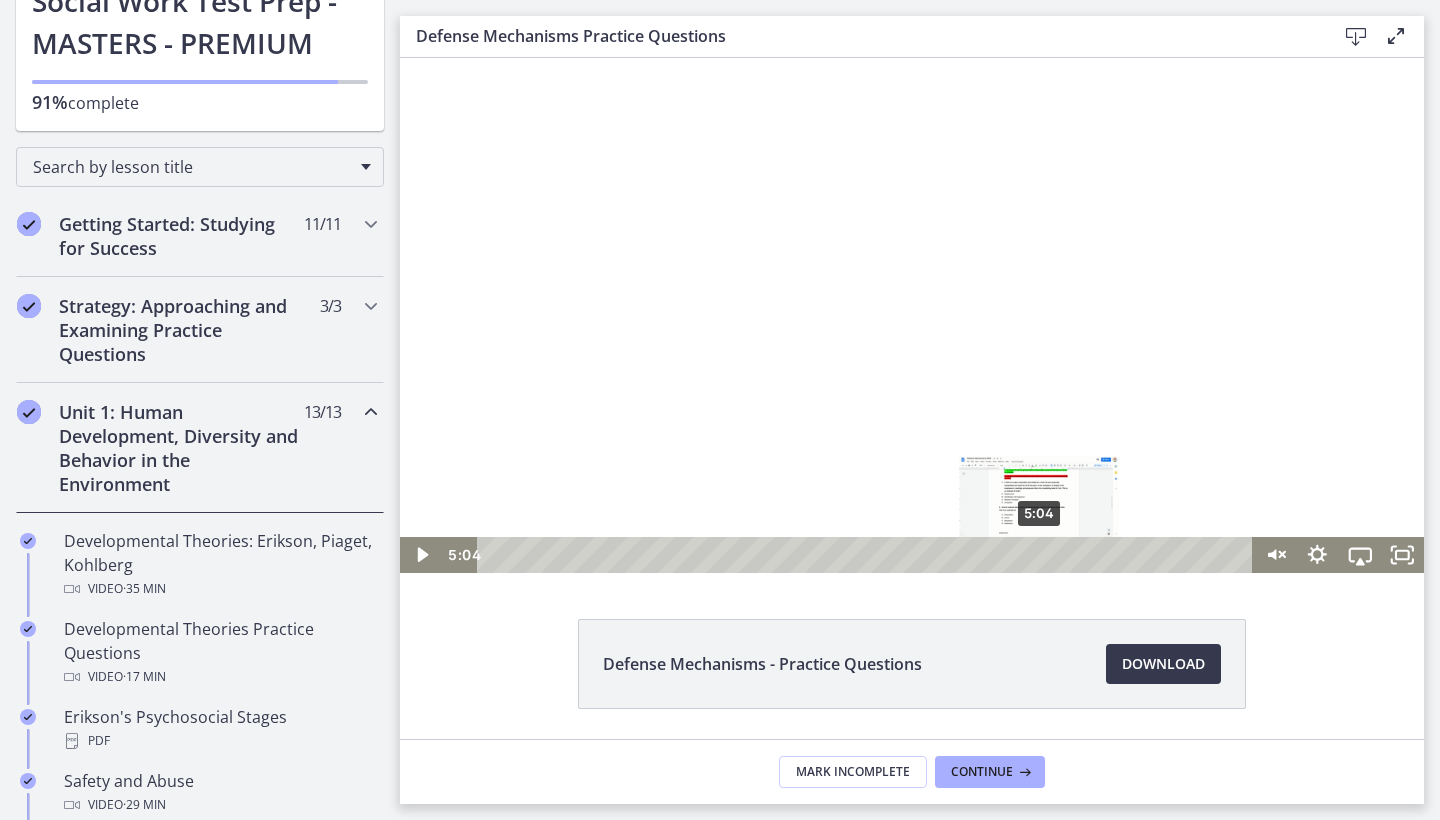 click on "5:04" at bounding box center (868, 555) 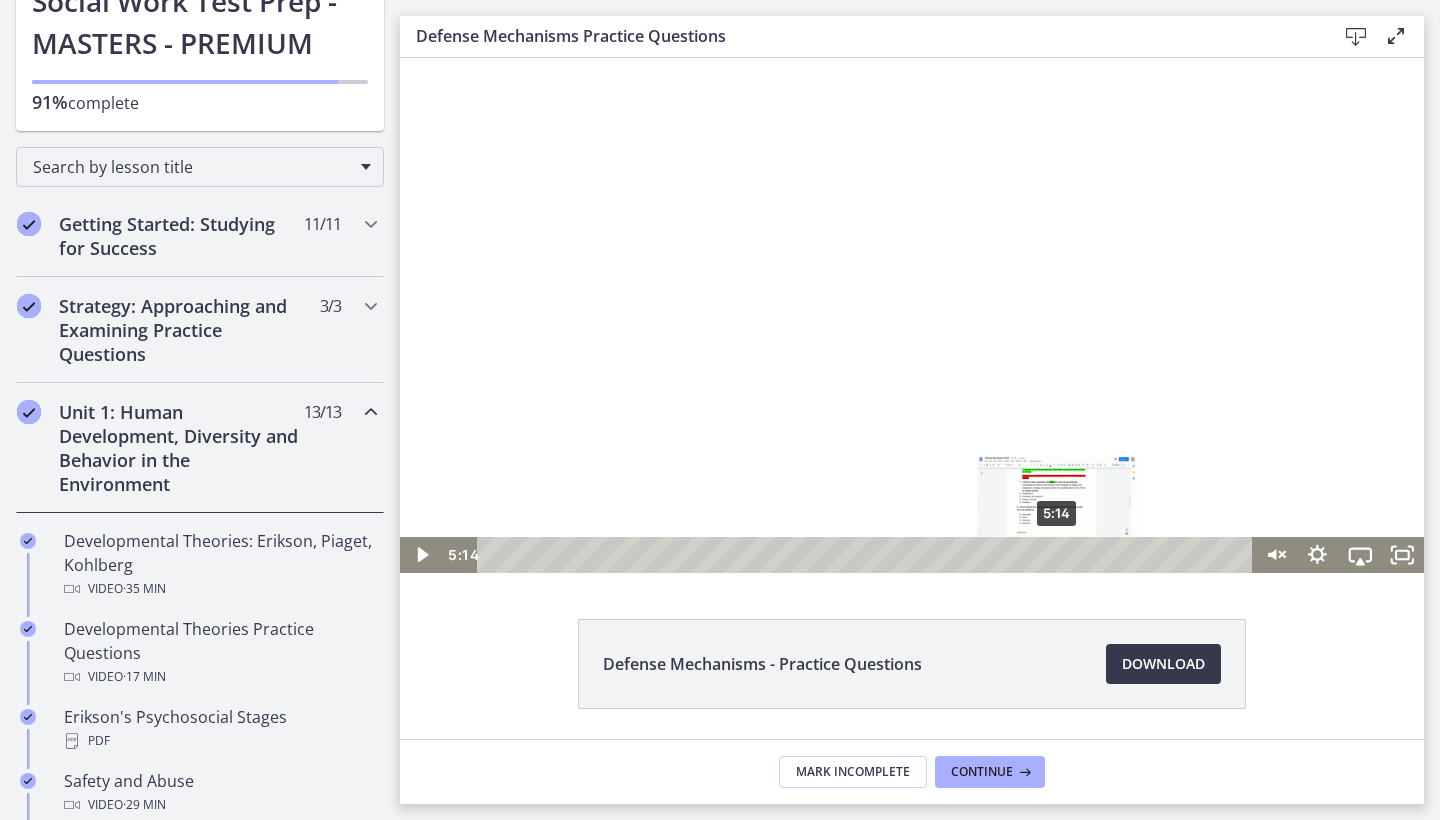 click on "5:14" at bounding box center [868, 555] 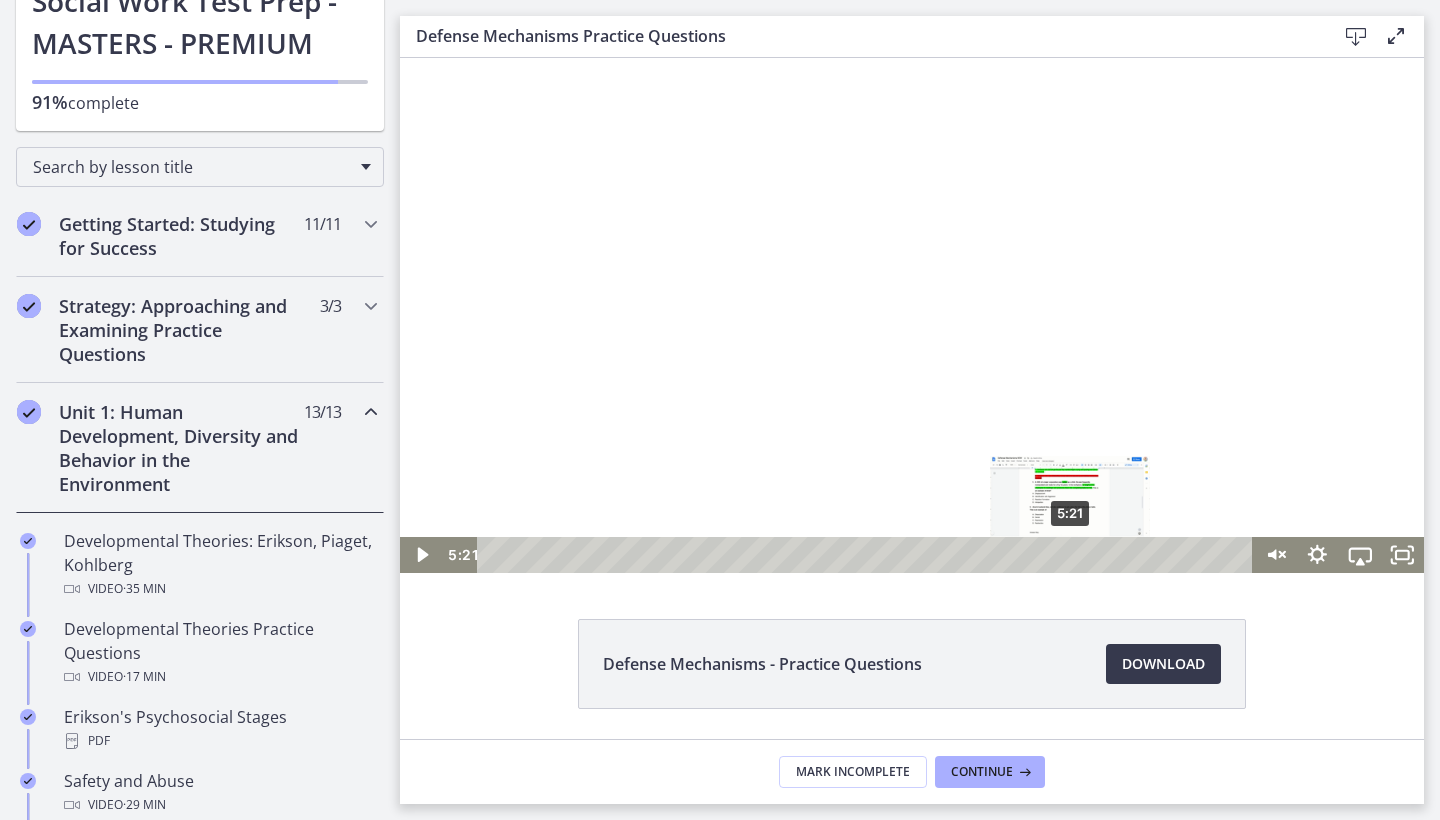 click on "5:21" at bounding box center (868, 555) 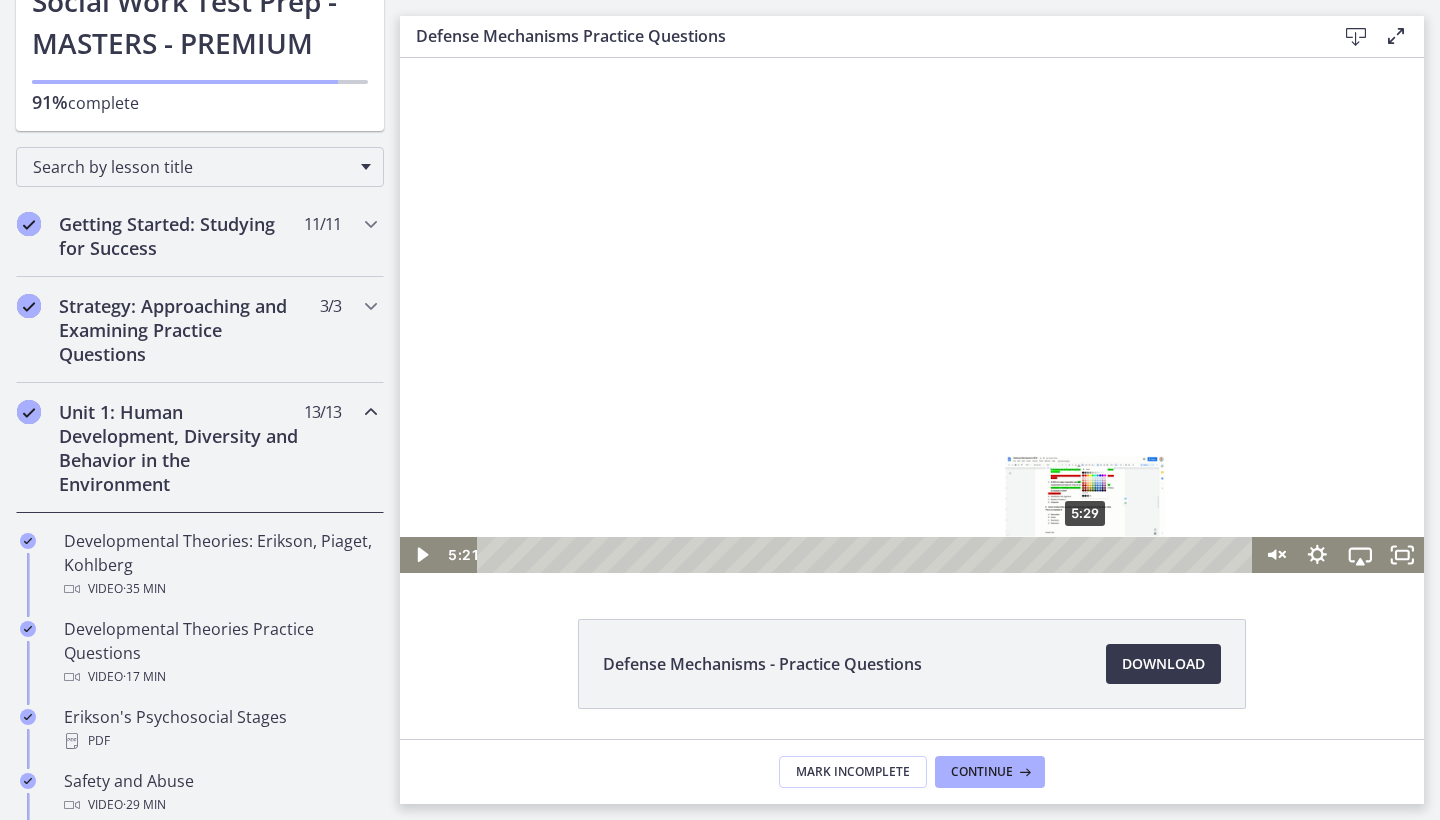 click on "5:29" at bounding box center [868, 555] 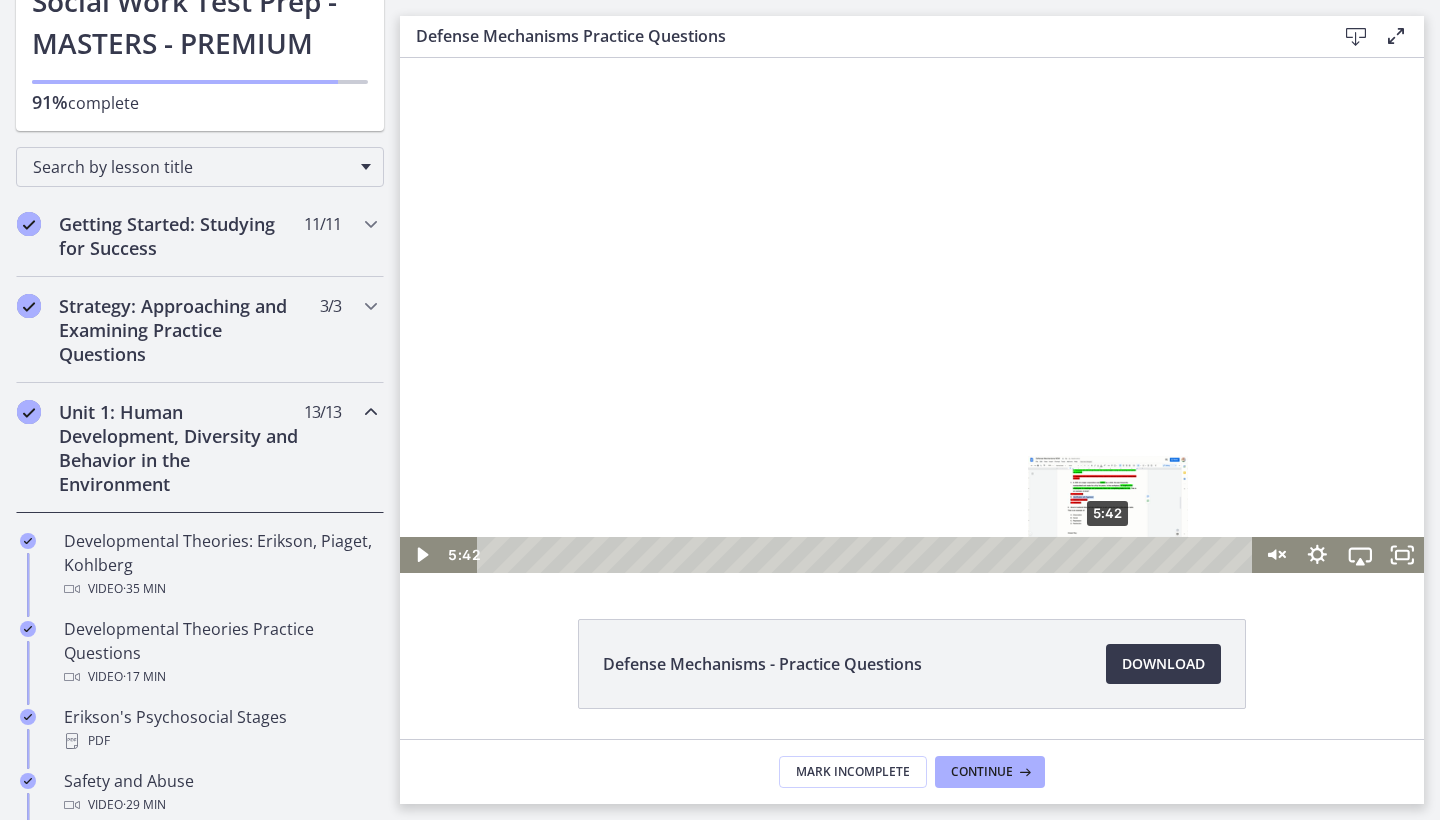 click on "5:42" at bounding box center [868, 555] 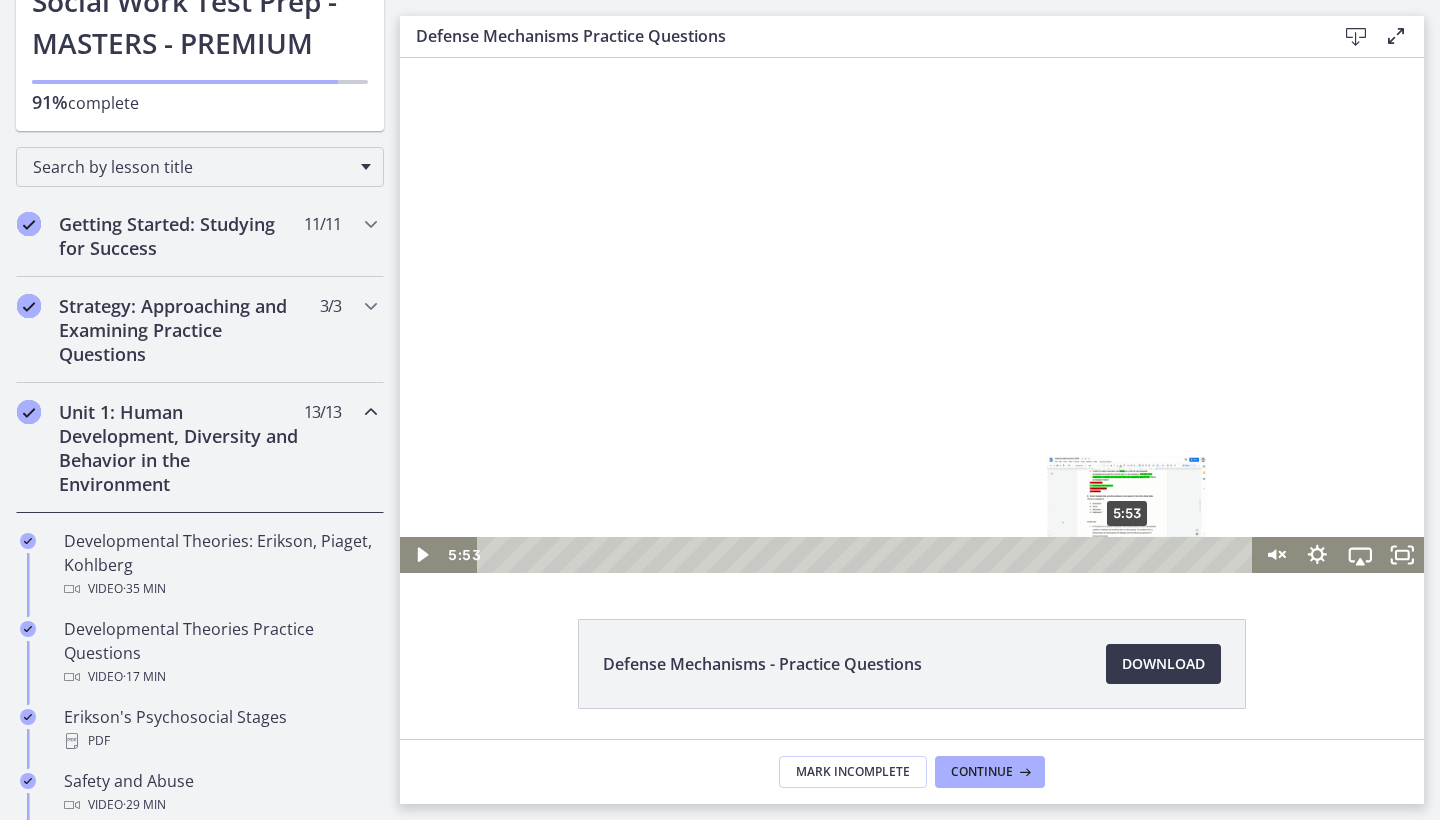 click on "5:53" at bounding box center [868, 555] 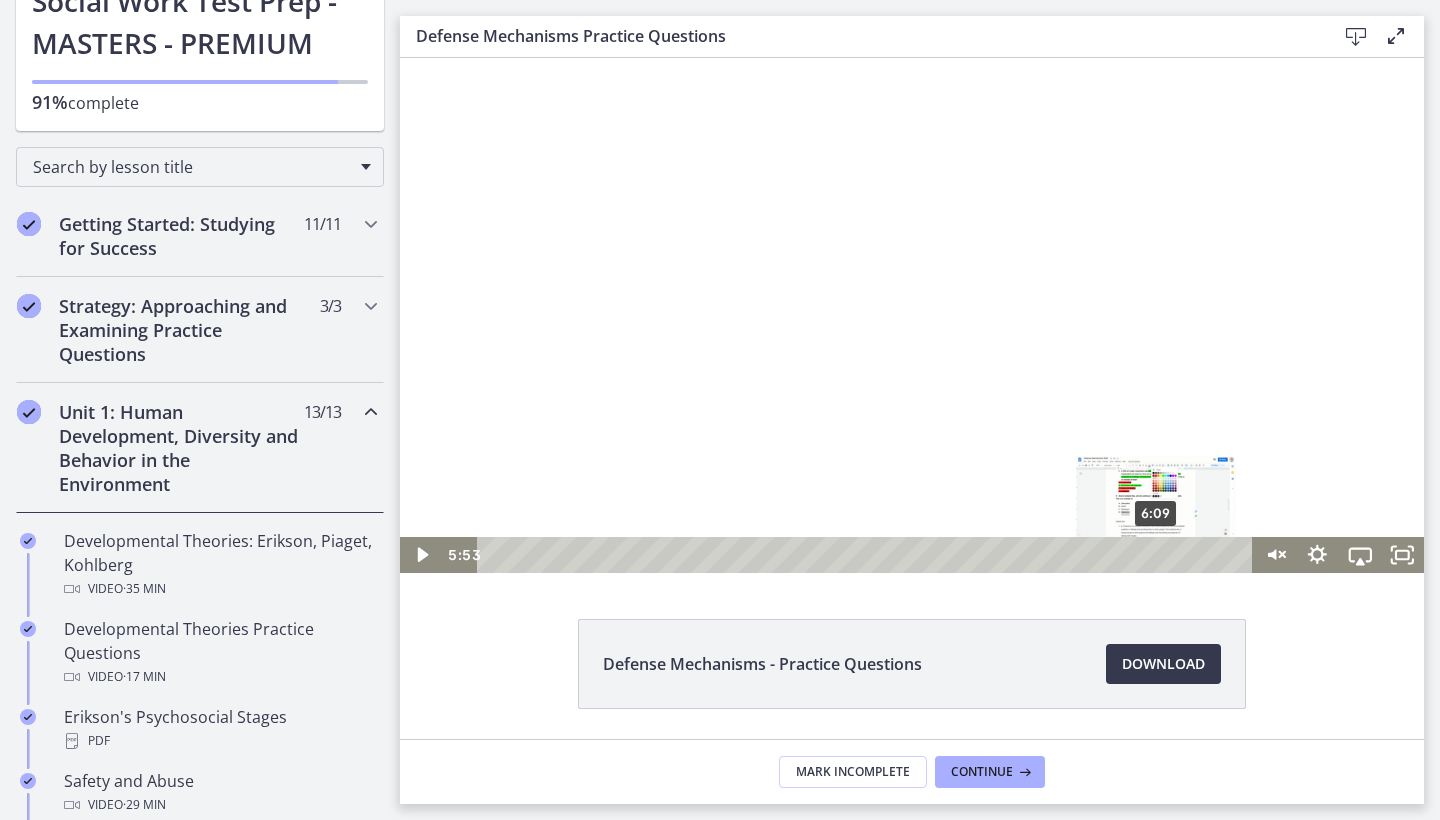 click on "6:09" at bounding box center [868, 555] 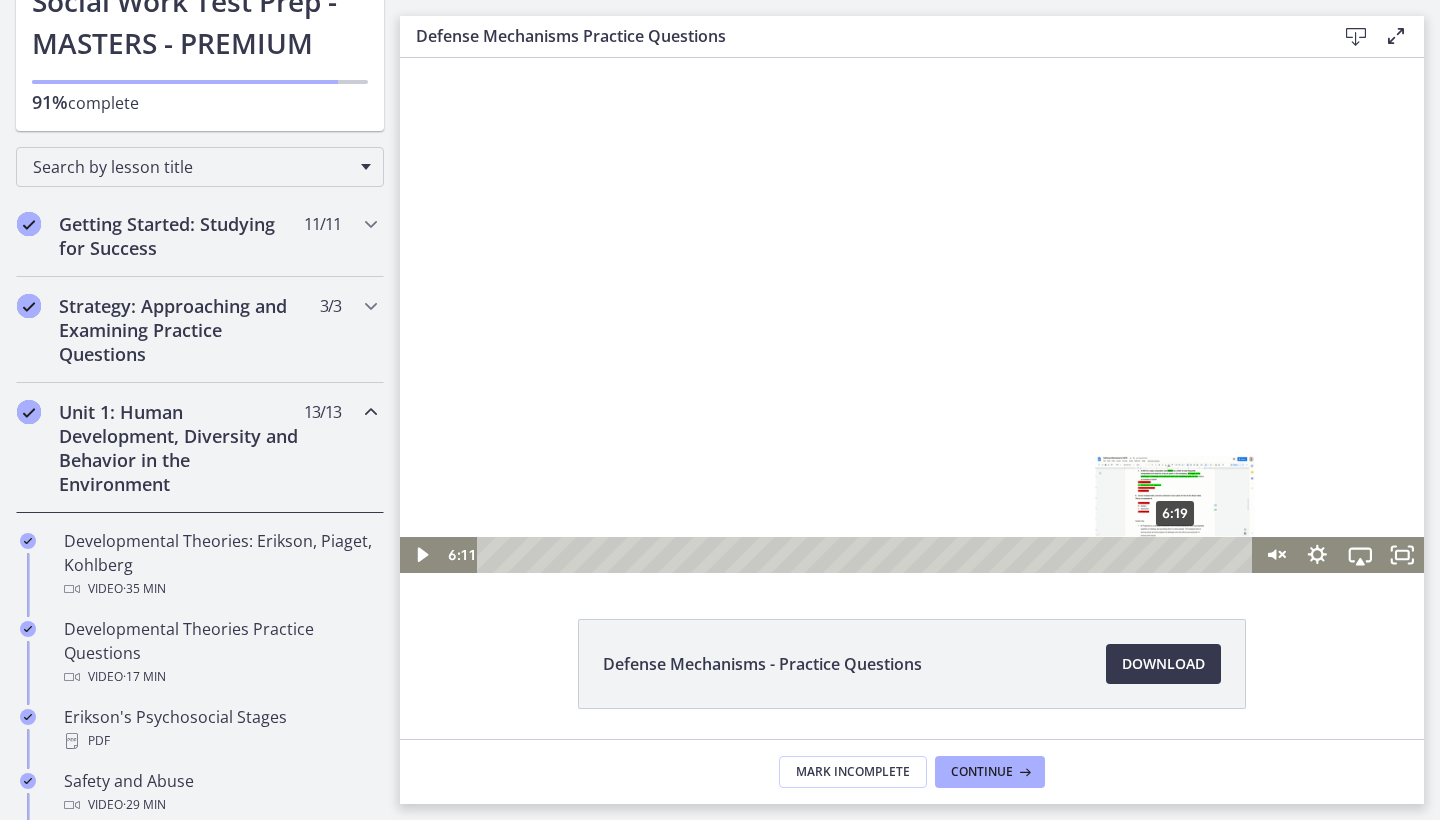 click on "6:19" at bounding box center (868, 555) 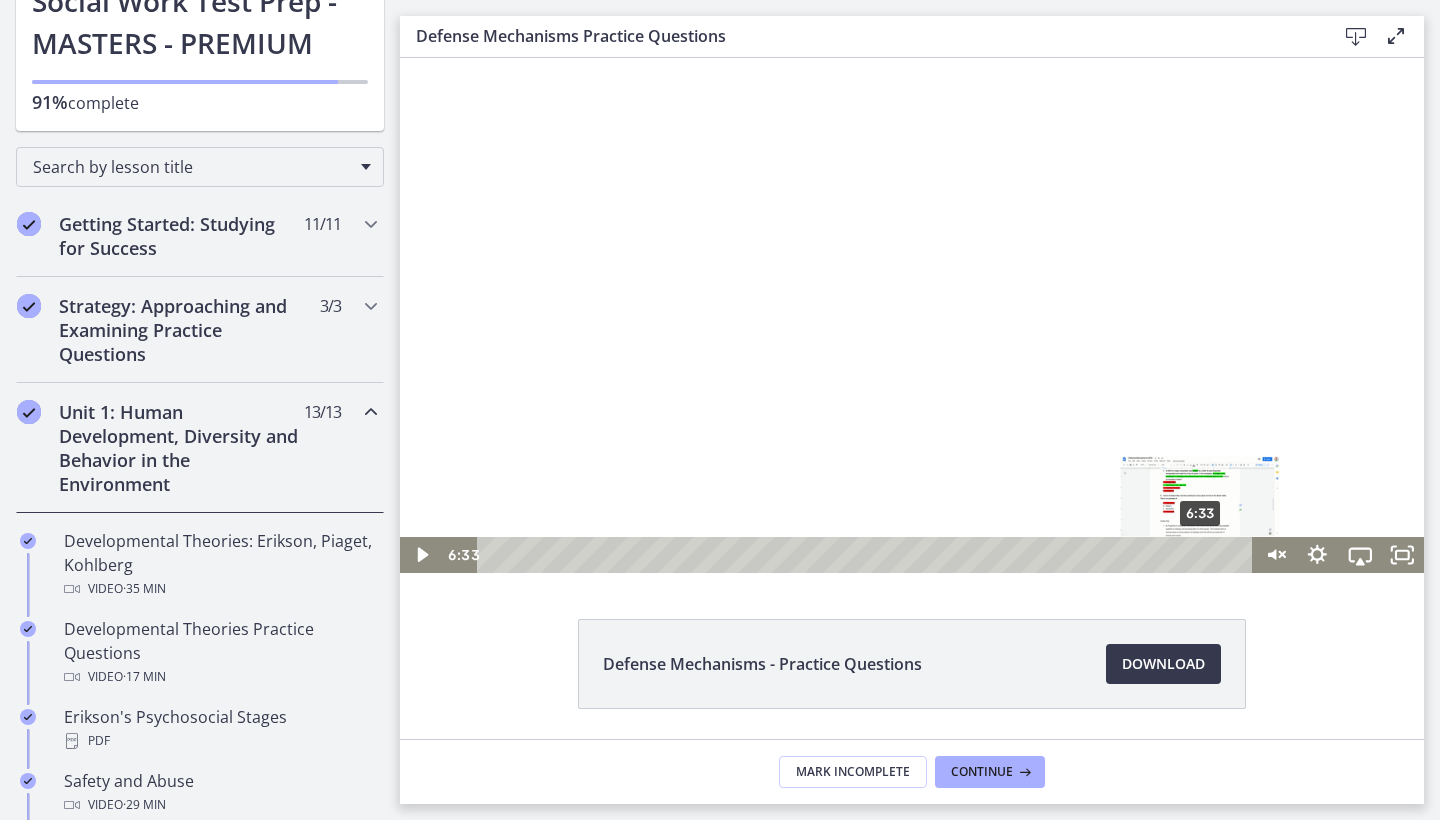 click on "6:33" at bounding box center (868, 555) 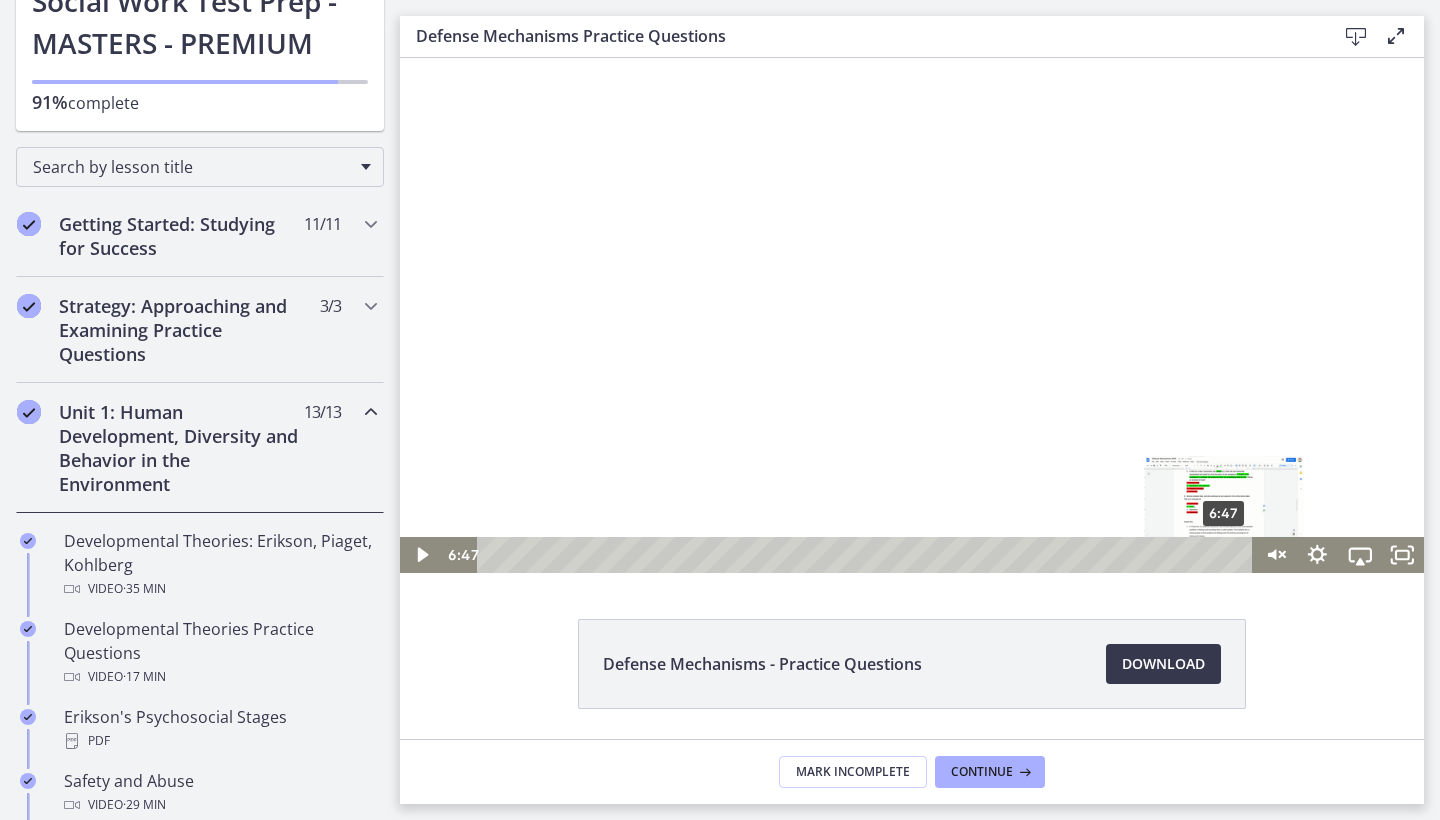 click on "6:47" at bounding box center [868, 555] 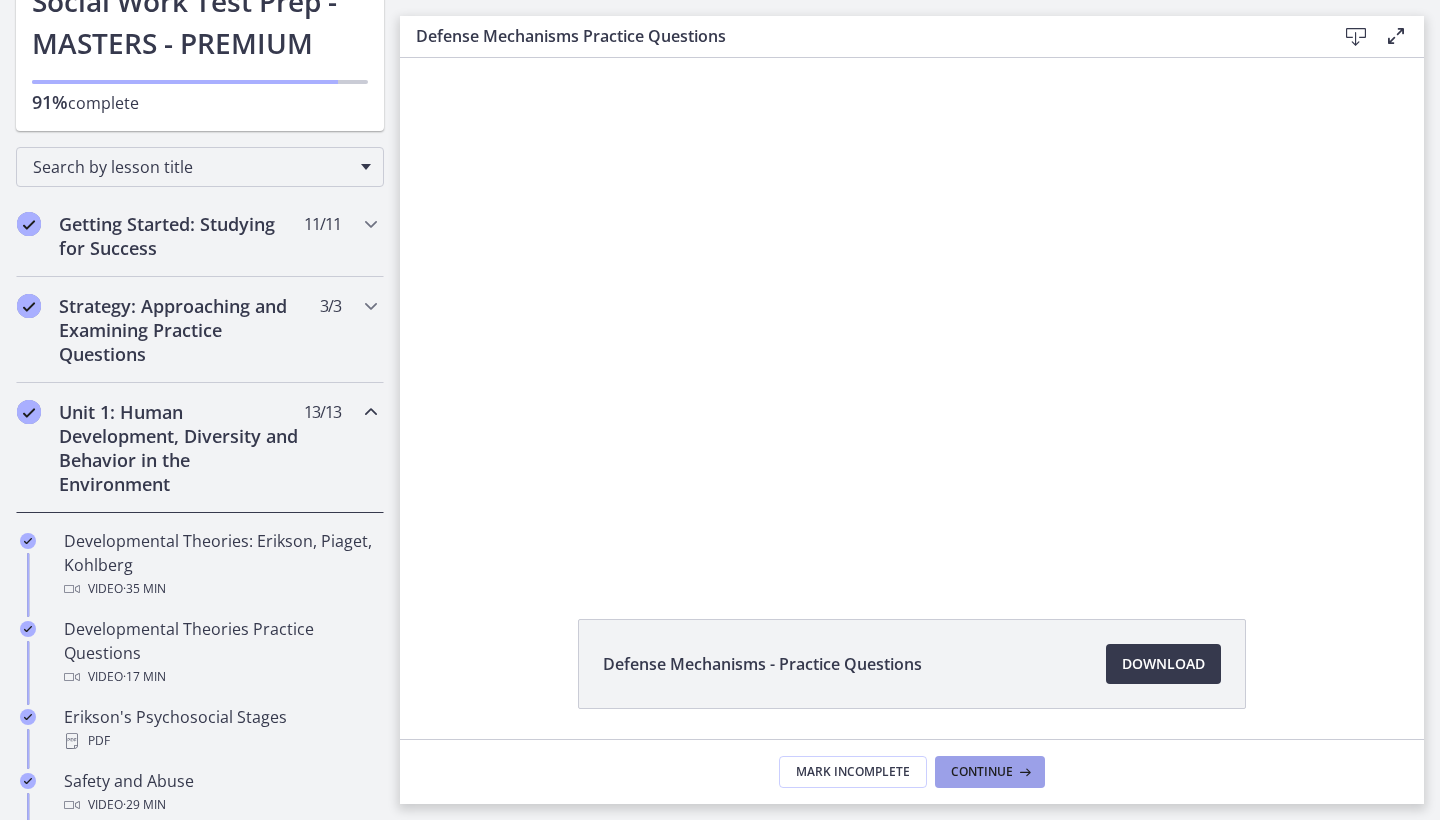 click on "Continue" at bounding box center (982, 772) 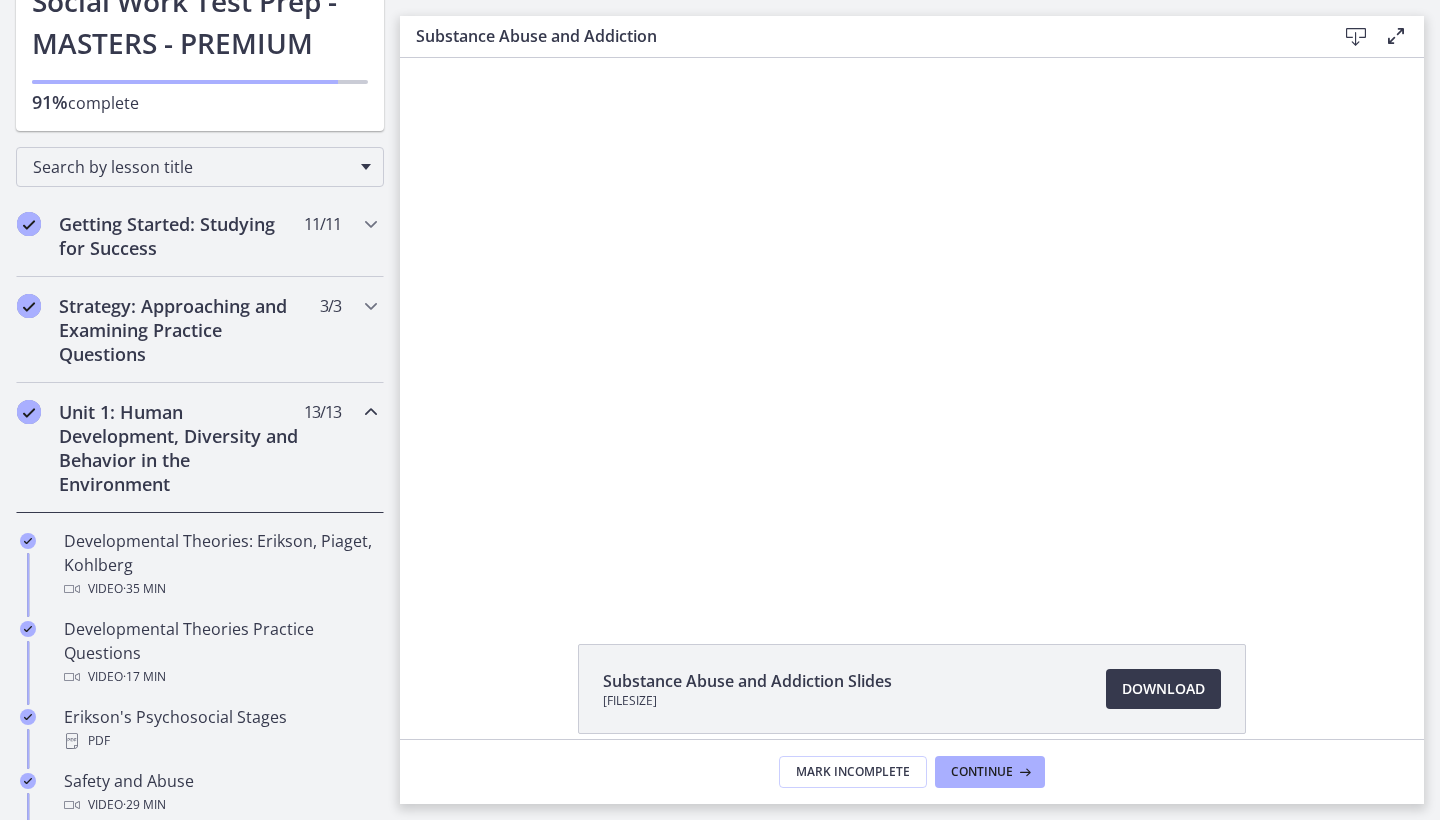 scroll, scrollTop: 0, scrollLeft: 0, axis: both 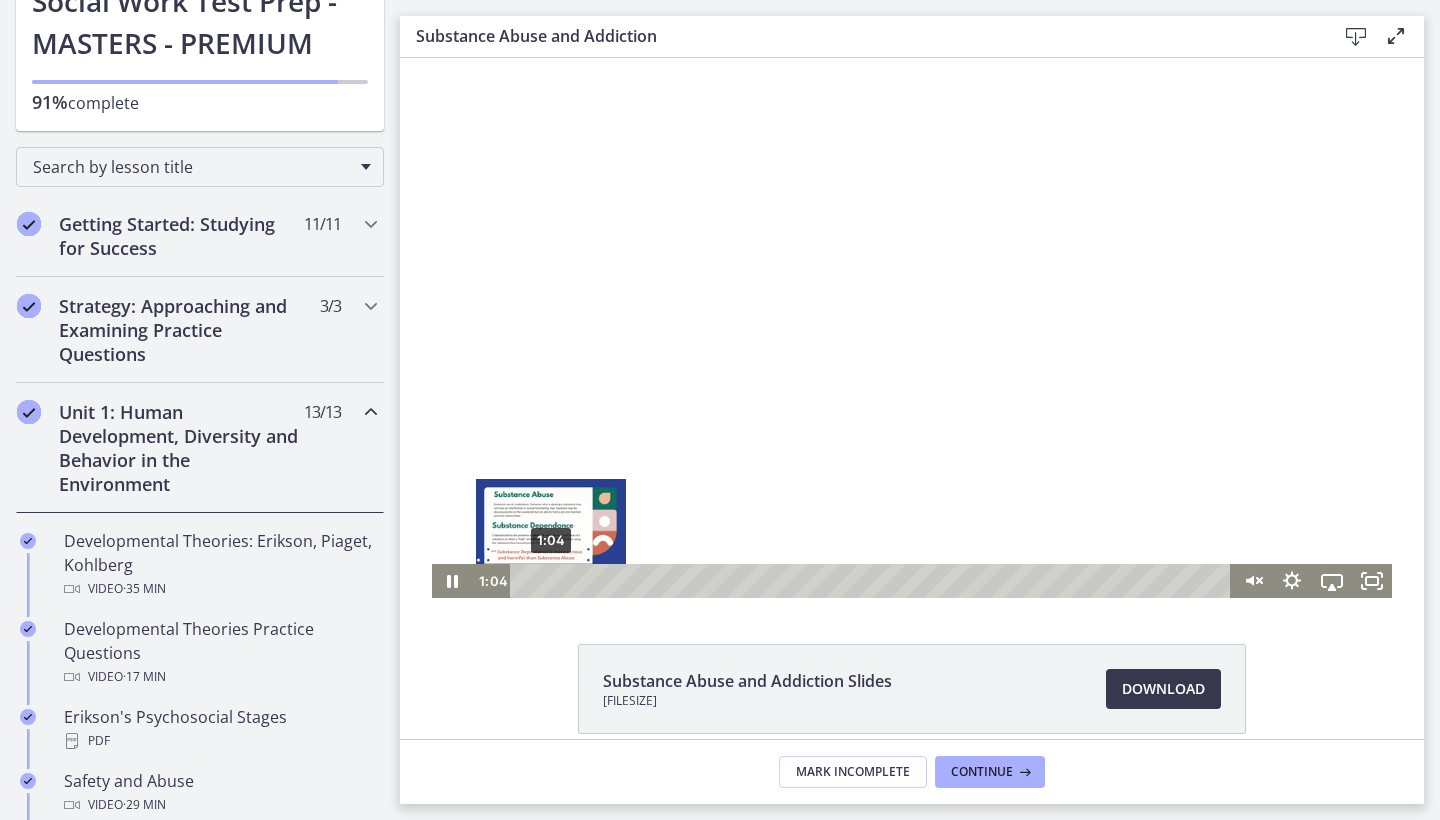 click on "1:04" at bounding box center (873, 581) 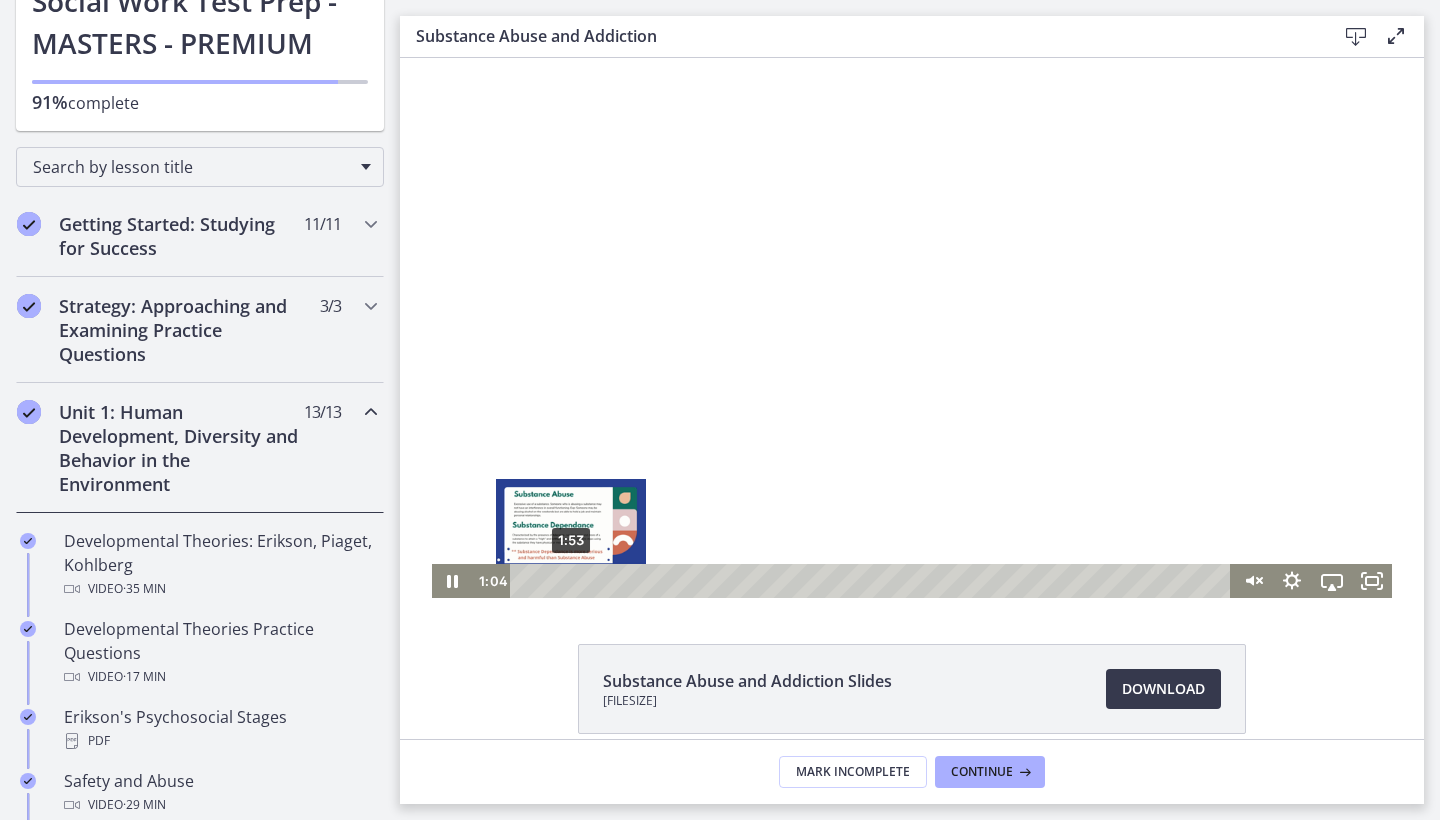 click on "1:53" at bounding box center [873, 581] 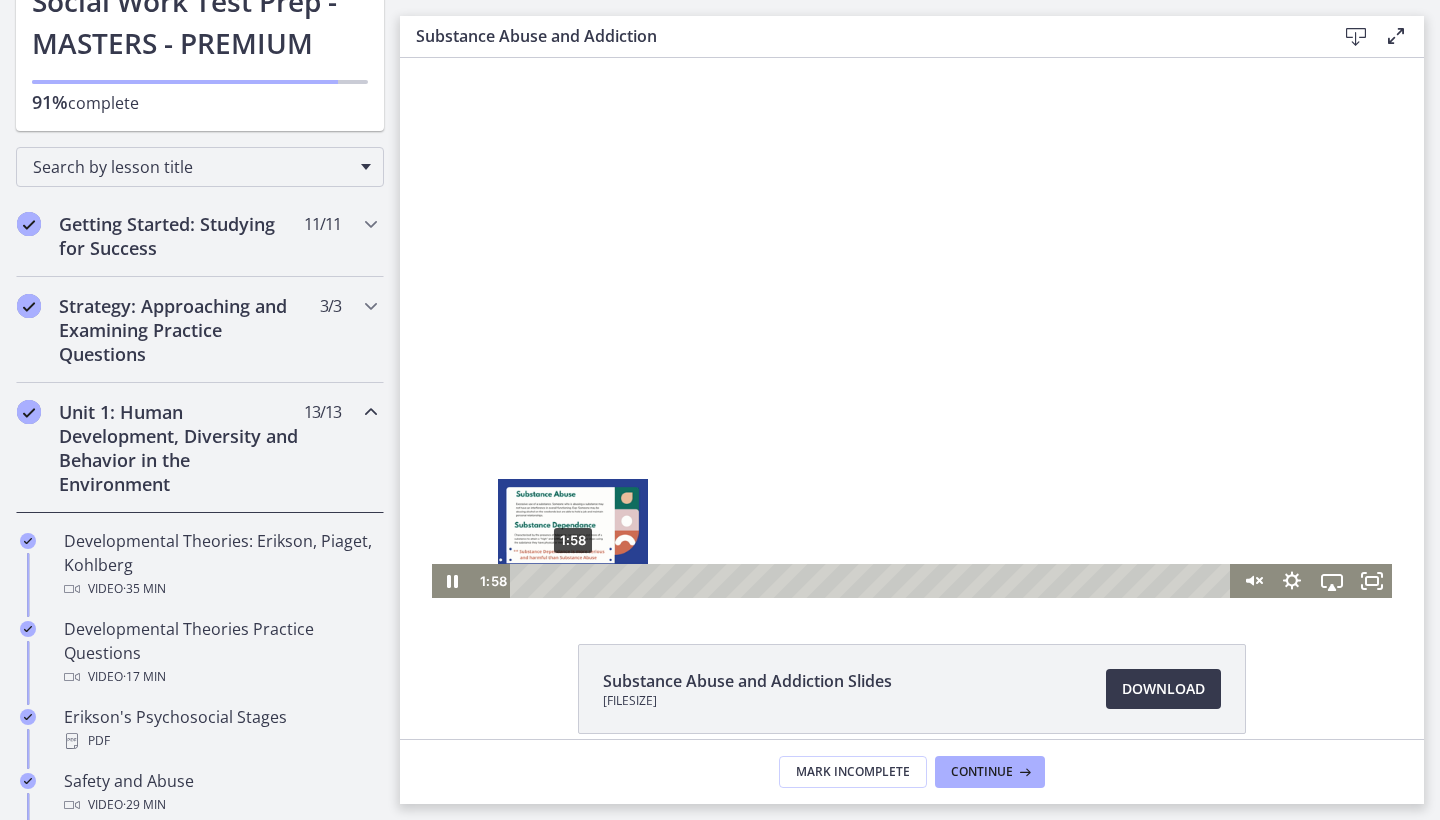 click at bounding box center [572, 580] 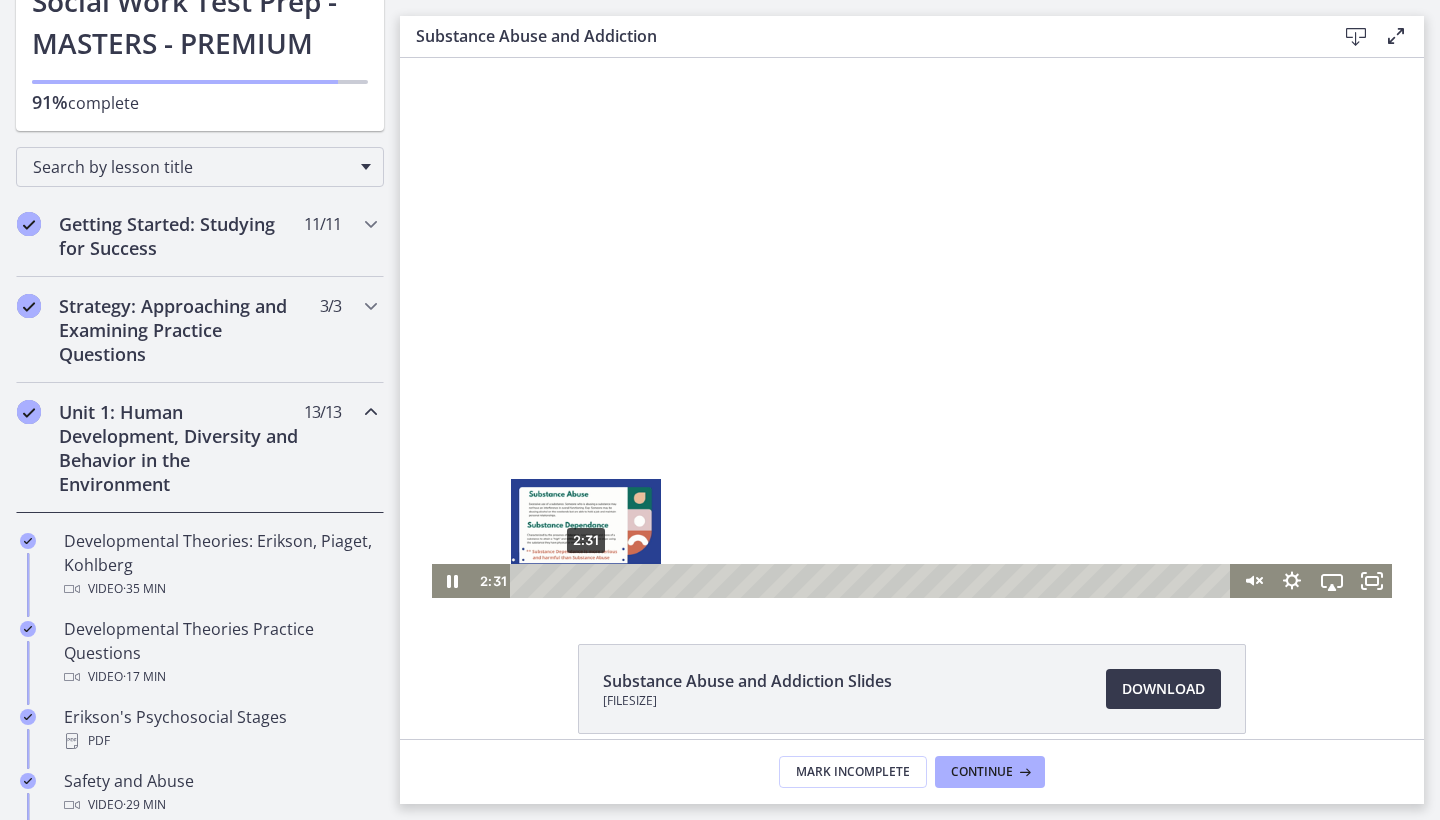 click on "2:31" at bounding box center (873, 581) 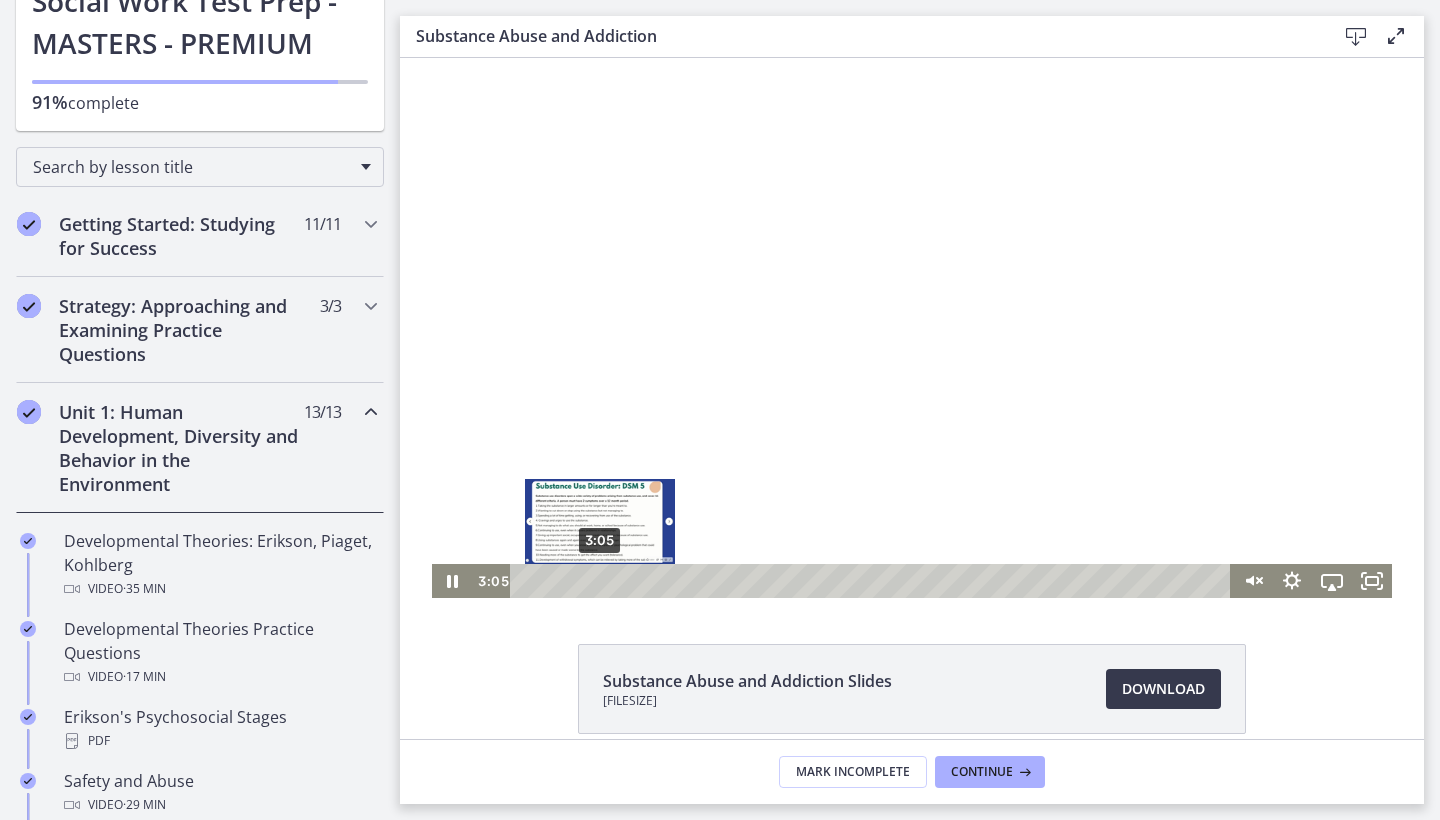 click on "3:05" at bounding box center (873, 581) 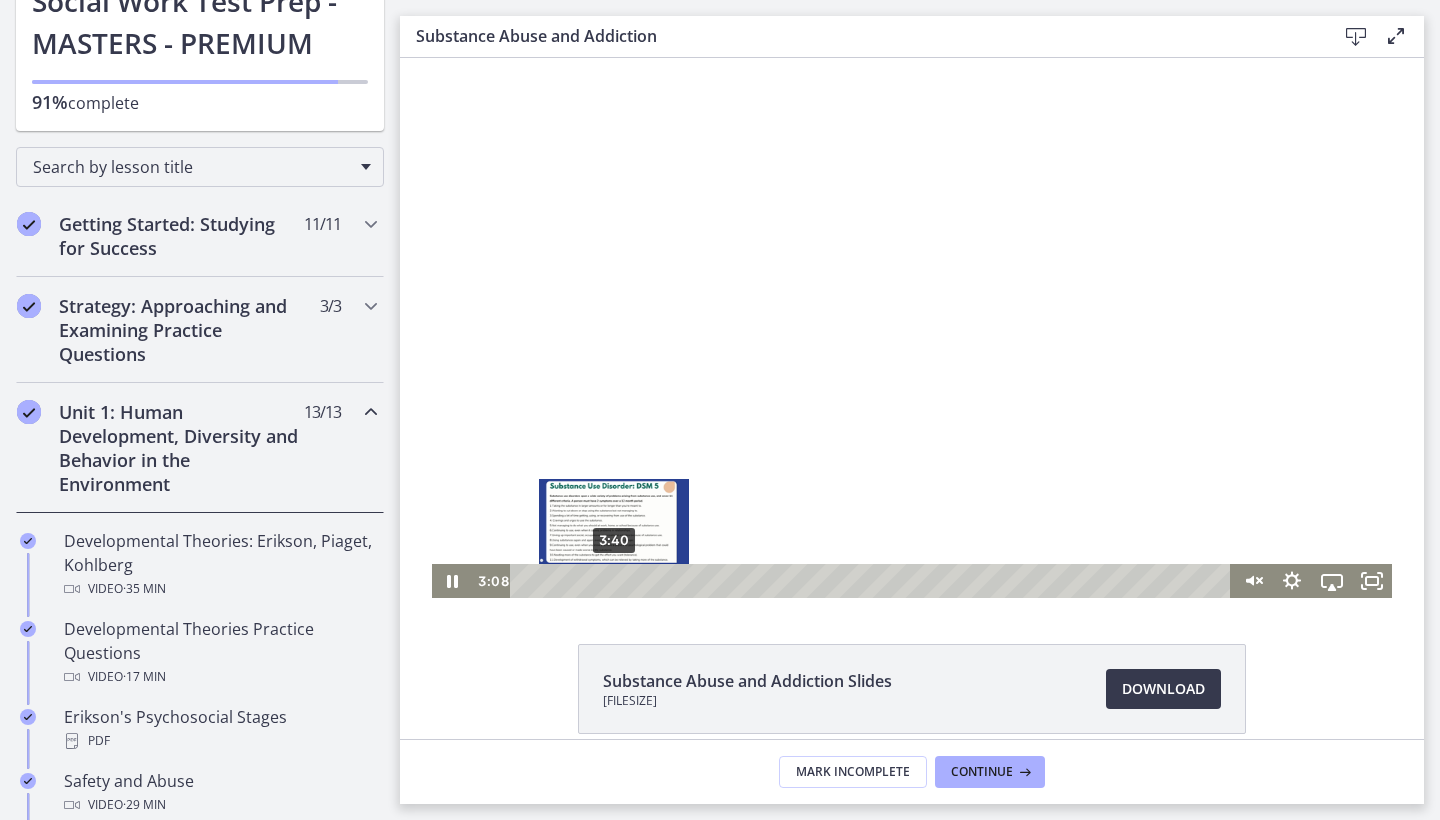 click on "3:40" at bounding box center (873, 581) 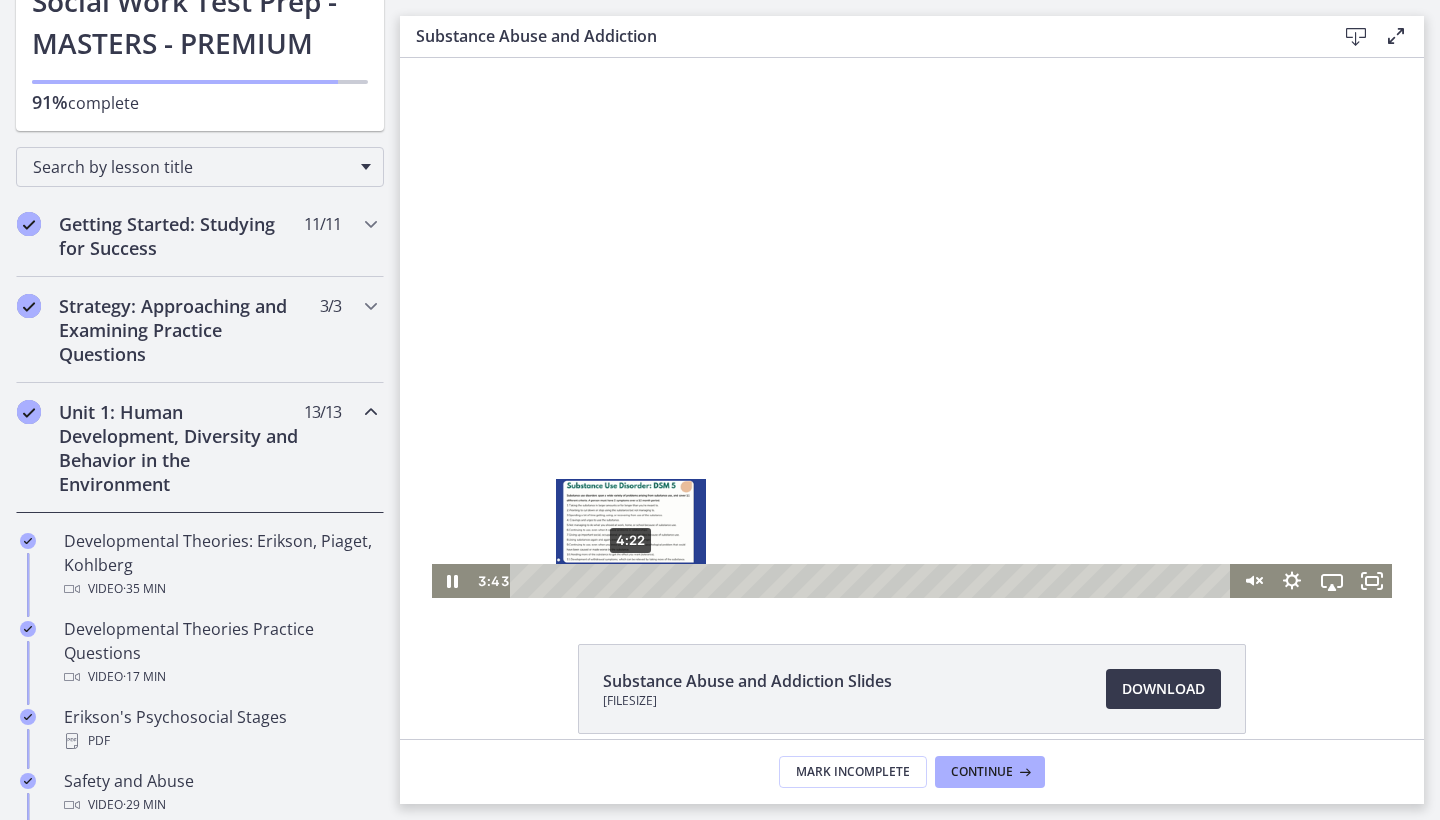 click on "4:22" at bounding box center (873, 581) 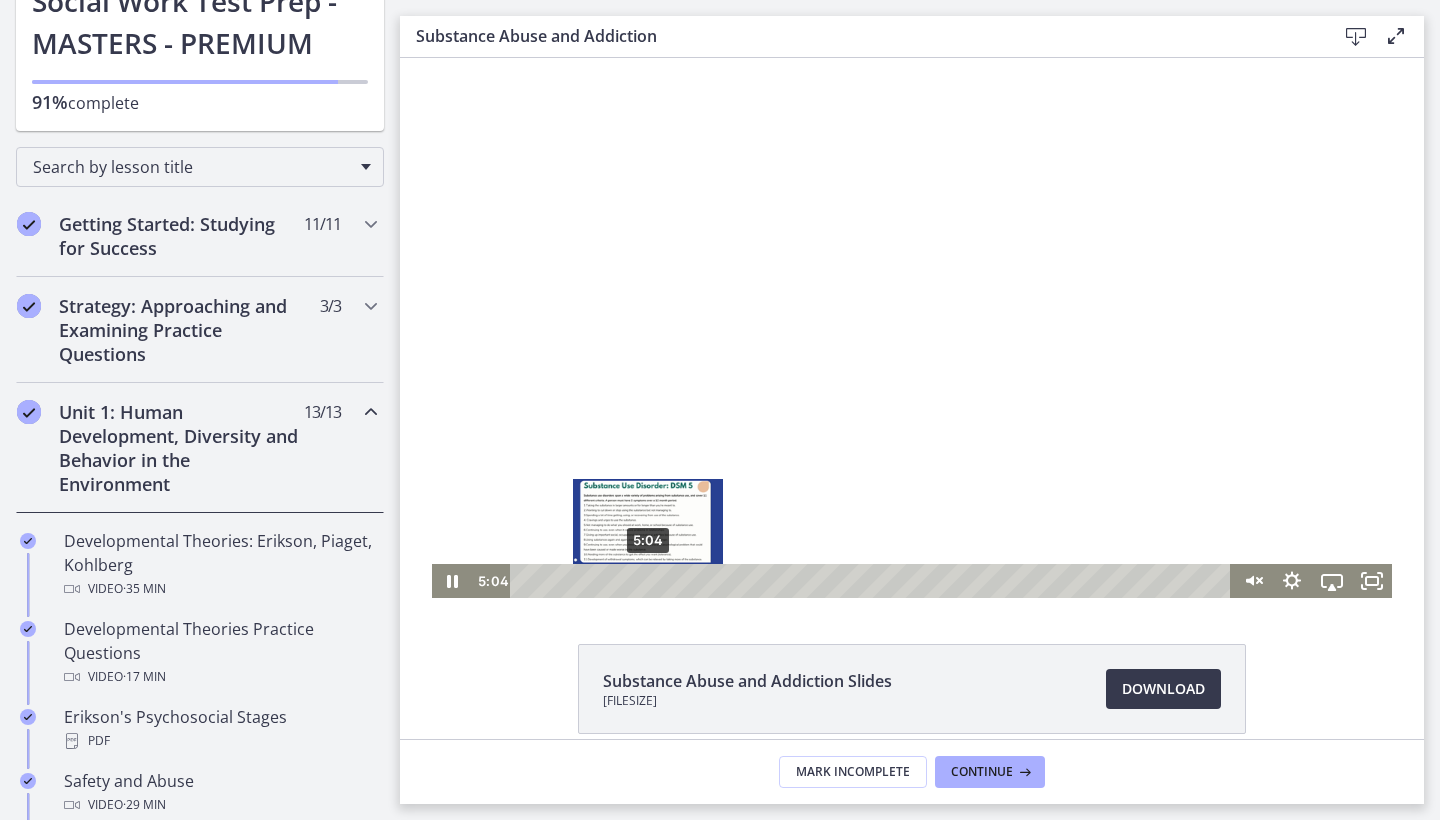 click on "5:04" at bounding box center [873, 581] 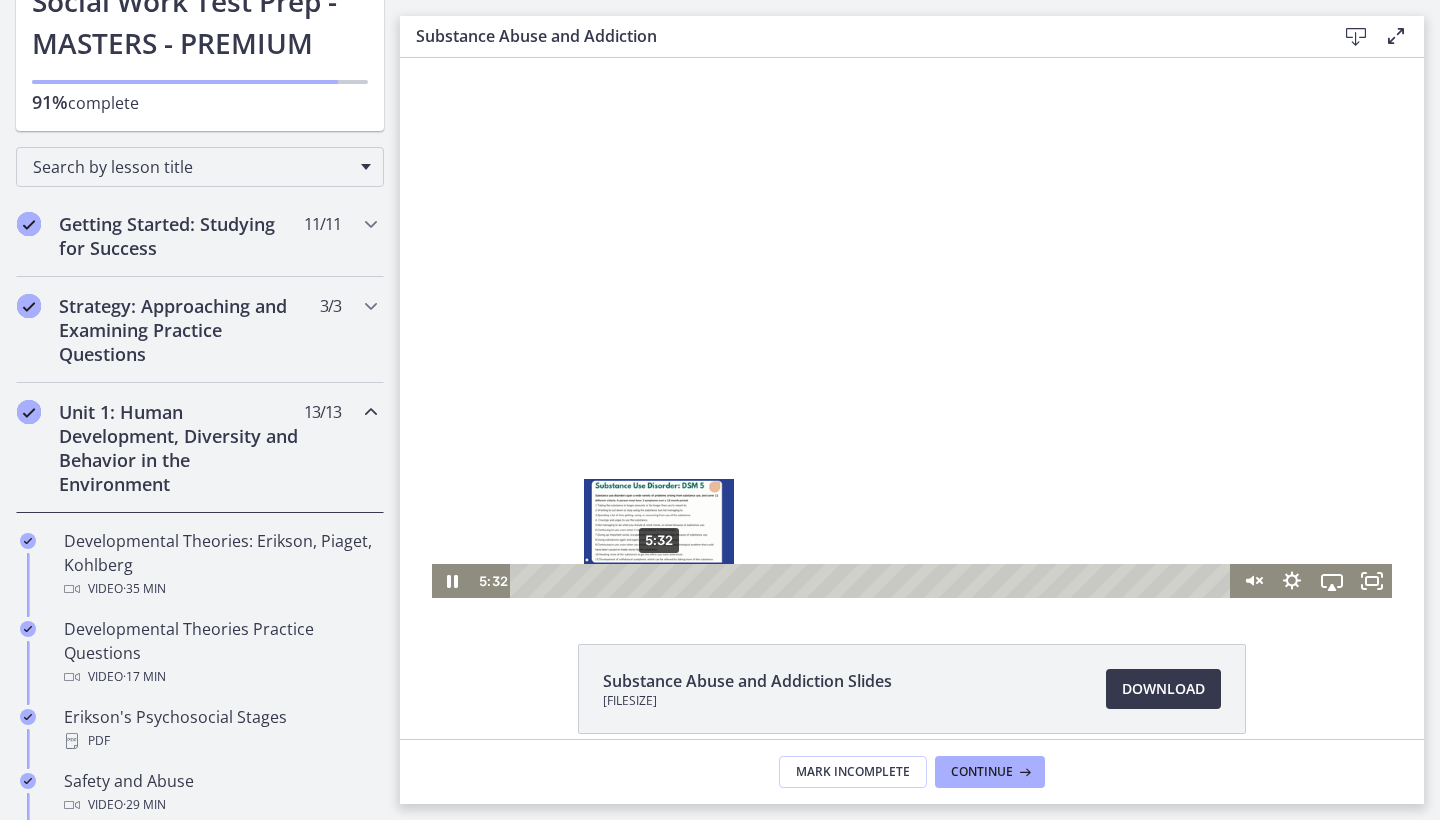 click on "5:32" at bounding box center [873, 581] 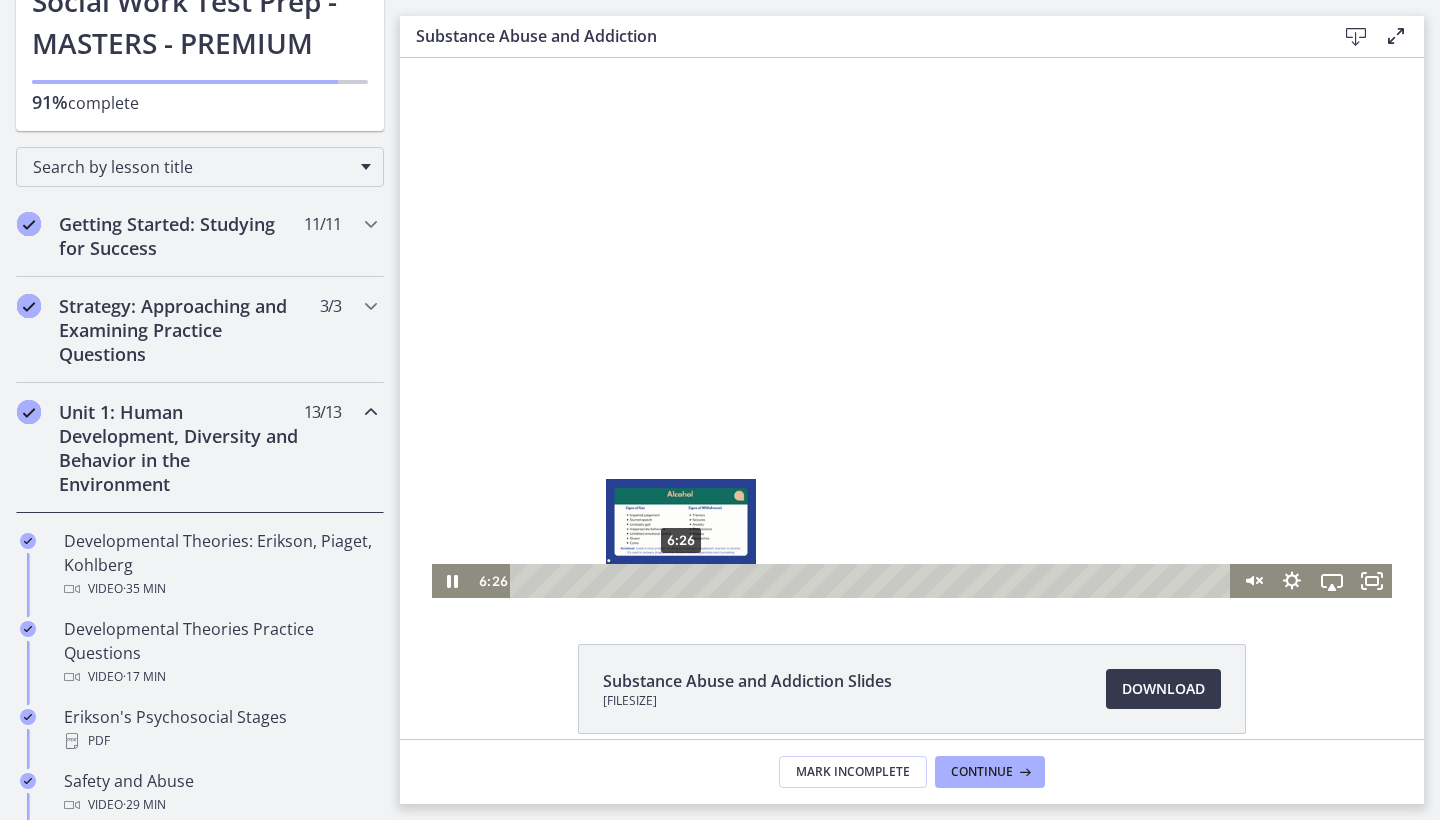 click on "6:26" at bounding box center [873, 581] 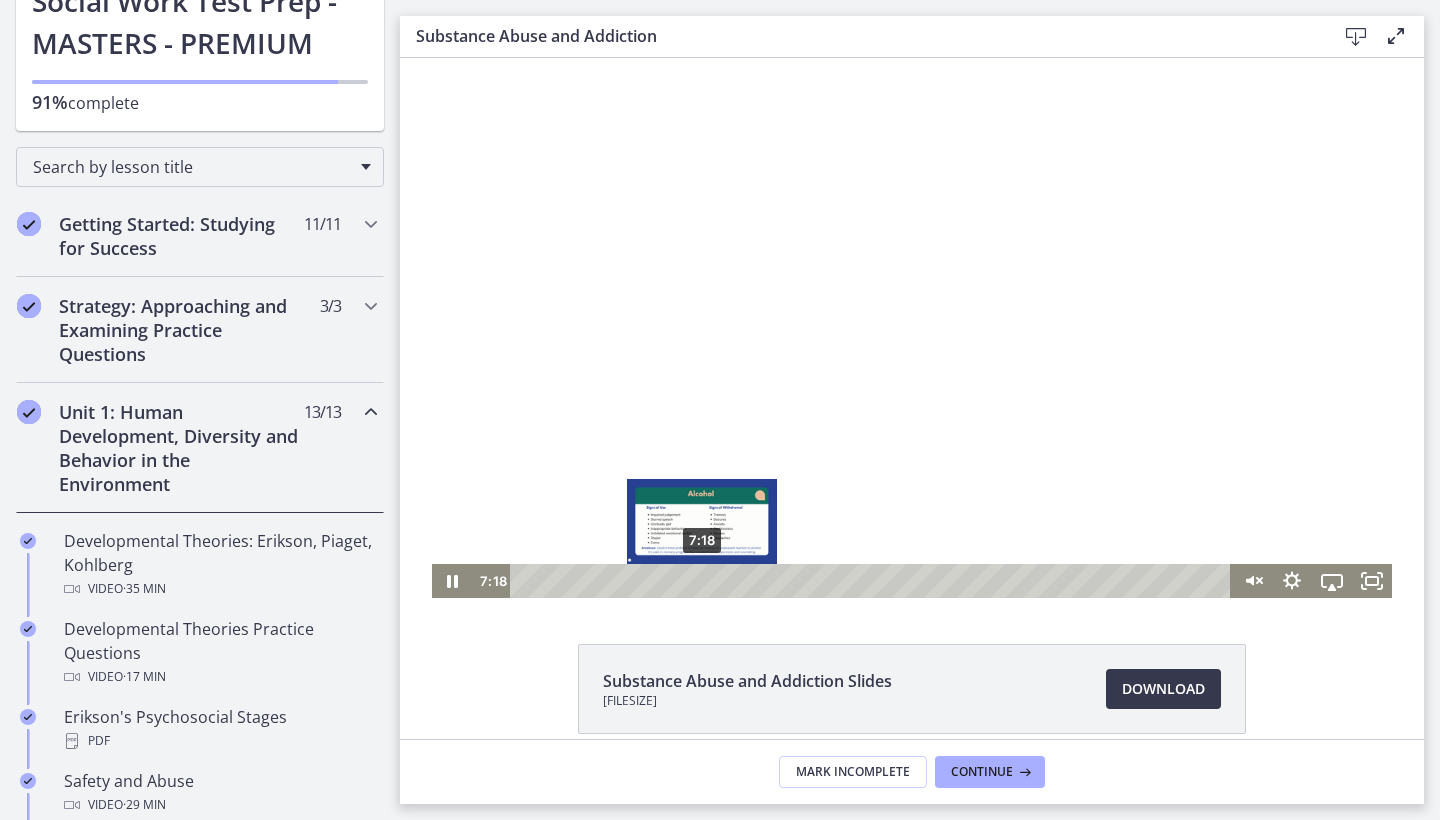 click on "7:18" at bounding box center (873, 581) 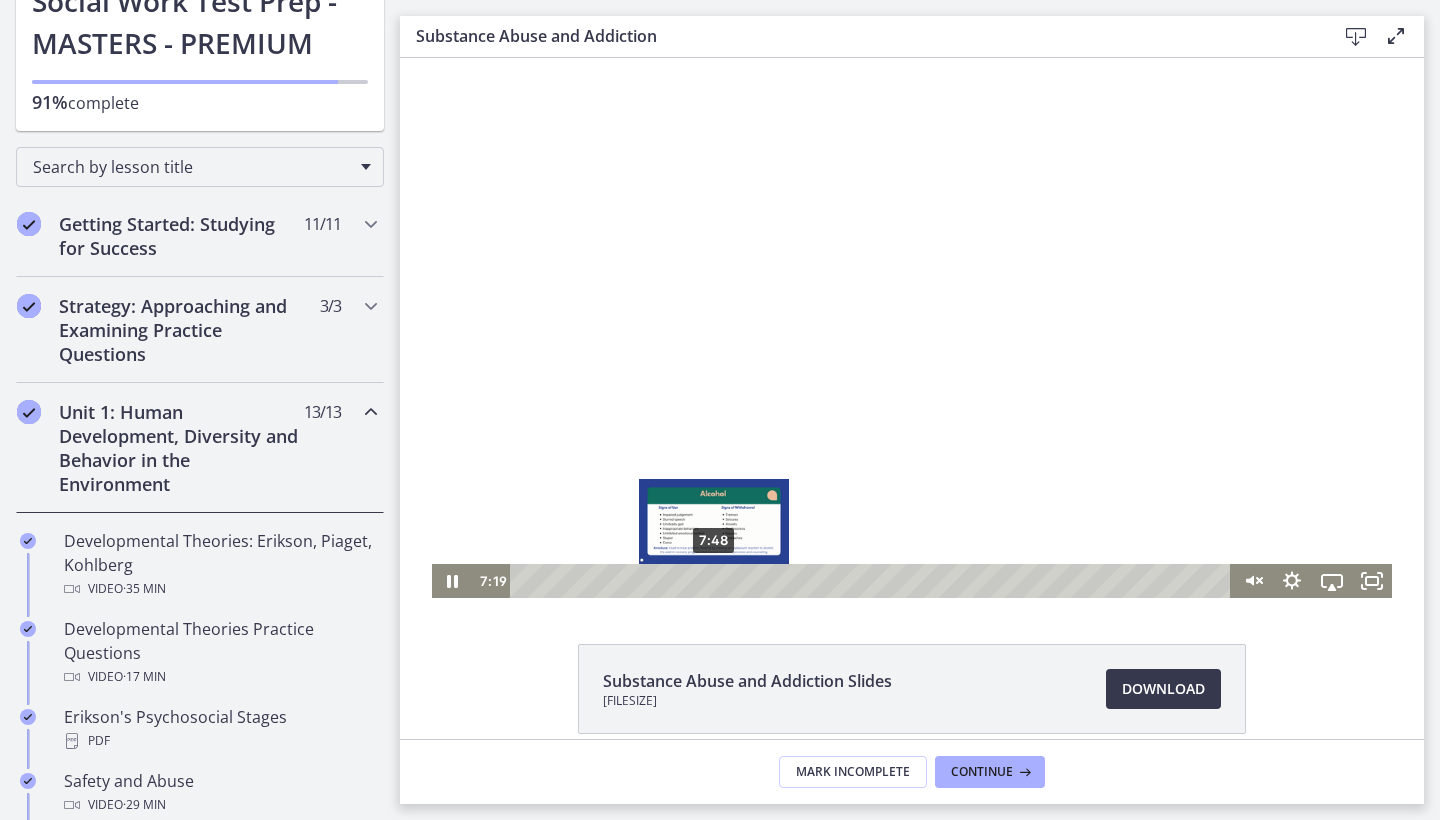click on "7:48" at bounding box center (873, 581) 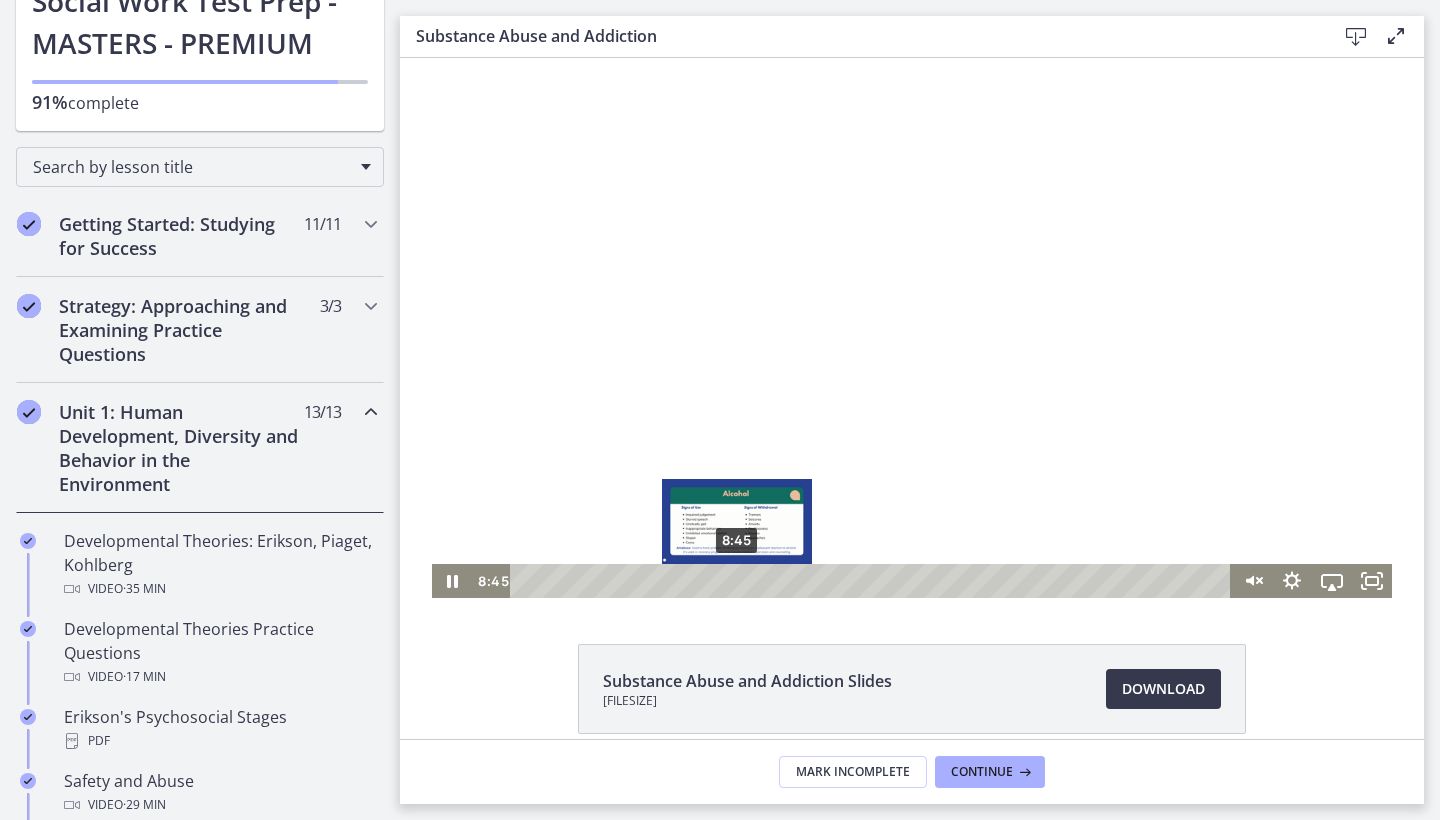click on "8:45" at bounding box center [873, 581] 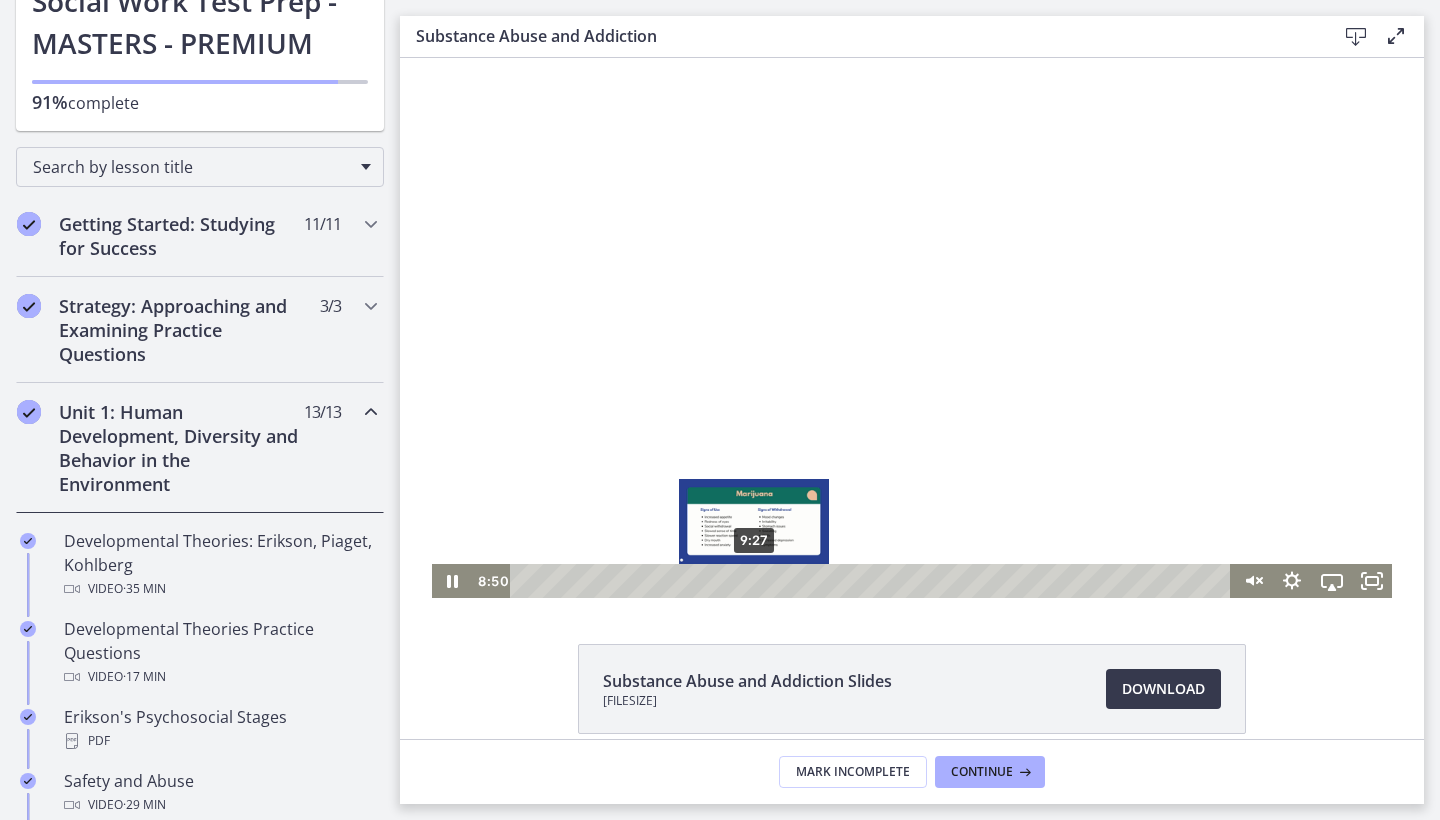 click on "9:27" at bounding box center [873, 581] 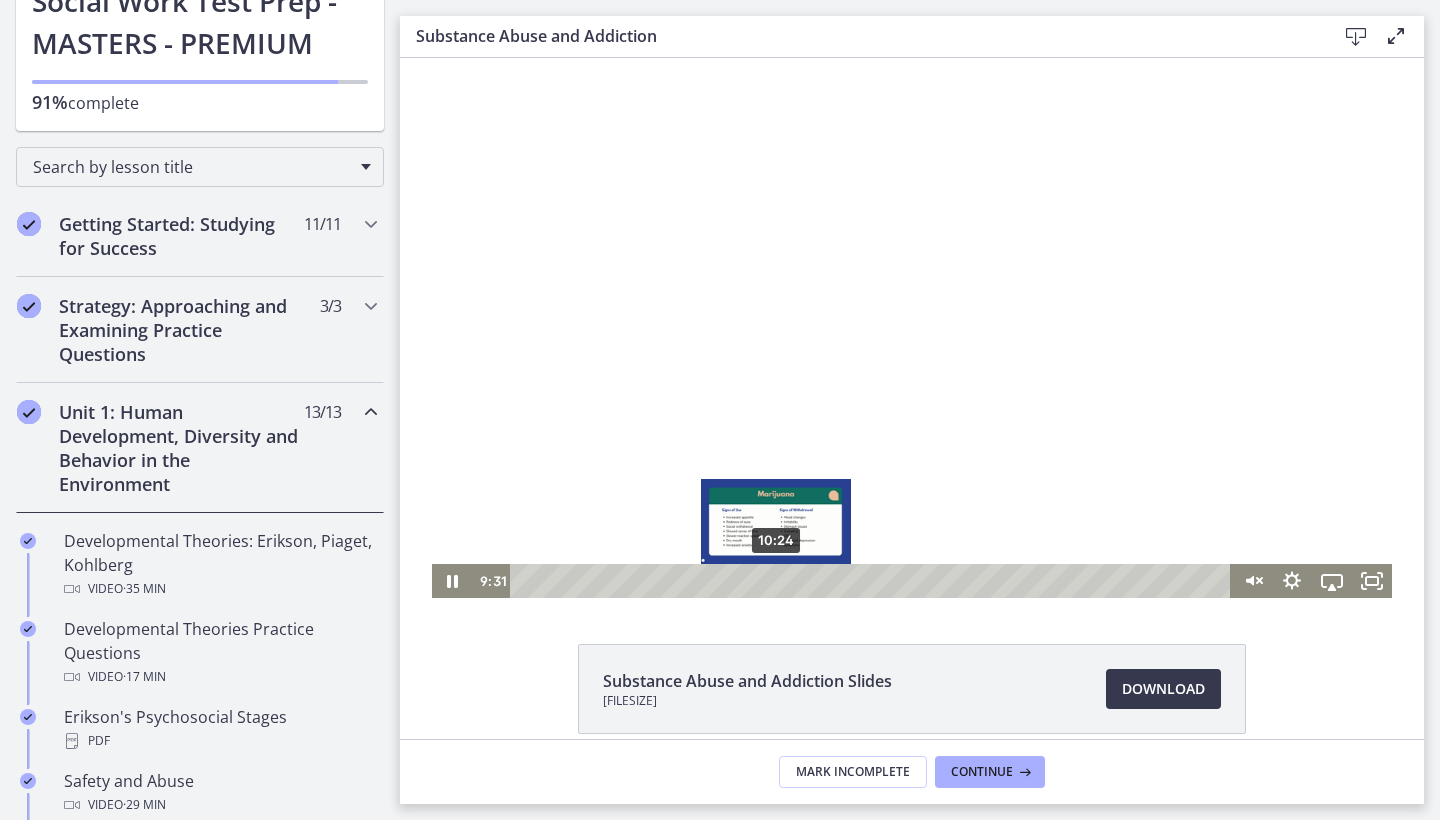 click on "10:24" at bounding box center [873, 581] 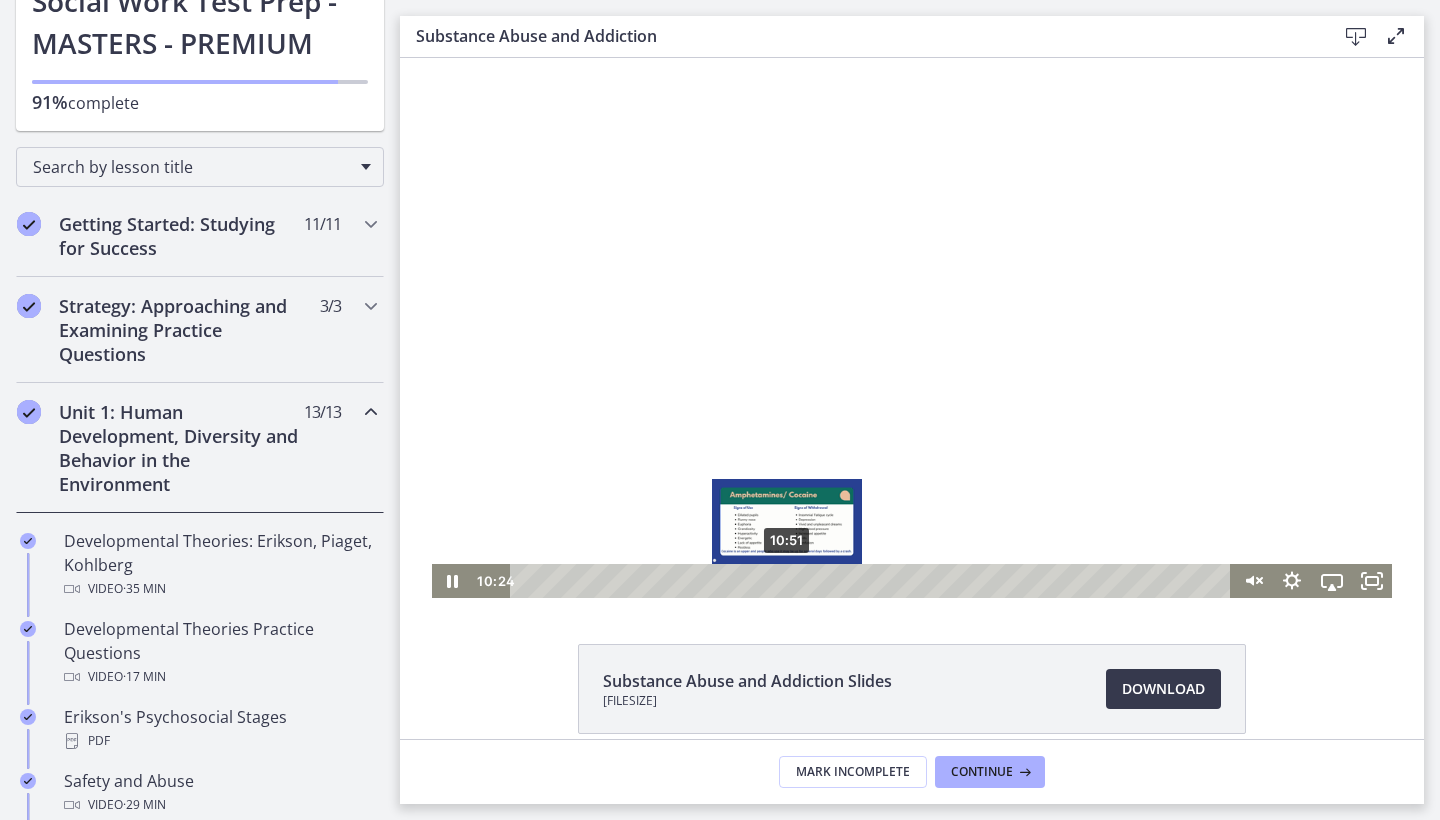 click on "10:51" at bounding box center (873, 581) 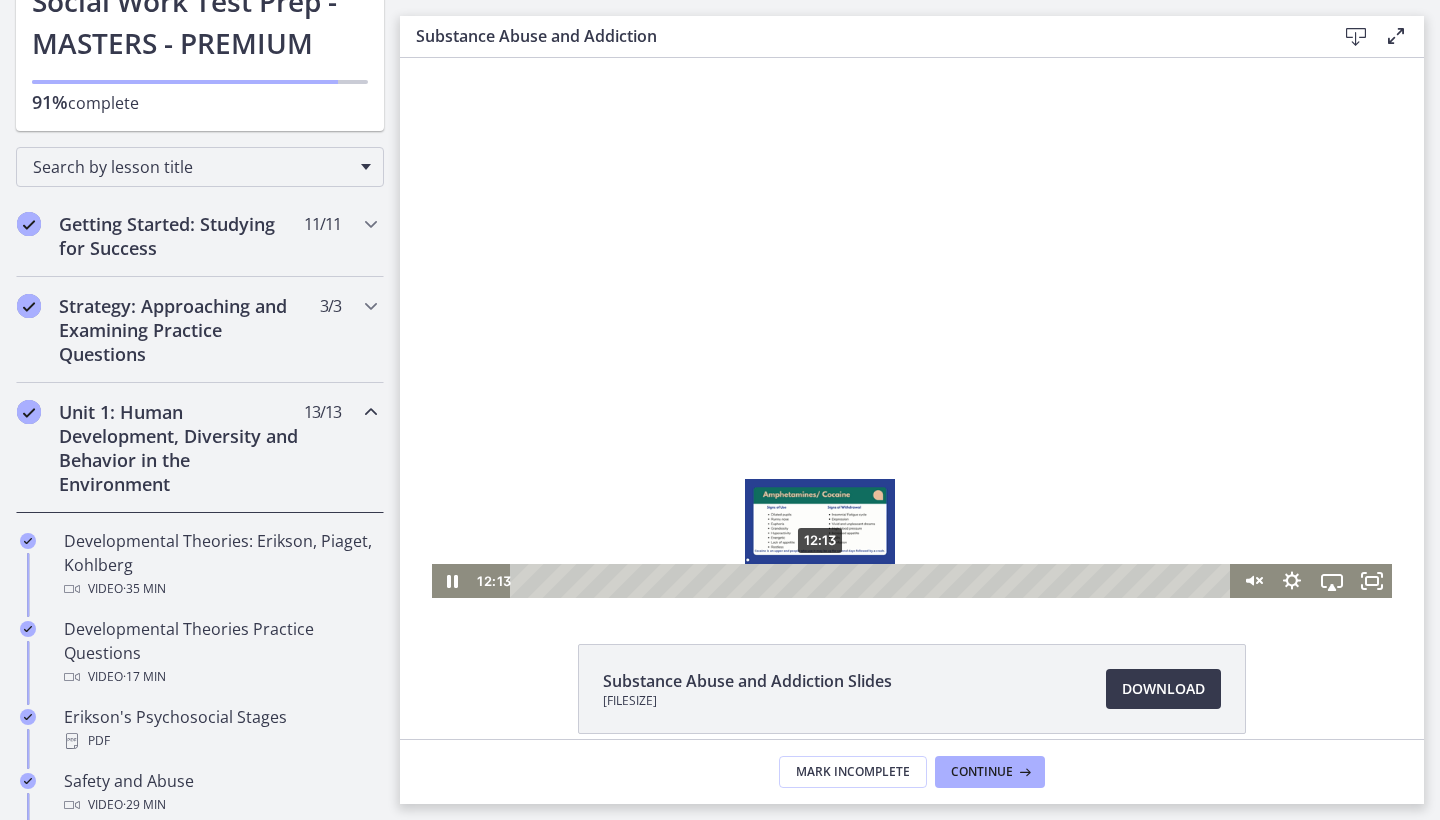 click on "12:13" at bounding box center [873, 581] 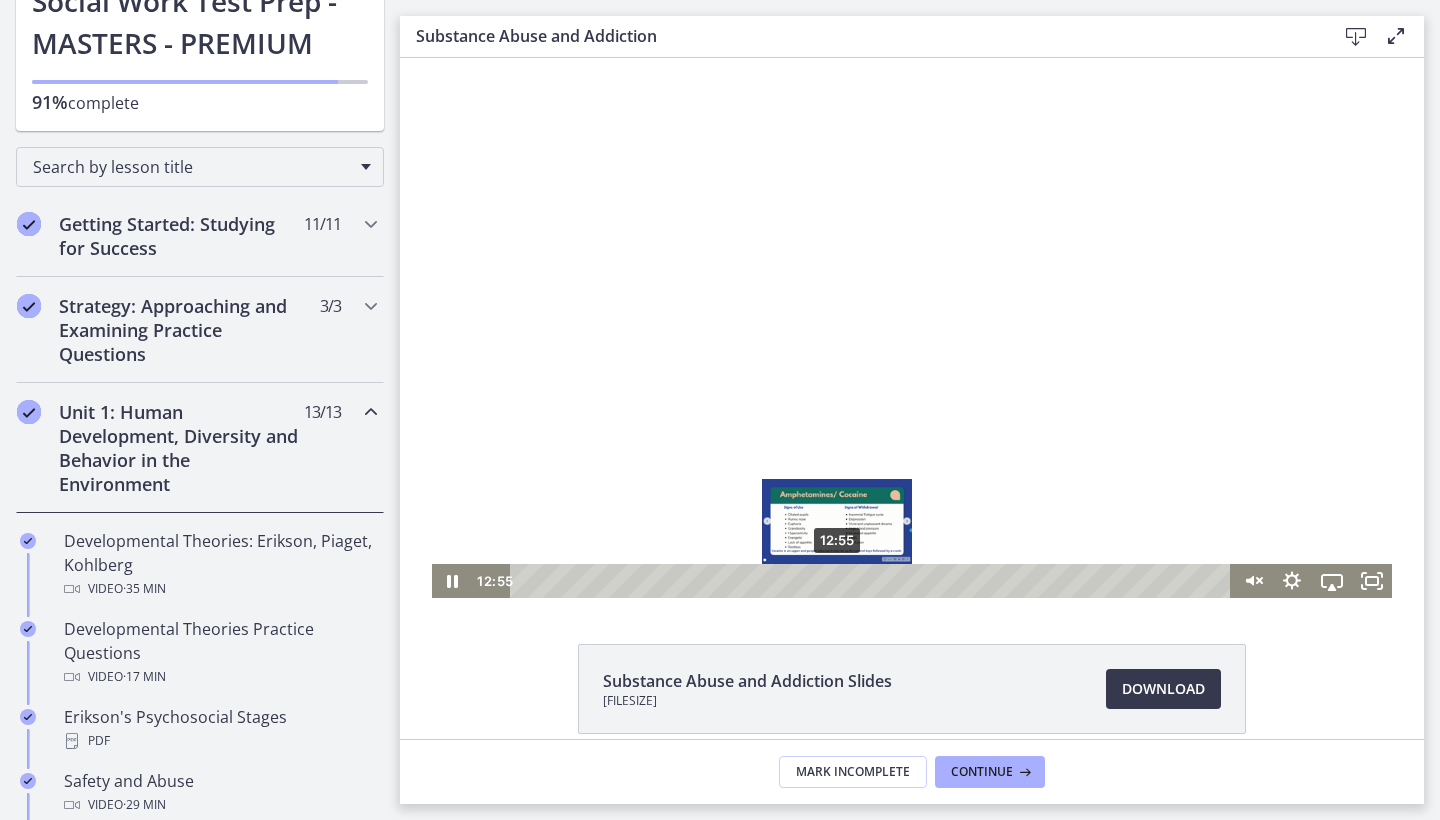 click on "12:55" at bounding box center [873, 581] 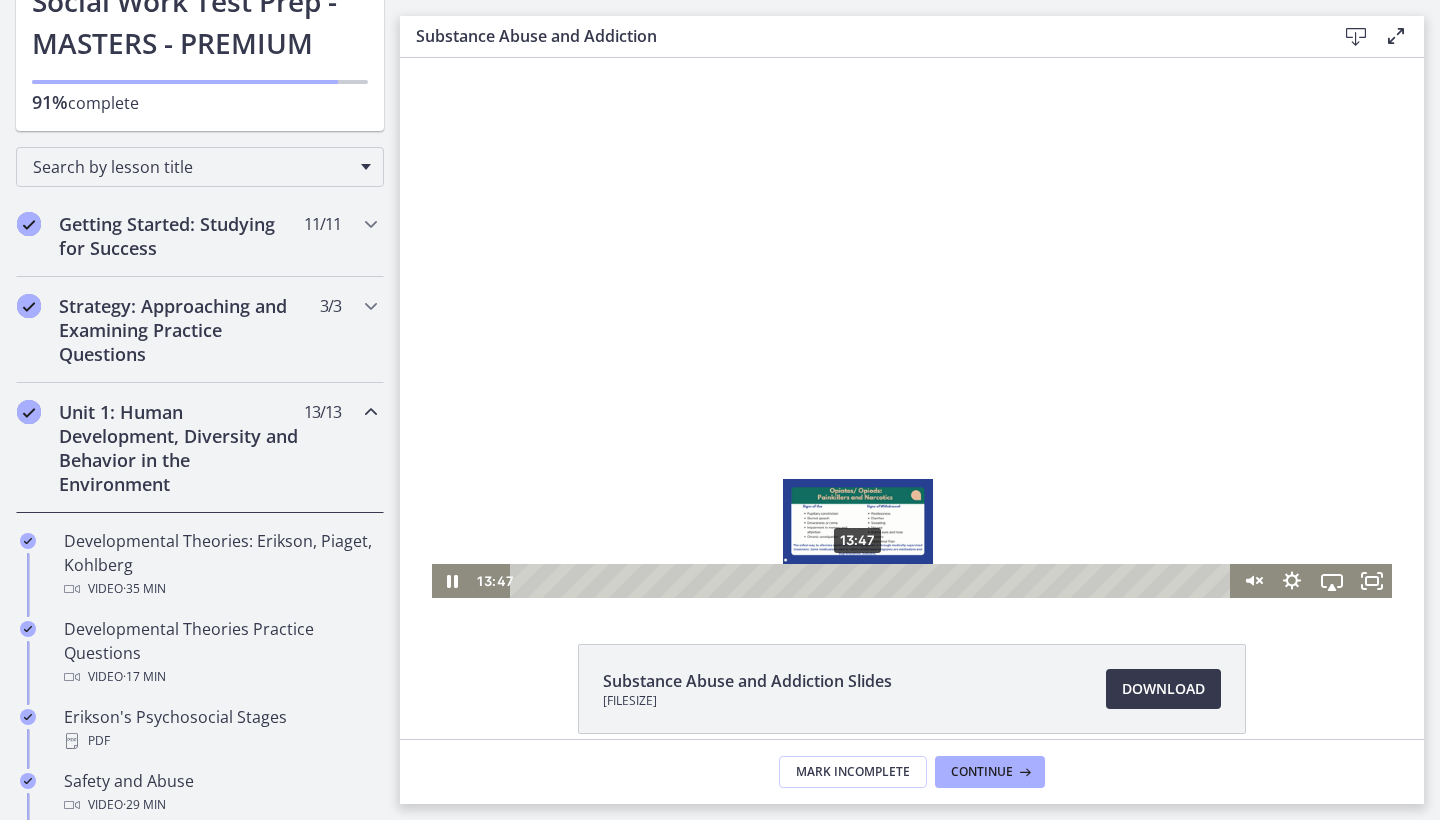 click on "13:47" at bounding box center (873, 581) 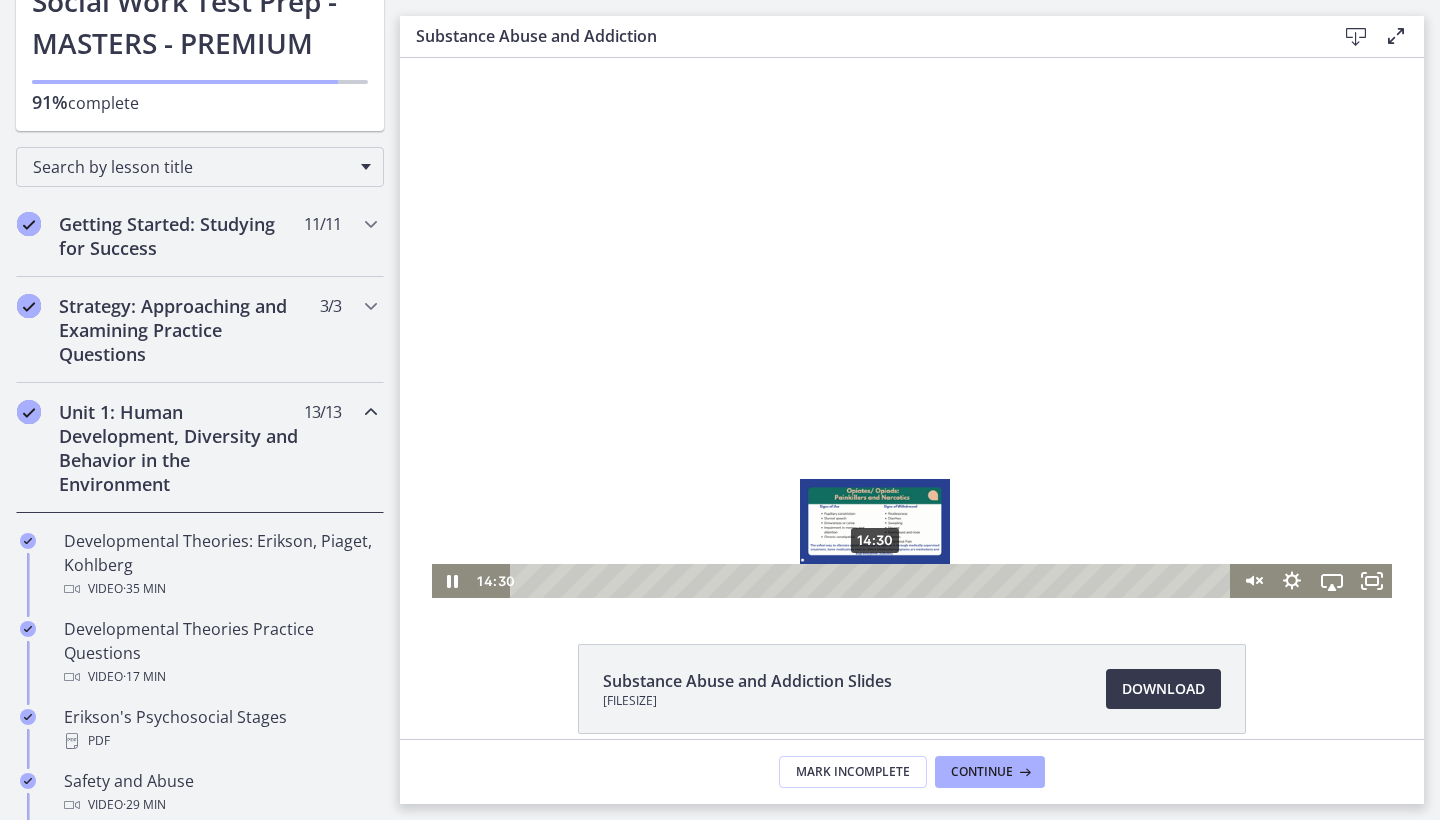 click on "14:30" at bounding box center [873, 581] 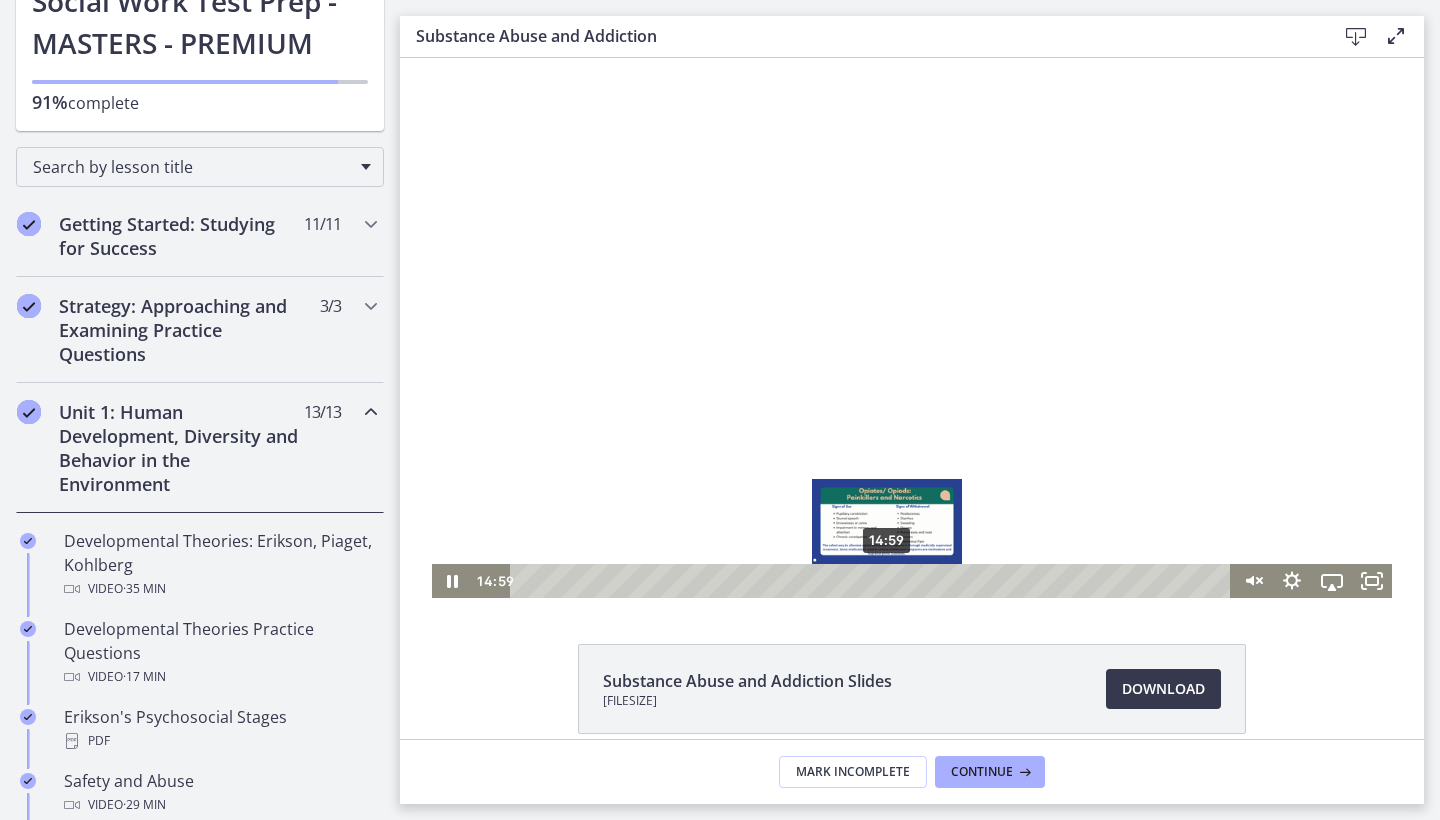 click on "14:59" at bounding box center [873, 581] 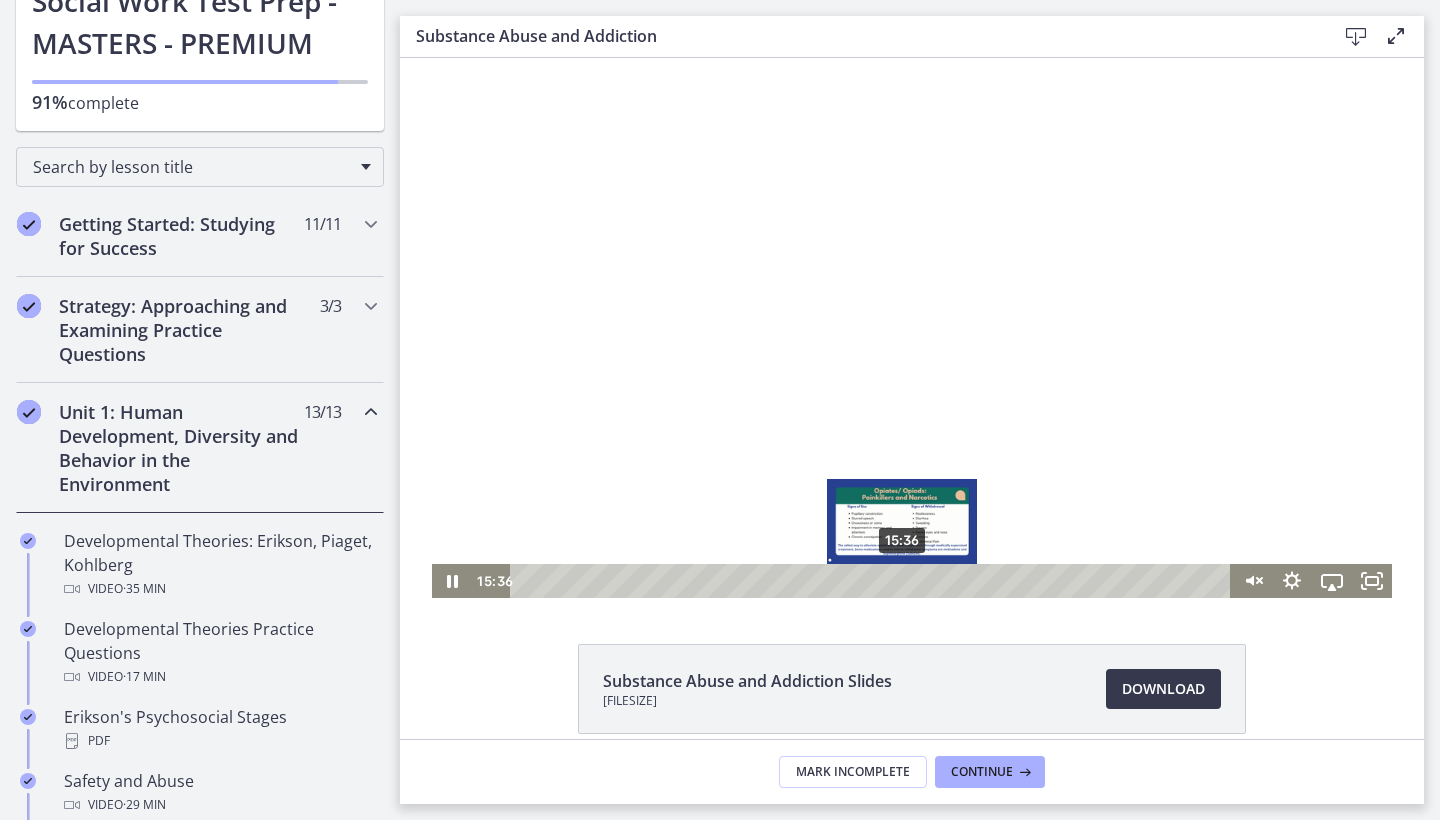 click on "15:36" at bounding box center (873, 581) 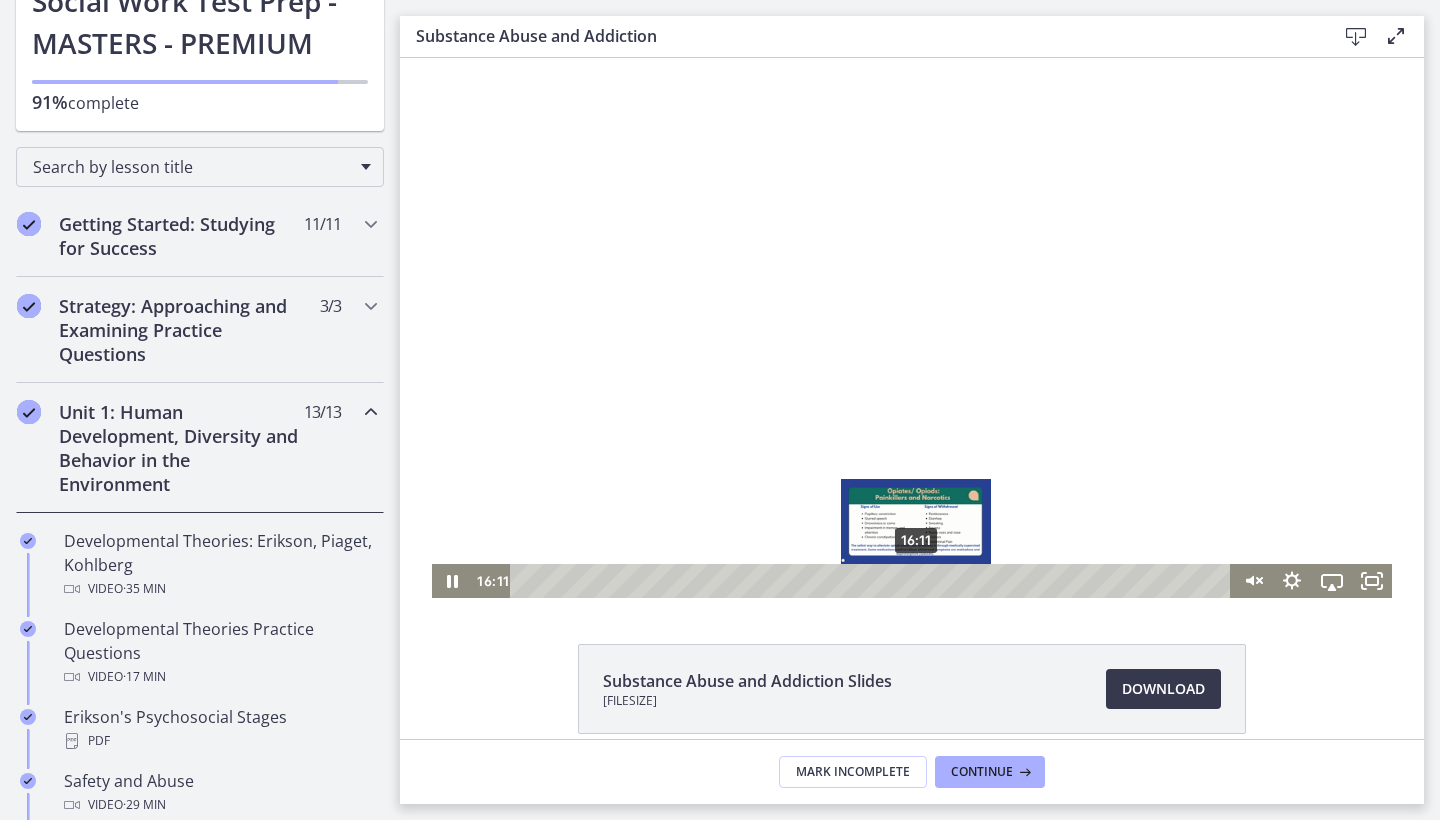click on "16:11" at bounding box center (873, 581) 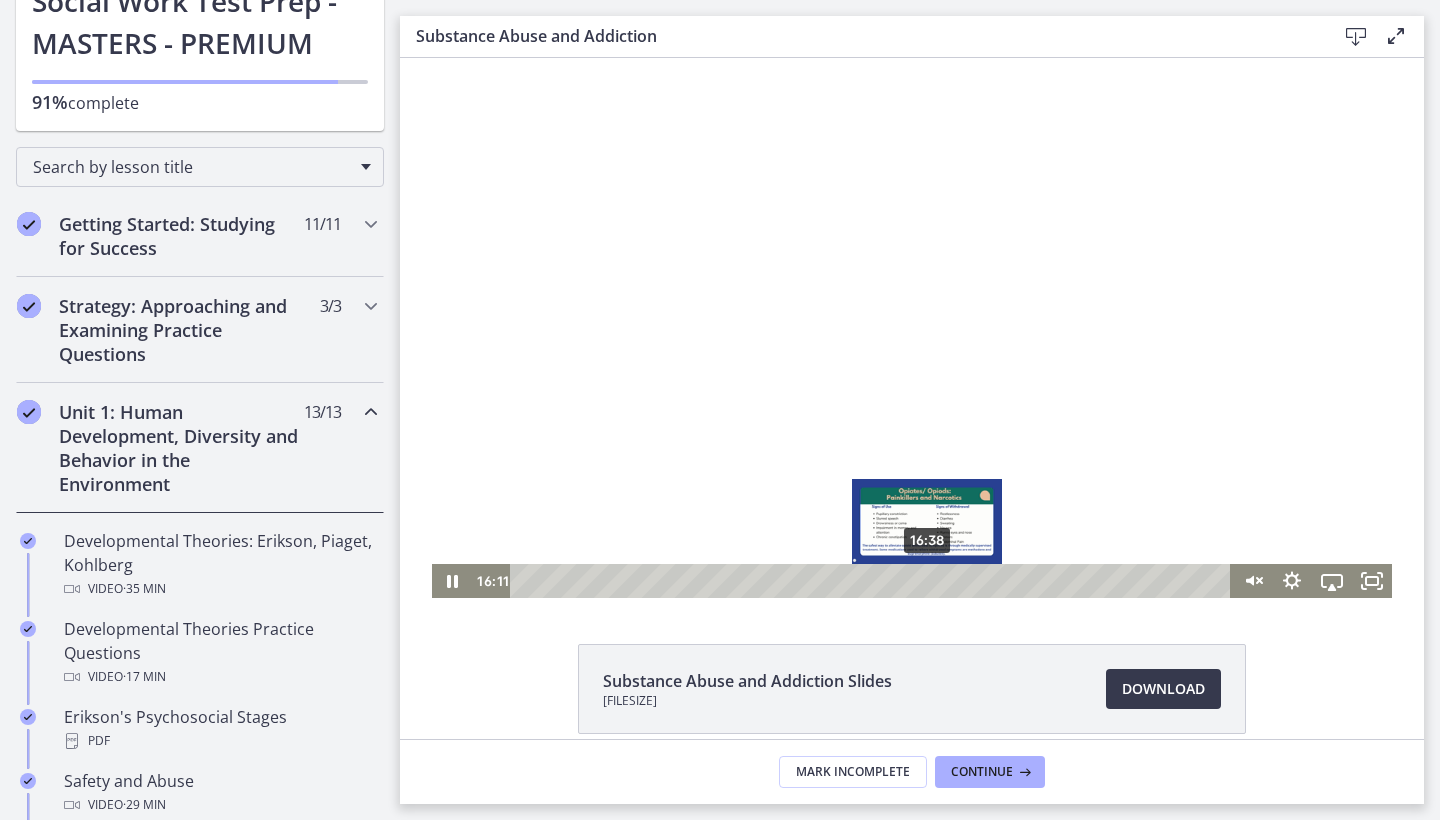 click on "16:38" at bounding box center (873, 581) 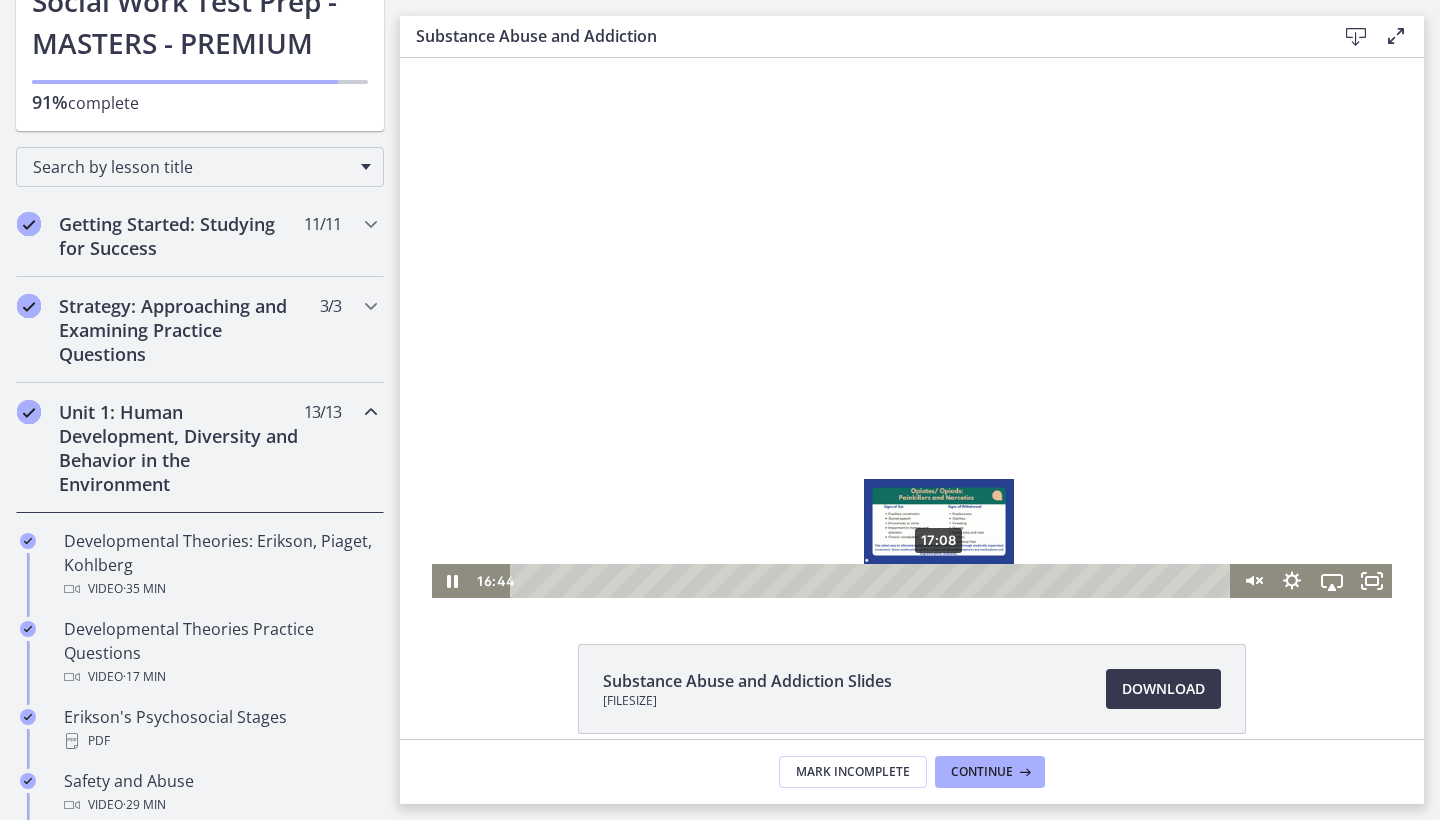 click on "17:08" at bounding box center [873, 581] 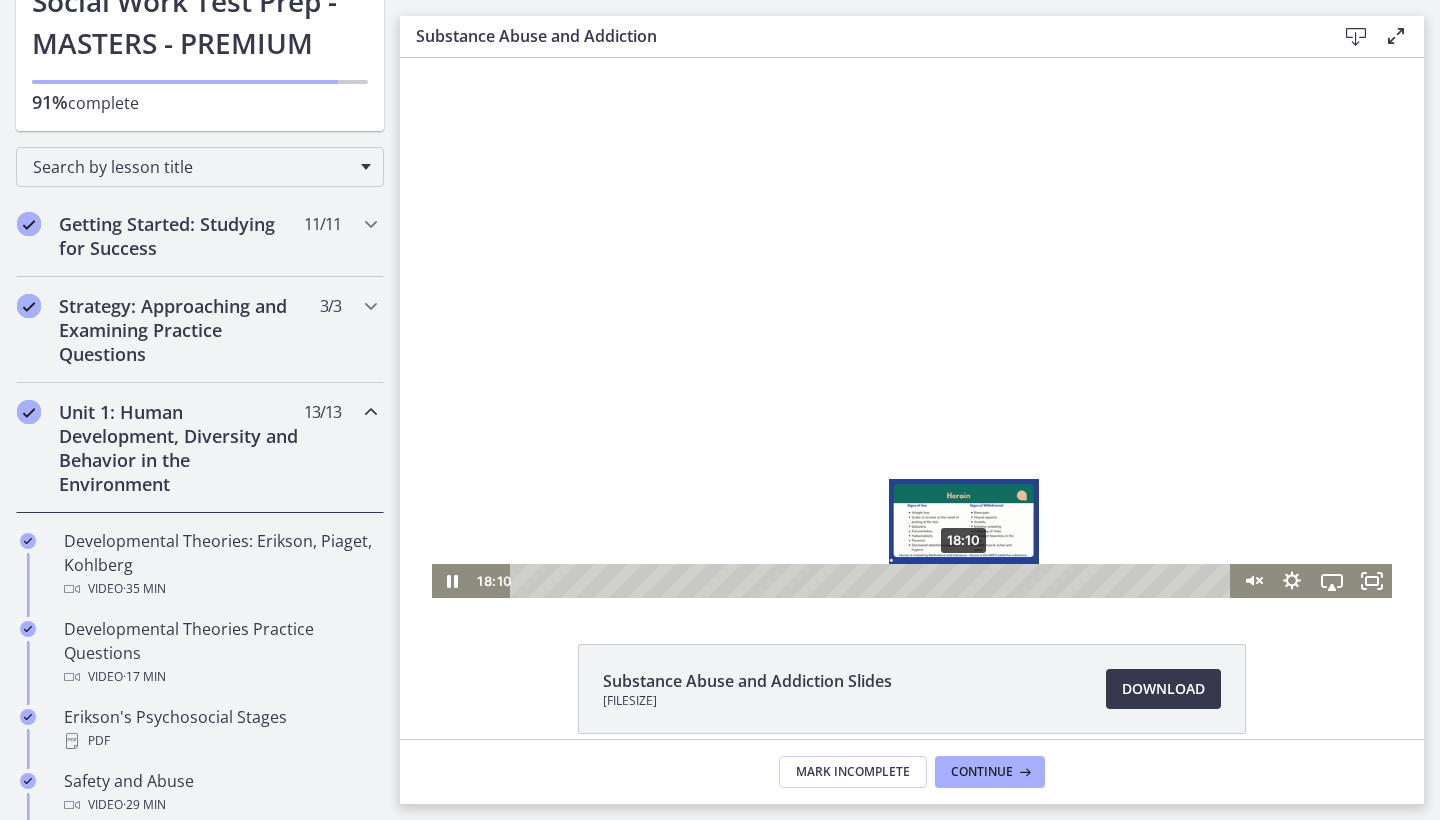 click on "18:10" at bounding box center (873, 581) 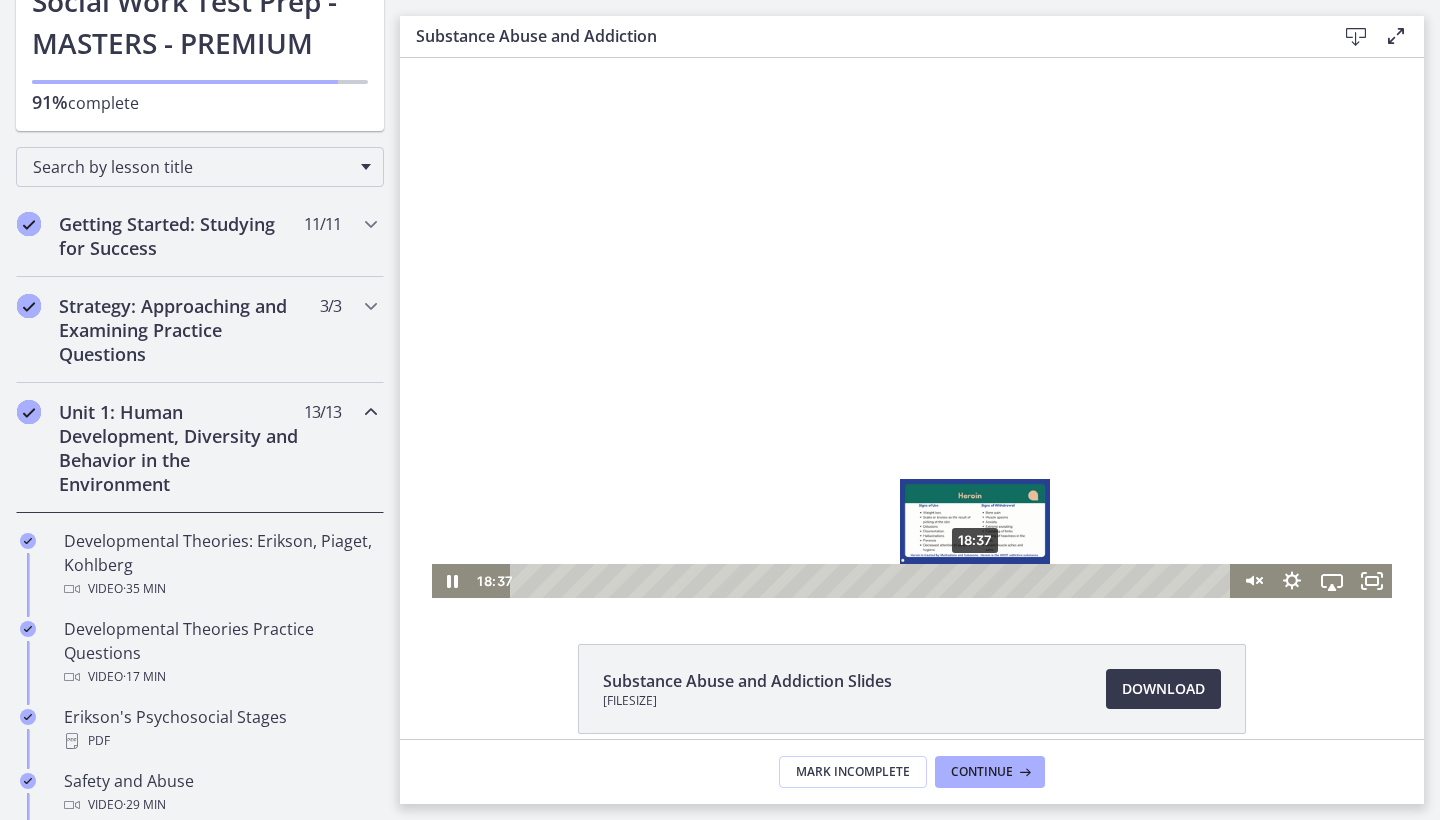 click on "18:37" at bounding box center [873, 581] 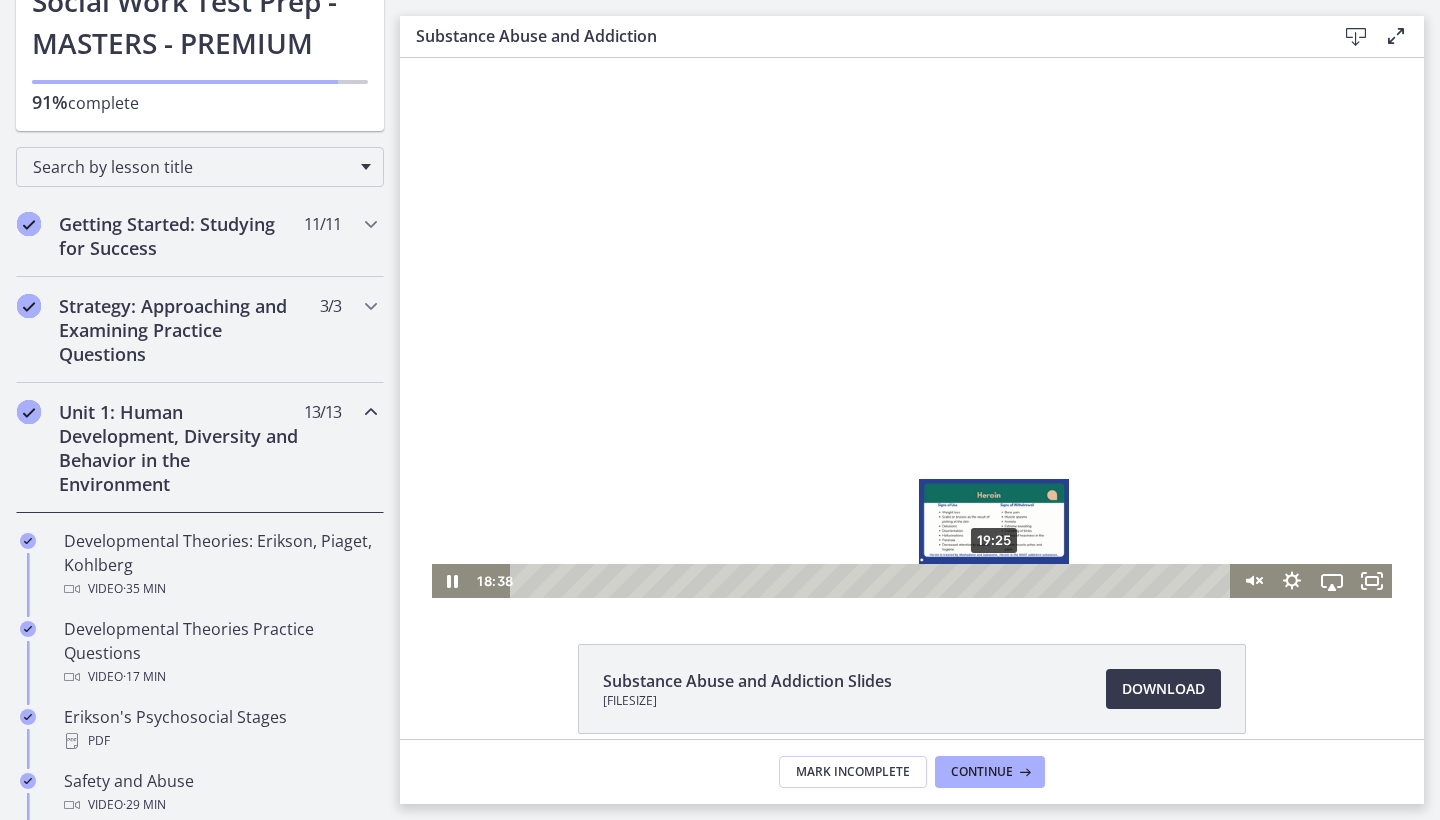 click on "19:25" at bounding box center [873, 581] 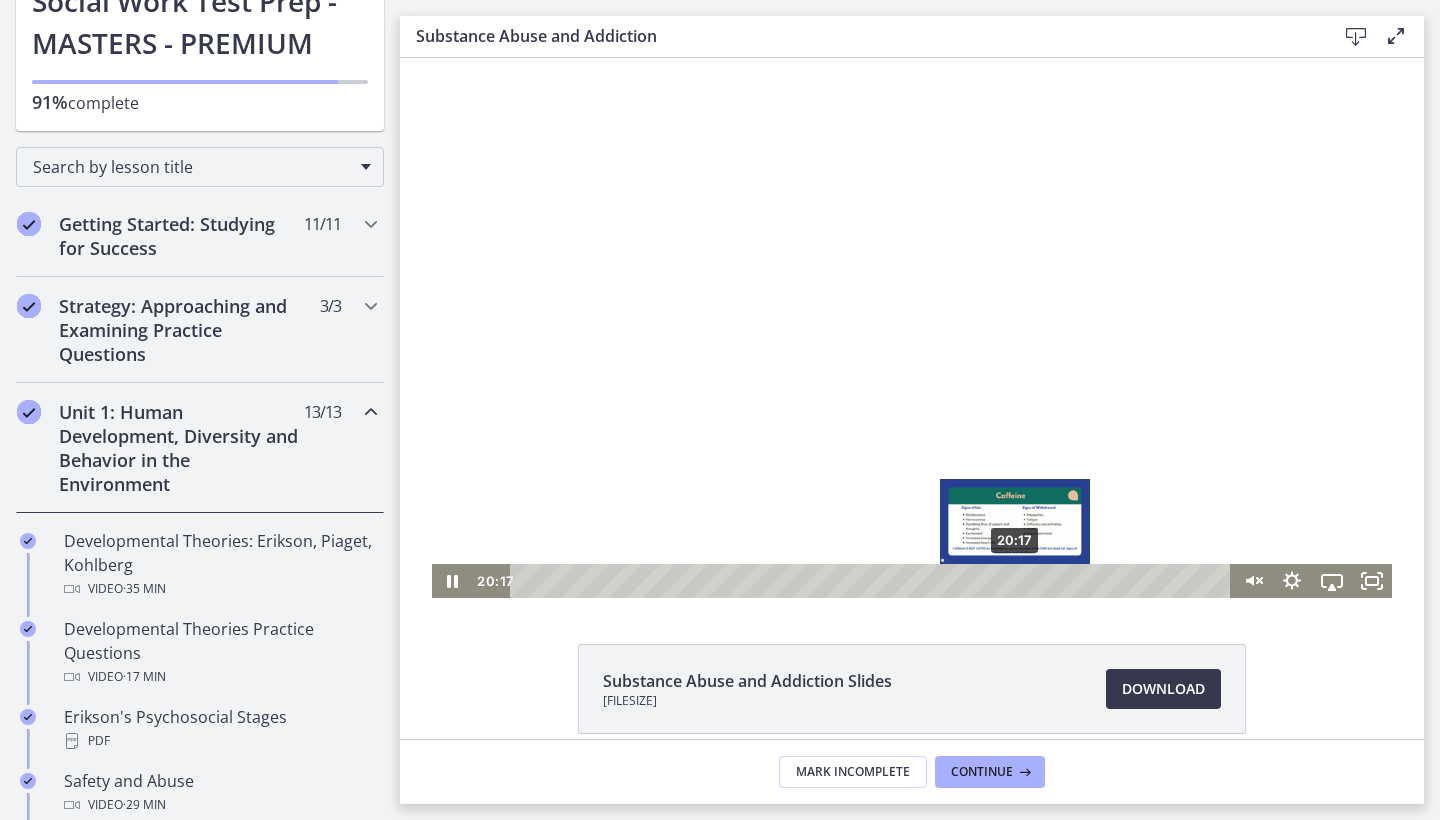 click on "20:17" at bounding box center [873, 581] 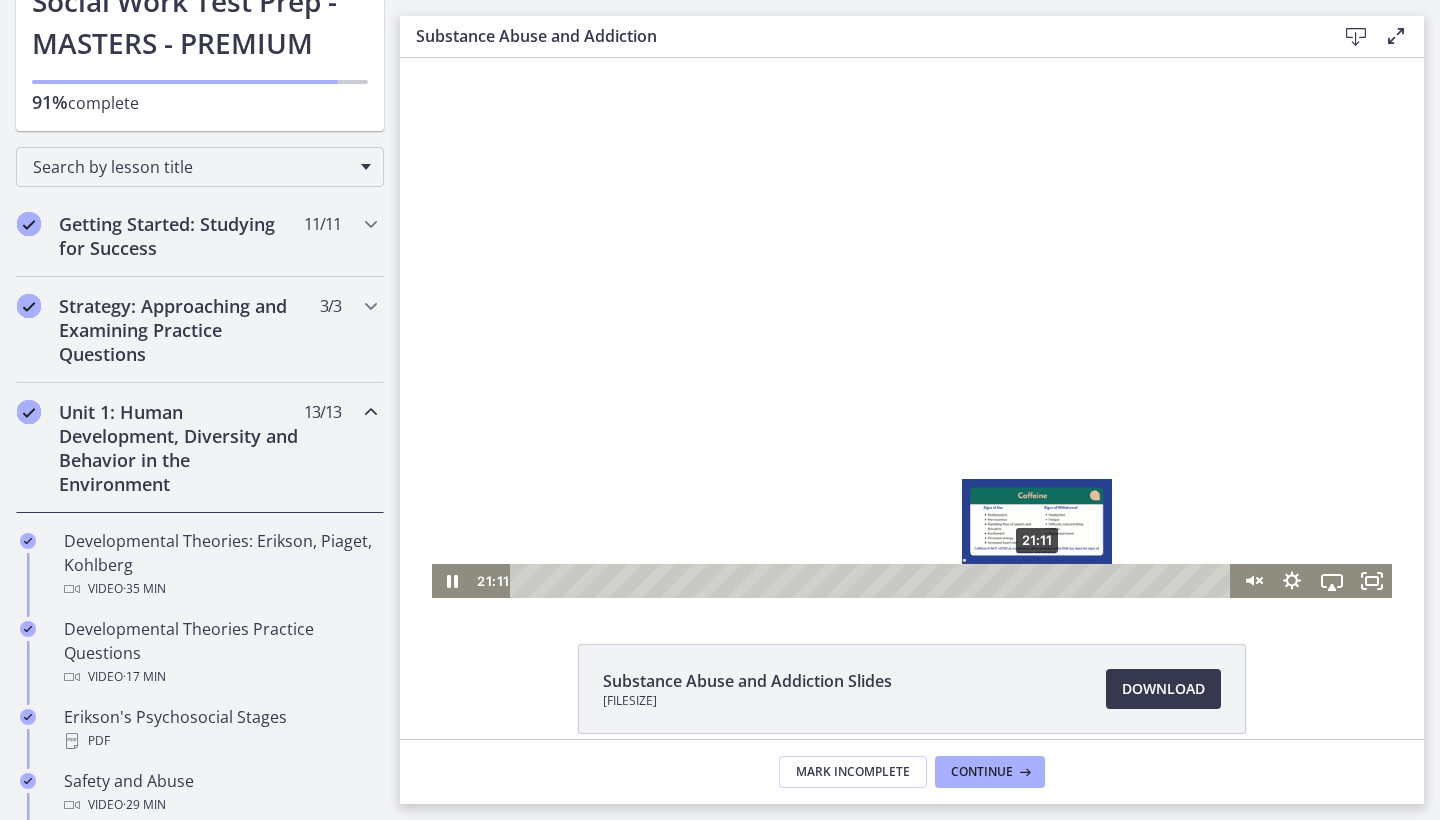 click on "21:11" at bounding box center (873, 581) 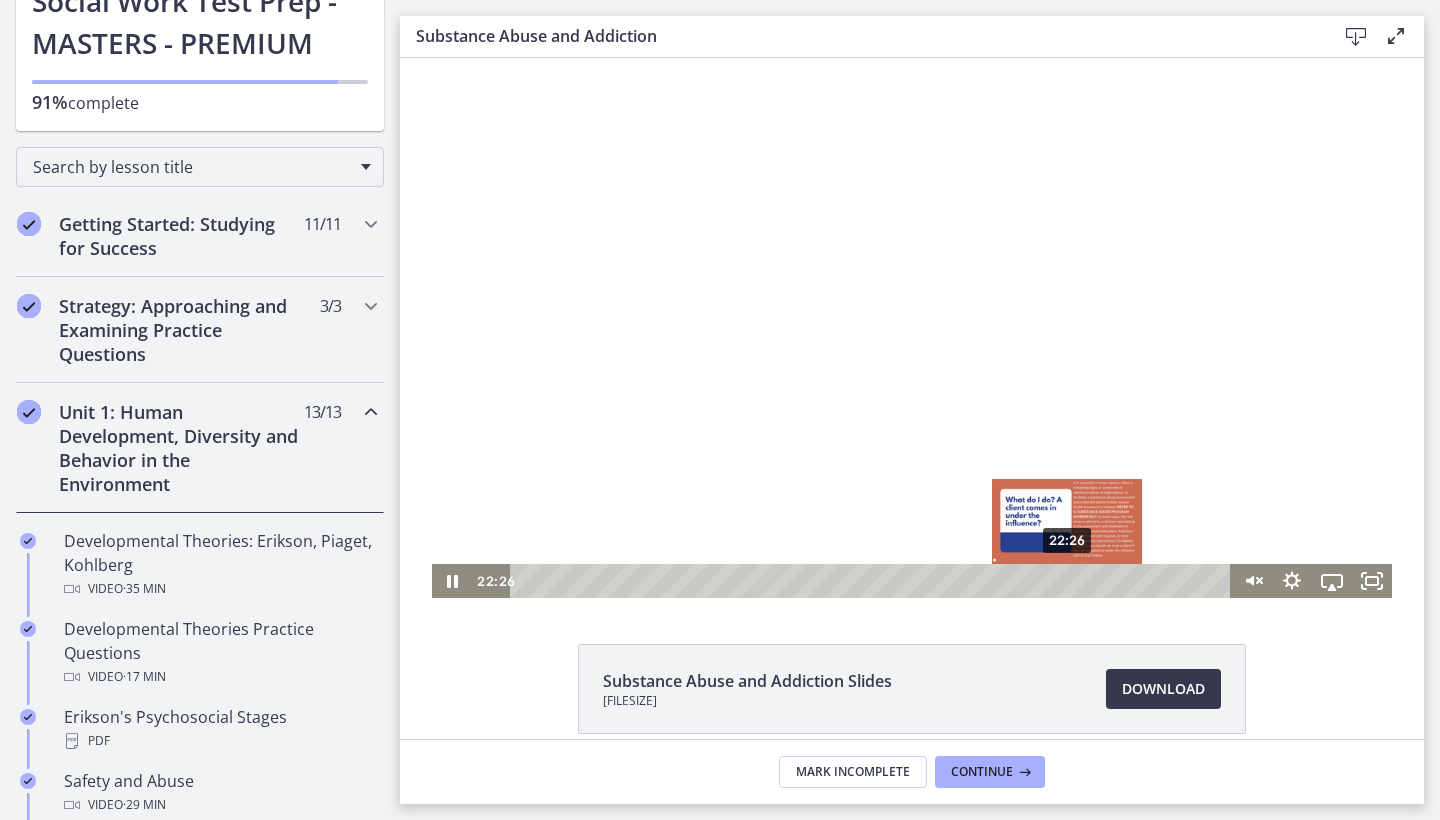 click on "22:26" at bounding box center [873, 581] 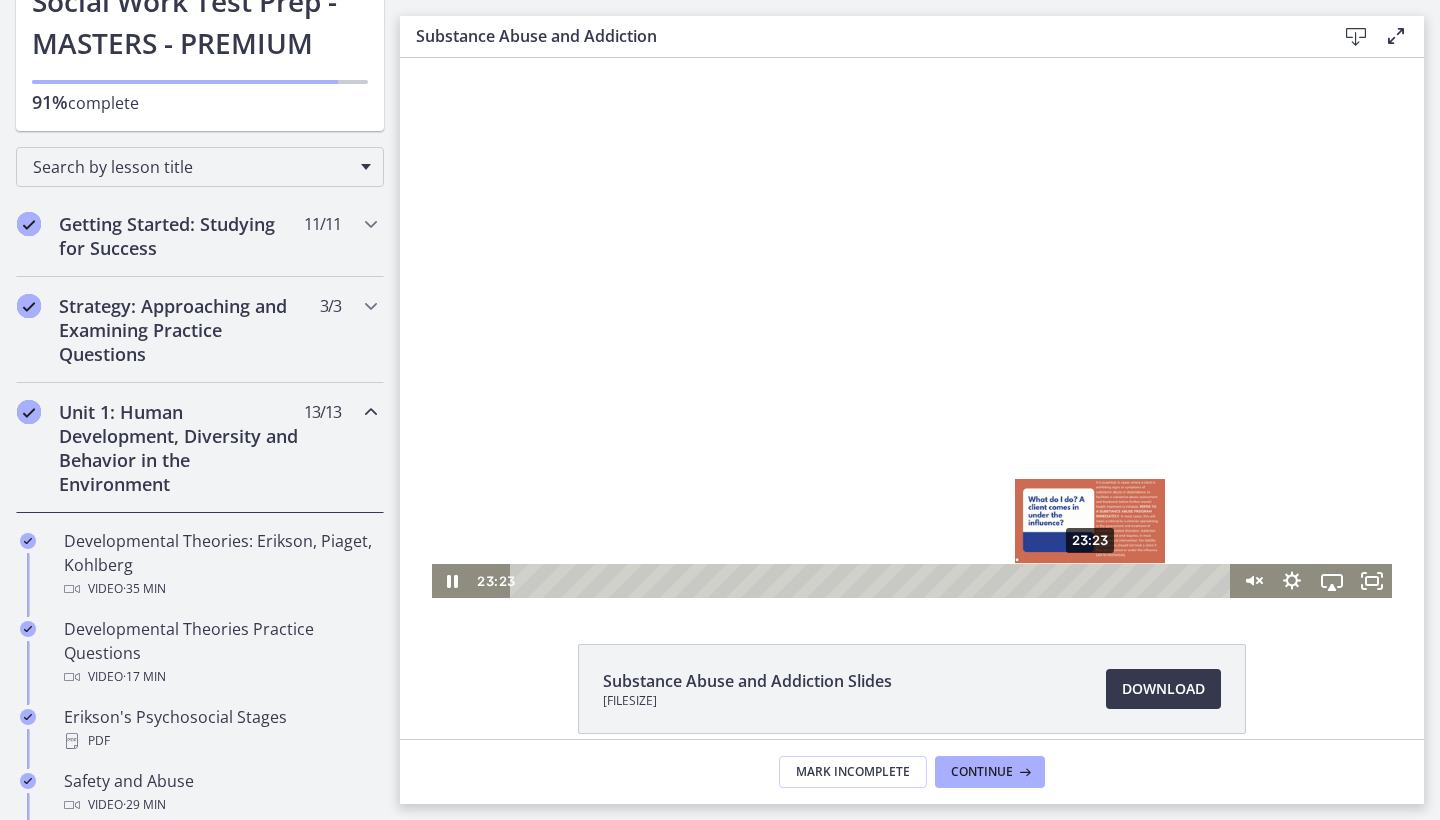 click on "23:23" at bounding box center (873, 581) 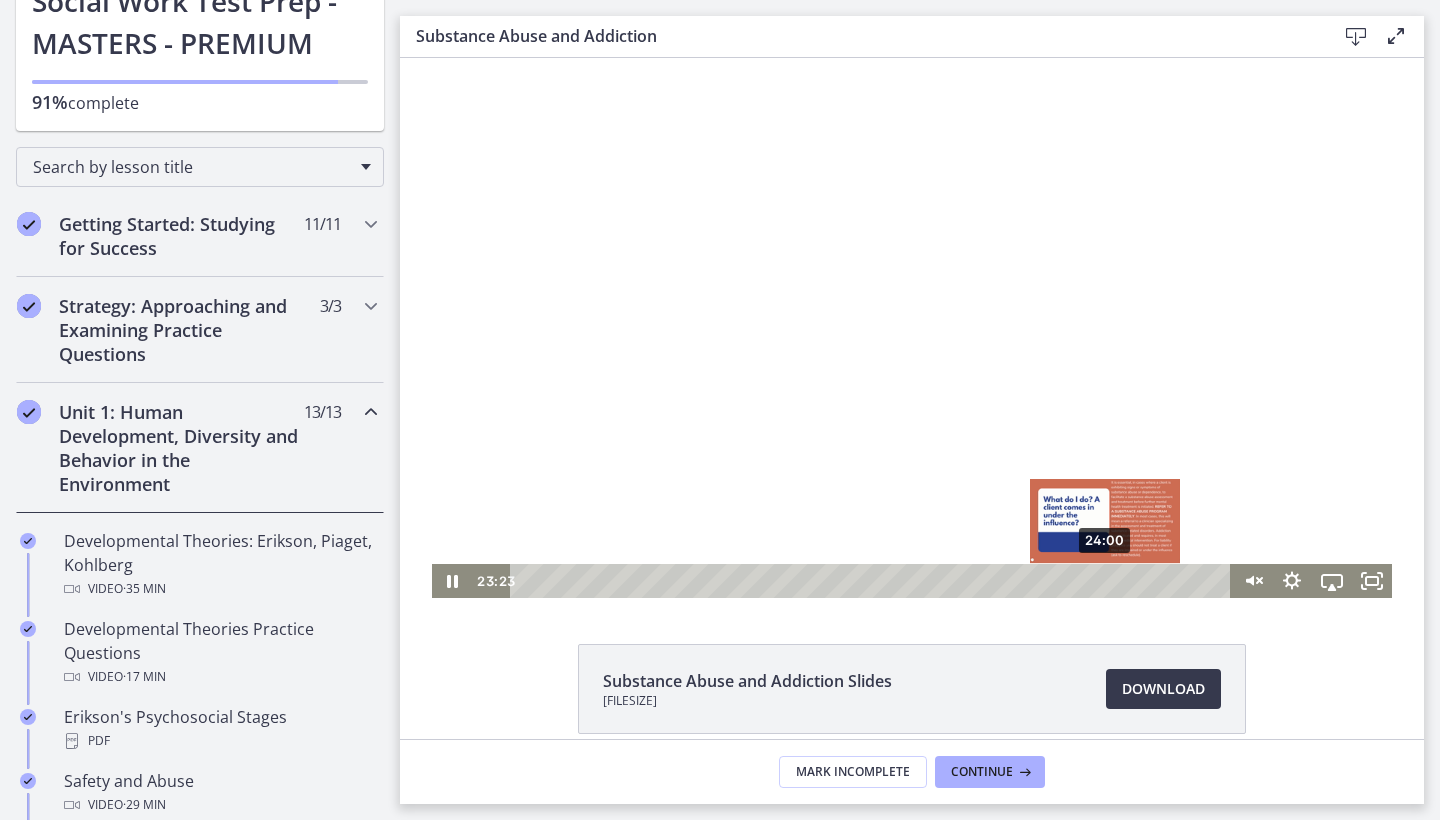 click on "24:00" at bounding box center [873, 581] 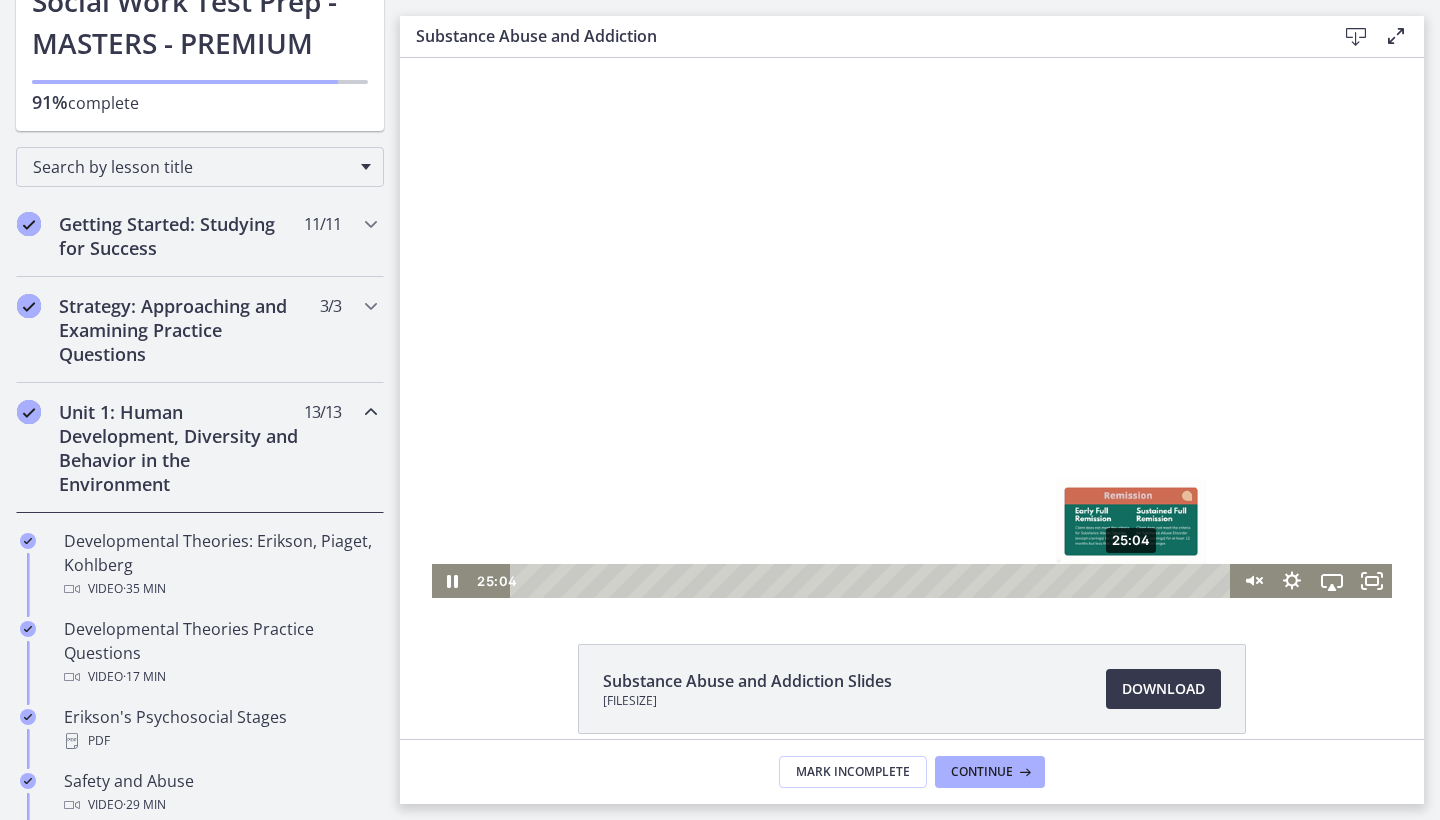 click on "25:04" at bounding box center (873, 581) 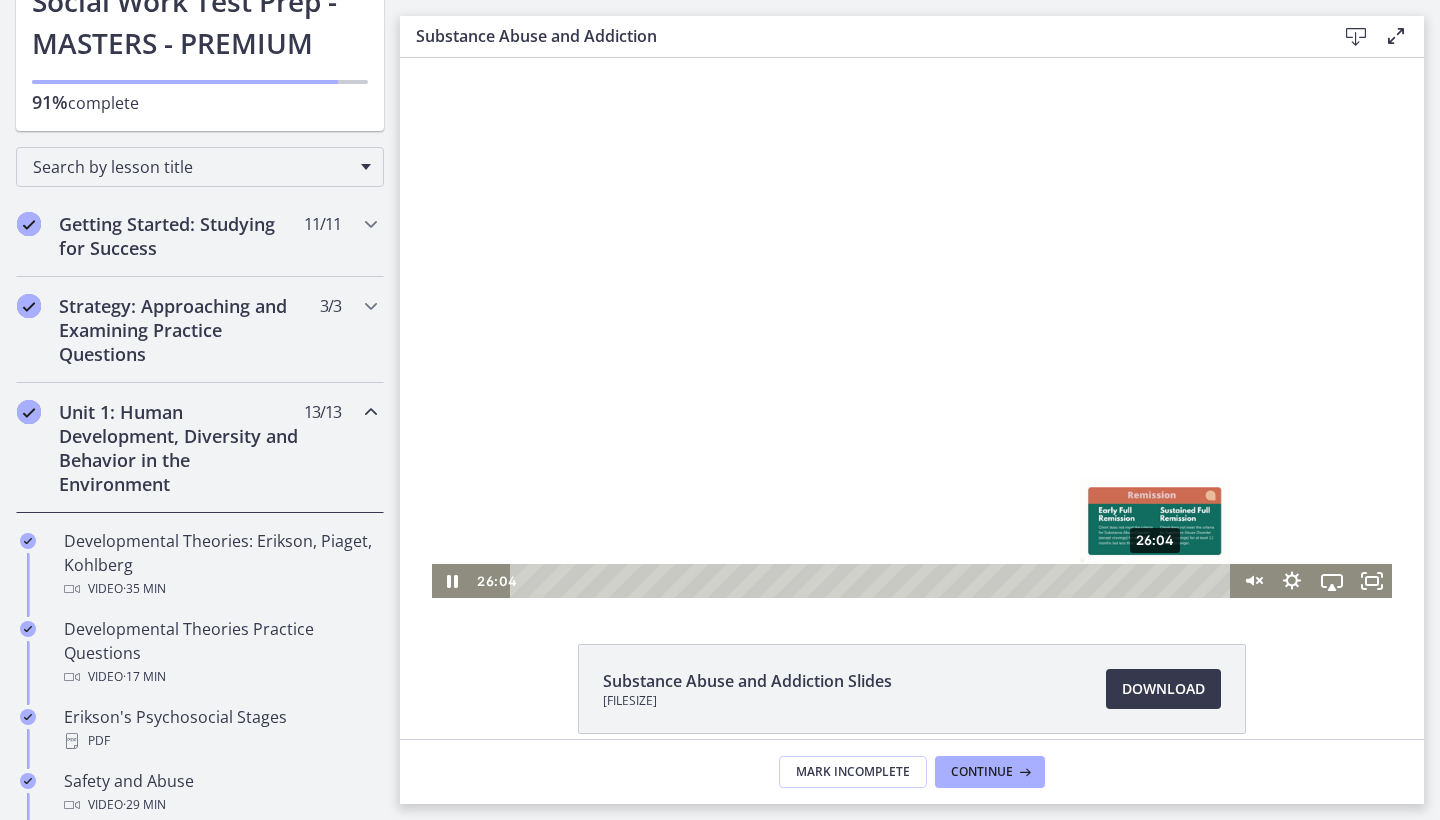 click on "26:04" at bounding box center [873, 581] 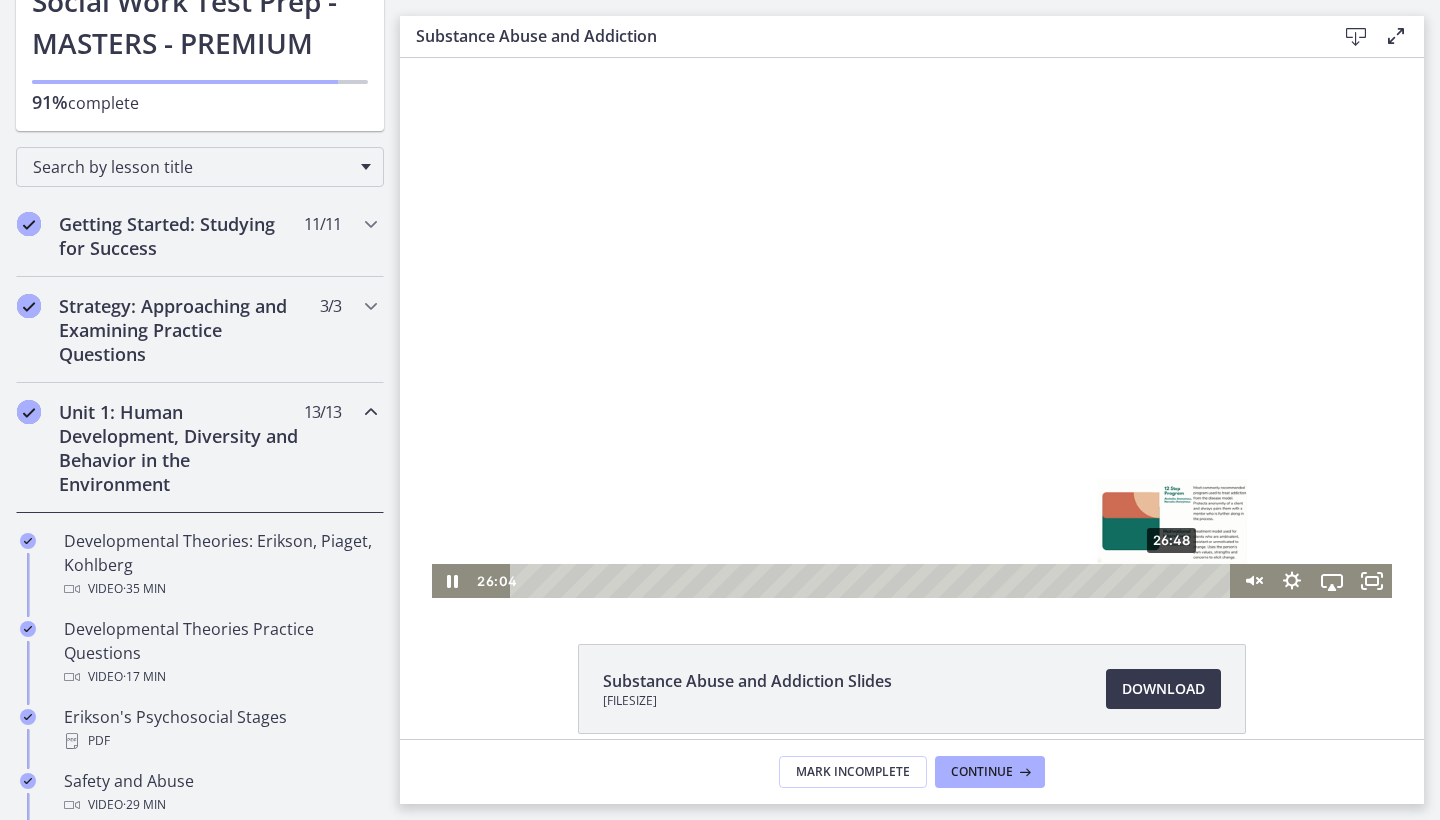 click on "26:48" at bounding box center (873, 581) 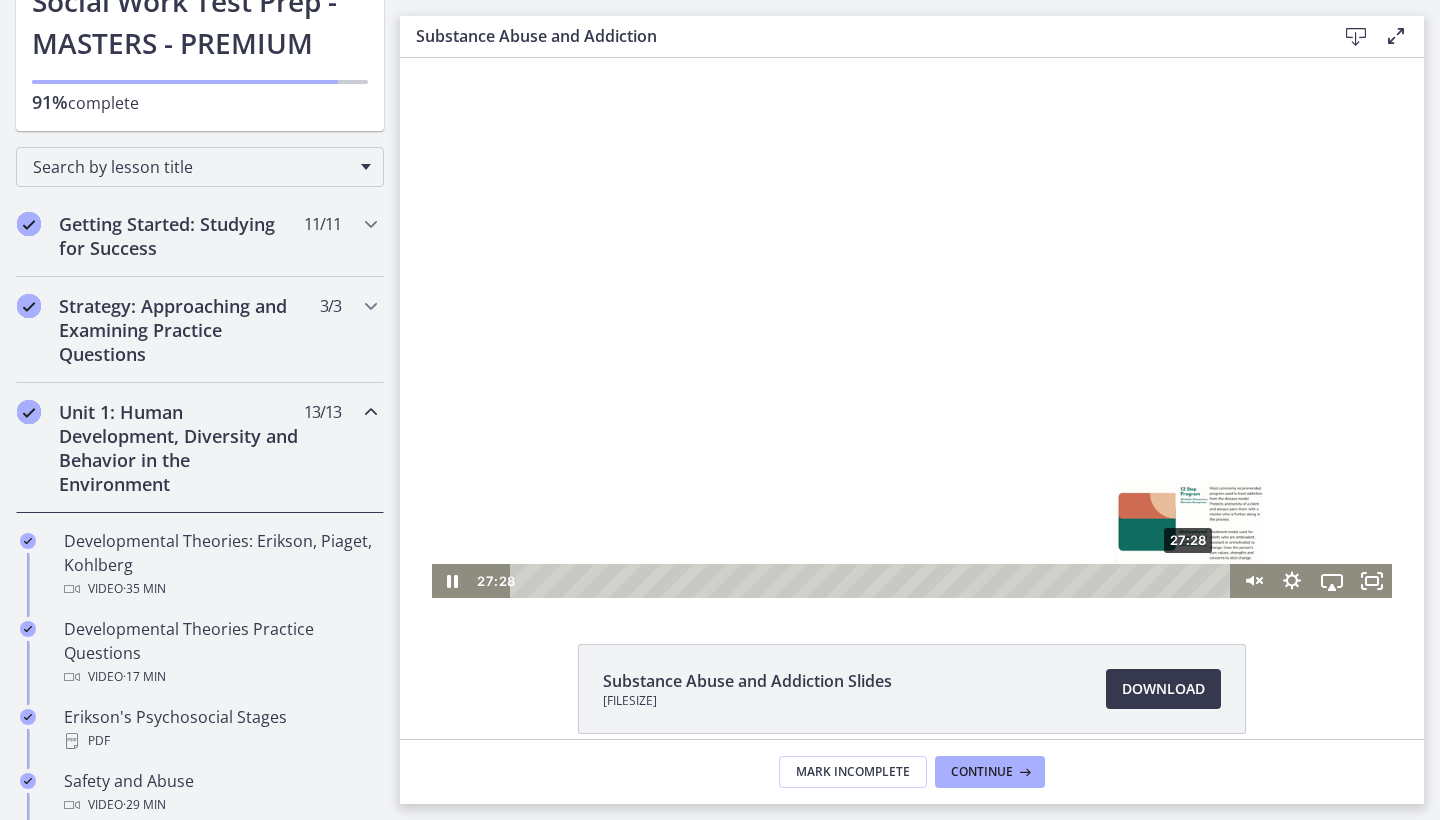 click on "27:28" at bounding box center [873, 581] 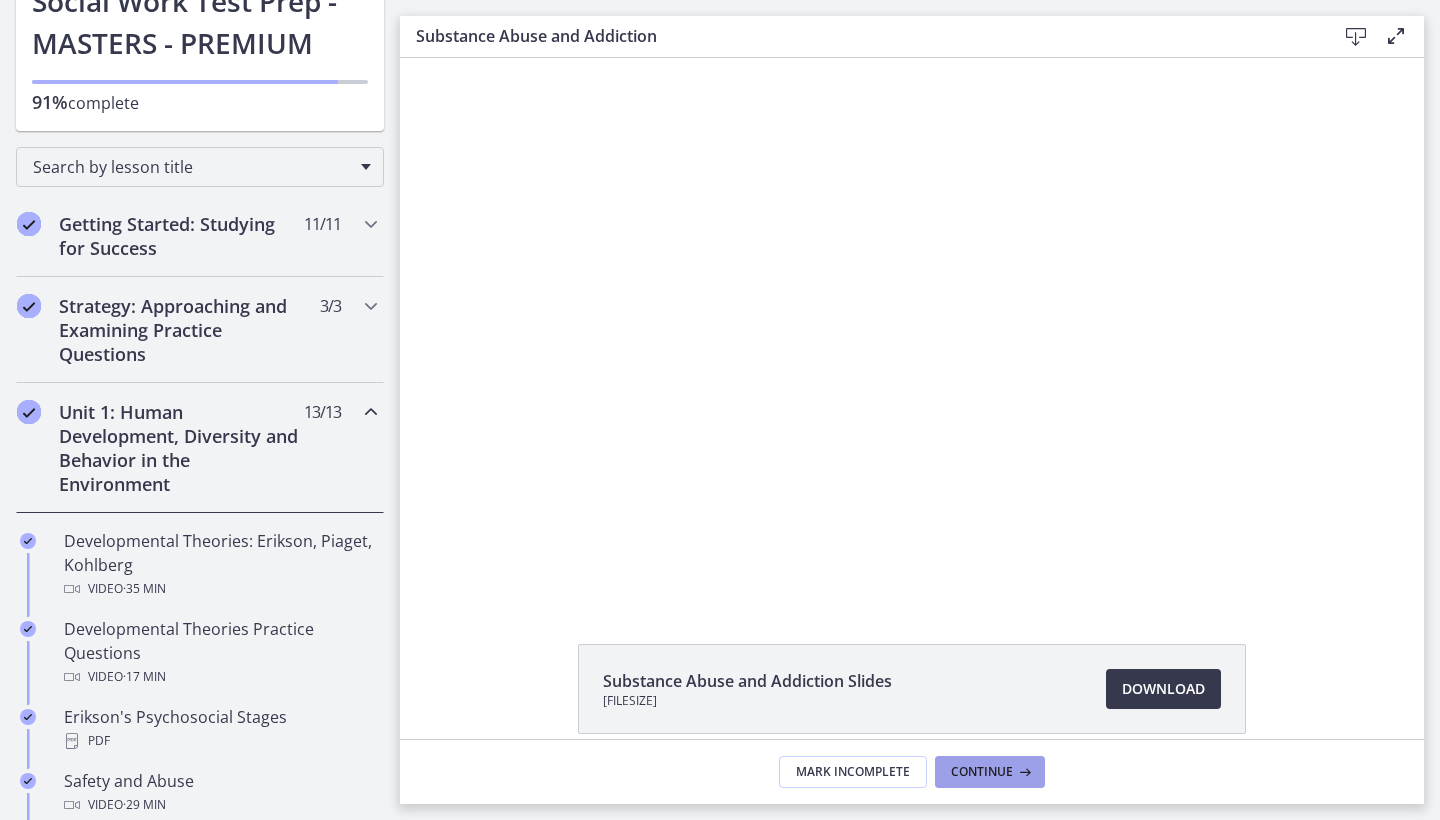 click on "Continue" at bounding box center (982, 772) 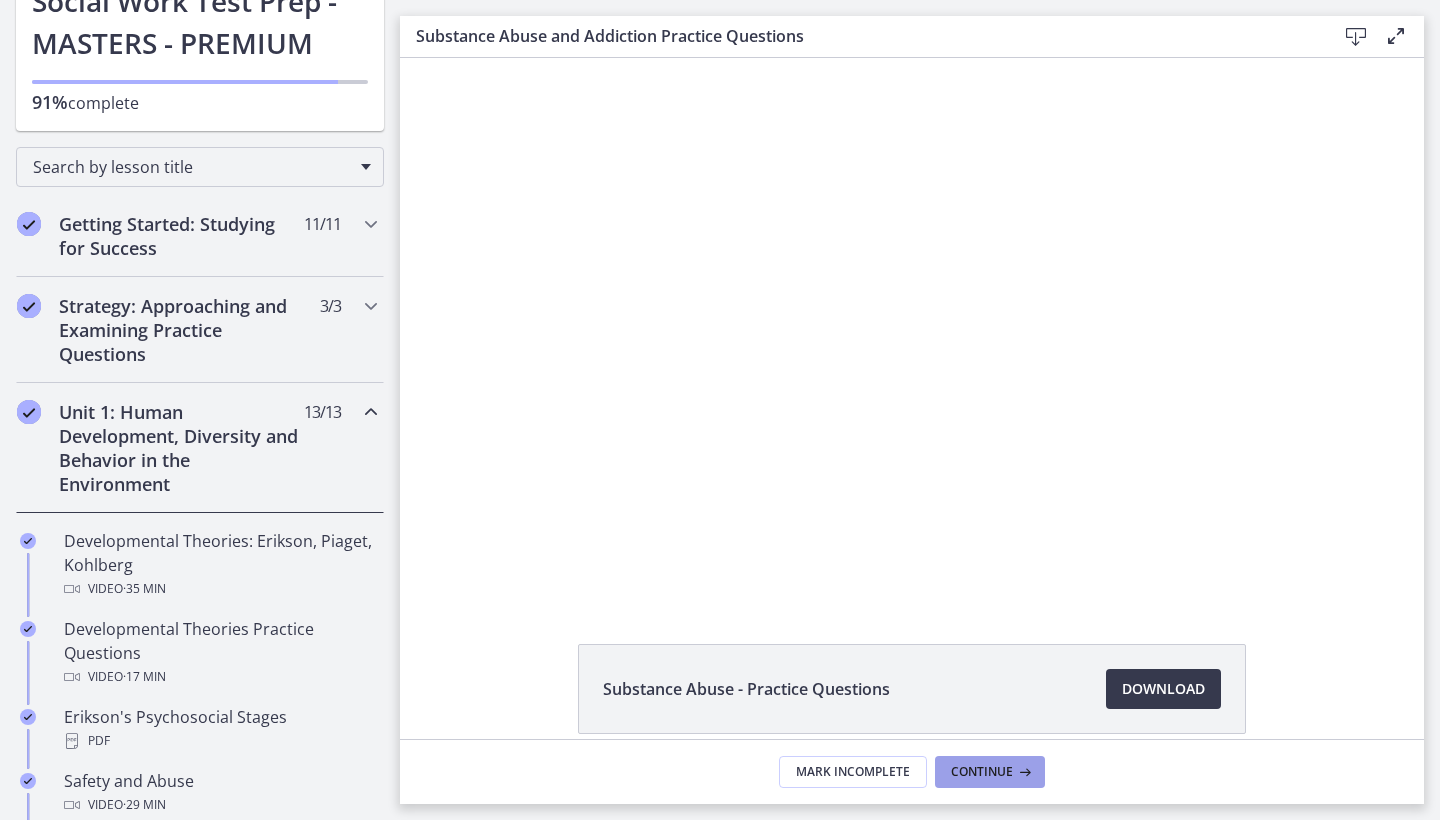 scroll, scrollTop: 0, scrollLeft: 0, axis: both 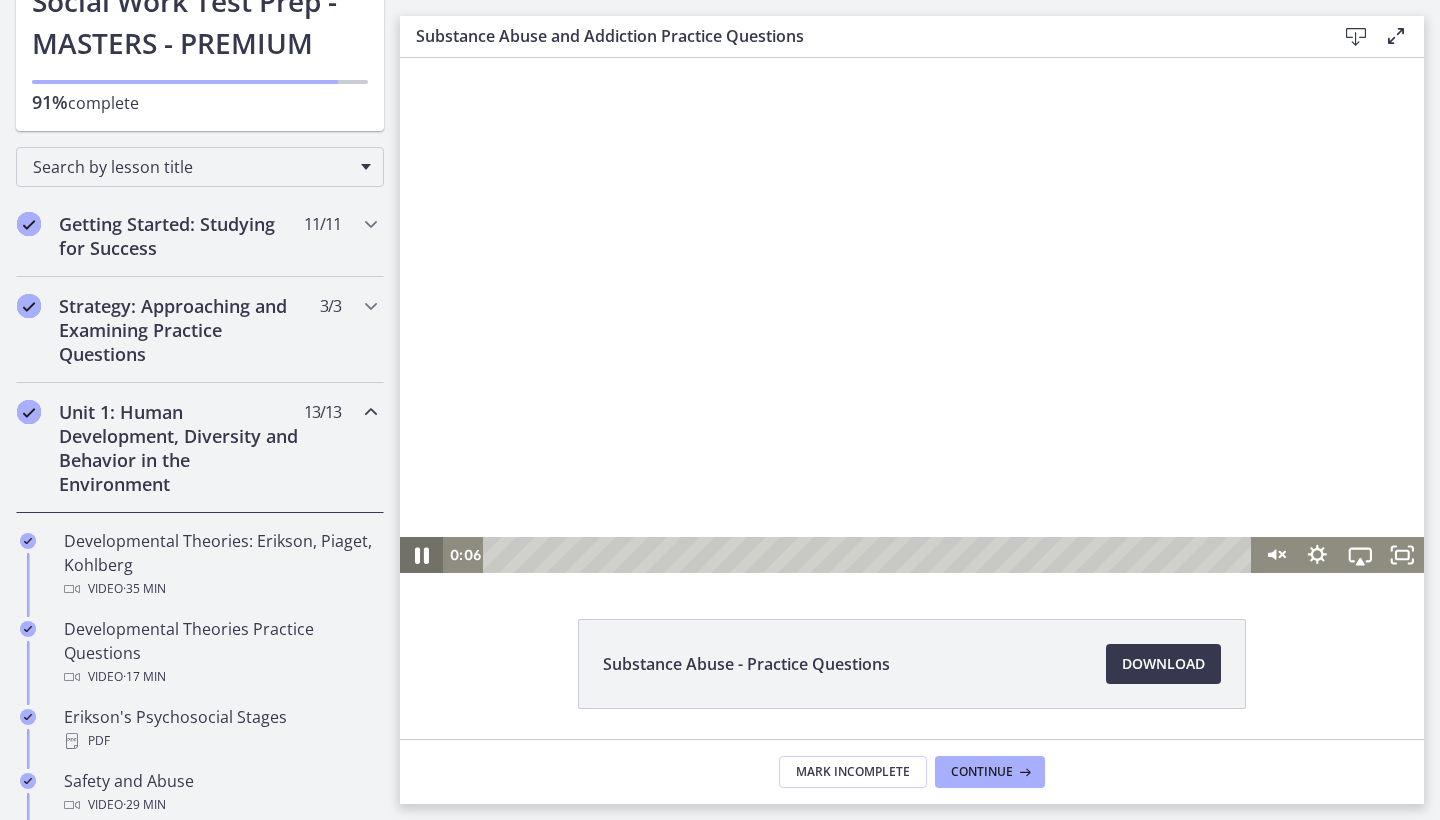 click 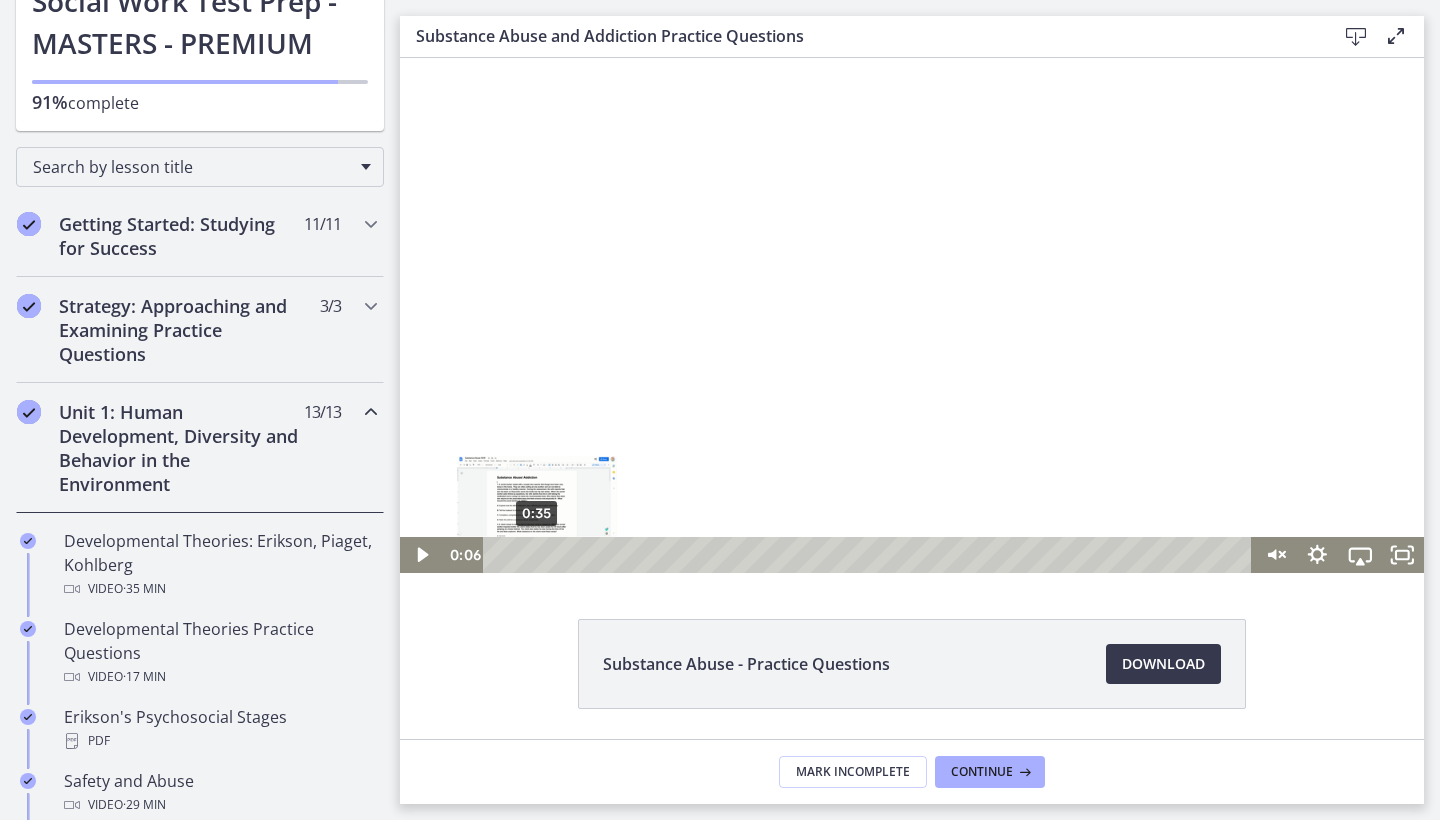 click on "0:35" at bounding box center (870, 555) 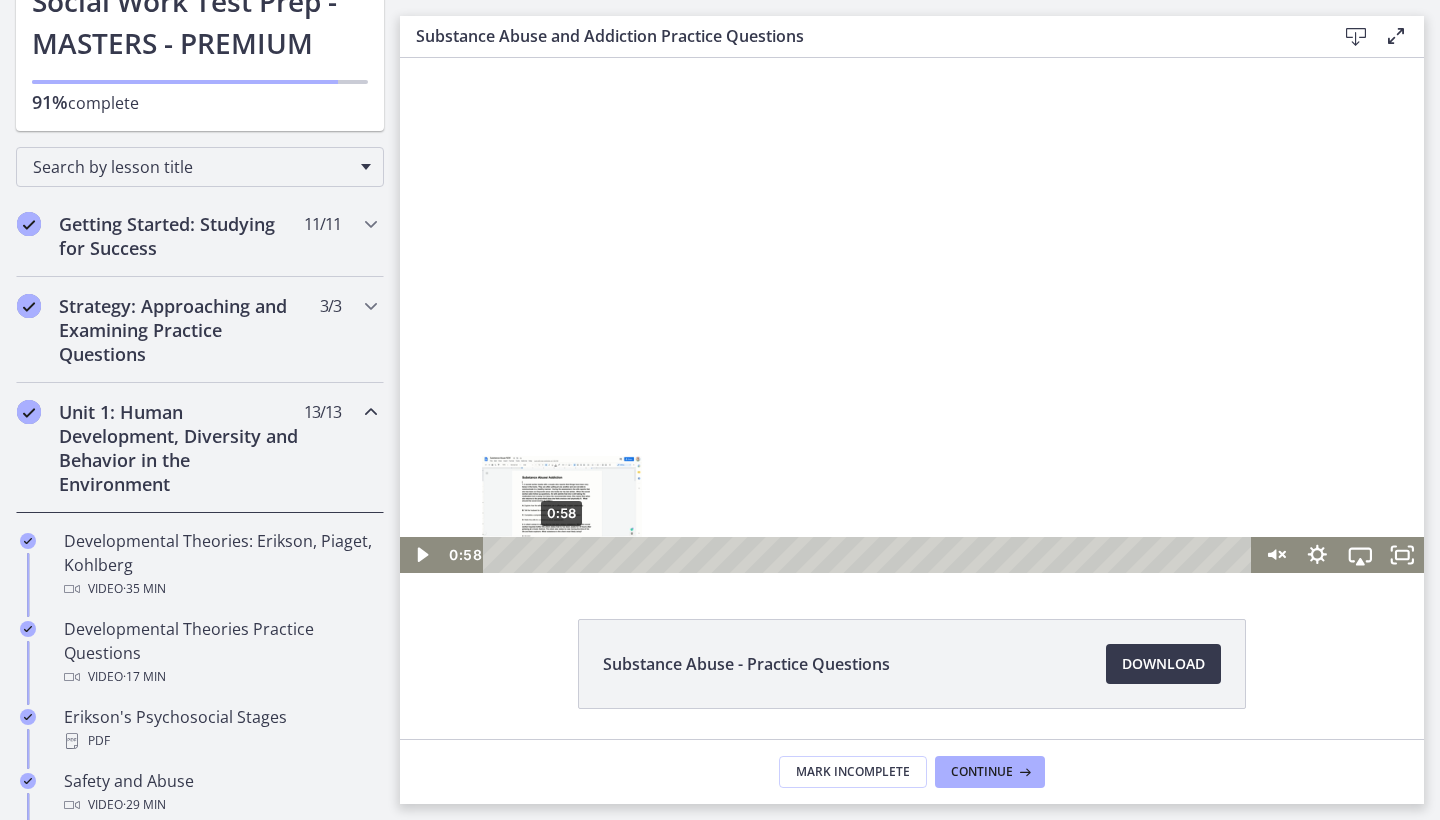 click on "0:58" at bounding box center [870, 555] 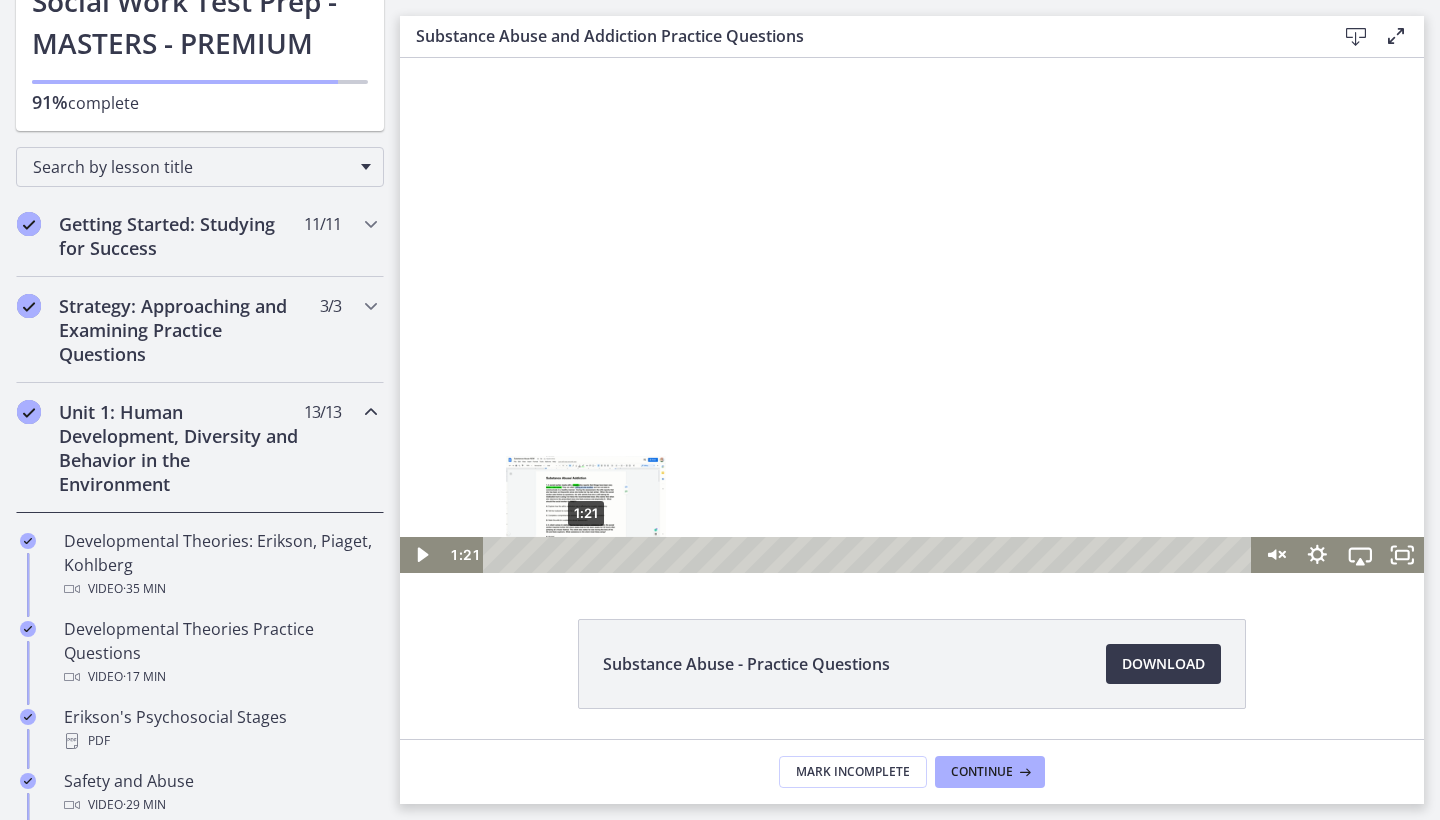 click on "1:21" at bounding box center [870, 555] 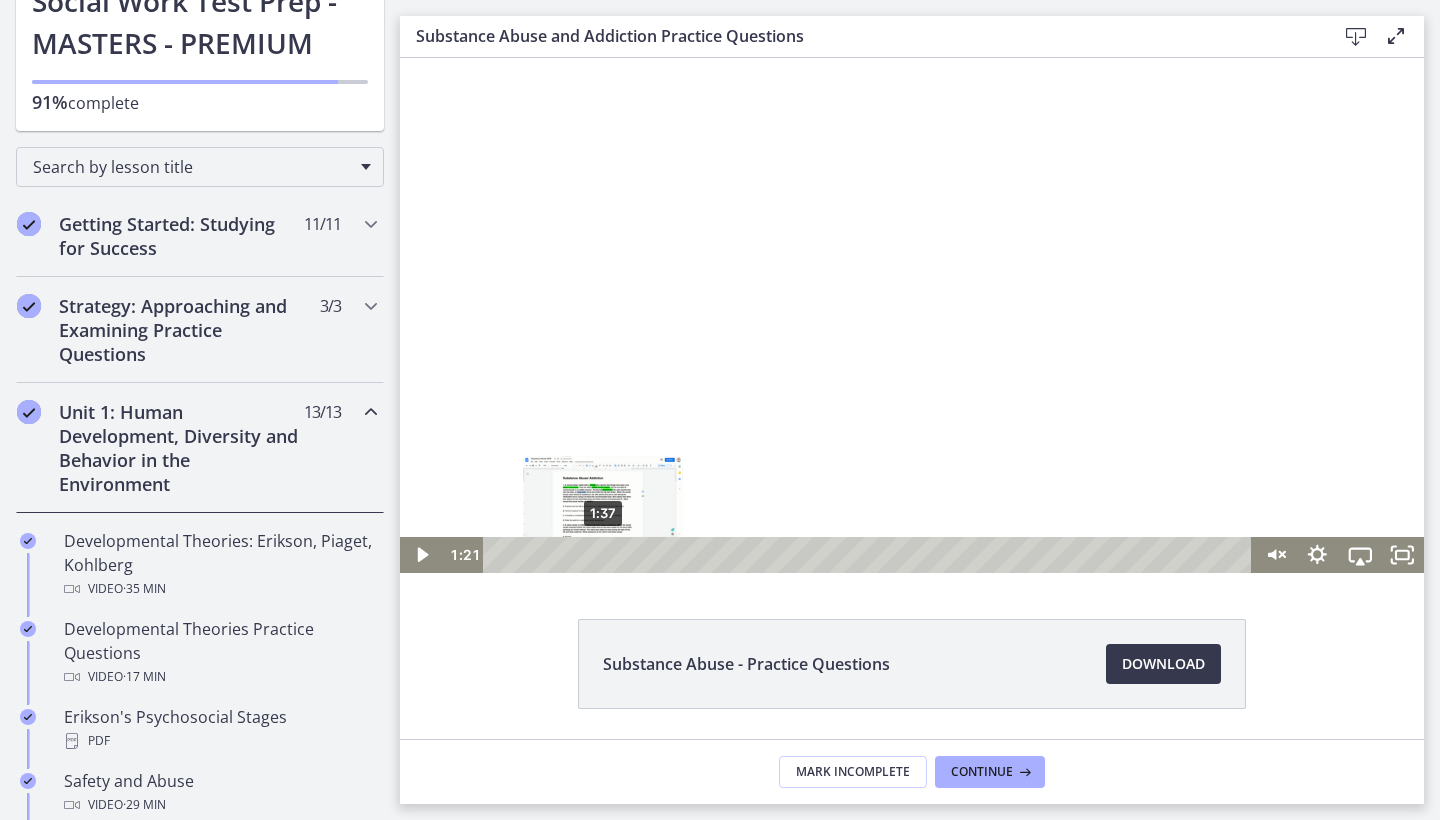 click on "1:37" at bounding box center [870, 555] 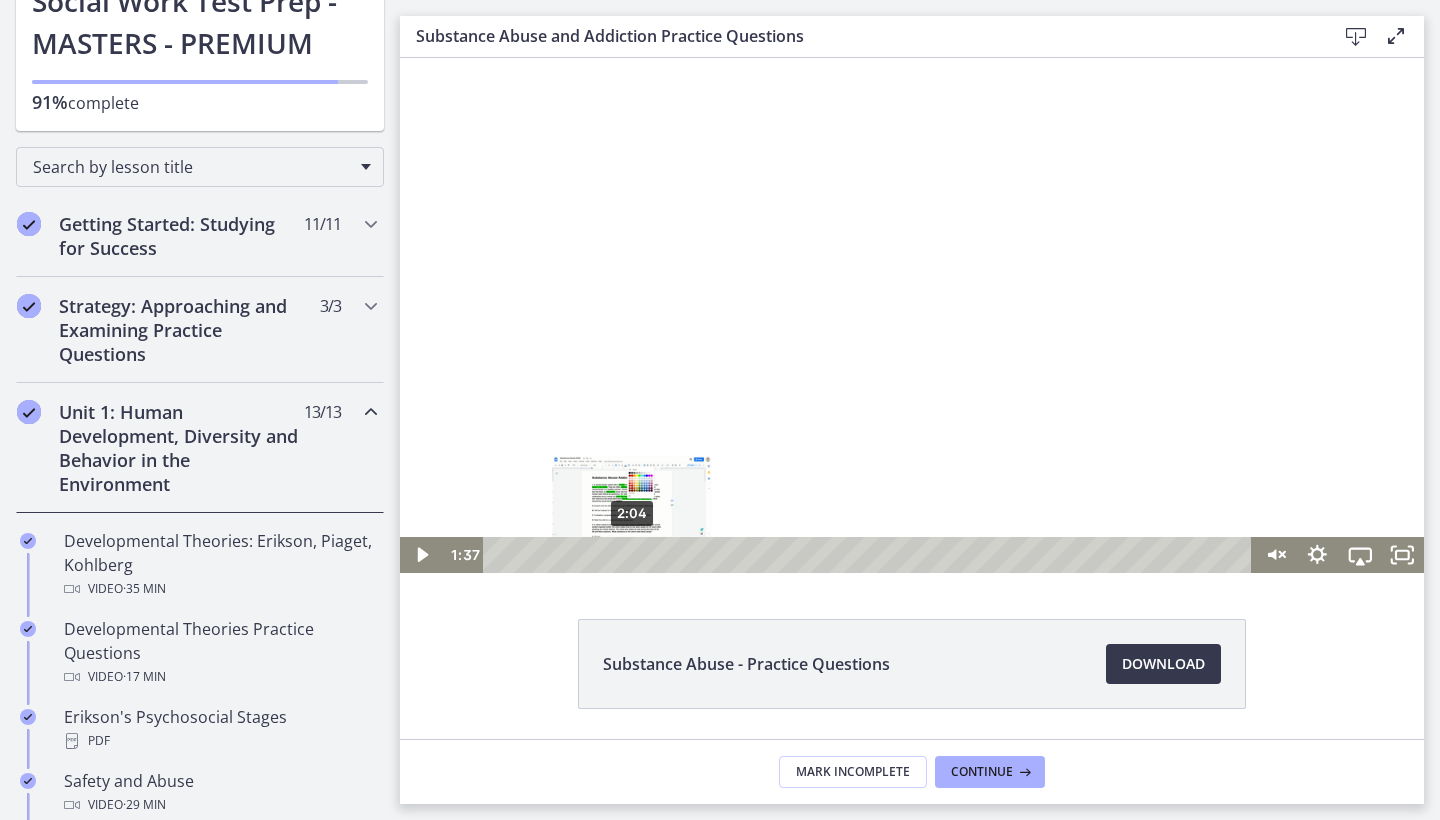 click on "2:04" at bounding box center (870, 555) 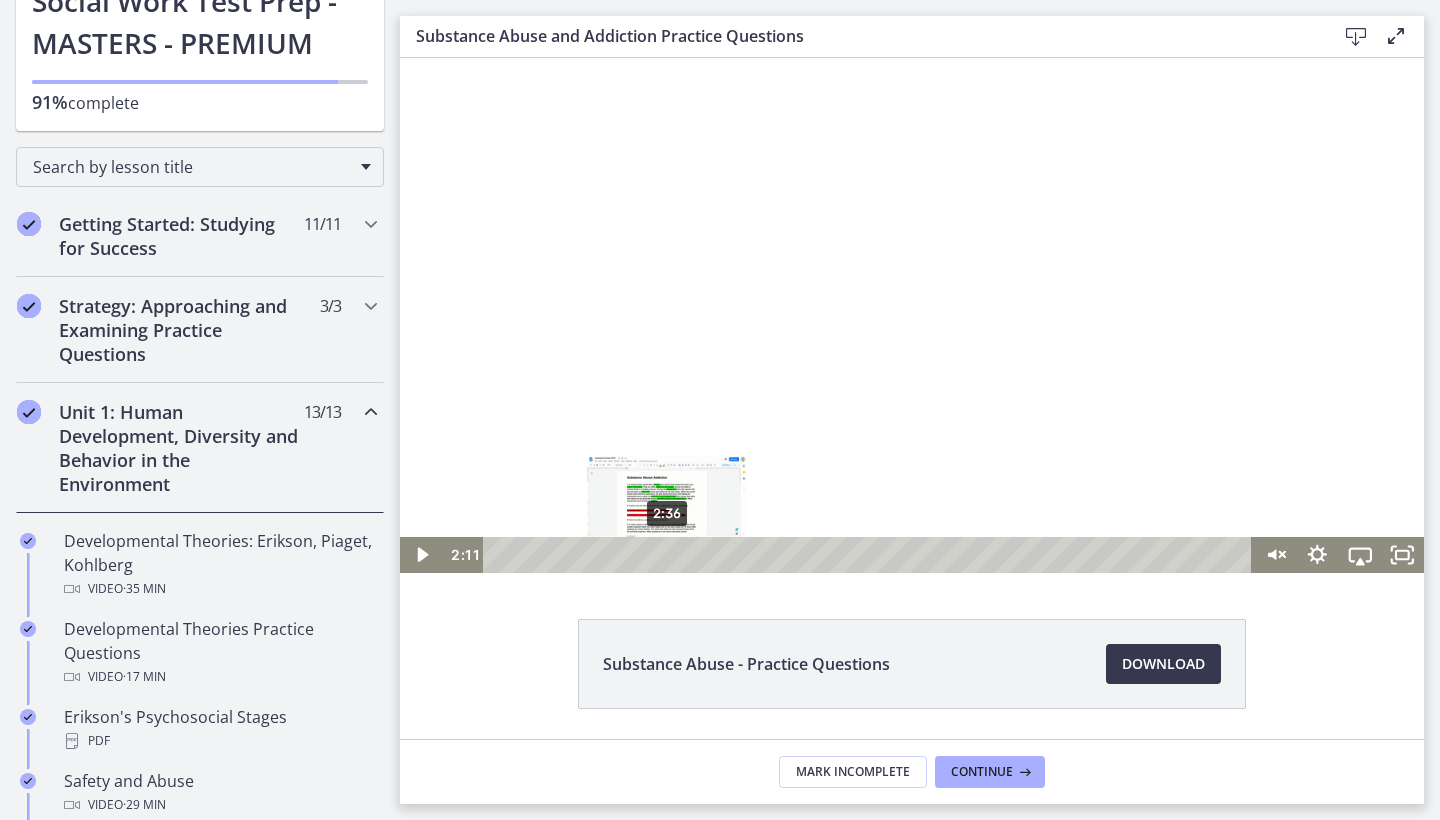 click on "2:36" at bounding box center [870, 555] 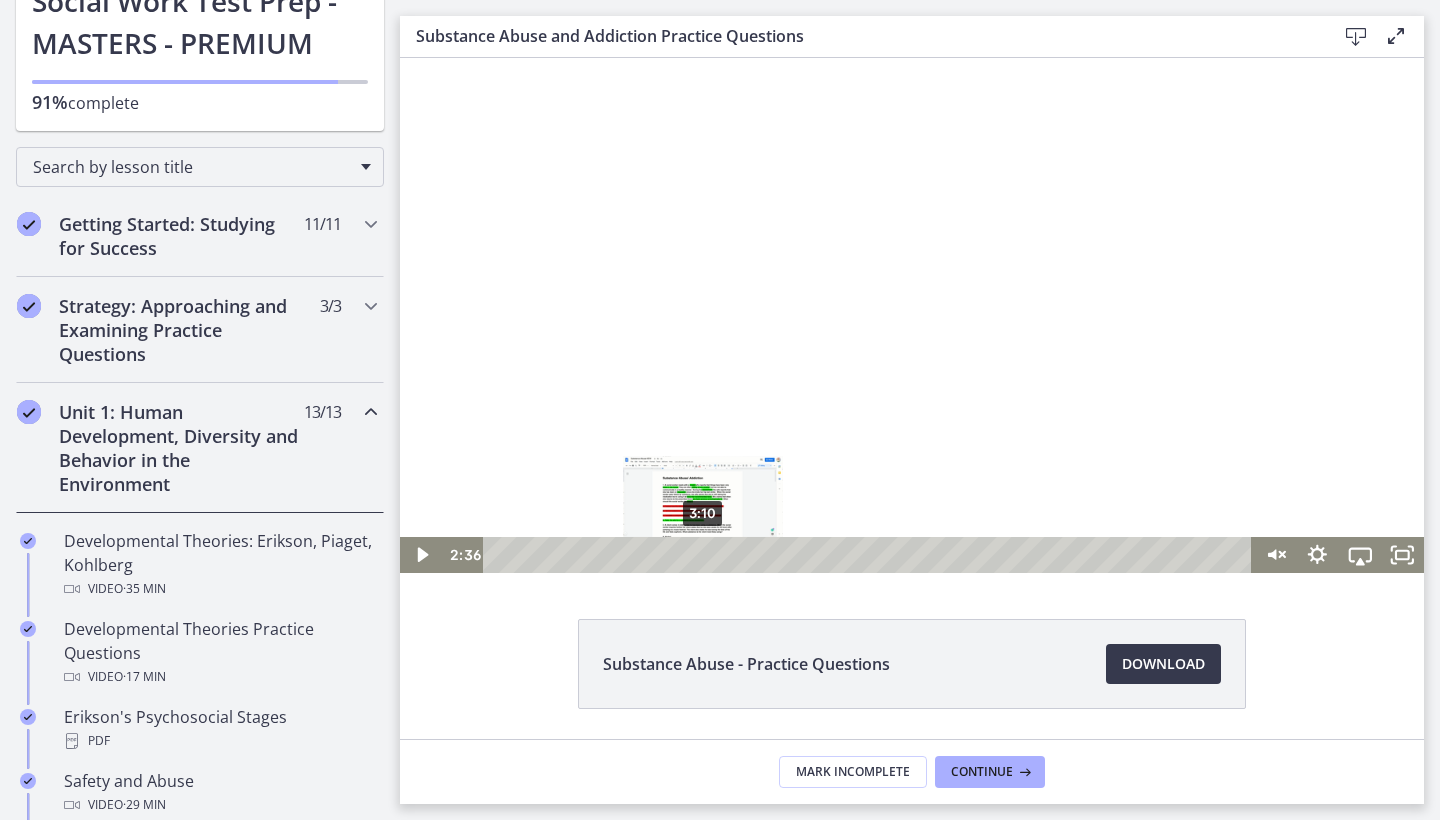 click on "3:10" at bounding box center [870, 555] 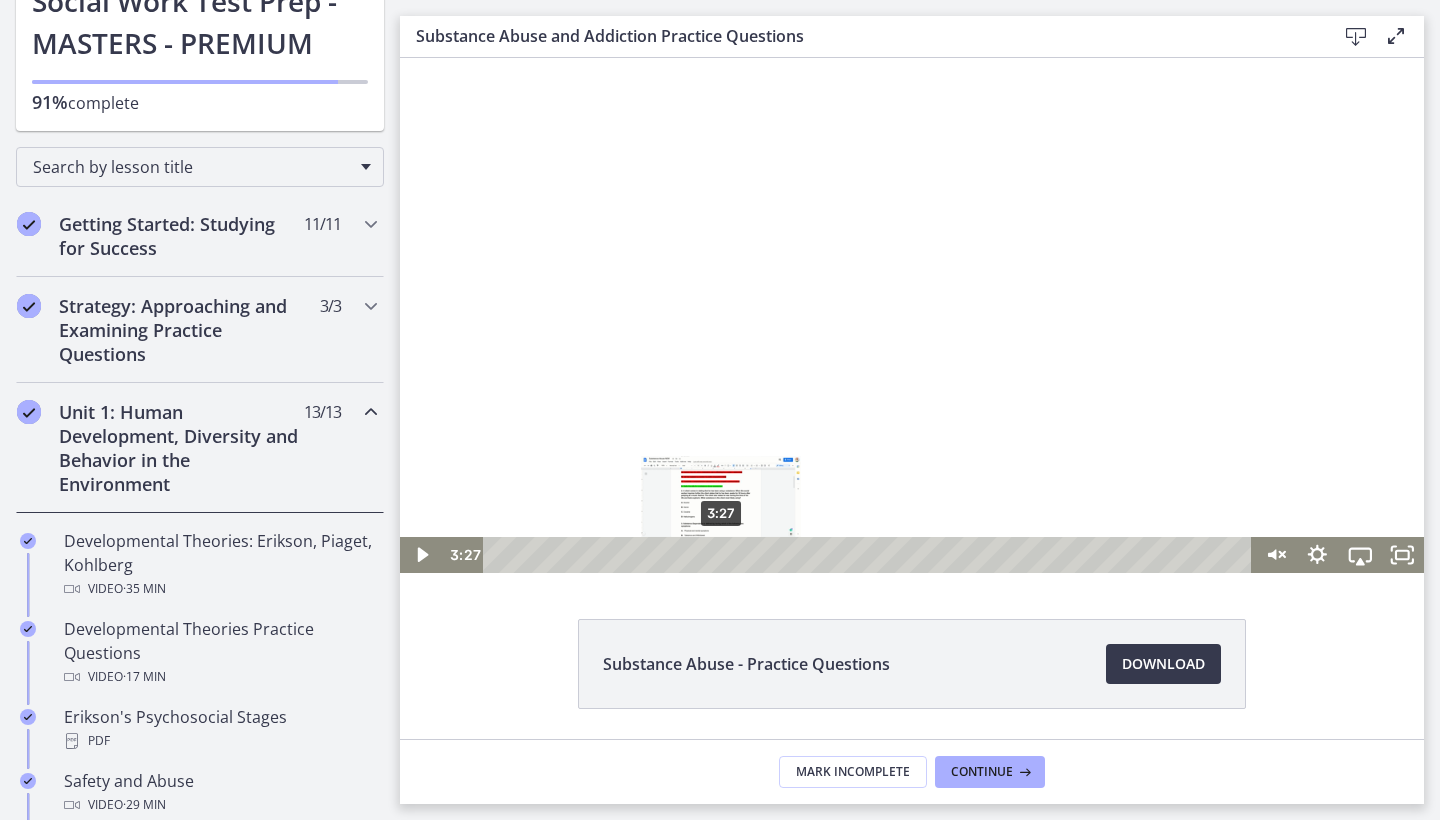 click on "3:27" at bounding box center [870, 555] 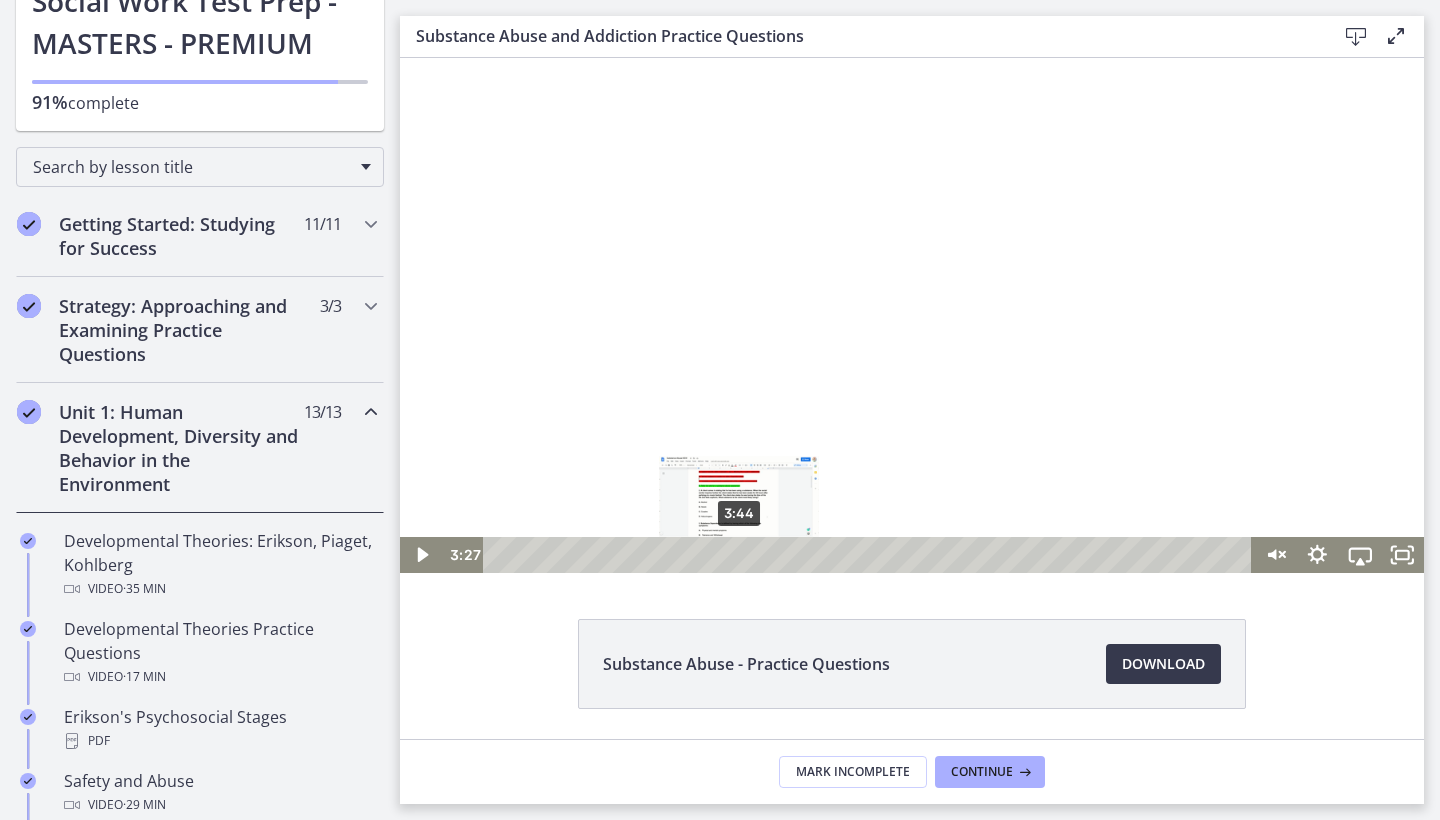 click on "3:44" at bounding box center (870, 555) 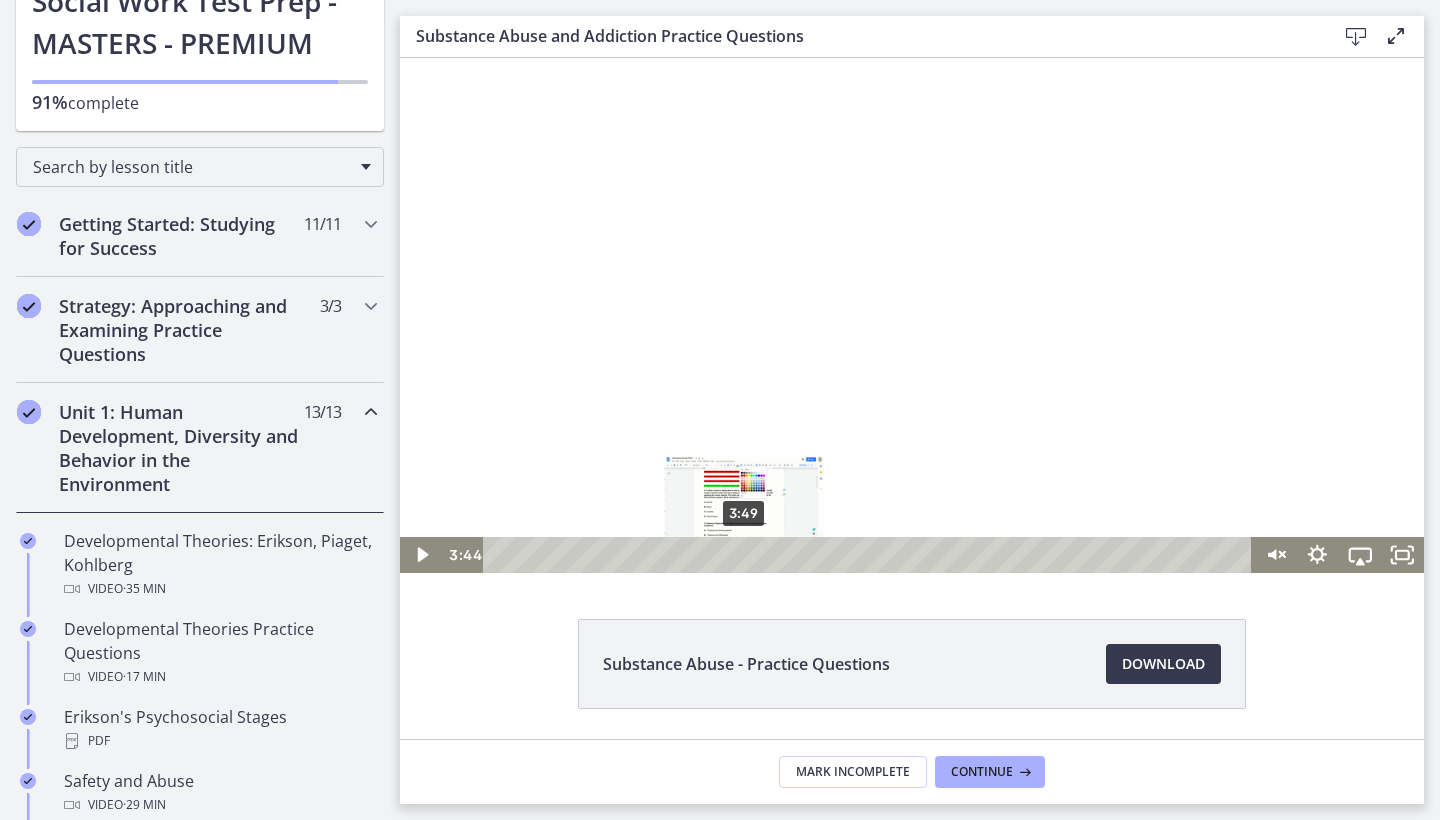 click on "3:49" at bounding box center [870, 555] 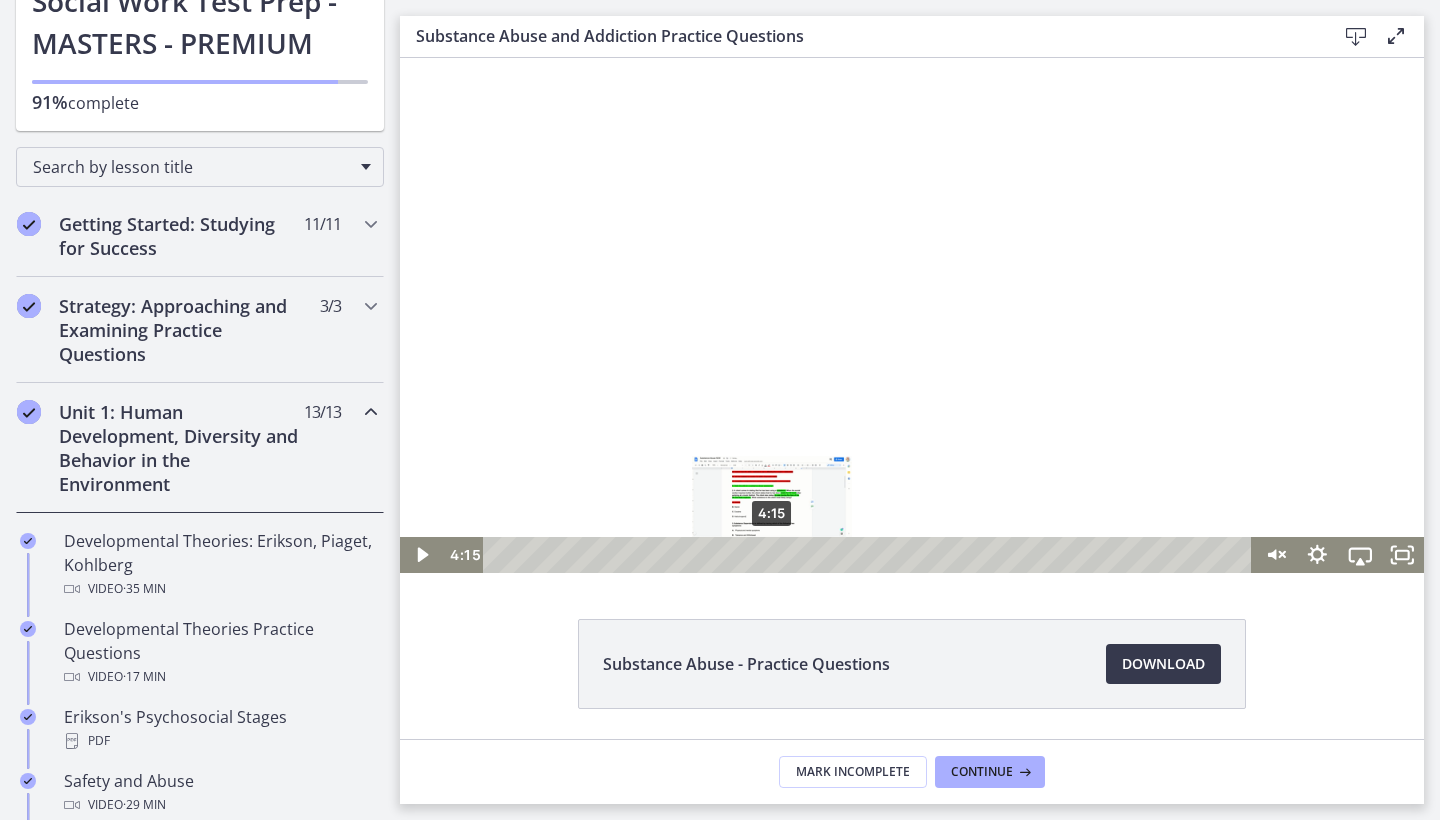 click on "4:15" at bounding box center [870, 555] 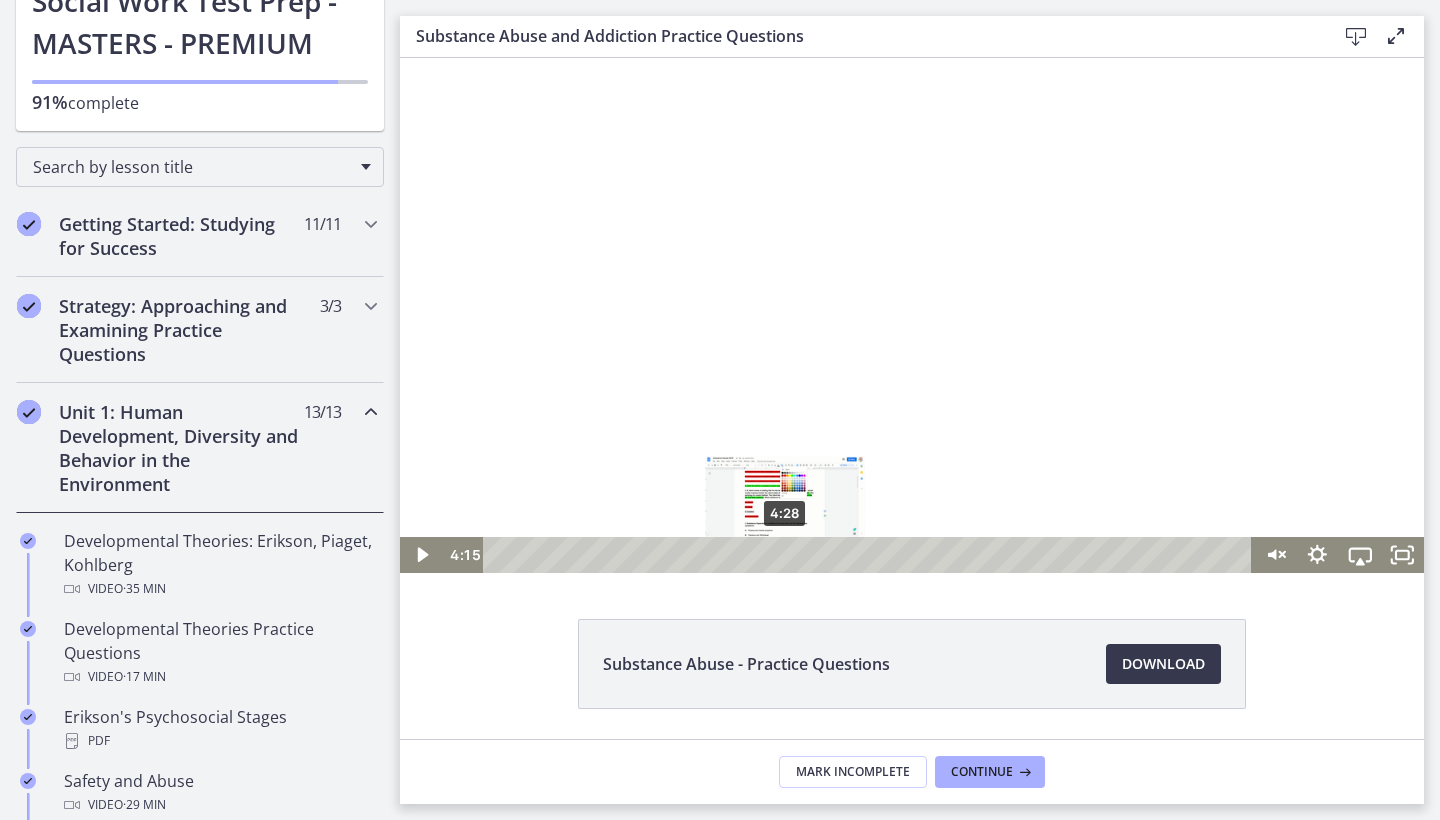 click on "4:28" at bounding box center (870, 555) 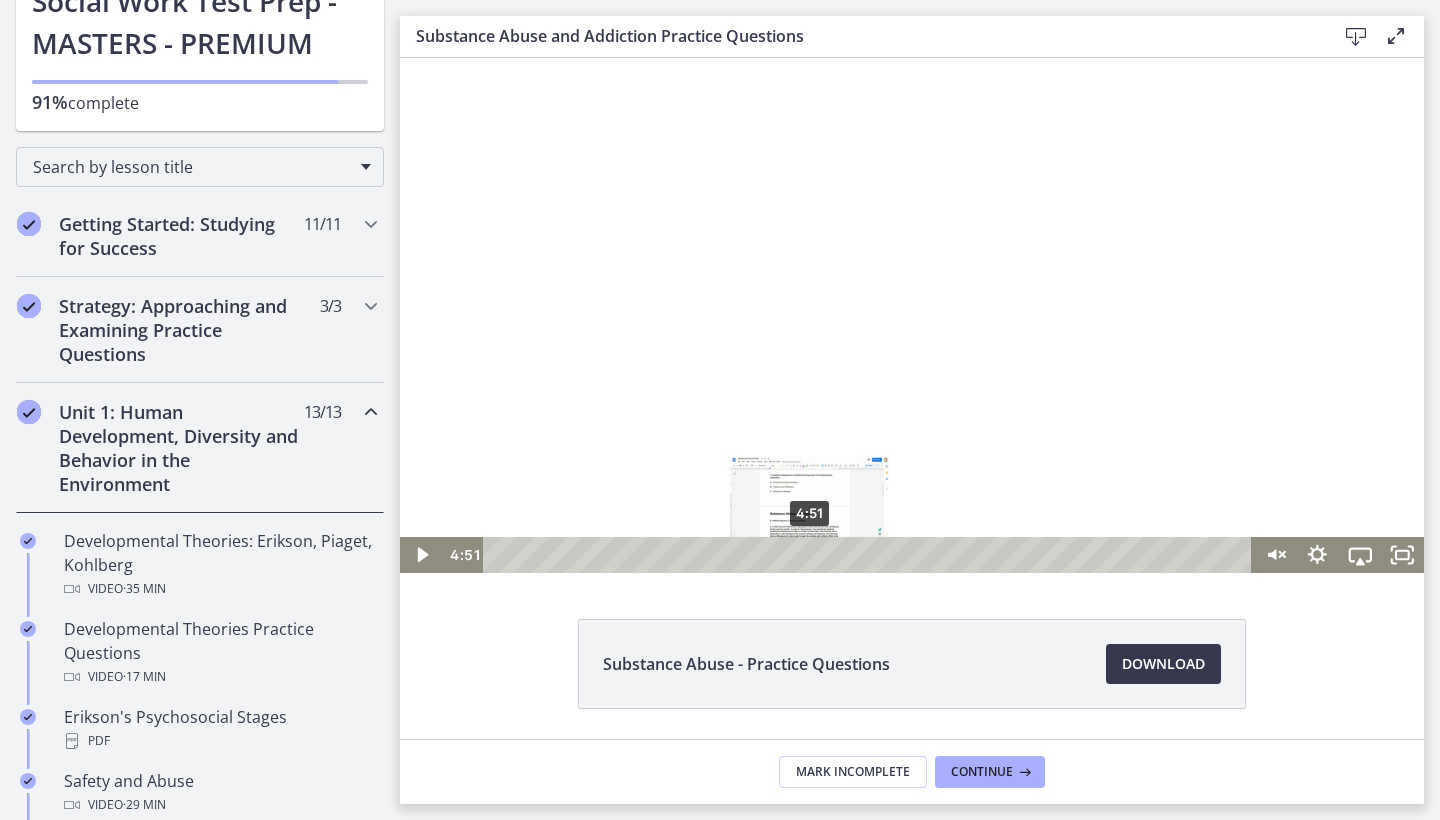 click on "4:51" at bounding box center [870, 555] 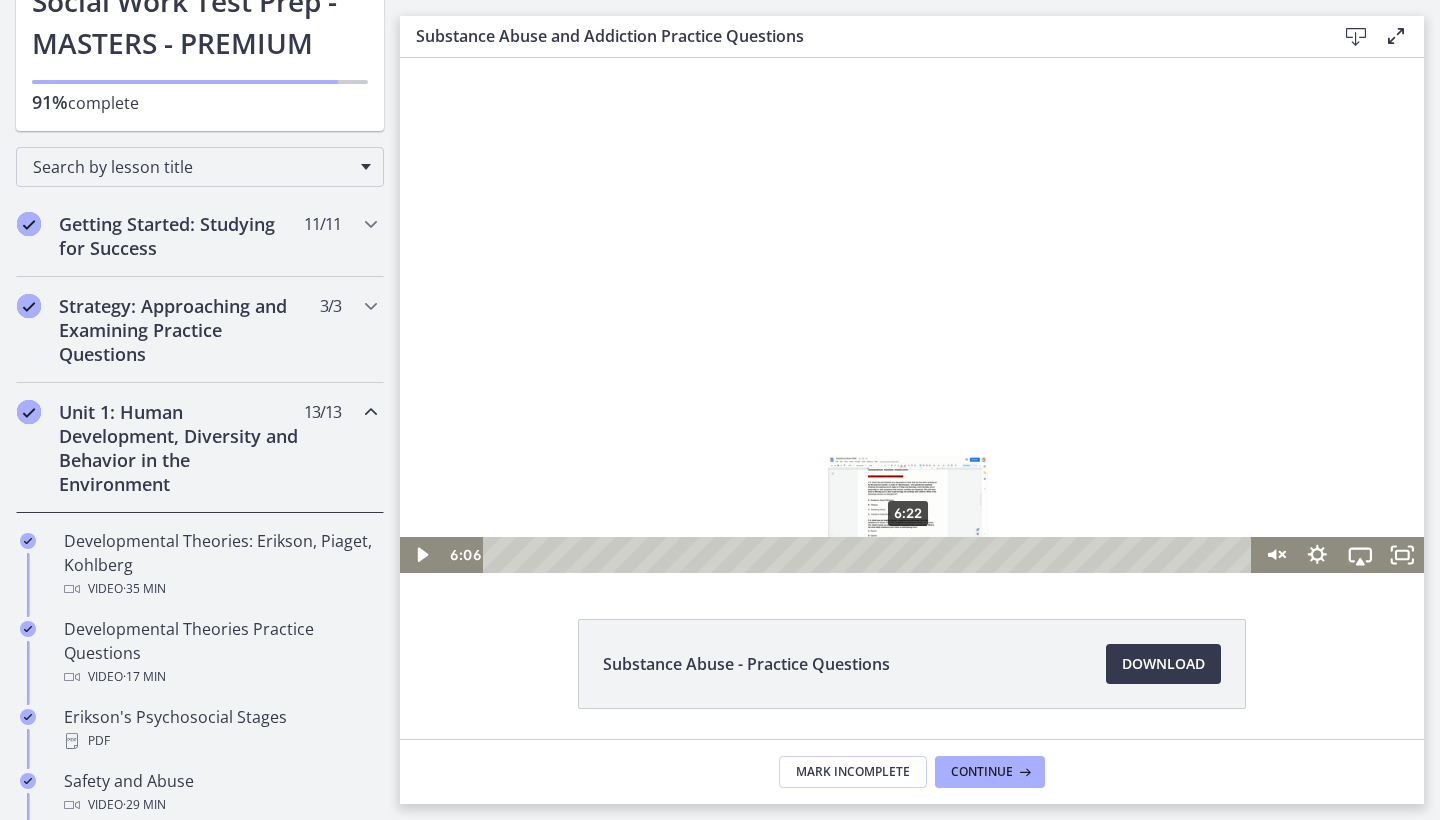 click on "6:22" at bounding box center [870, 555] 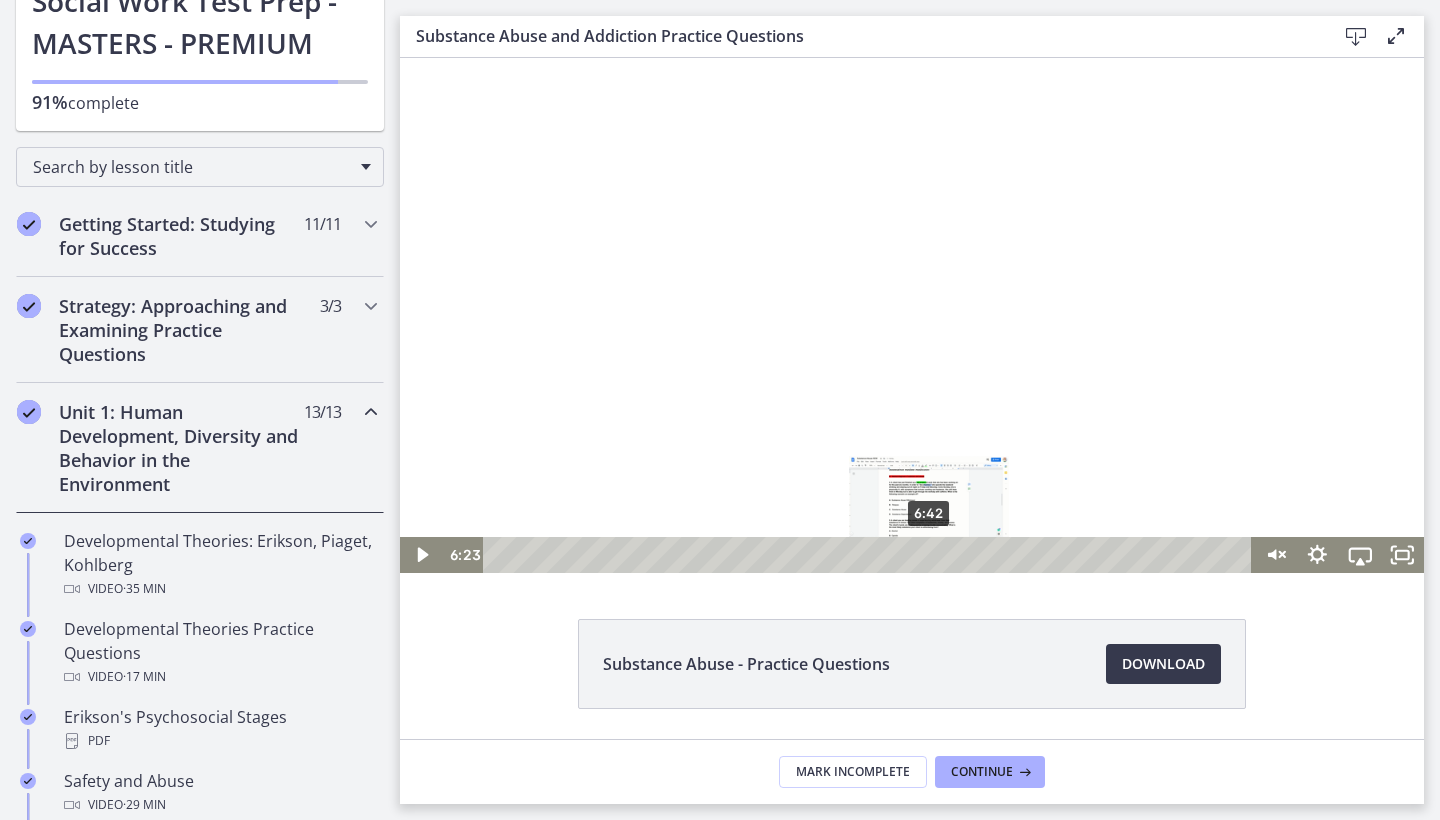 click on "6:42" at bounding box center [870, 555] 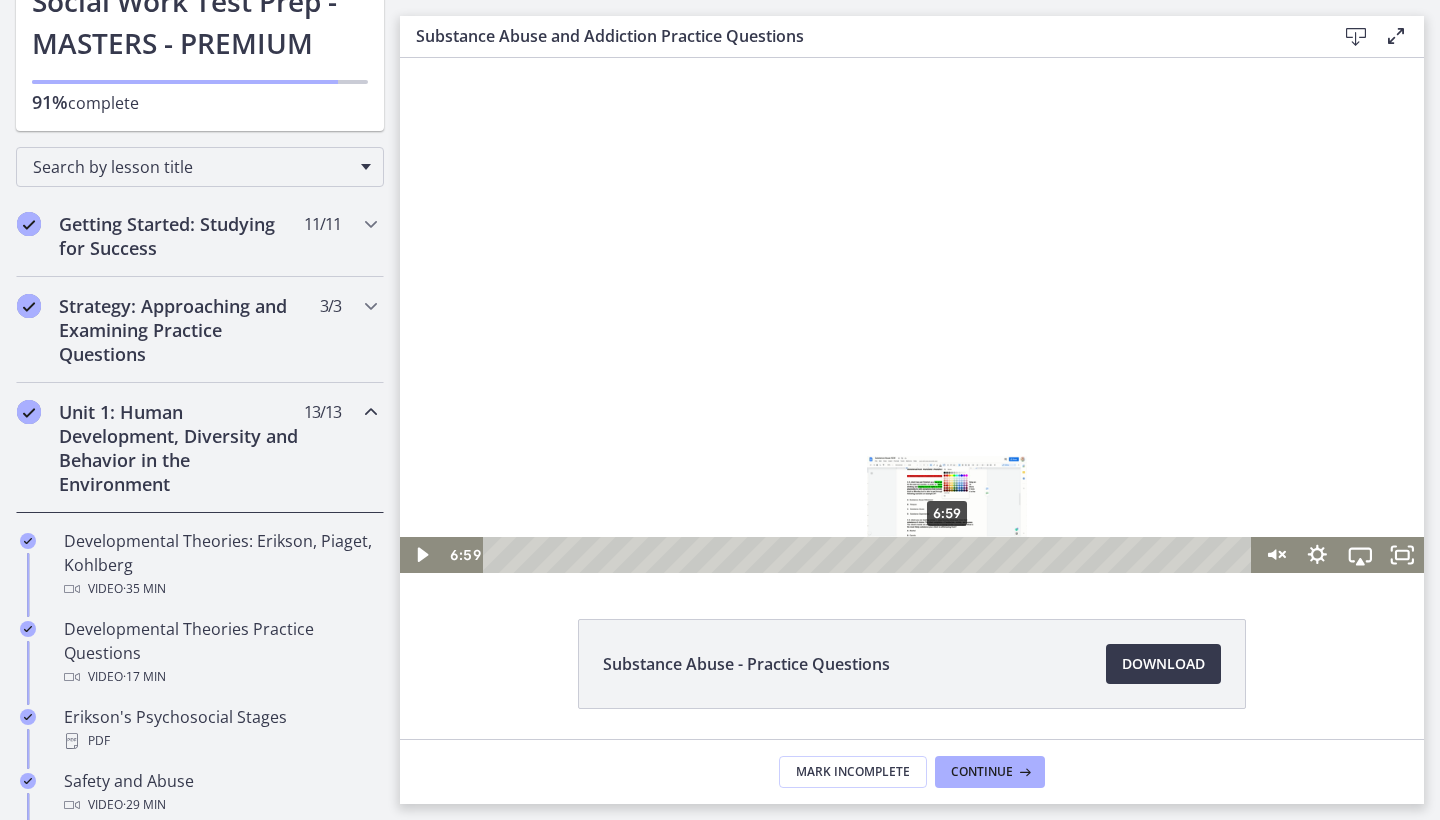 click on "6:59" at bounding box center (870, 555) 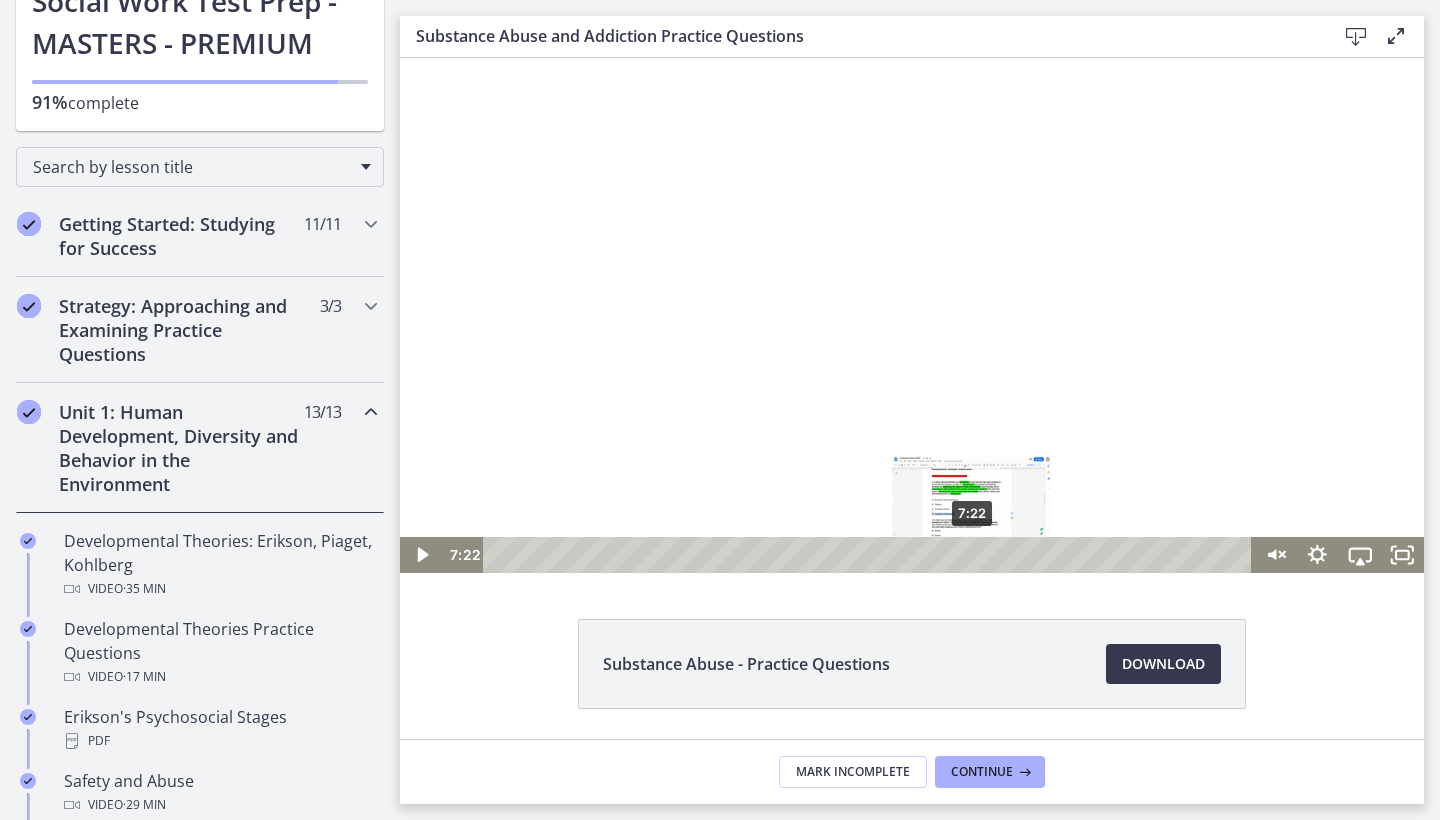 click on "7:22" at bounding box center (870, 555) 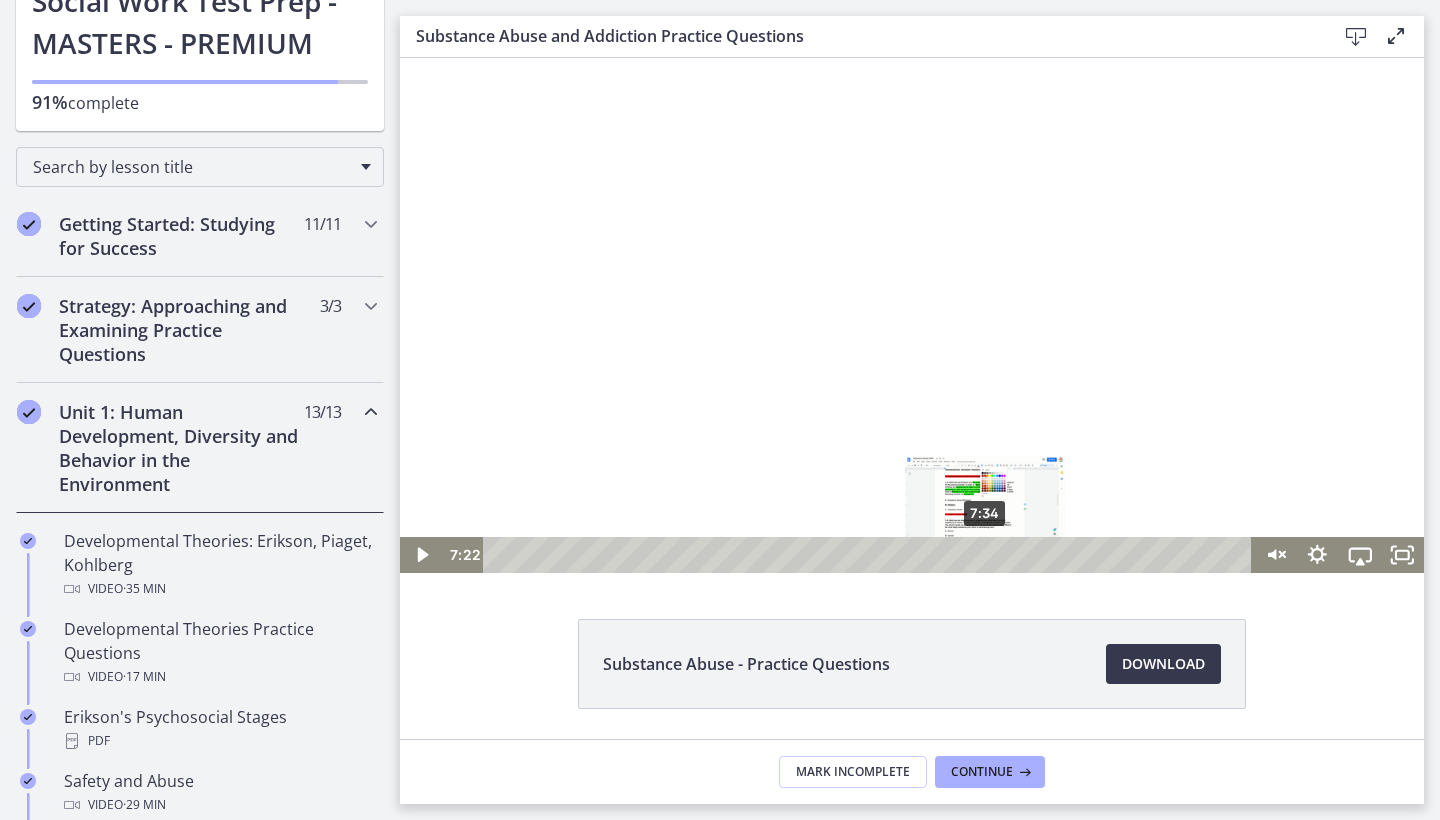 click on "7:34" at bounding box center (870, 555) 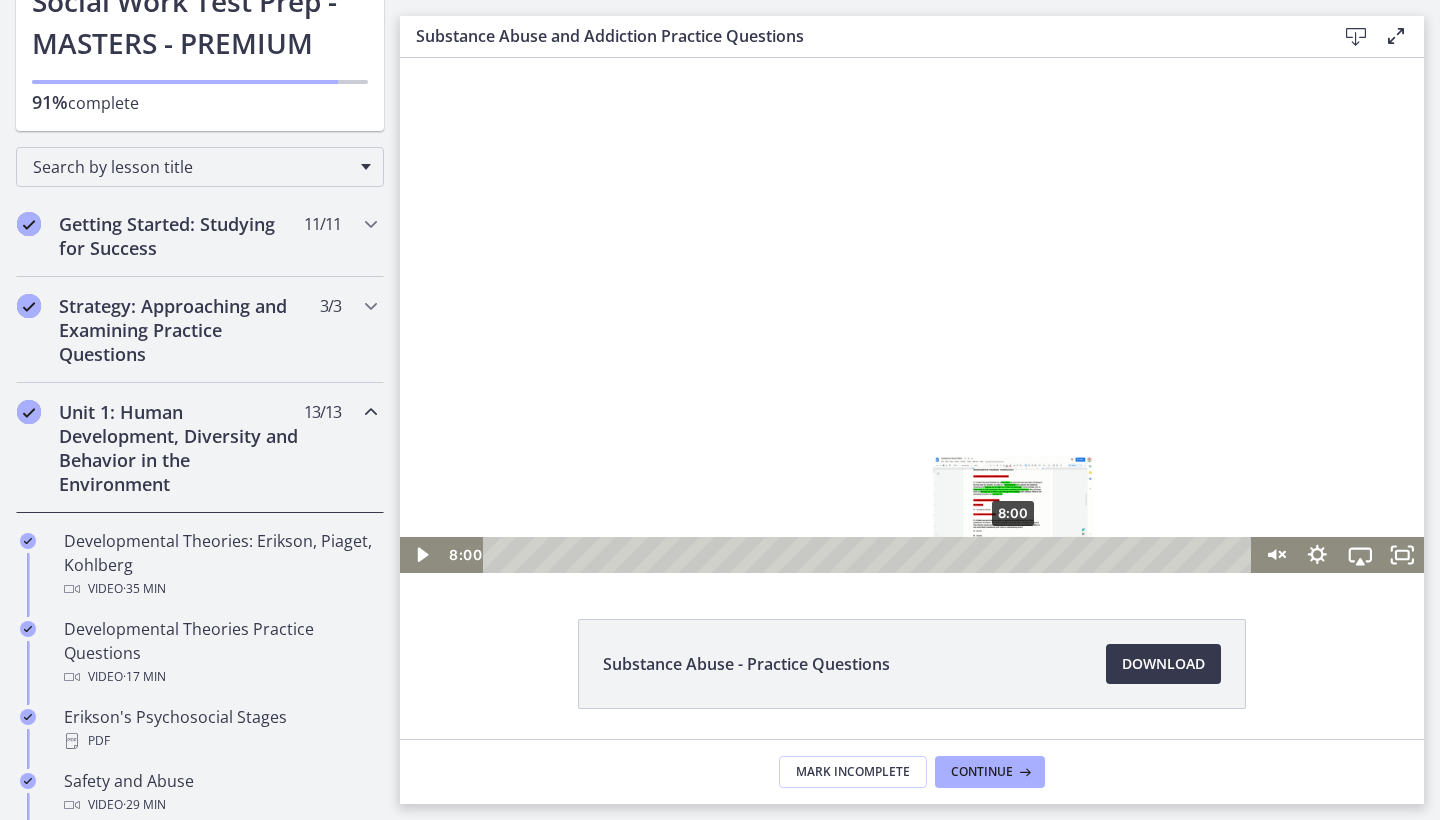 click on "8:00" at bounding box center (870, 555) 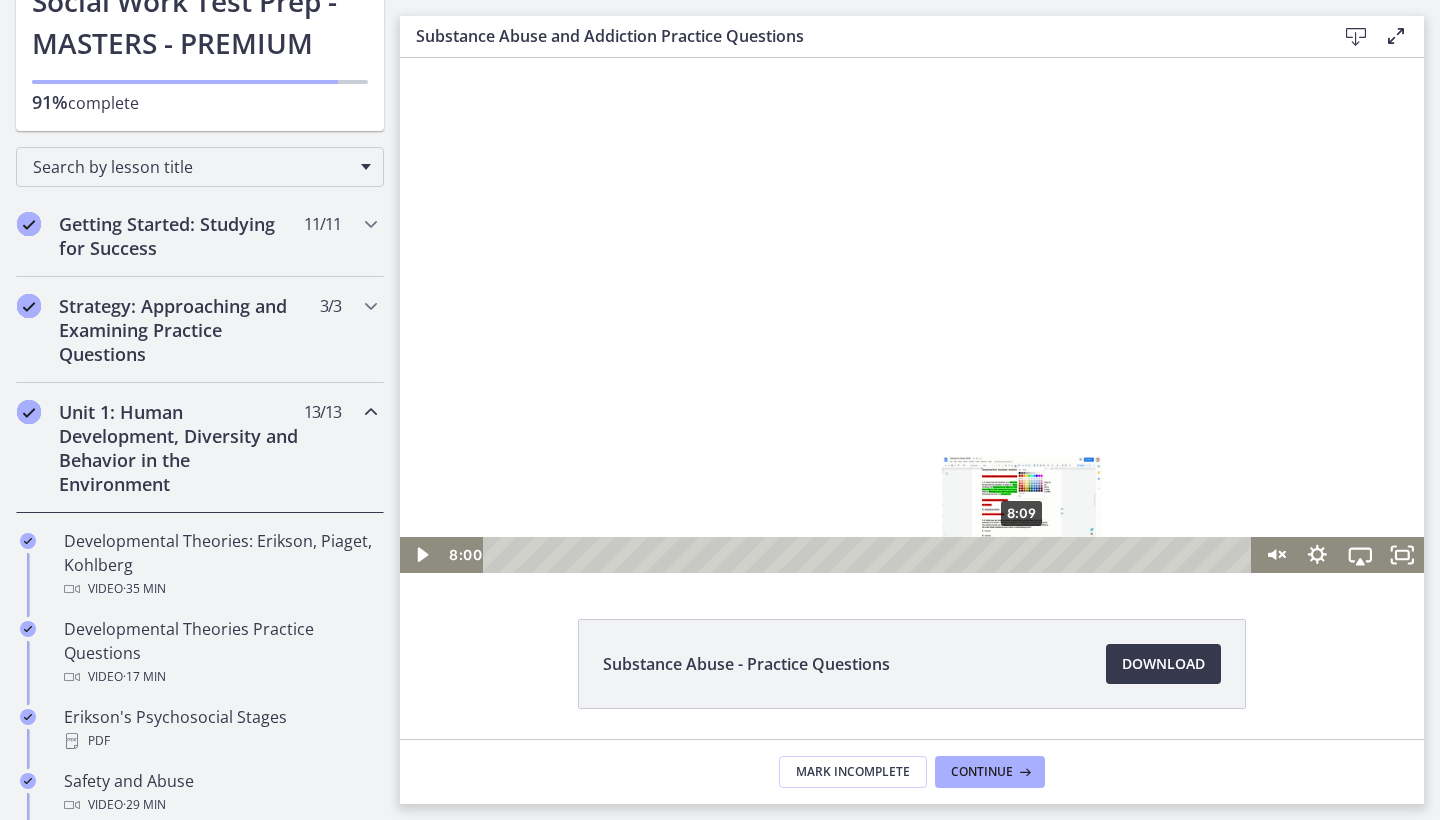 click on "8:09" at bounding box center [870, 555] 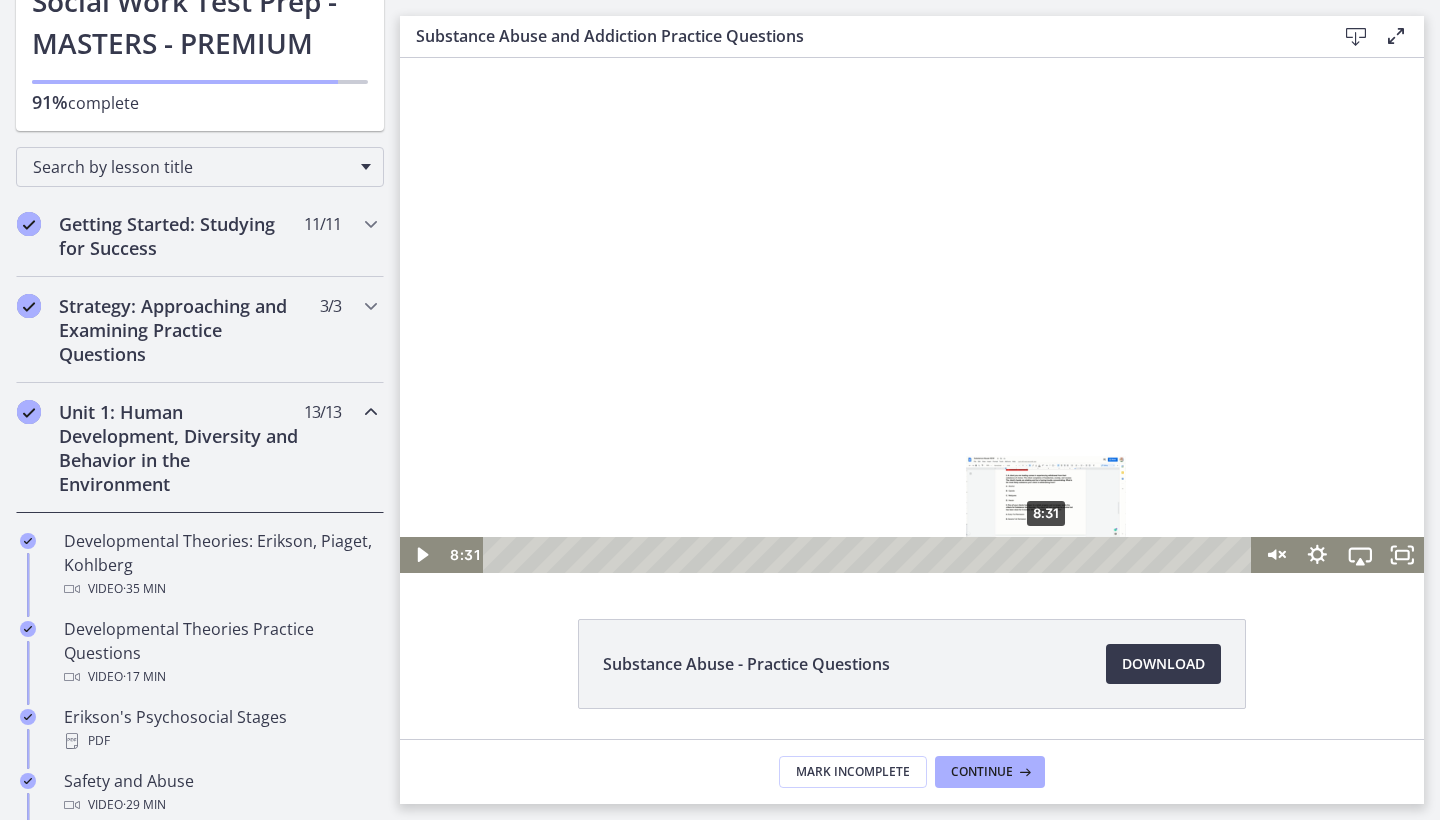 click on "8:31" at bounding box center (870, 555) 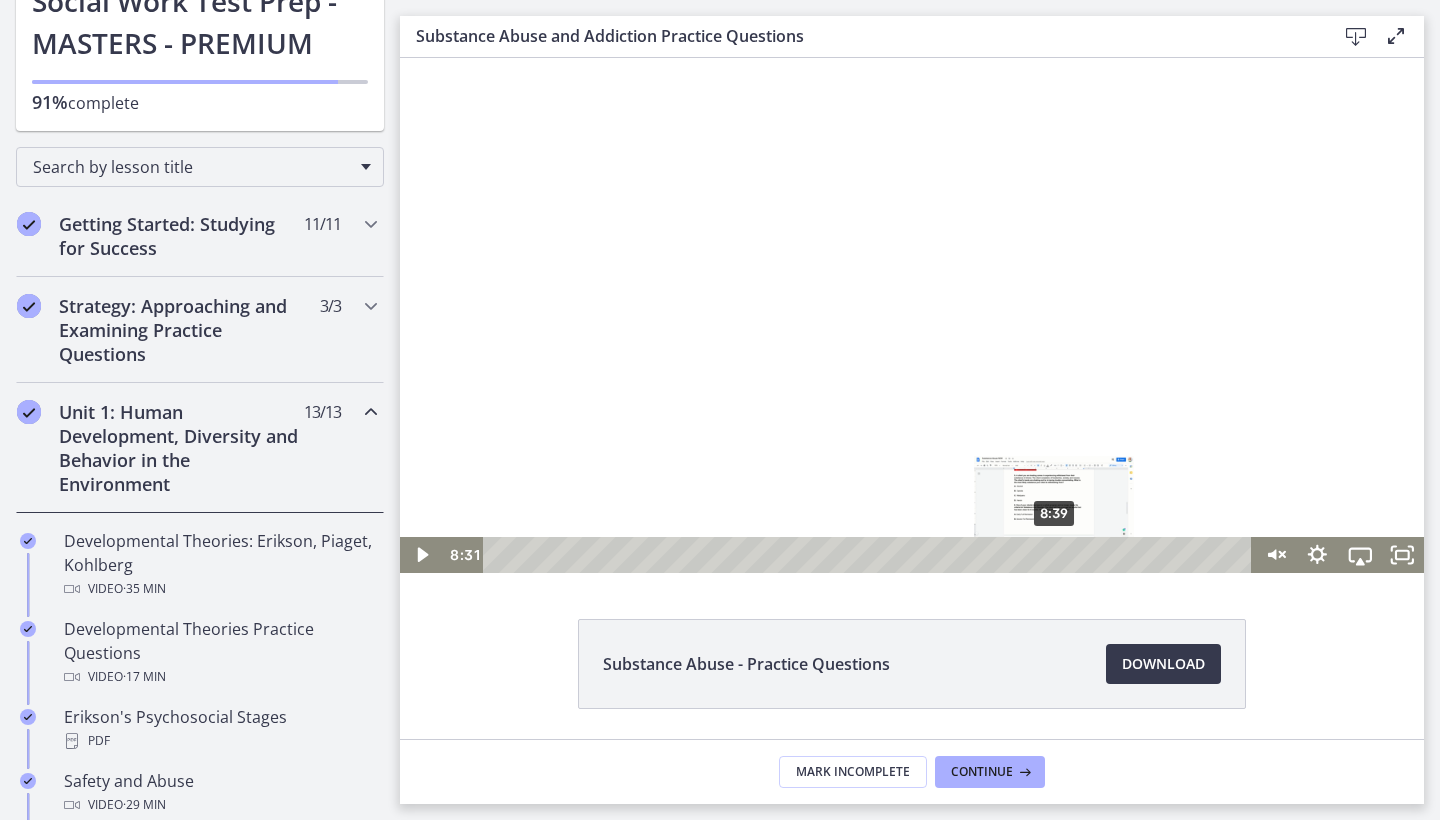 click on "8:39" at bounding box center [870, 555] 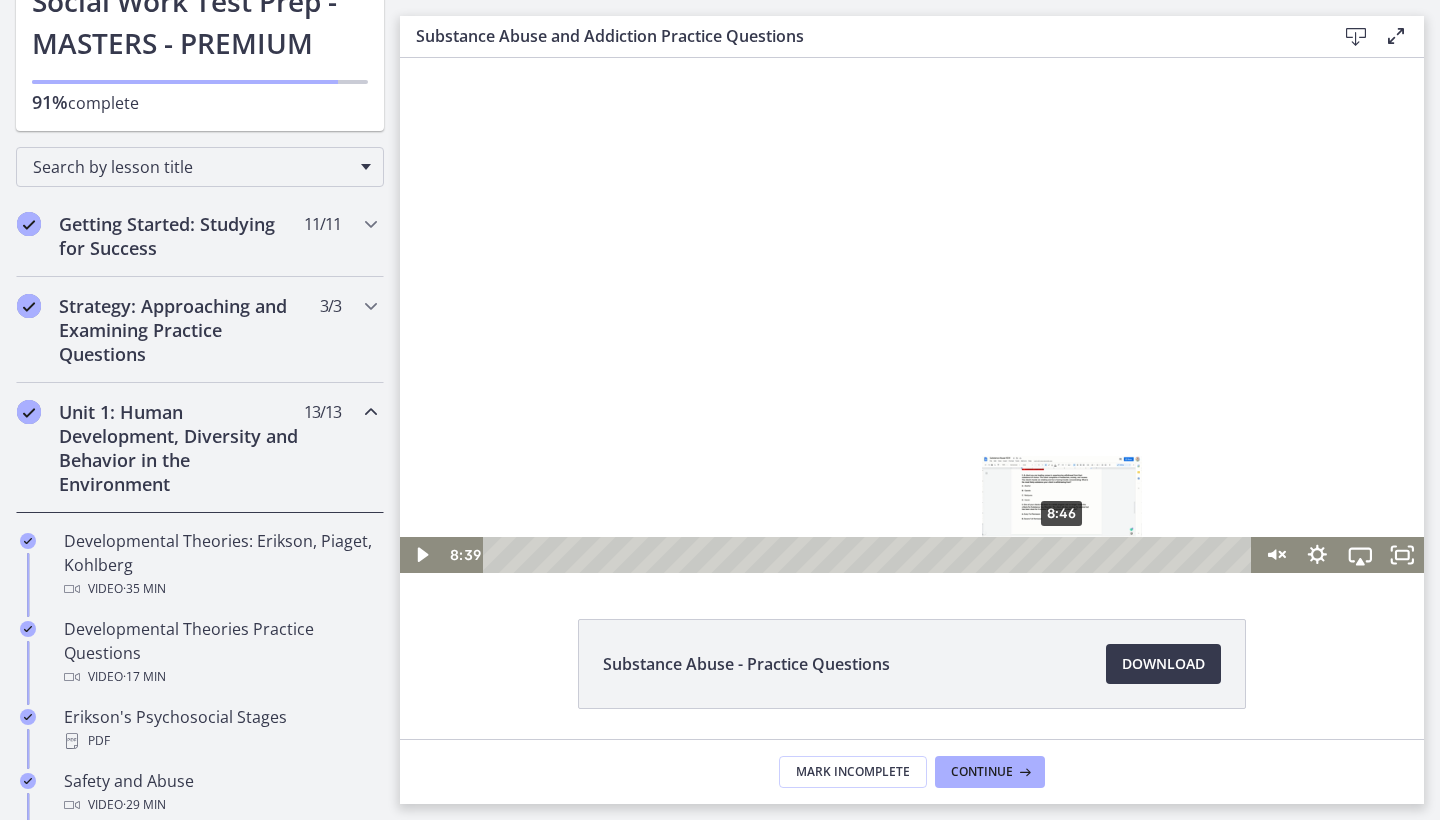 click on "8:46" at bounding box center (870, 555) 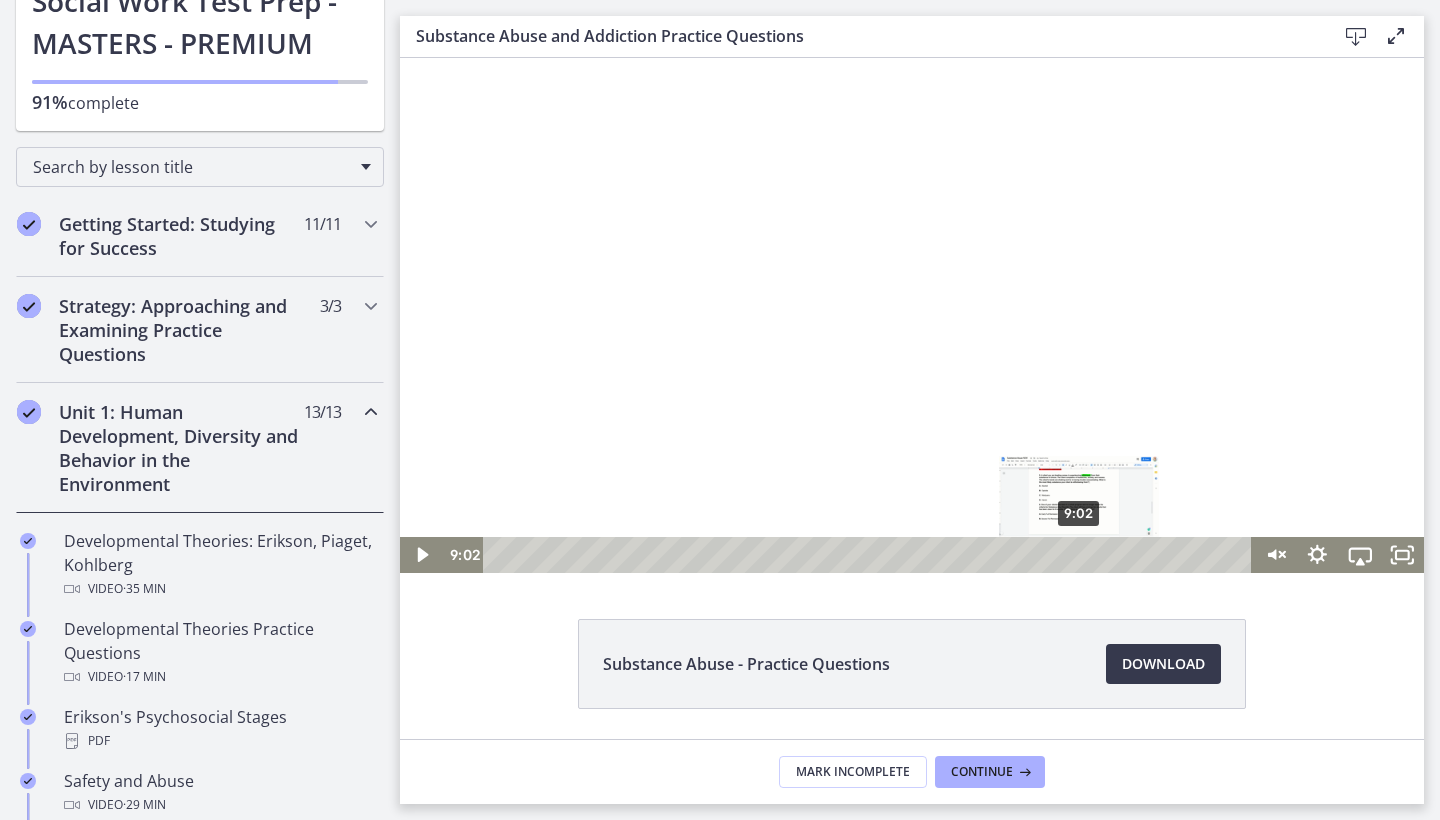 click on "9:02" at bounding box center [870, 555] 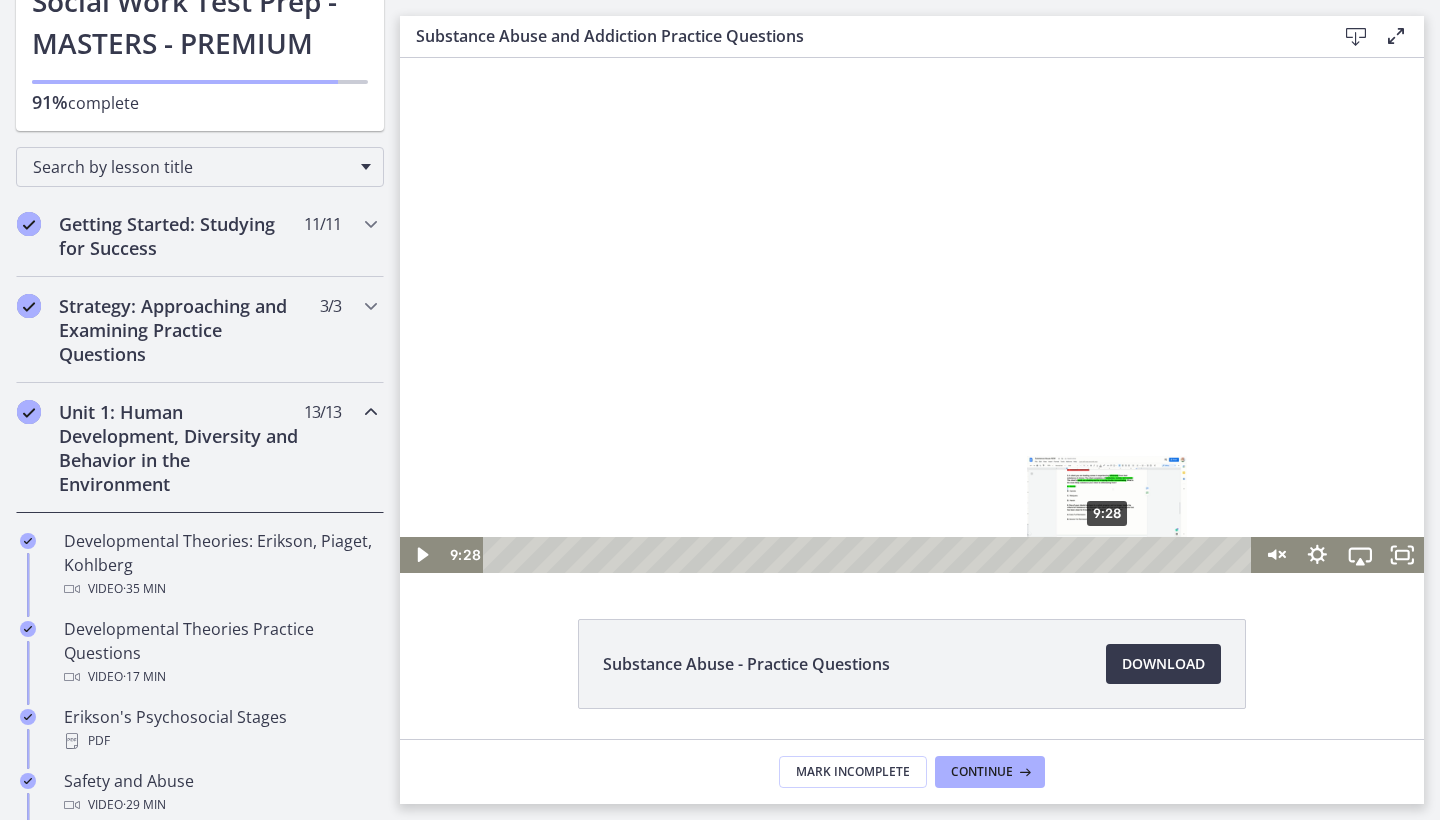 click on "9:28" at bounding box center (870, 555) 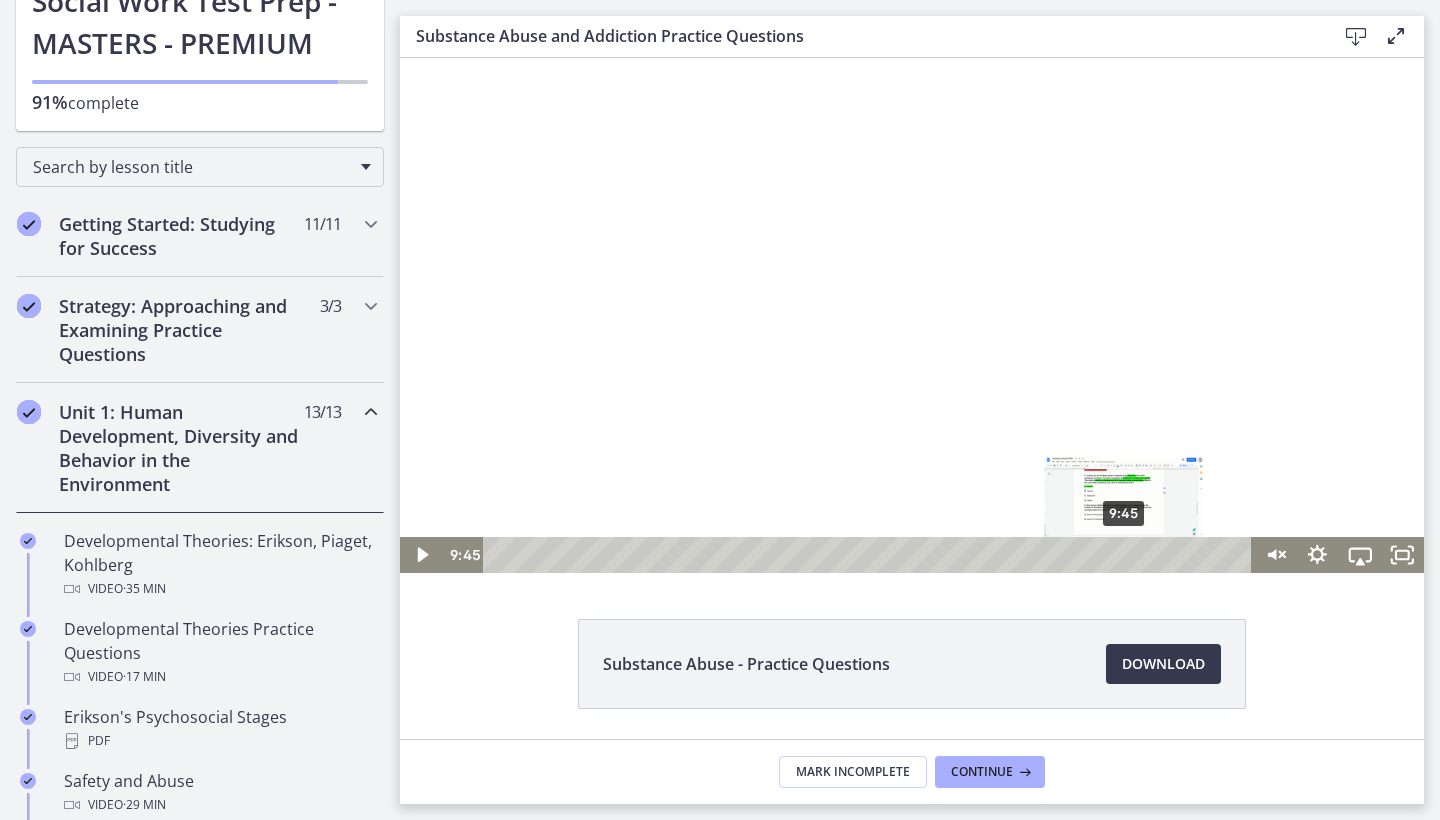click on "9:45" at bounding box center [870, 555] 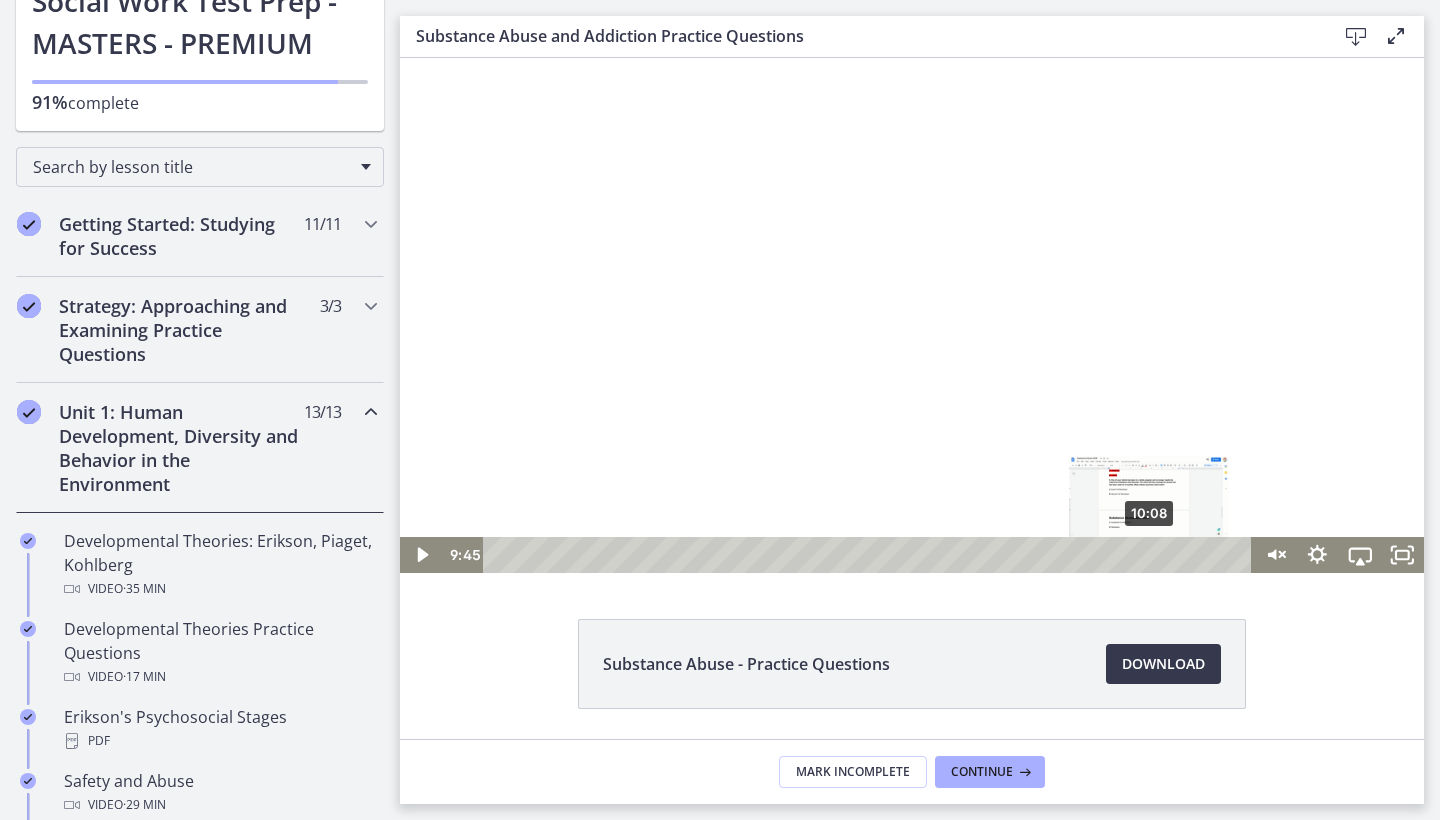 click on "10:08" at bounding box center [870, 555] 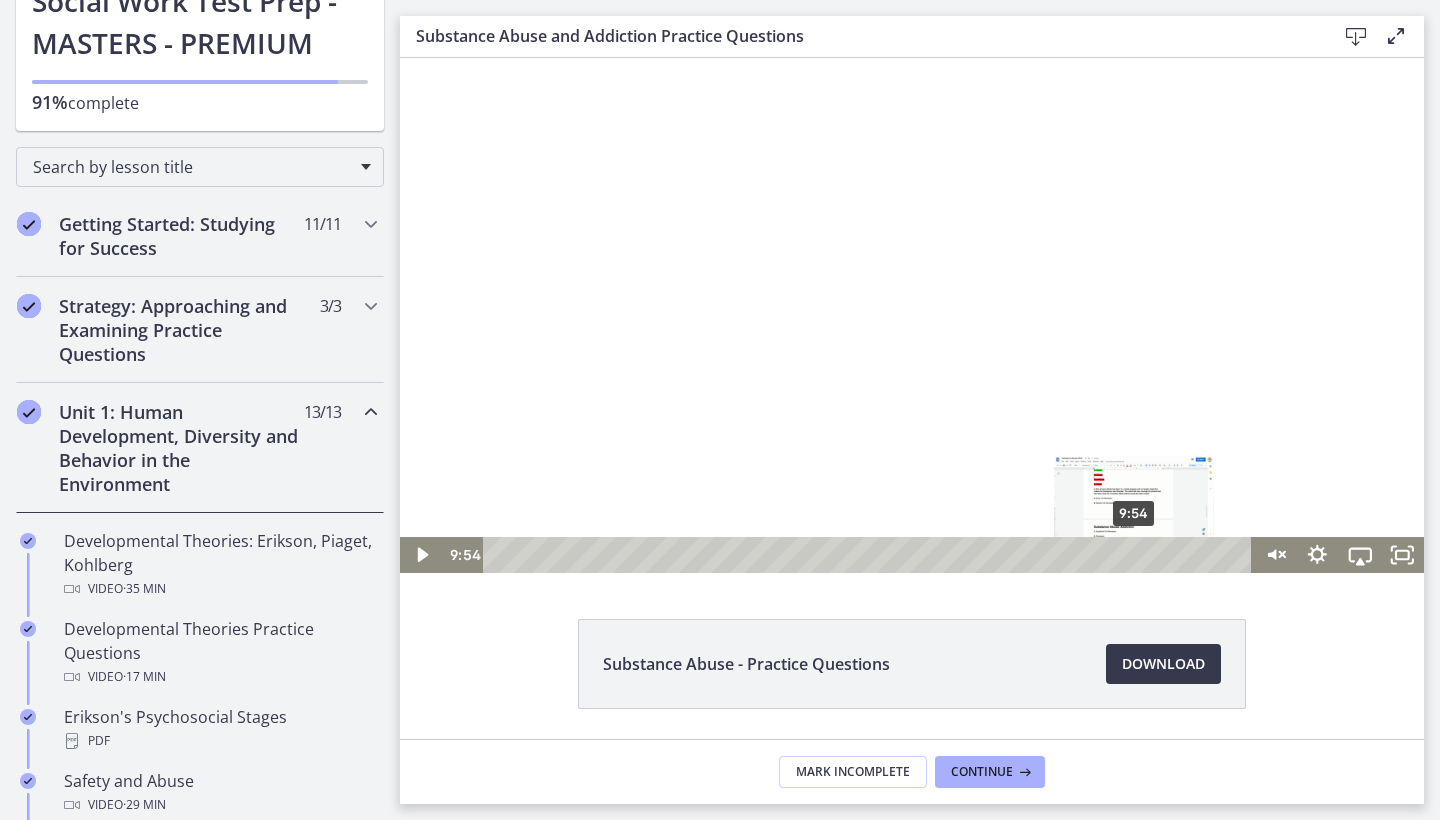 click on "9:54" at bounding box center [870, 555] 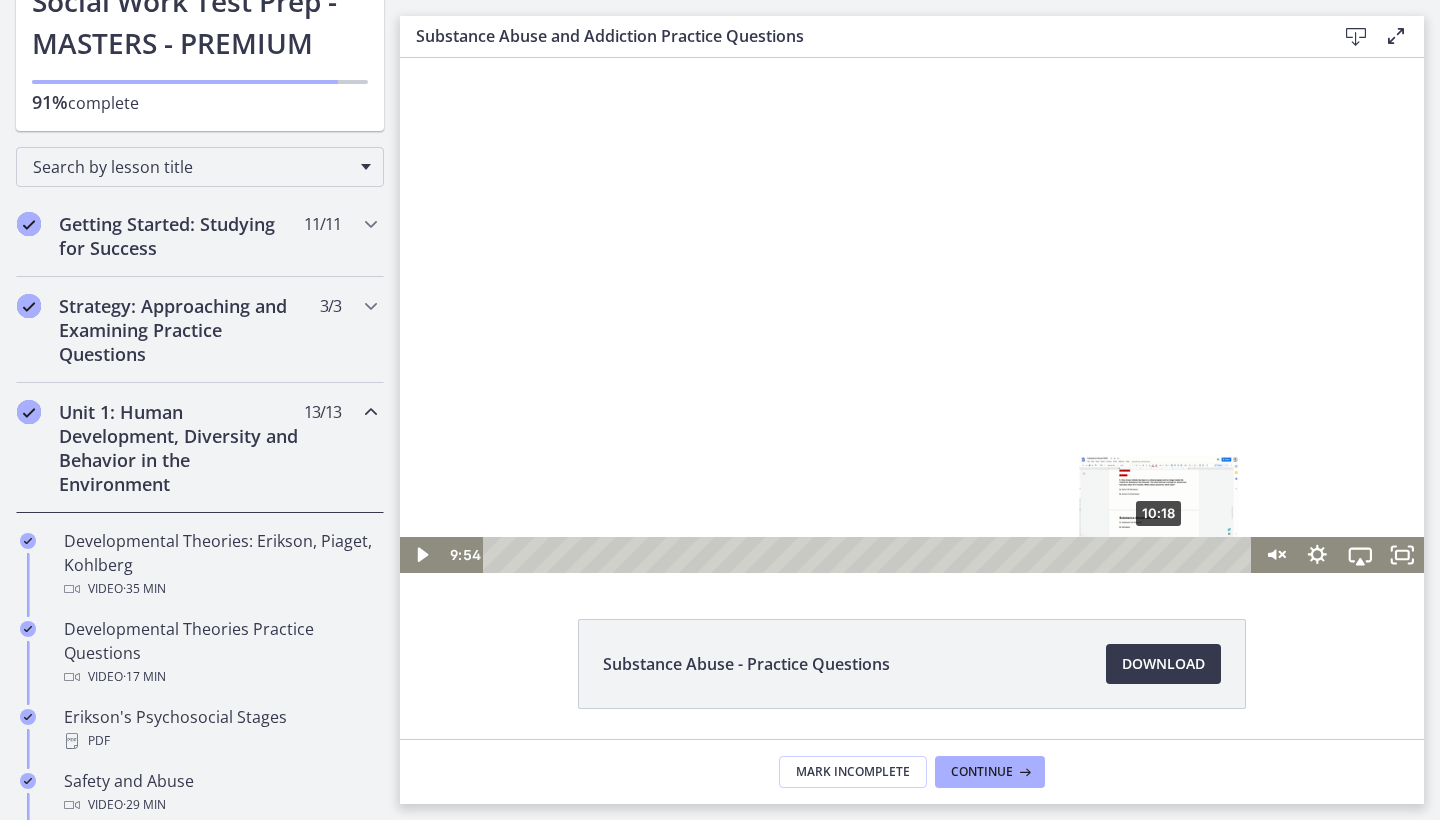 click on "10:18" at bounding box center [870, 555] 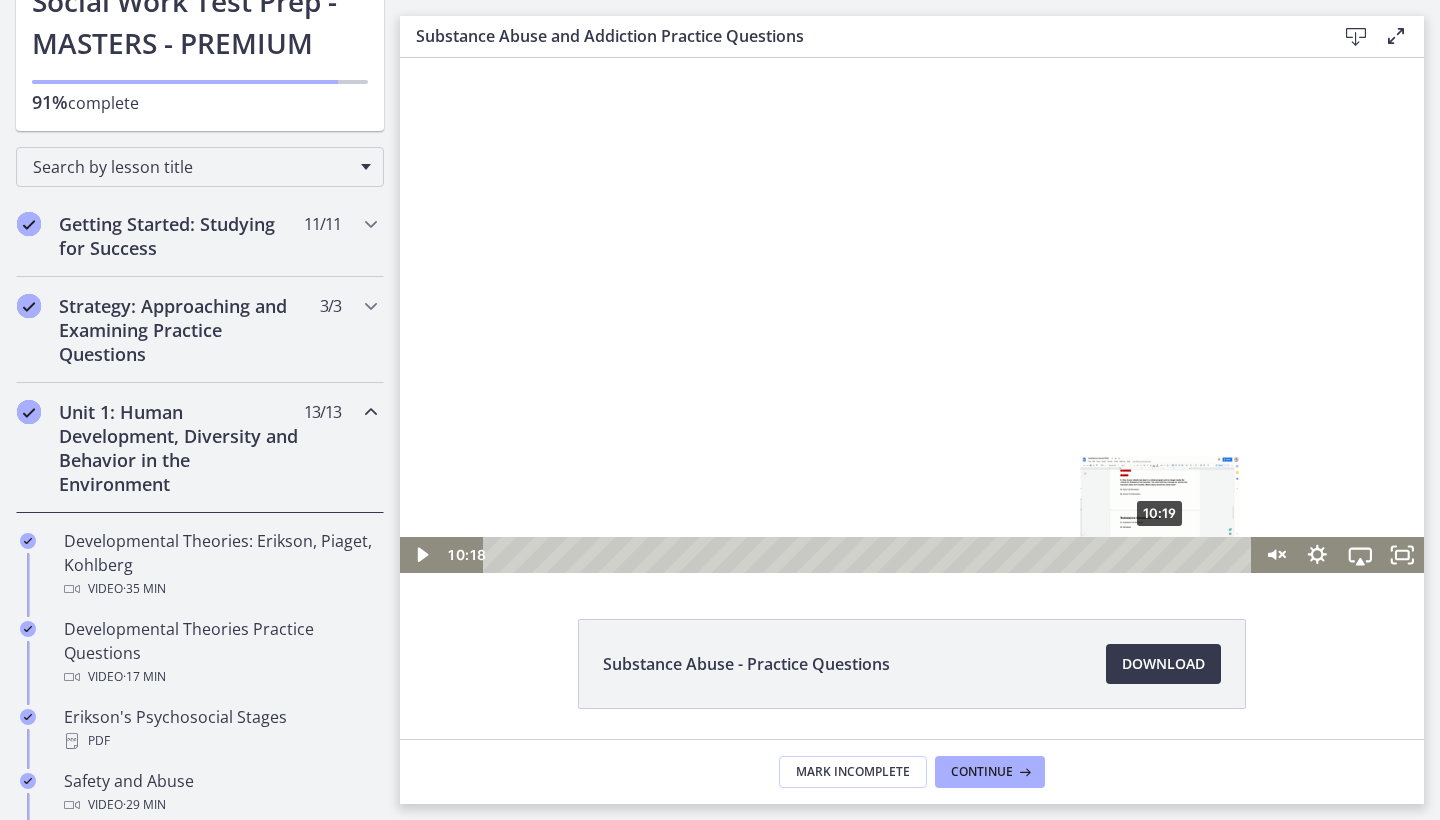 click on "10:19" at bounding box center [870, 555] 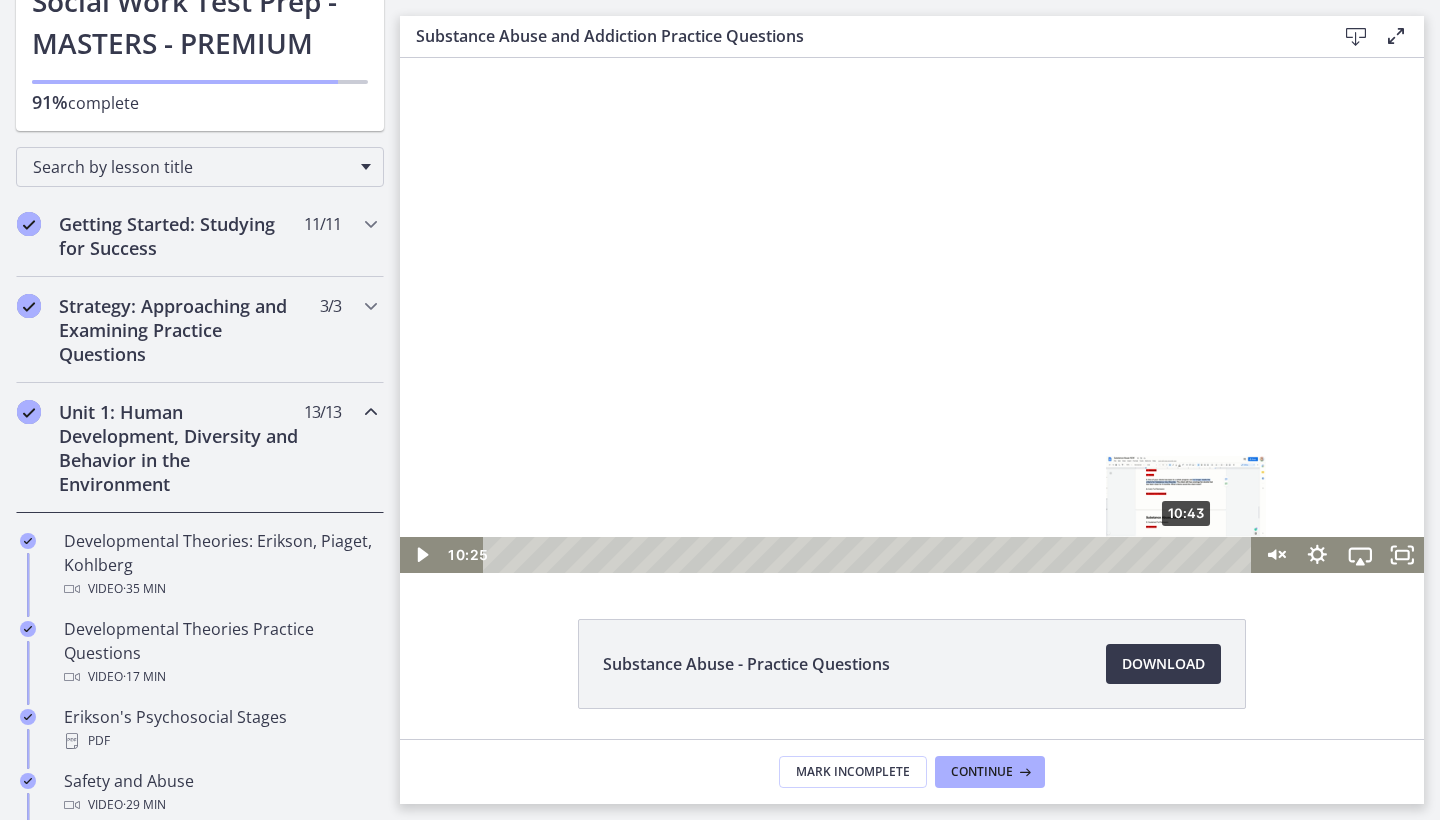 click on "10:43" at bounding box center [870, 555] 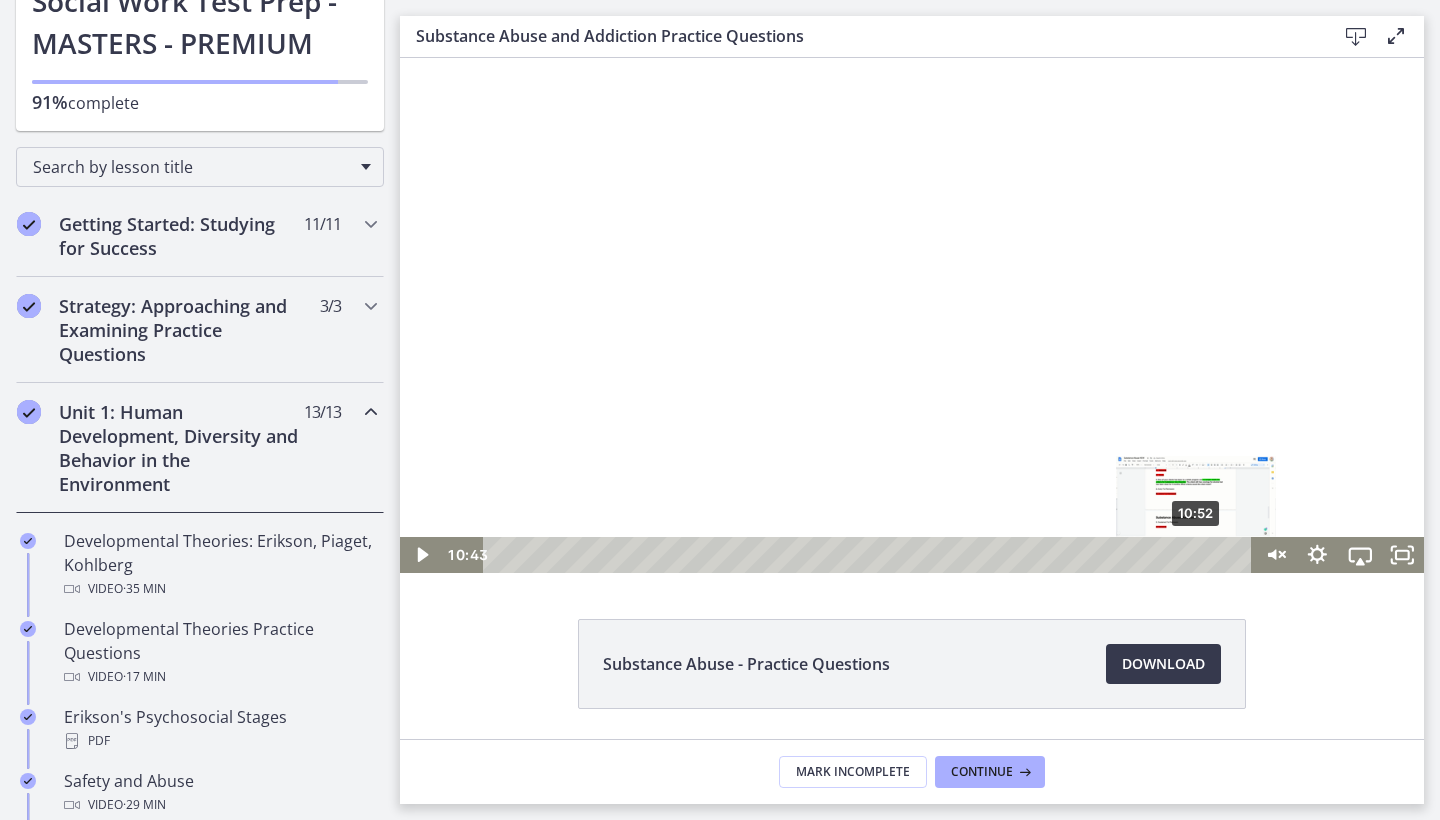 click on "10:52" at bounding box center (870, 555) 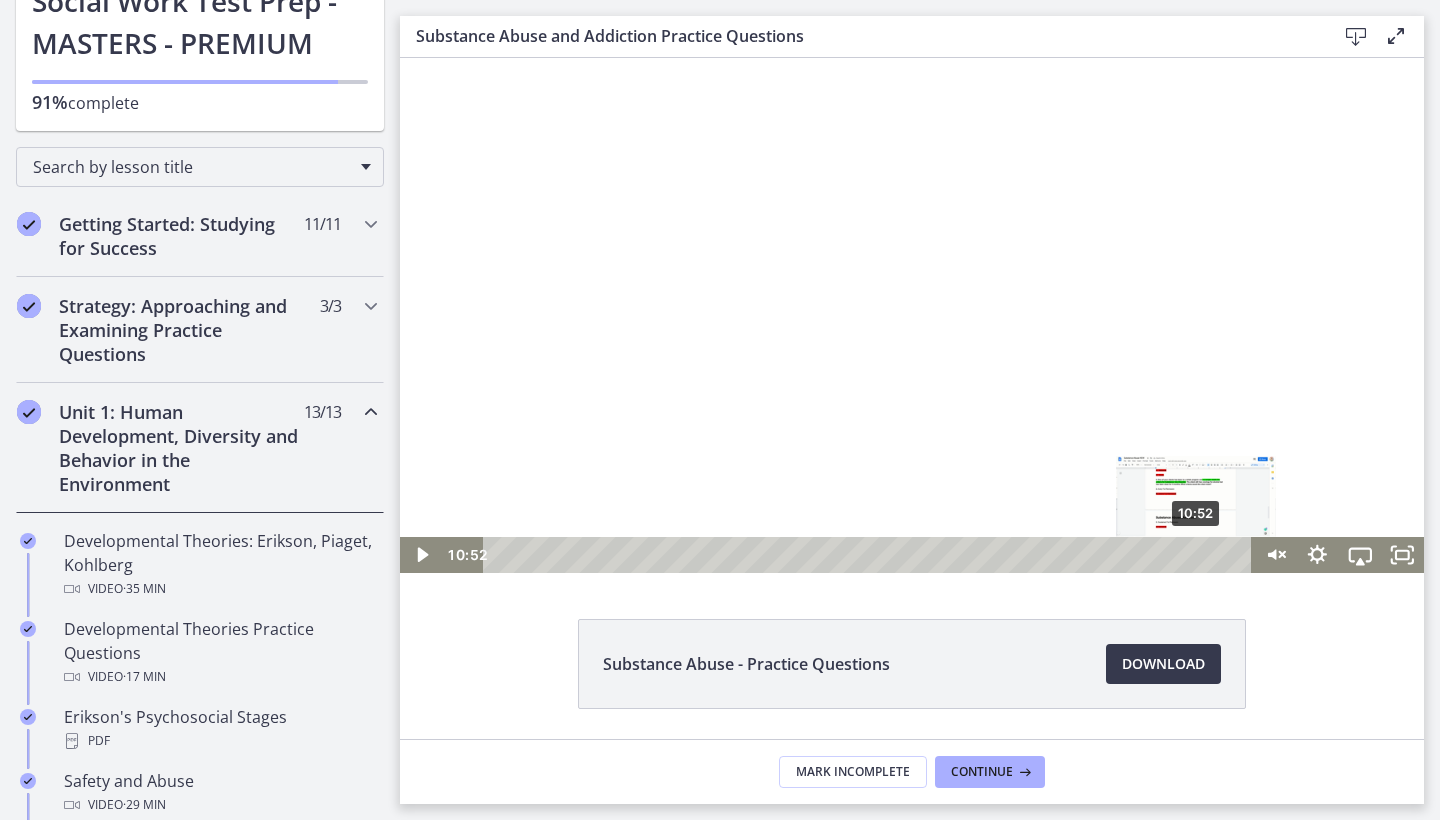 click on "10:52" at bounding box center (870, 555) 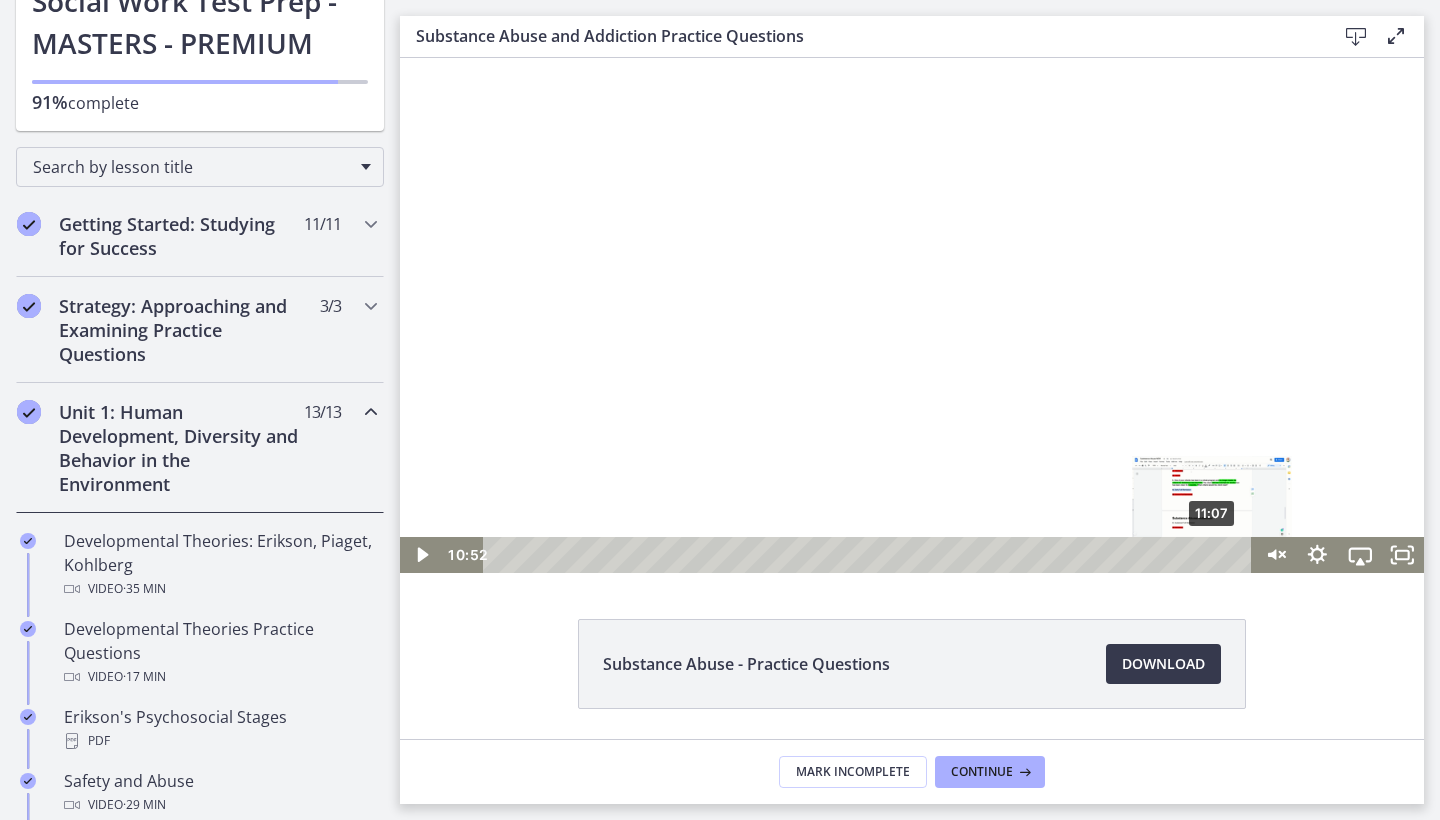 click on "11:07" at bounding box center (870, 555) 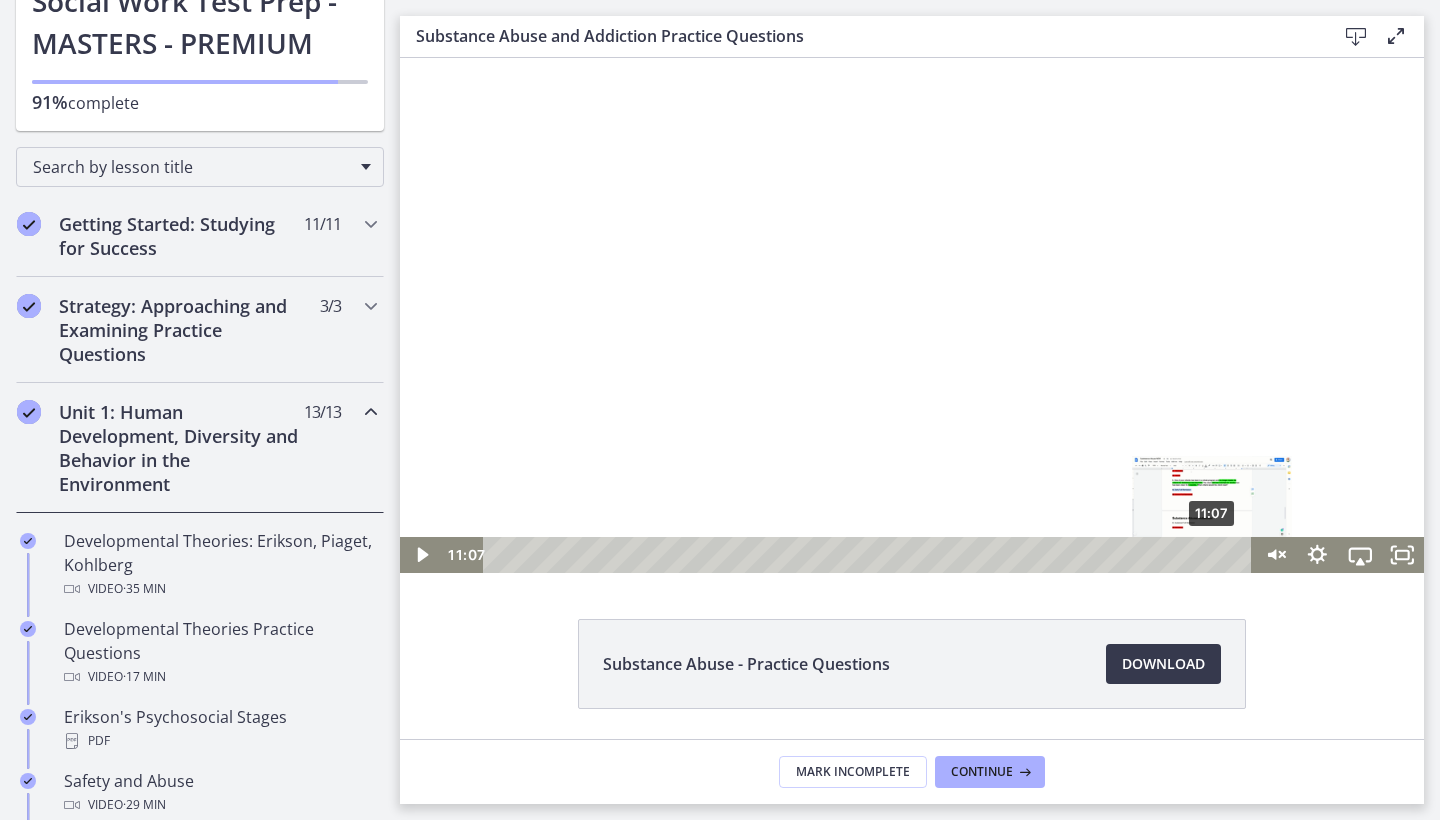 click on "11:07" at bounding box center [870, 555] 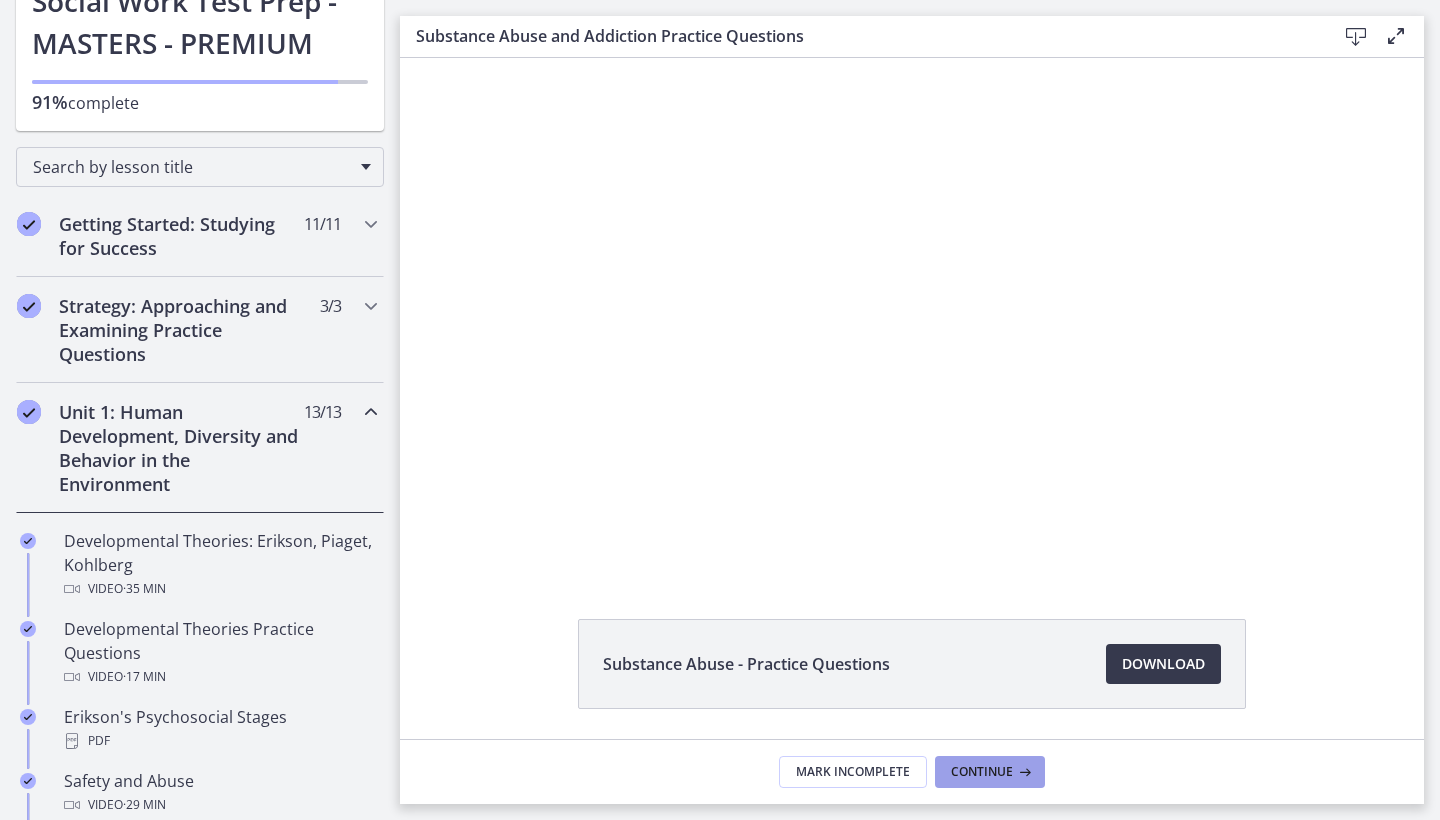 click on "Continue" at bounding box center (990, 772) 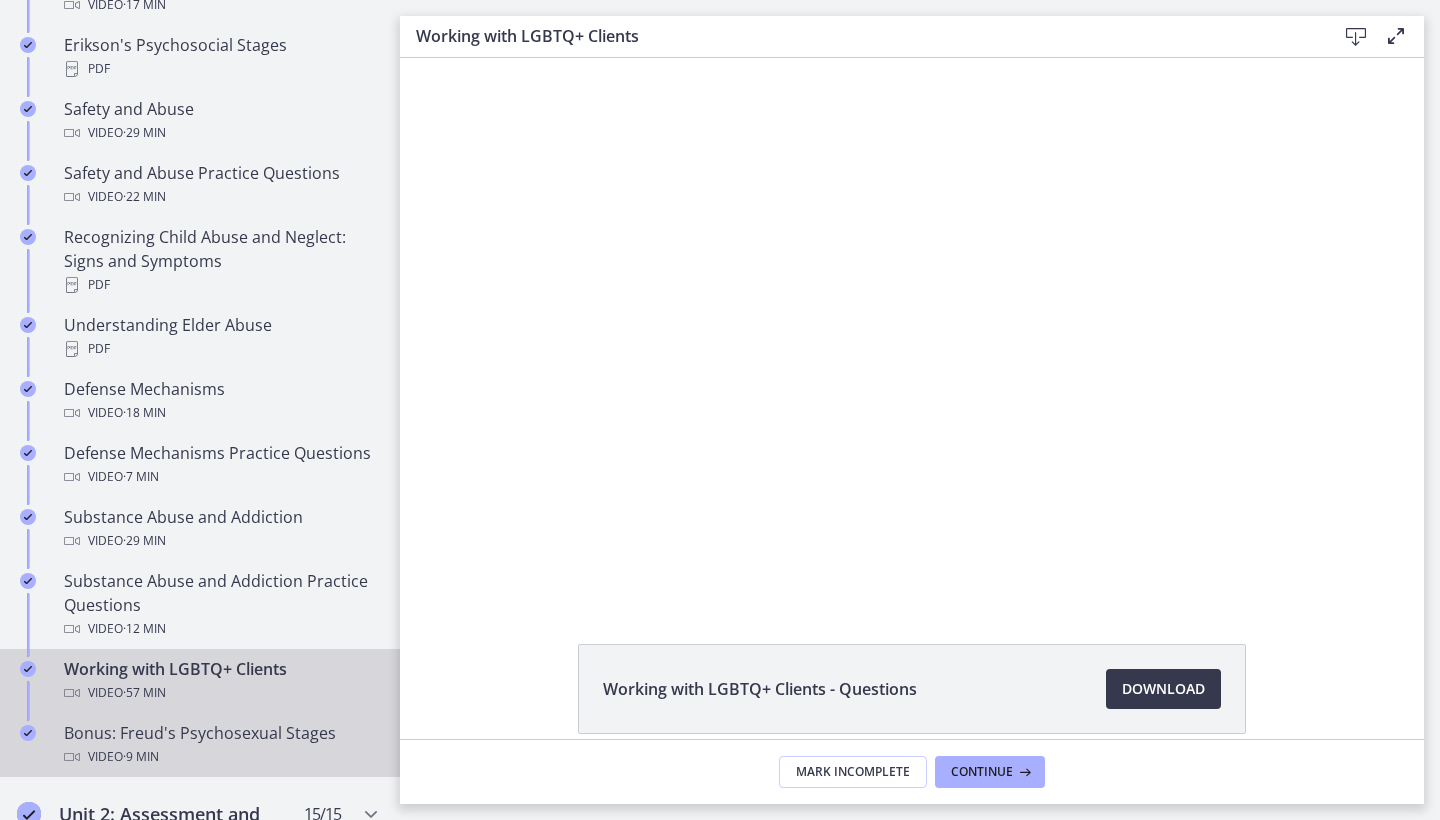 scroll, scrollTop: 1004, scrollLeft: 0, axis: vertical 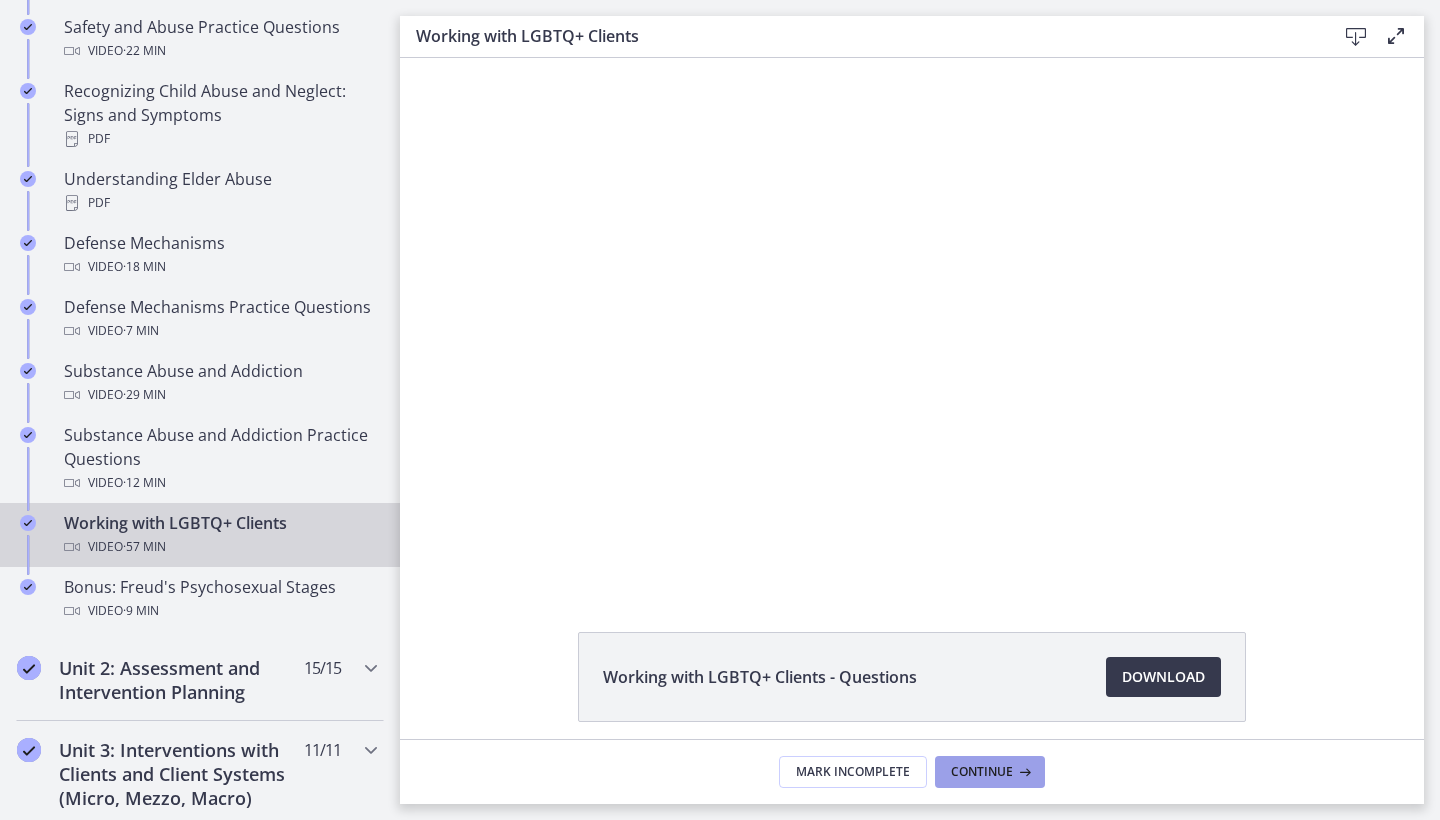 click on "Continue" at bounding box center (982, 772) 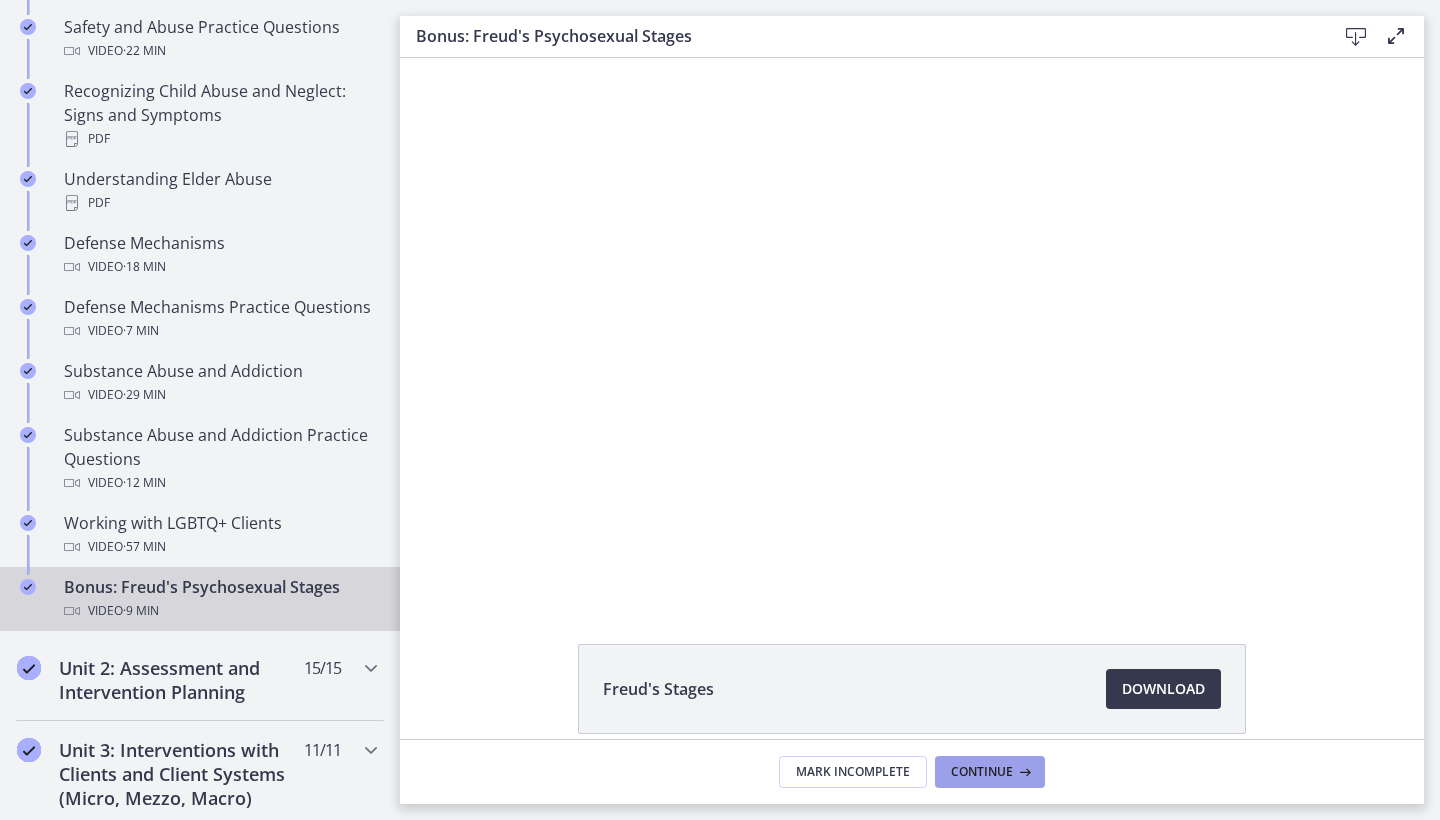scroll, scrollTop: 0, scrollLeft: 0, axis: both 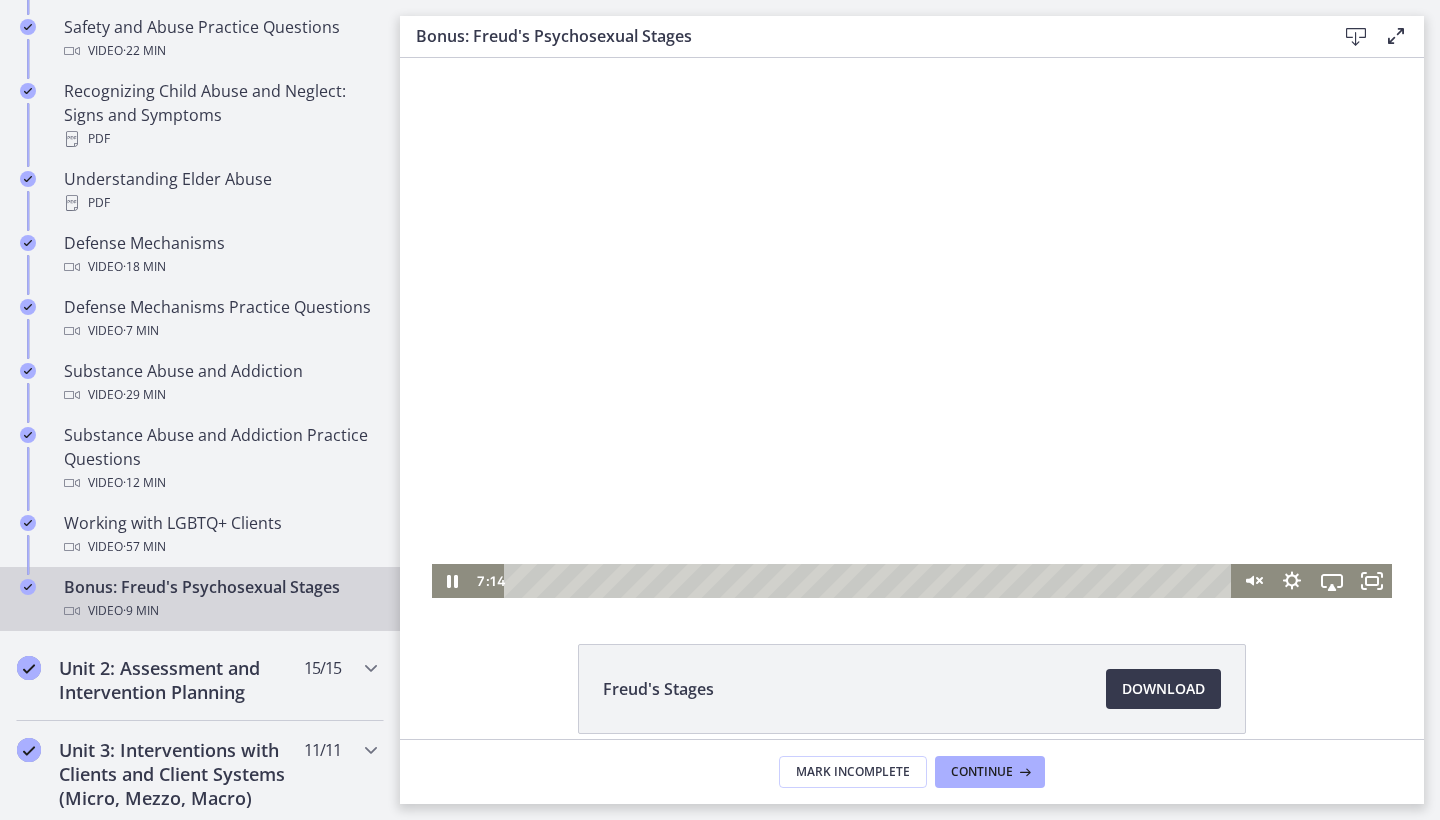 click at bounding box center [870, 581] 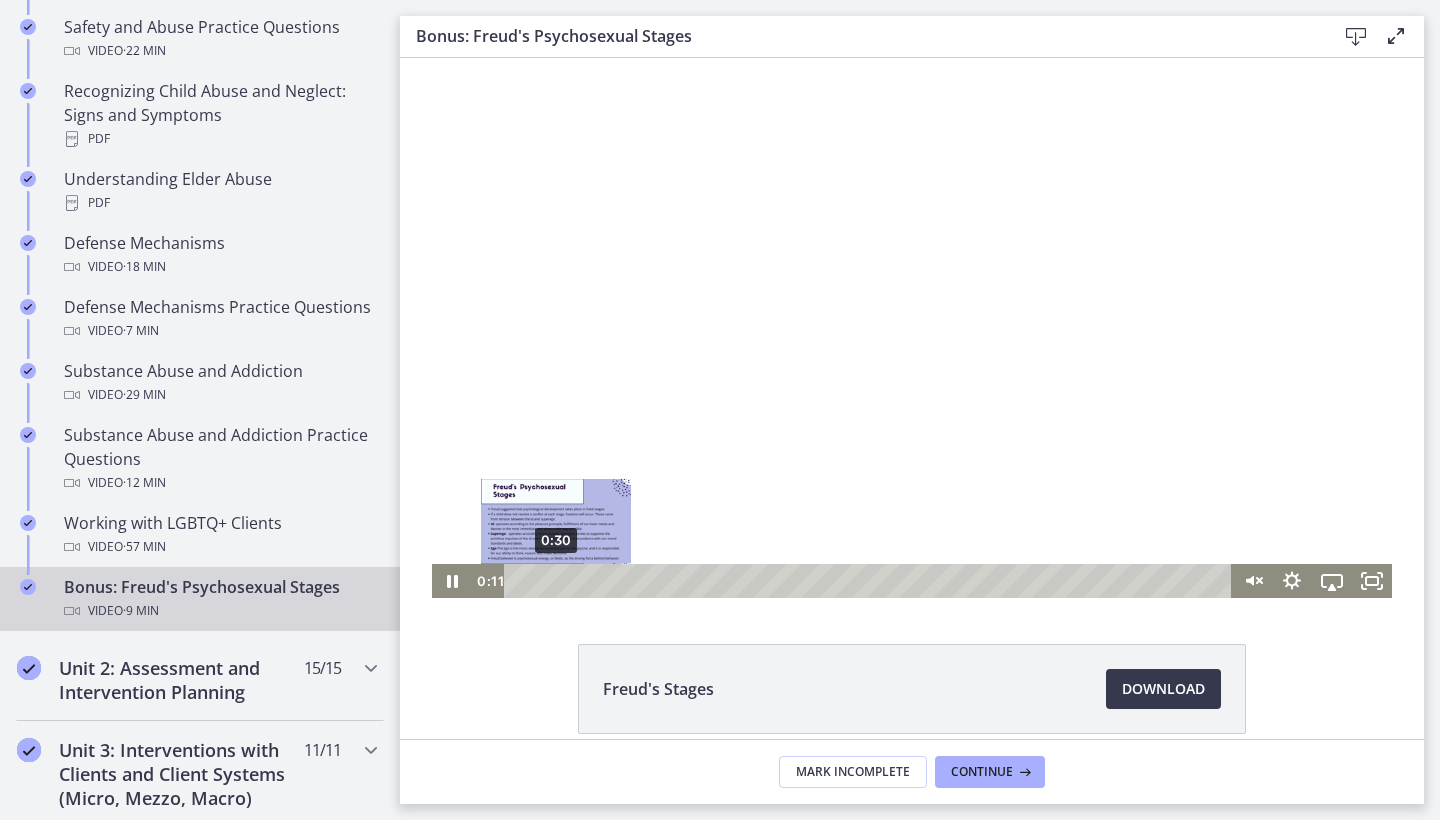 click on "0:30" at bounding box center [870, 581] 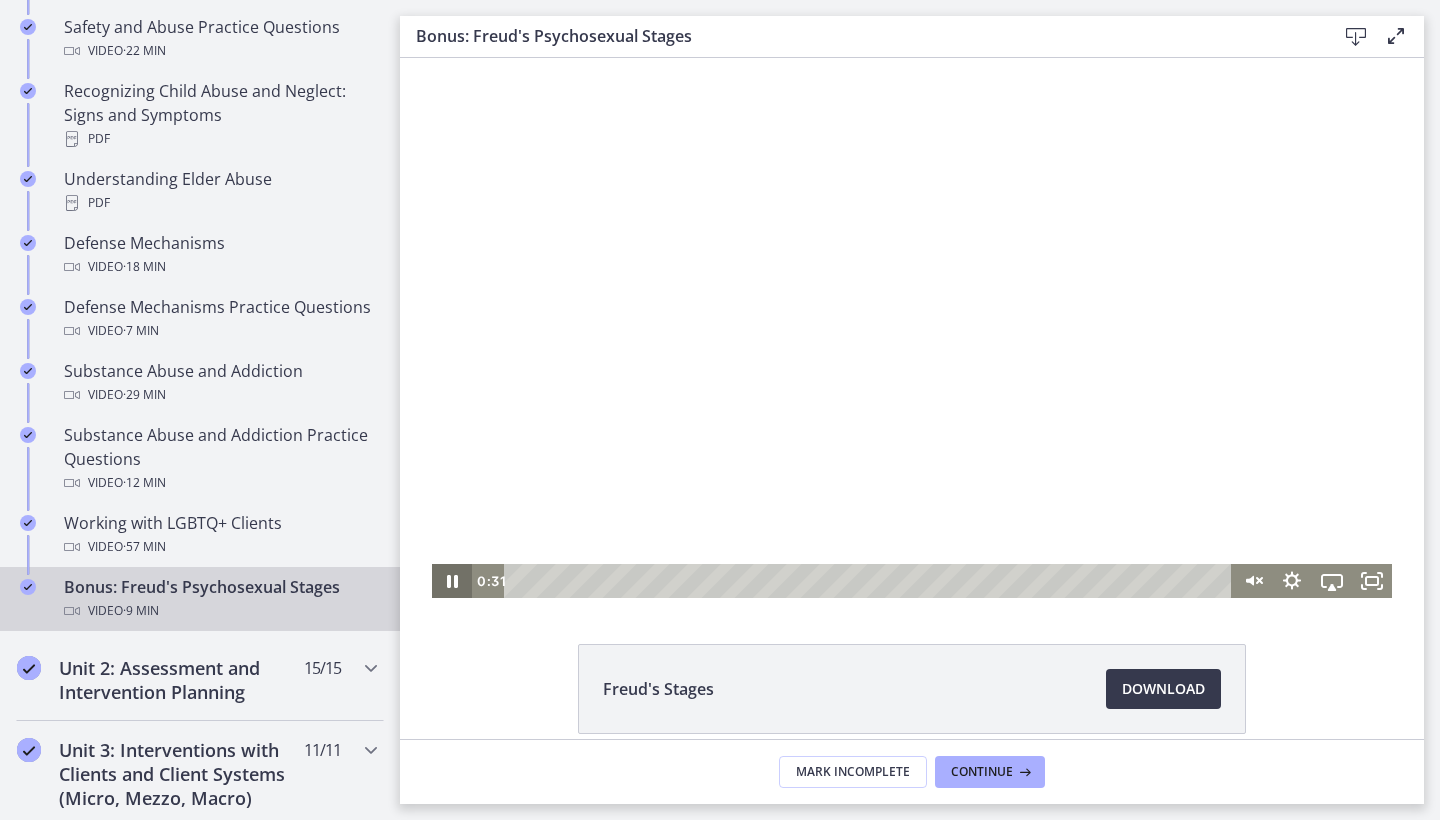click 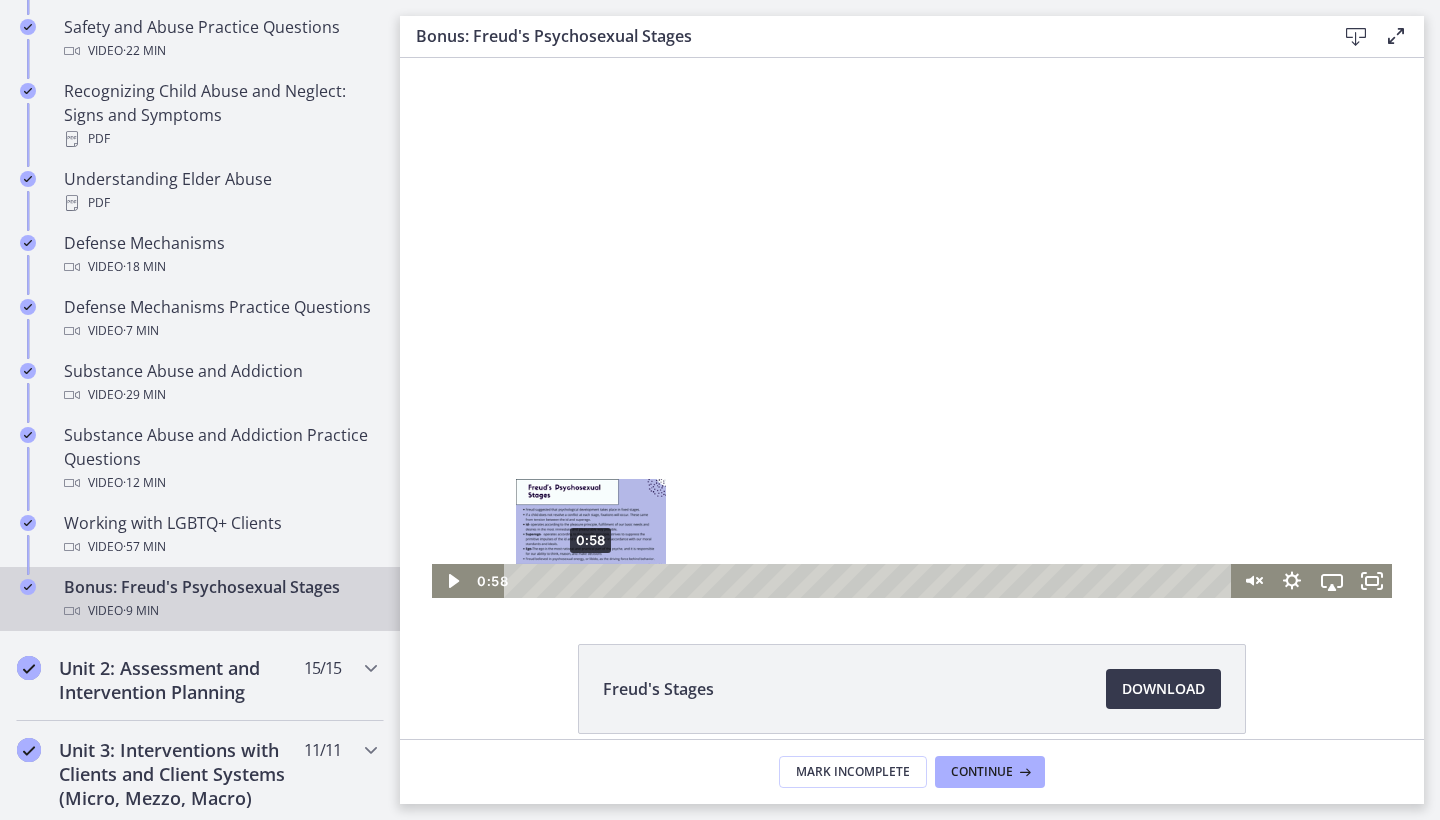 click on "0:58" at bounding box center [870, 581] 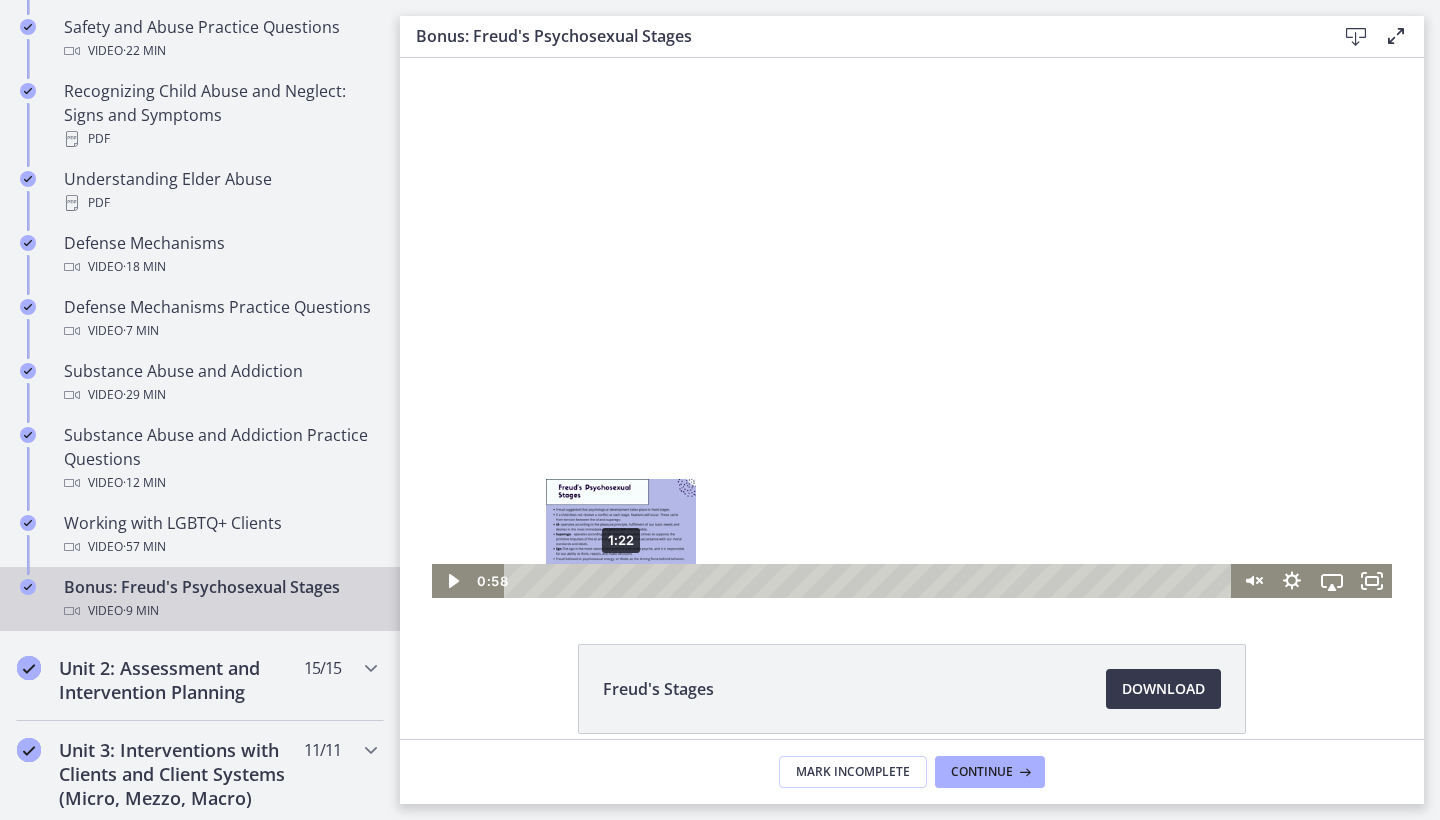 click on "1:22" at bounding box center (870, 581) 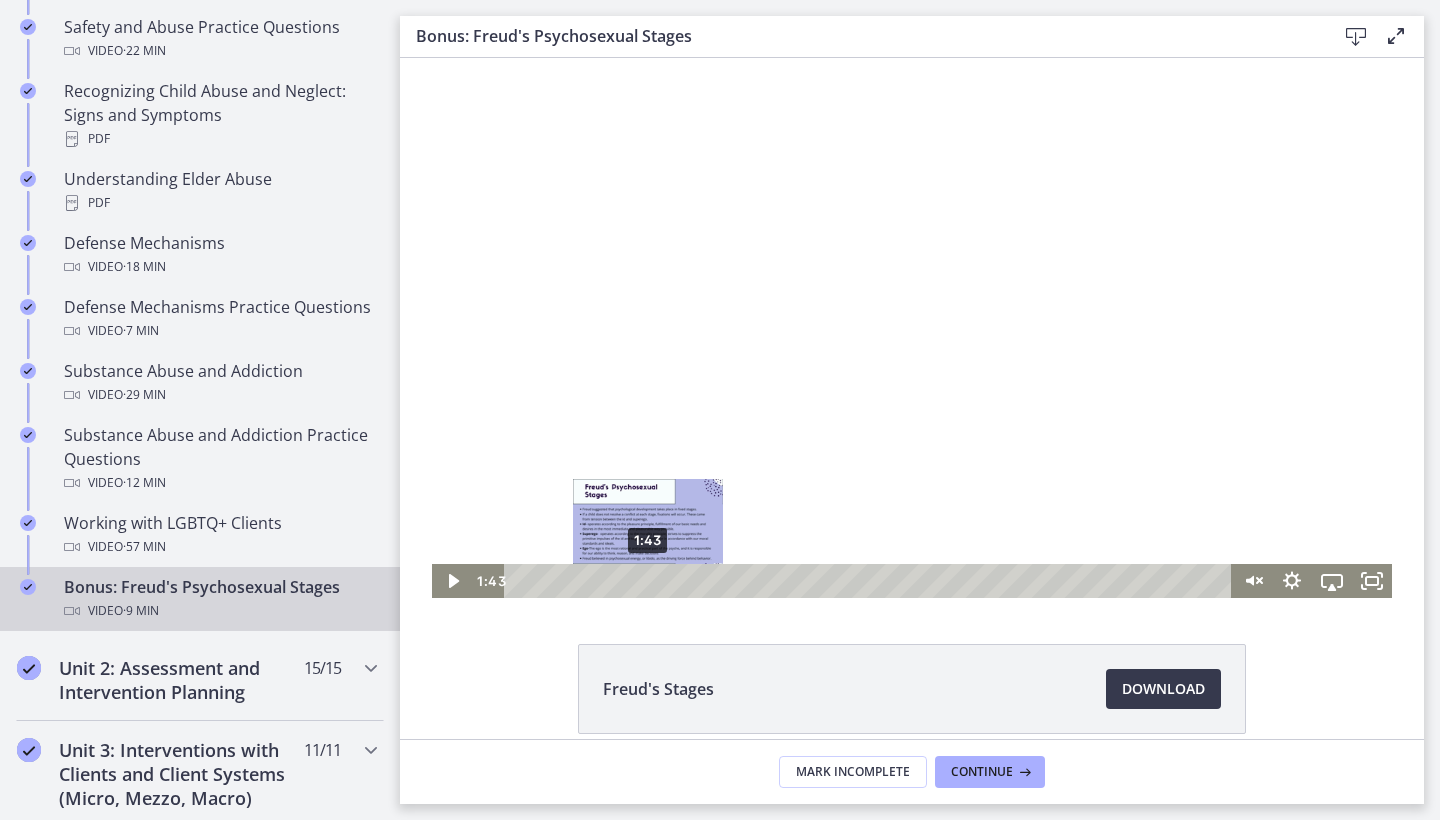 click on "1:43" at bounding box center (870, 581) 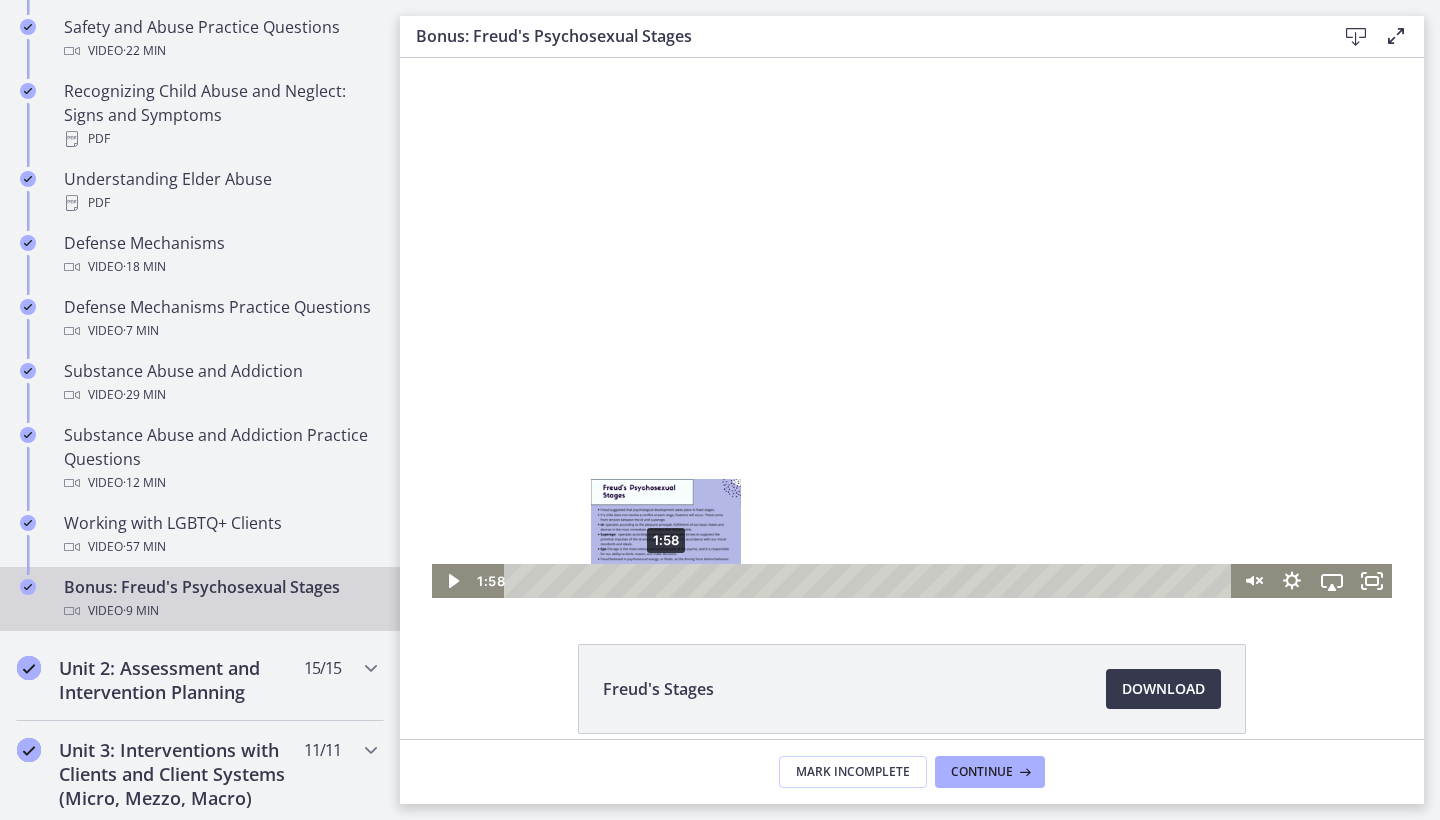 click on "1:58" at bounding box center (870, 581) 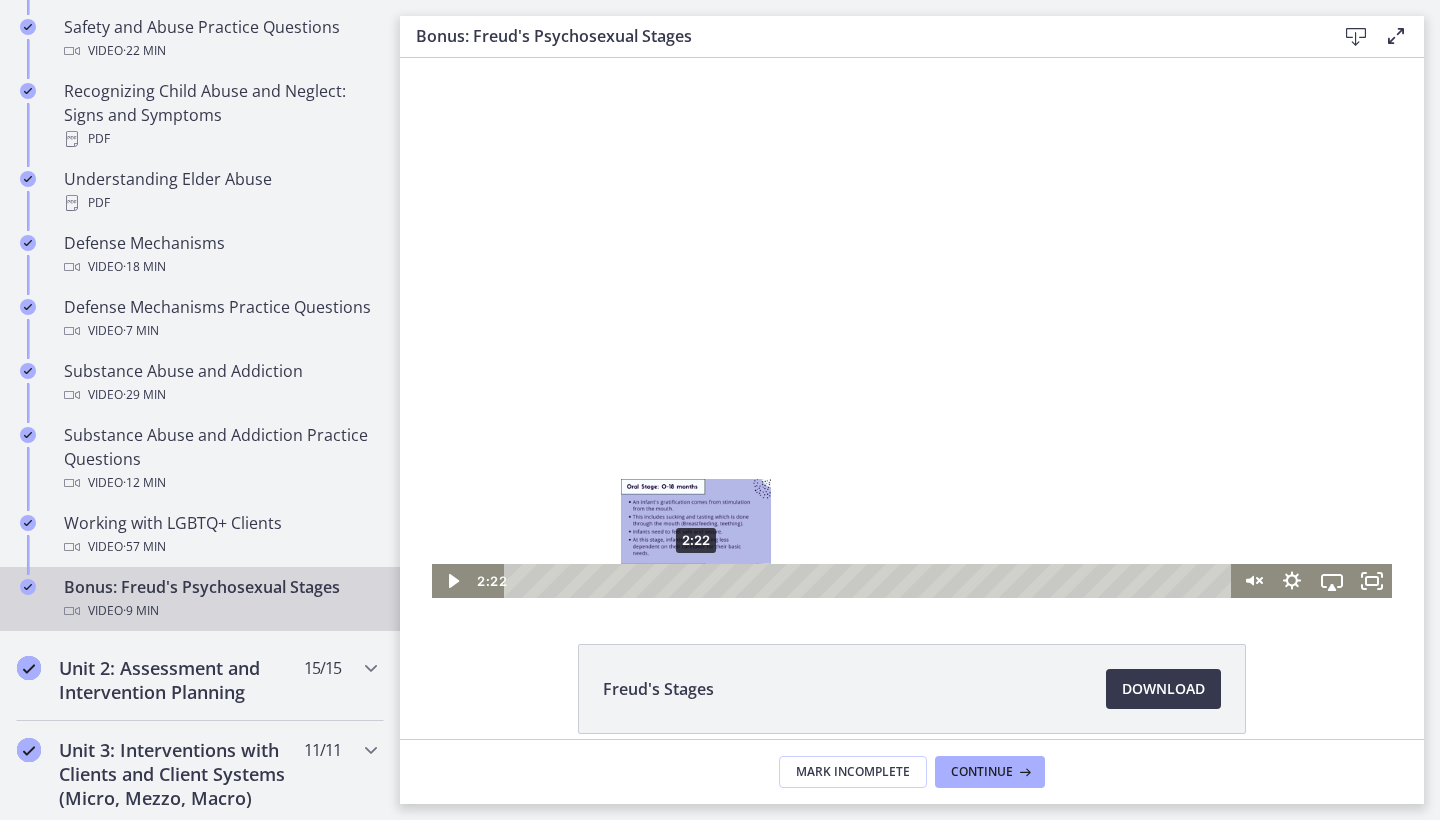 click on "2:22" at bounding box center [870, 581] 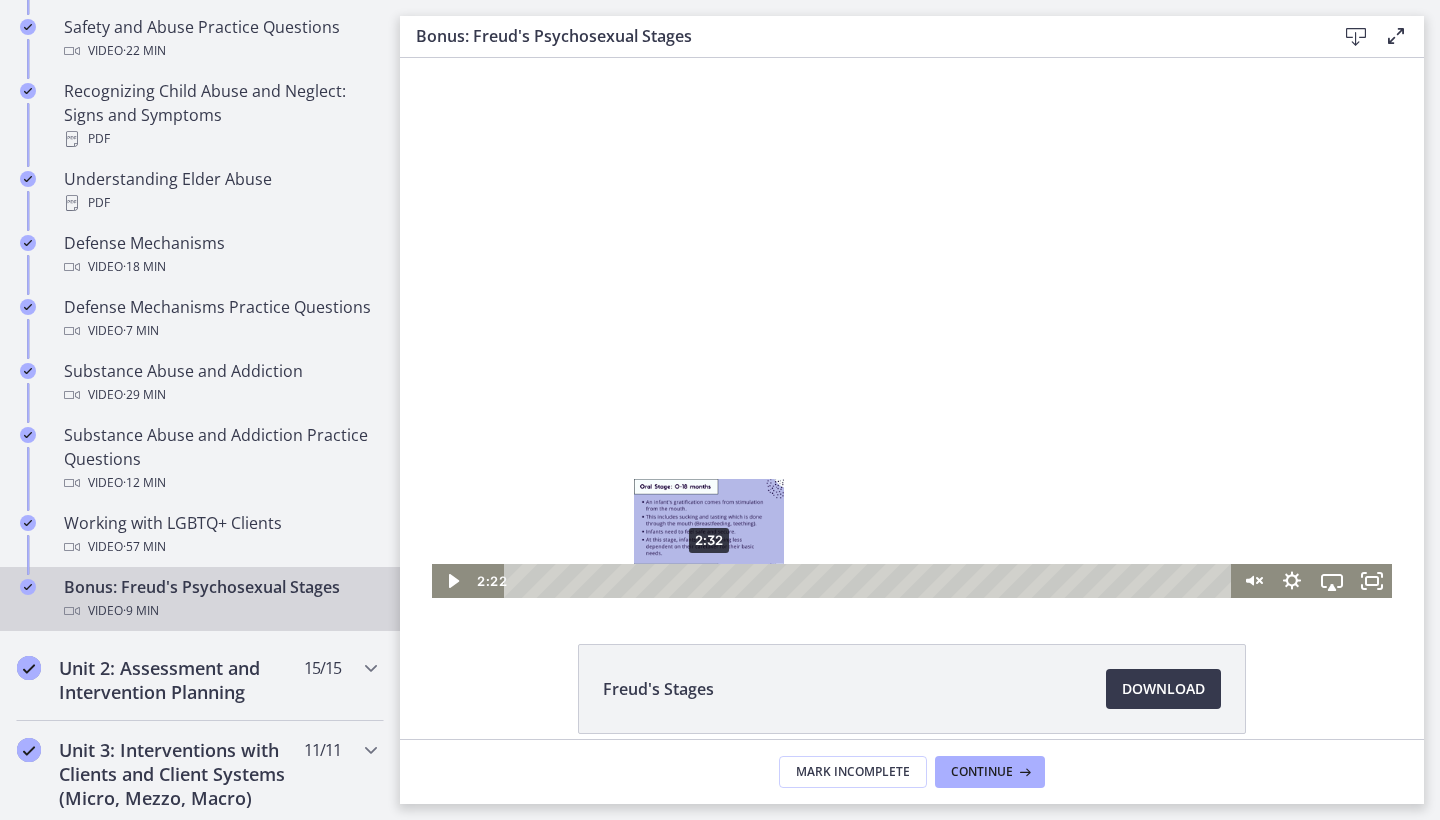 click on "2:32" at bounding box center (870, 581) 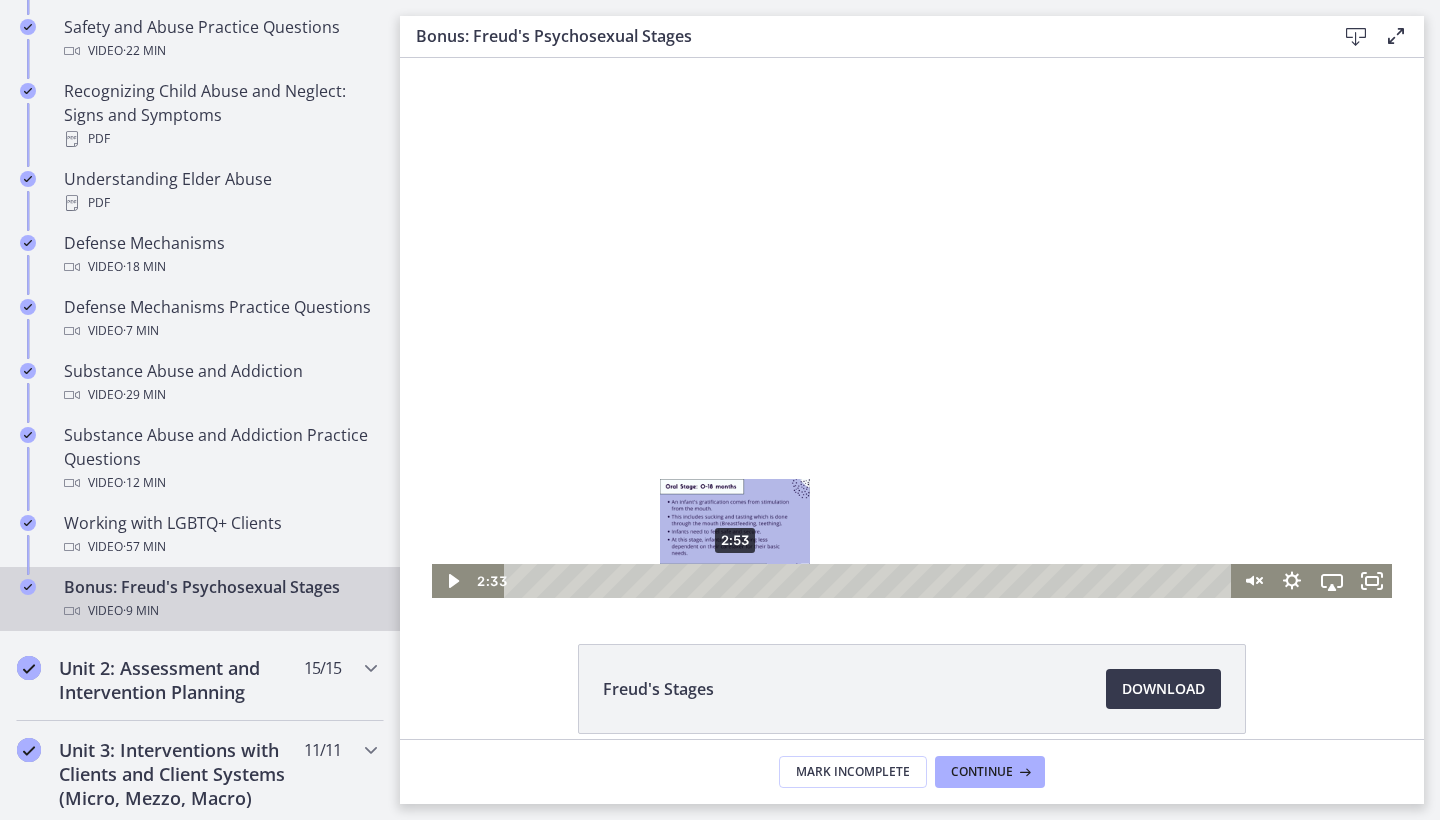 click on "2:53" at bounding box center [870, 581] 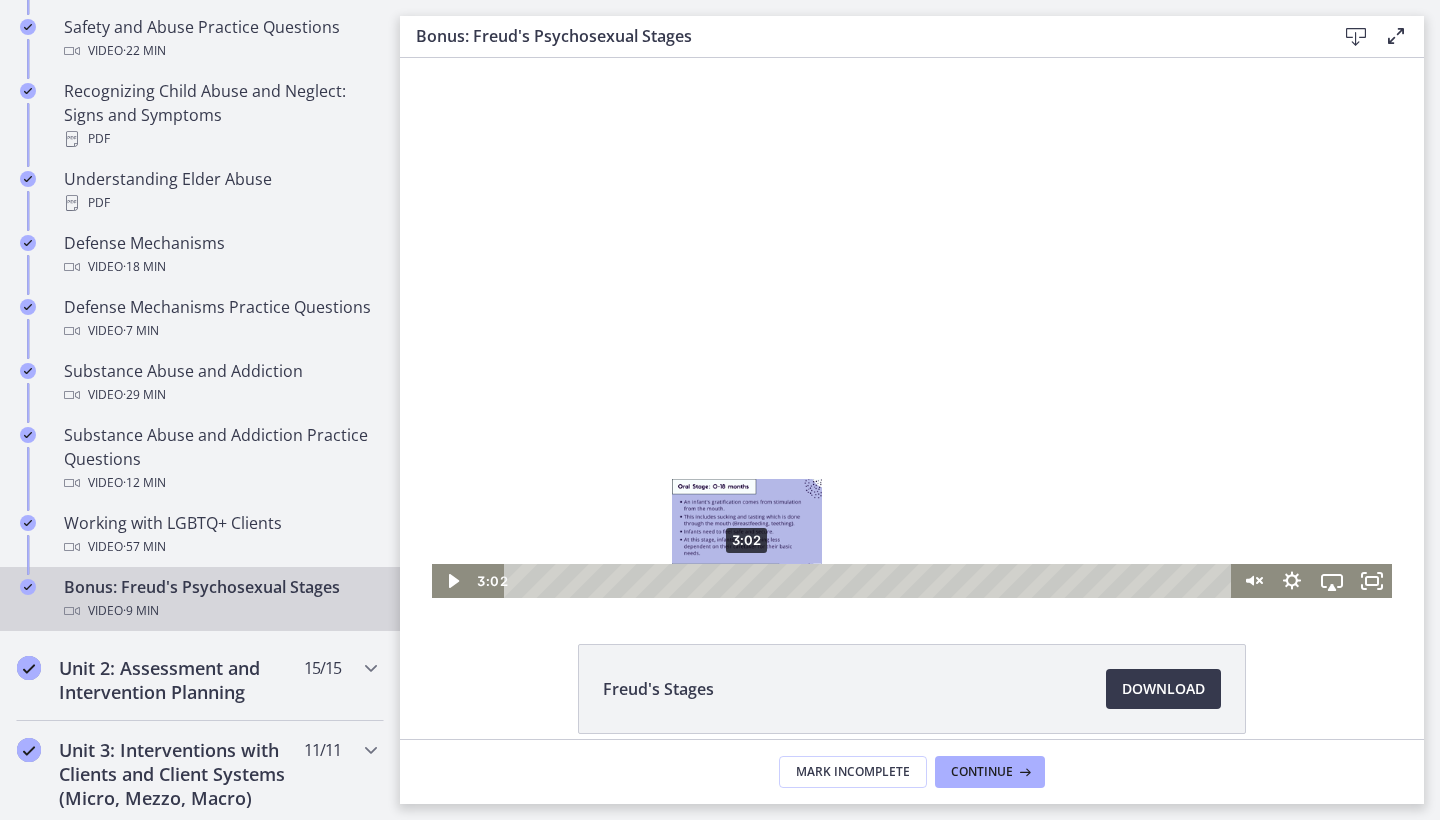 click on "3:02" at bounding box center (870, 581) 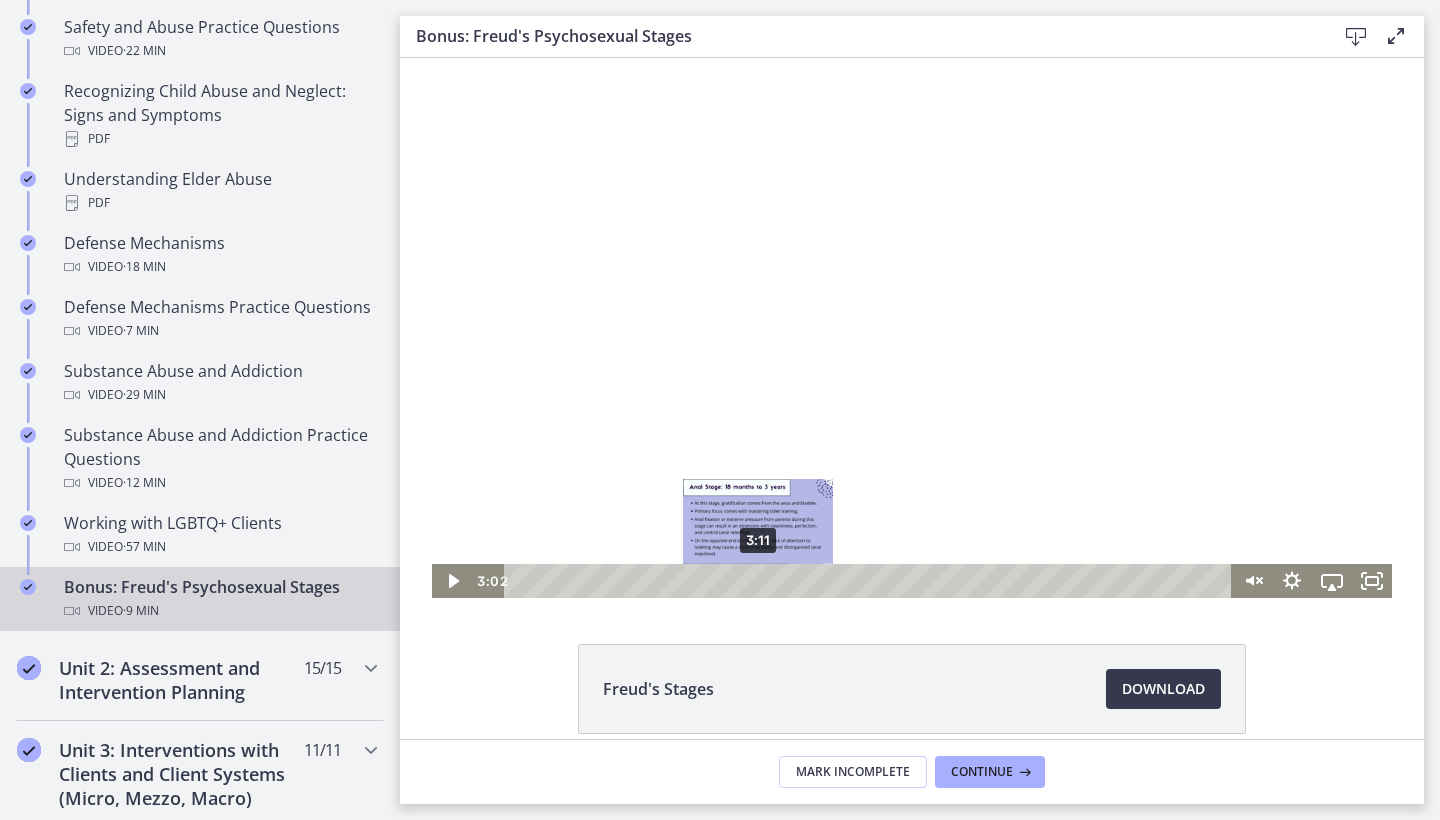 click on "3:11" at bounding box center [870, 581] 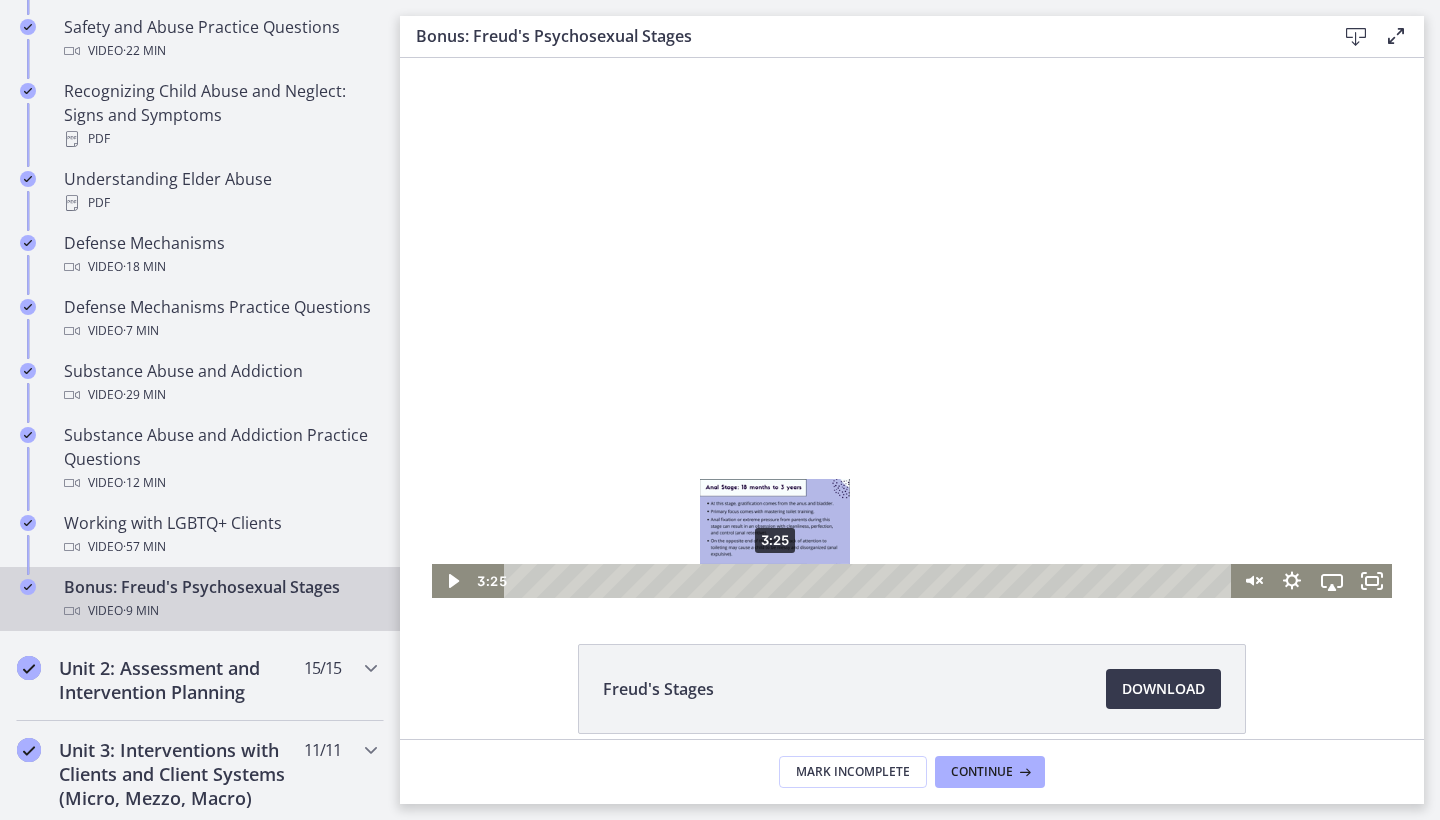 click on "3:25" at bounding box center (870, 581) 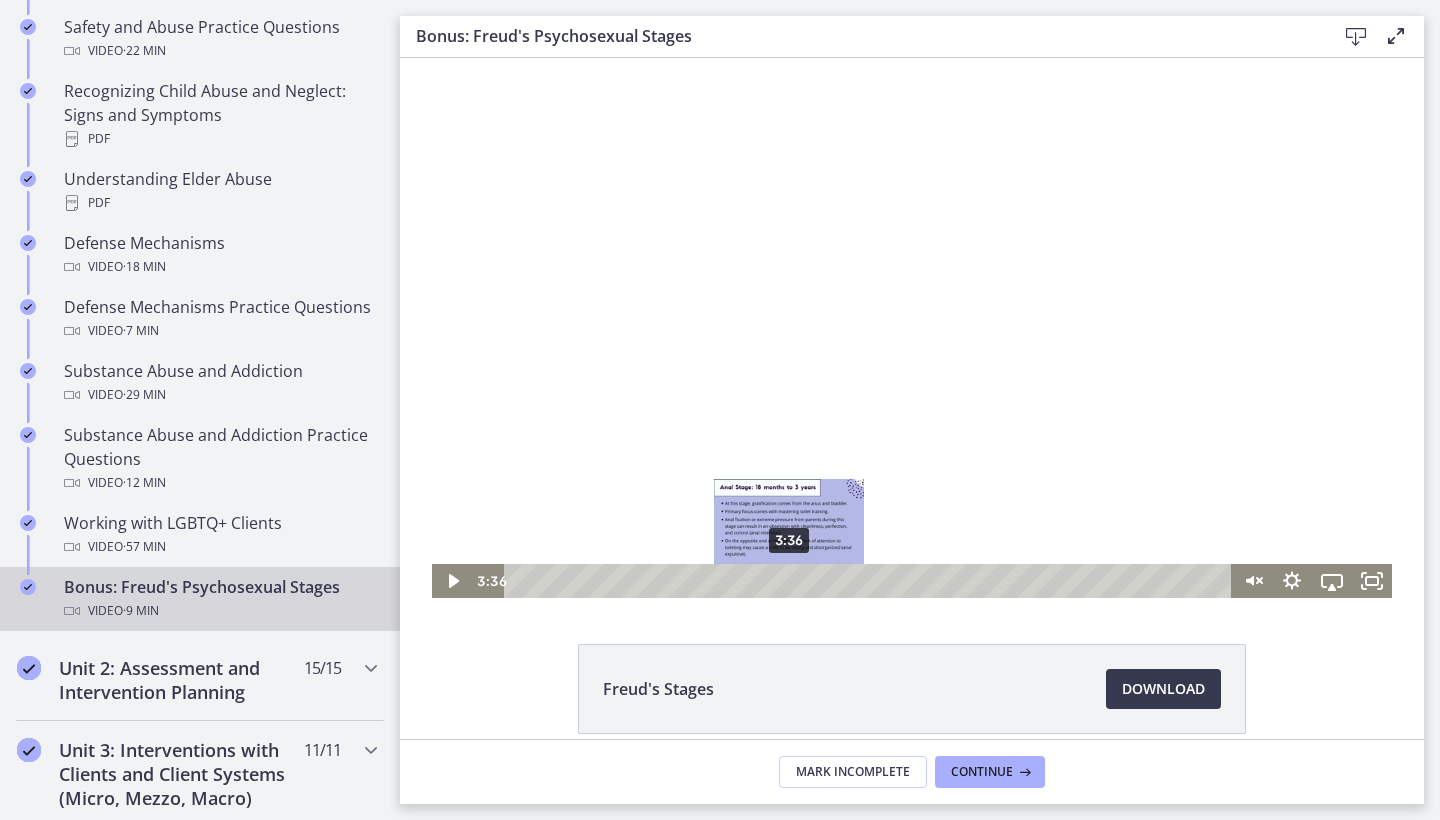 click on "3:36" at bounding box center (870, 581) 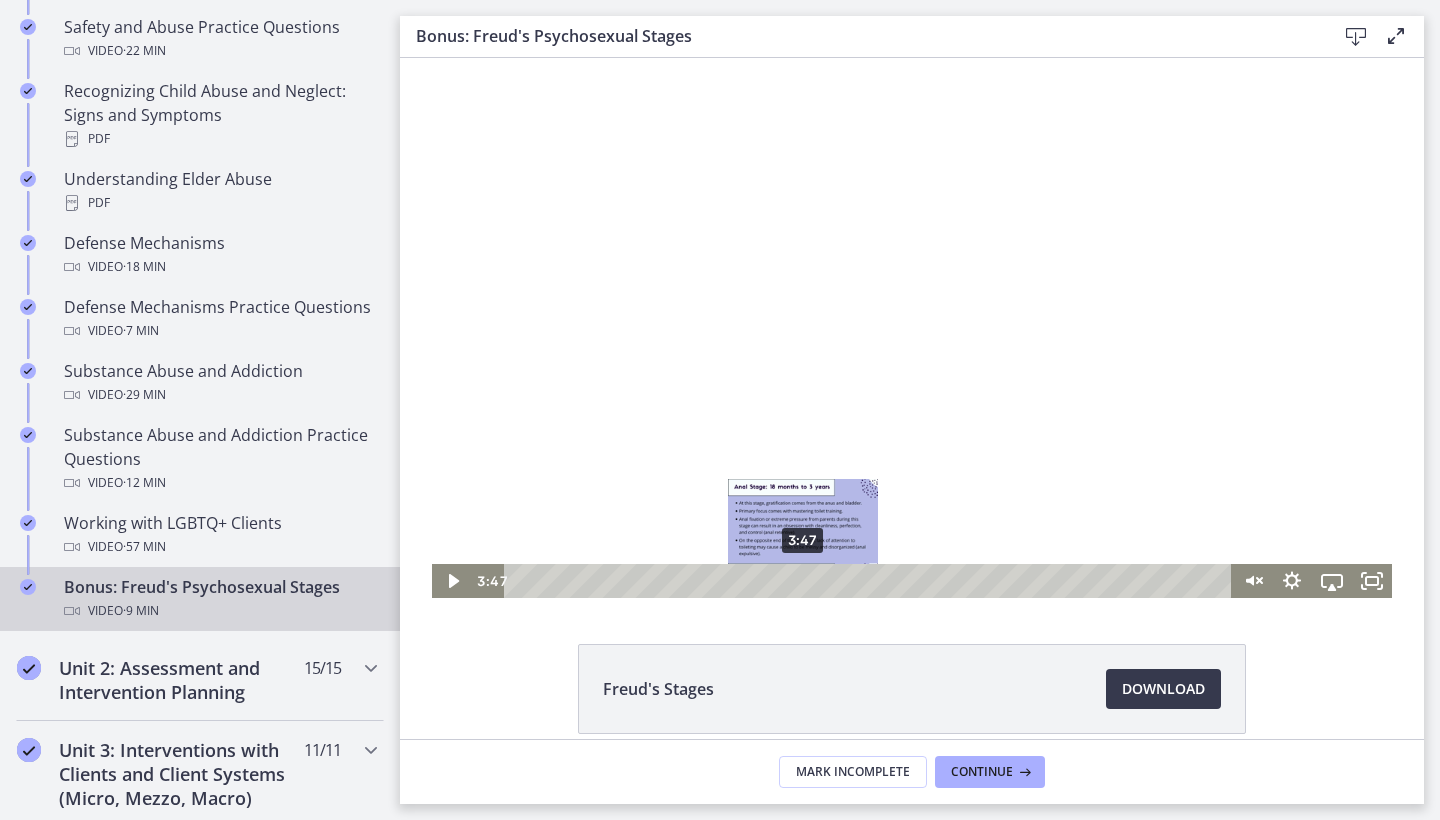 click on "3:47" at bounding box center [870, 581] 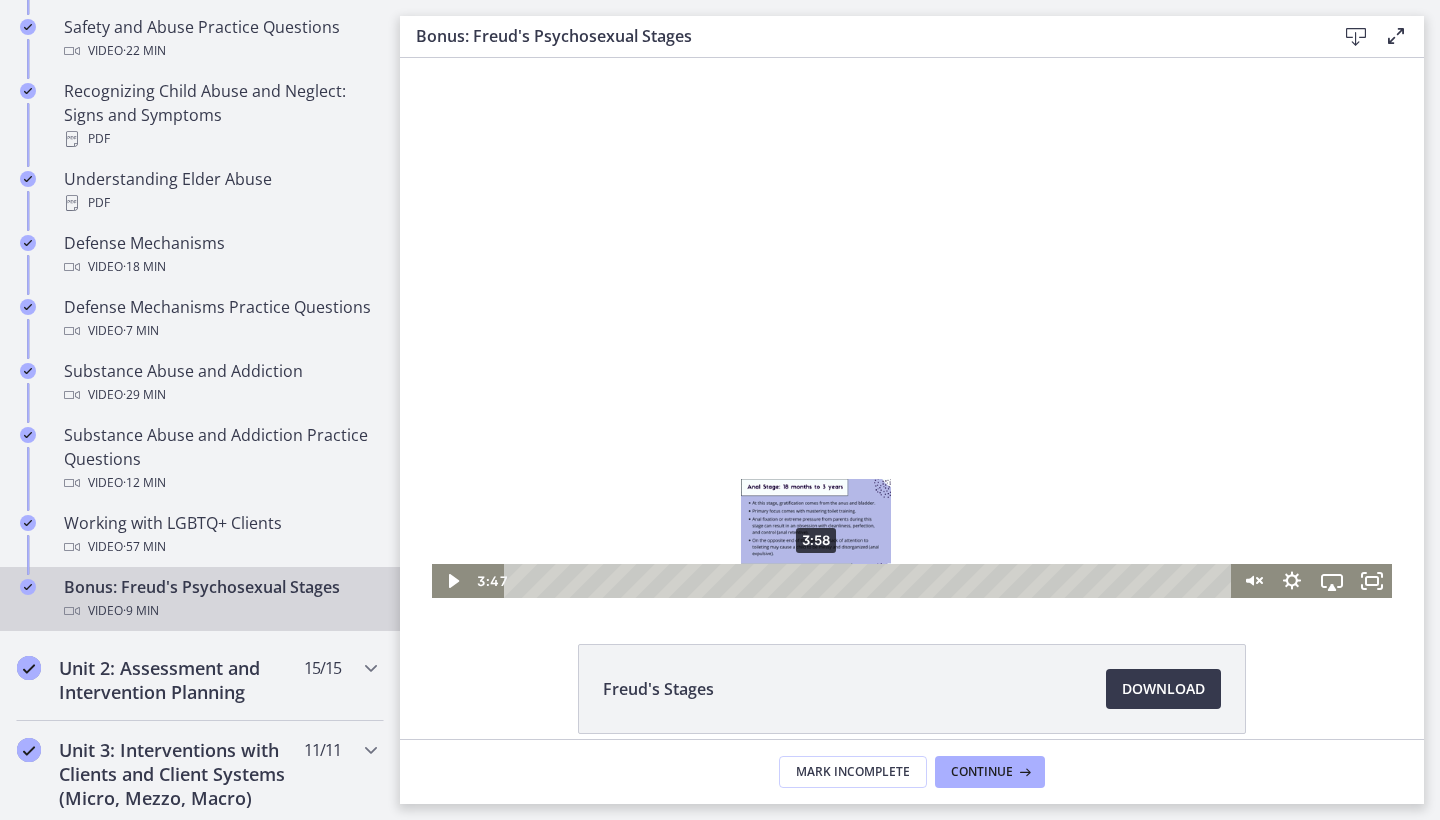 click on "3:58" at bounding box center [870, 581] 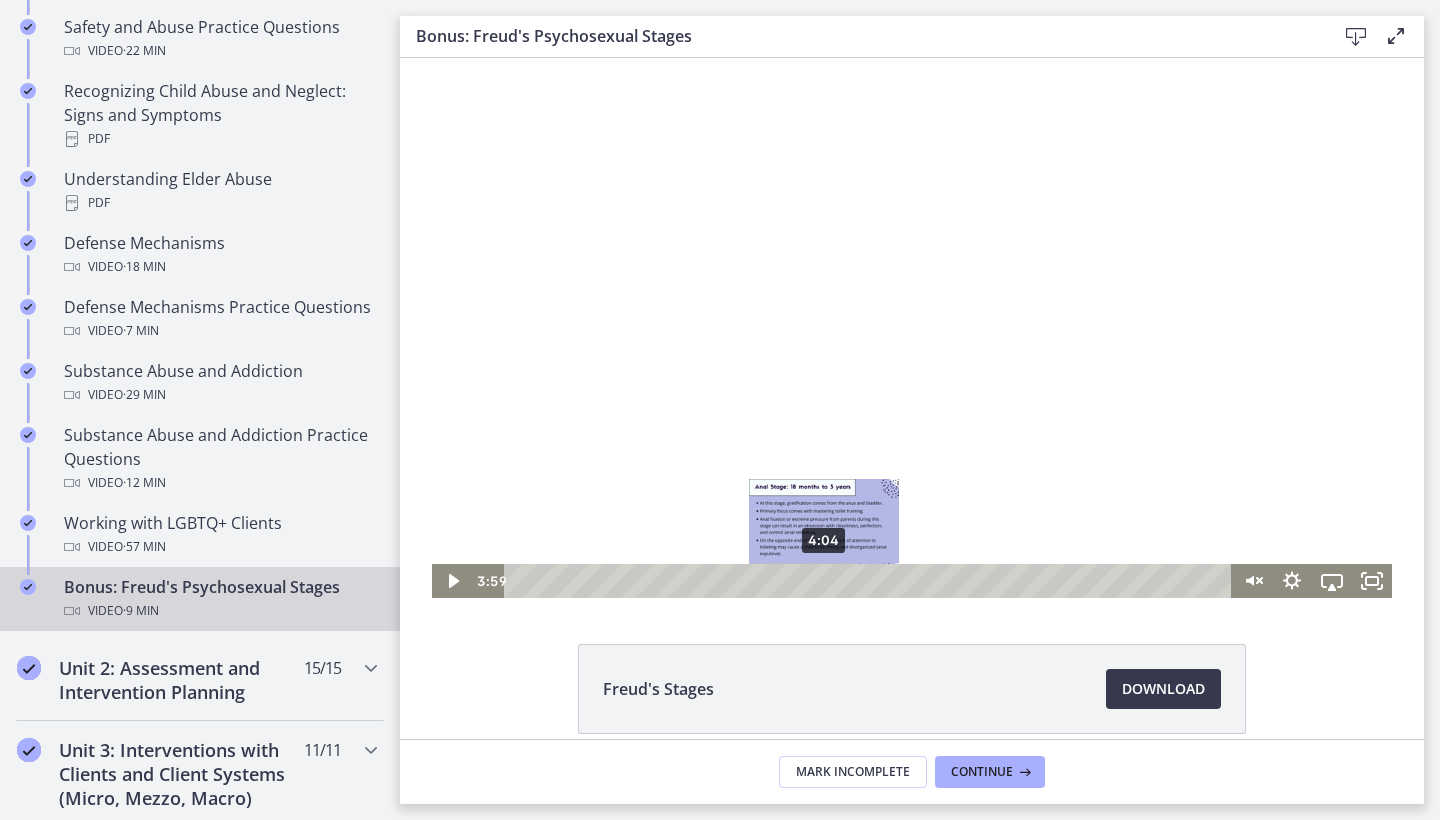 click on "4:04" at bounding box center [870, 581] 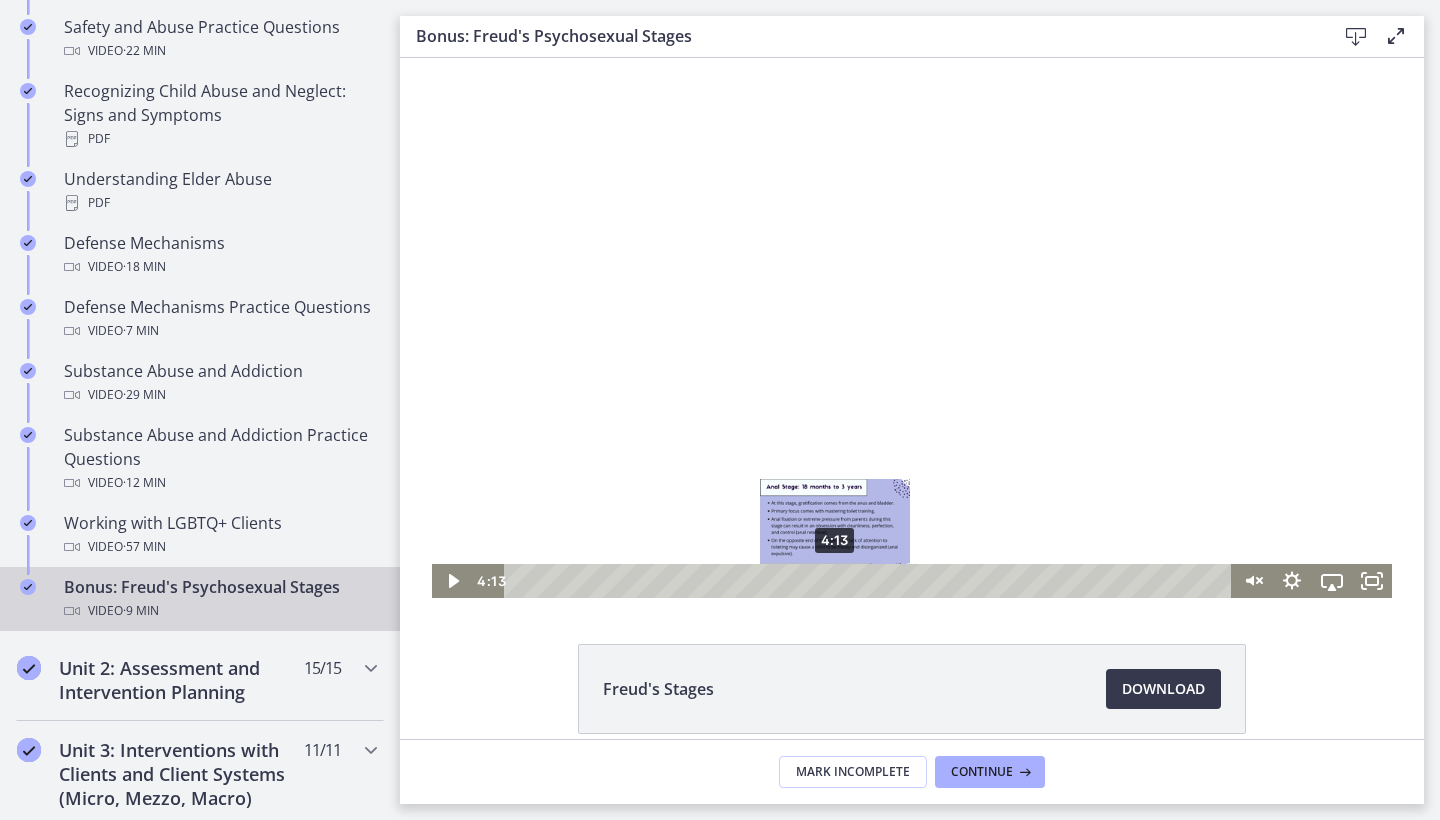 click on "4:13" at bounding box center (870, 581) 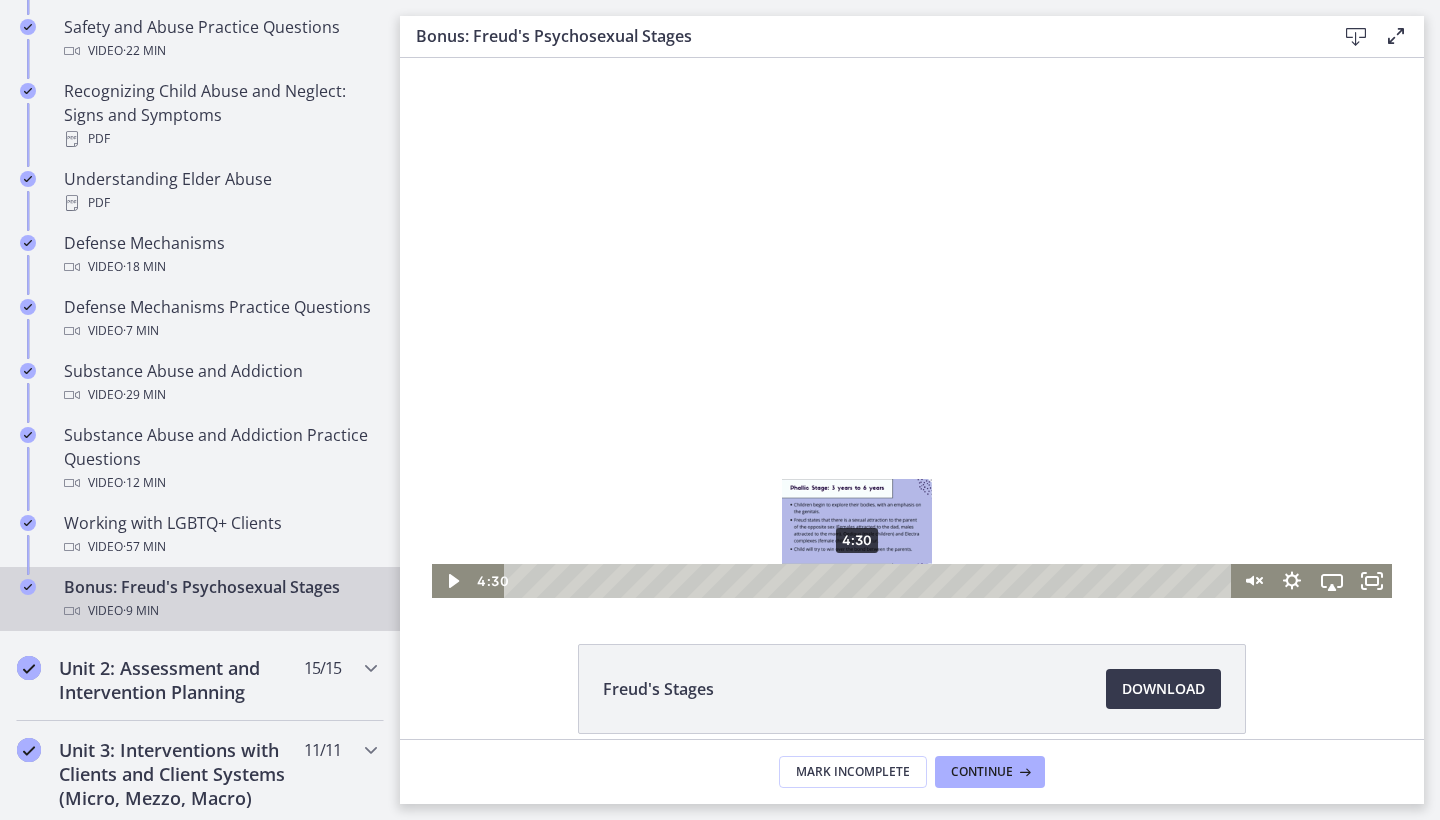 click on "4:30" at bounding box center (870, 581) 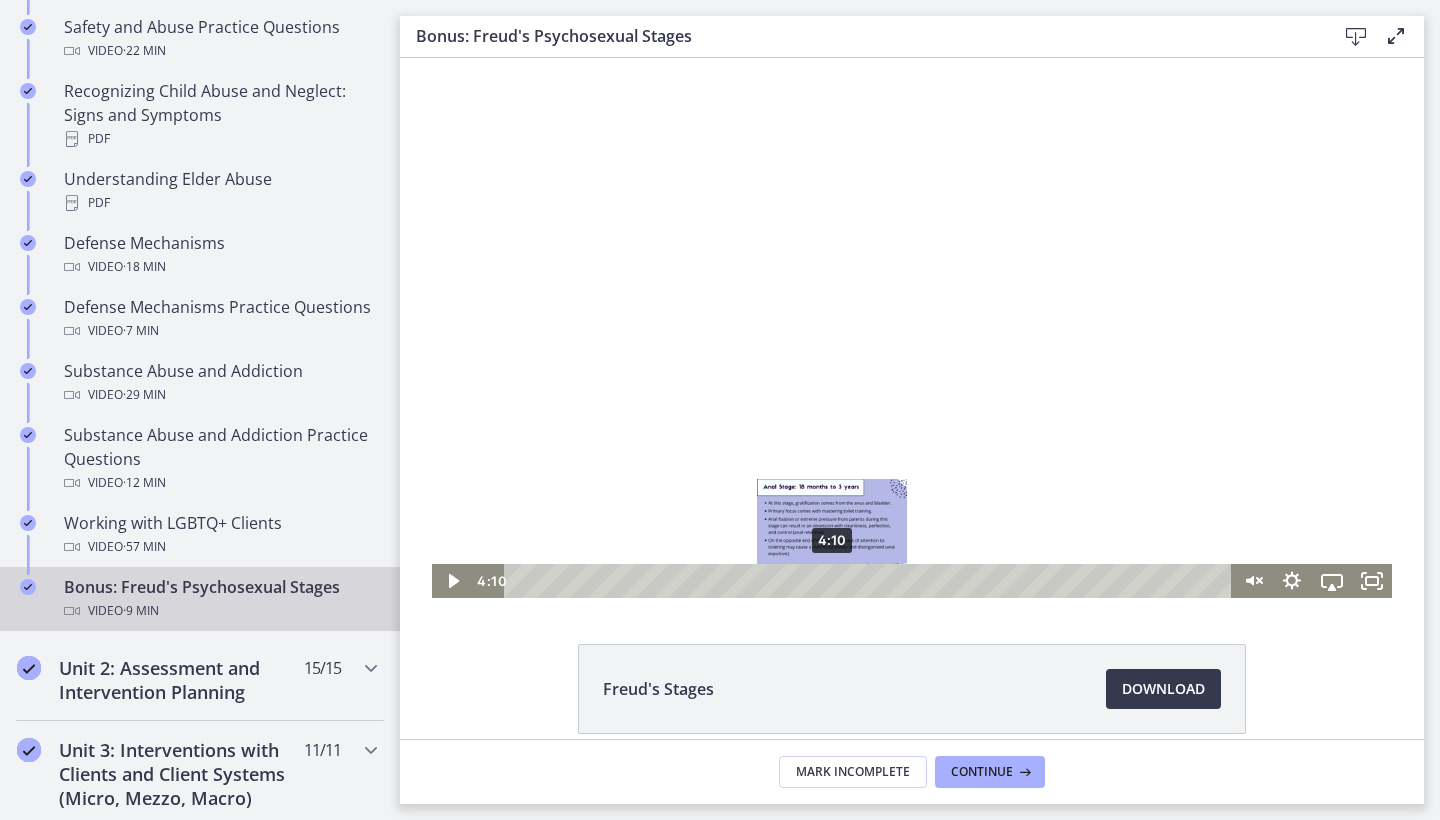 click on "4:10" at bounding box center (870, 581) 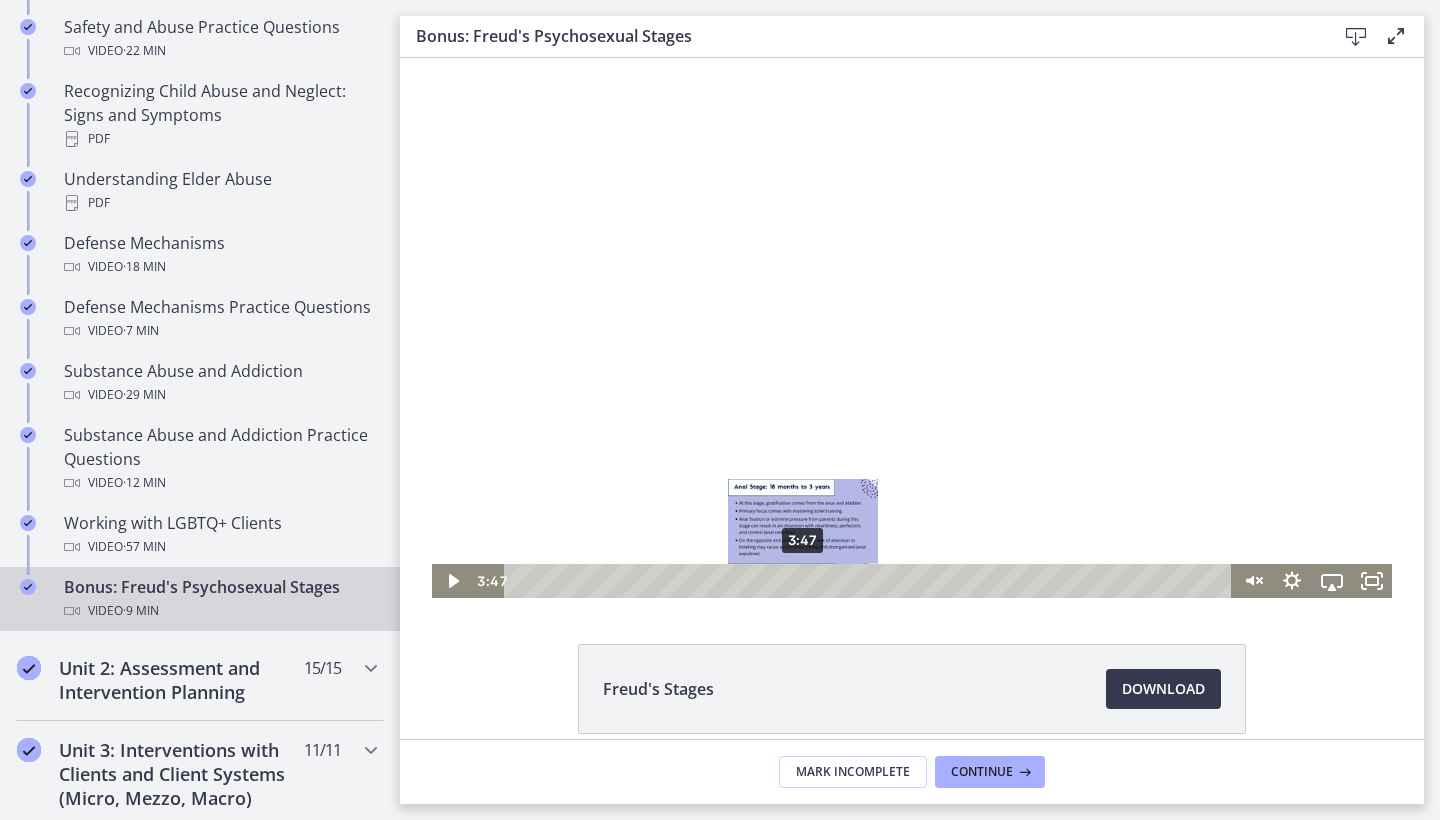 click on "3:47" at bounding box center [870, 581] 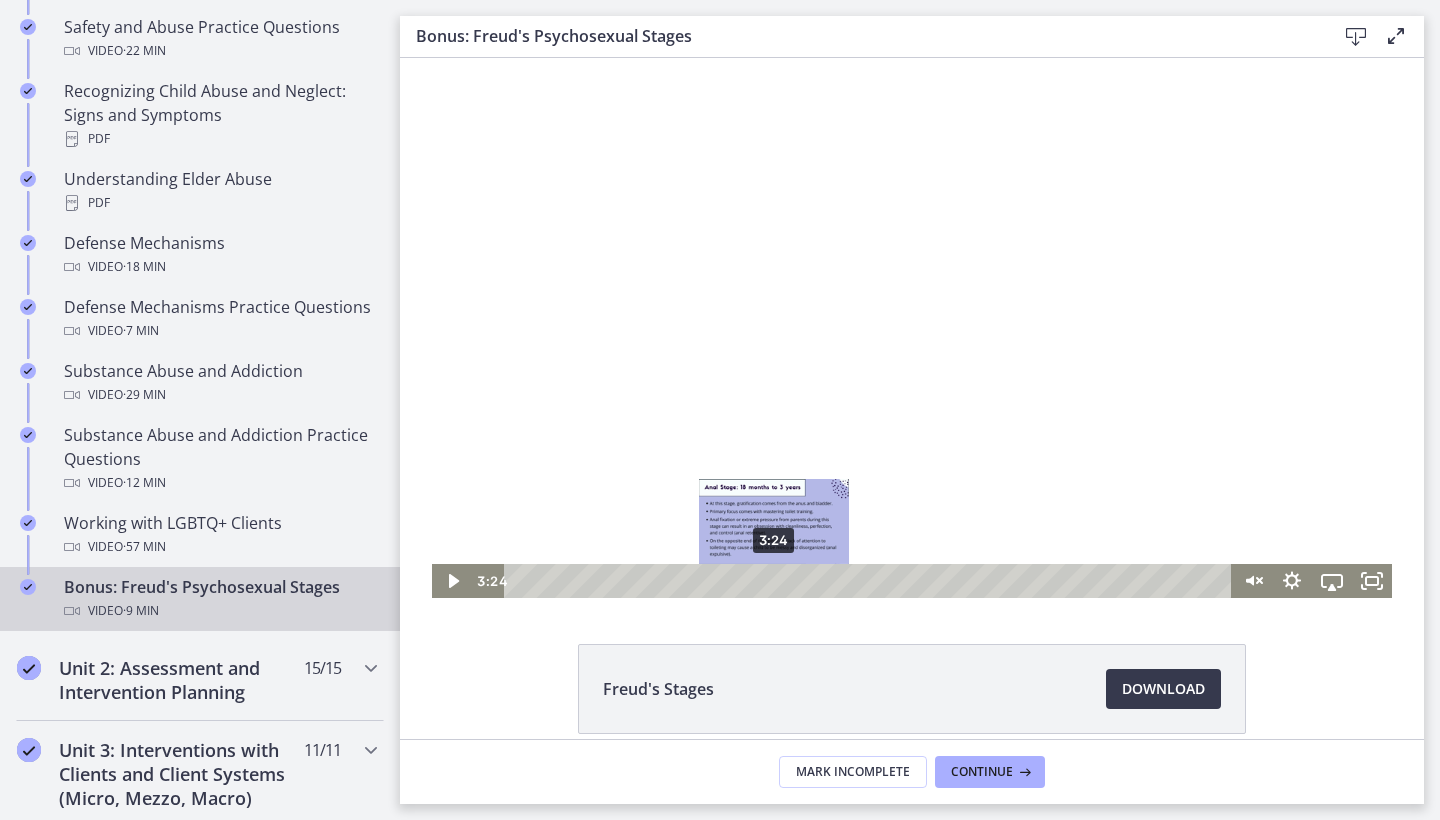 click on "3:24" at bounding box center [870, 581] 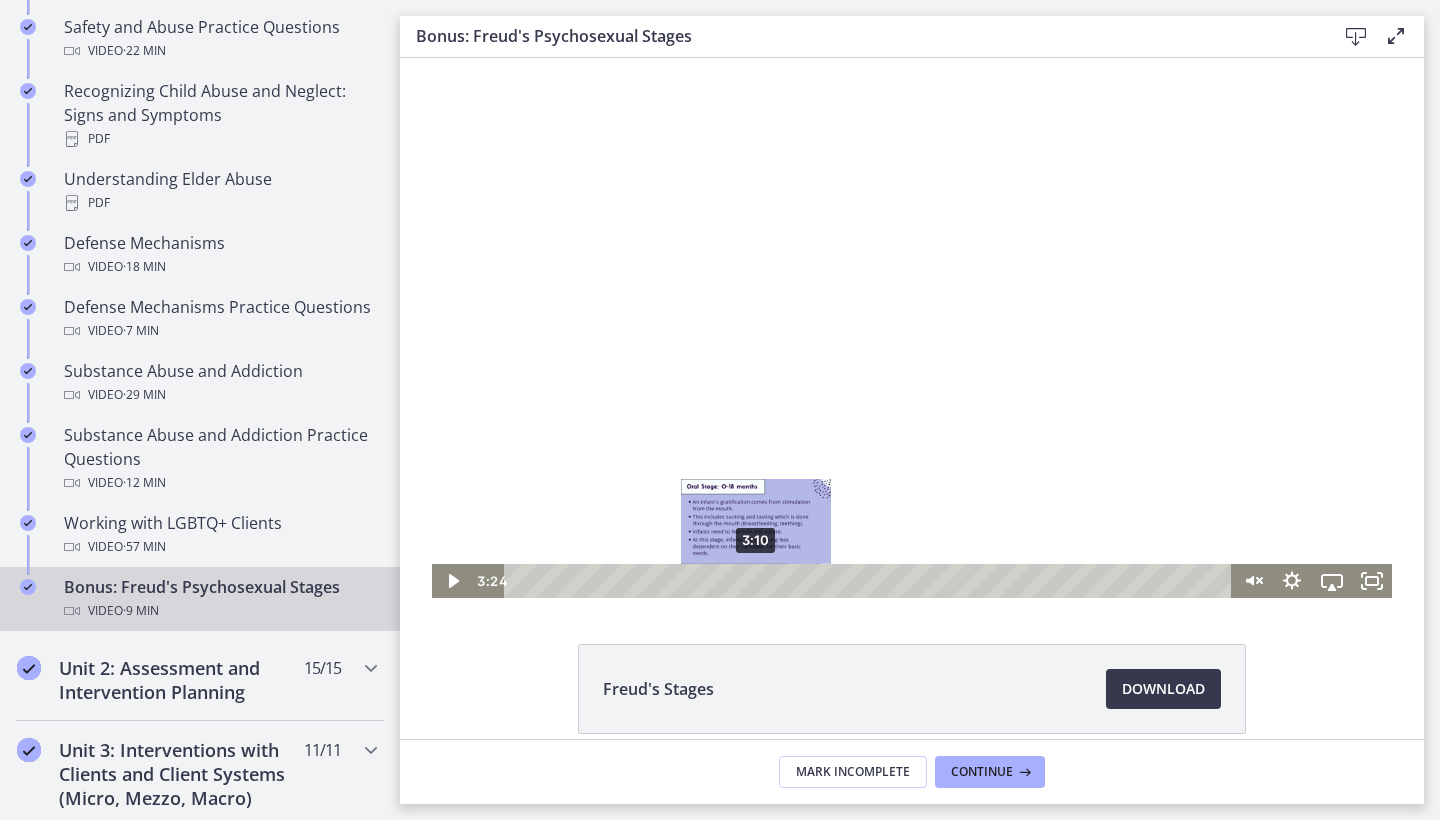 click on "3:10" at bounding box center (870, 581) 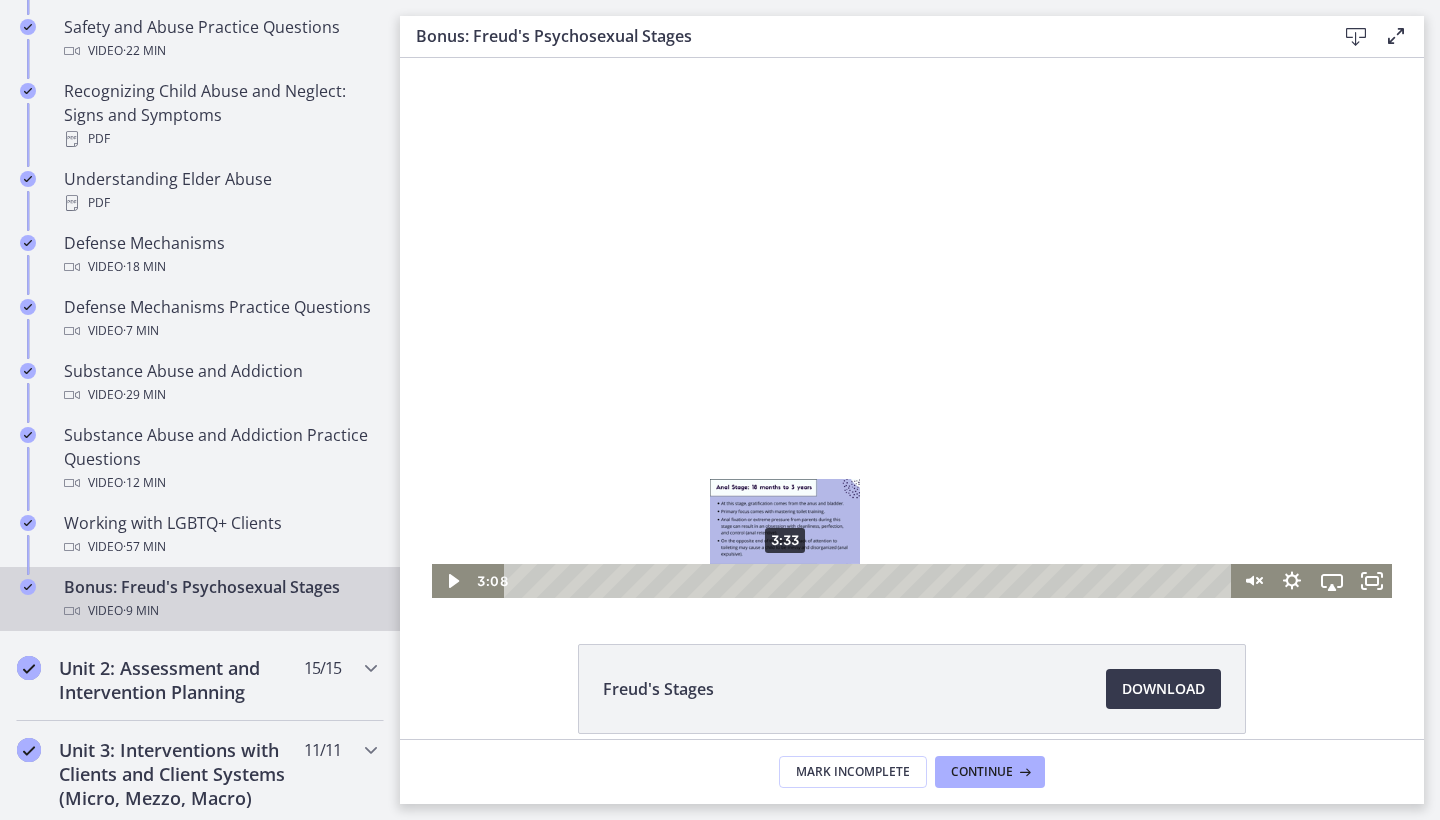 click on "3:33" at bounding box center [870, 581] 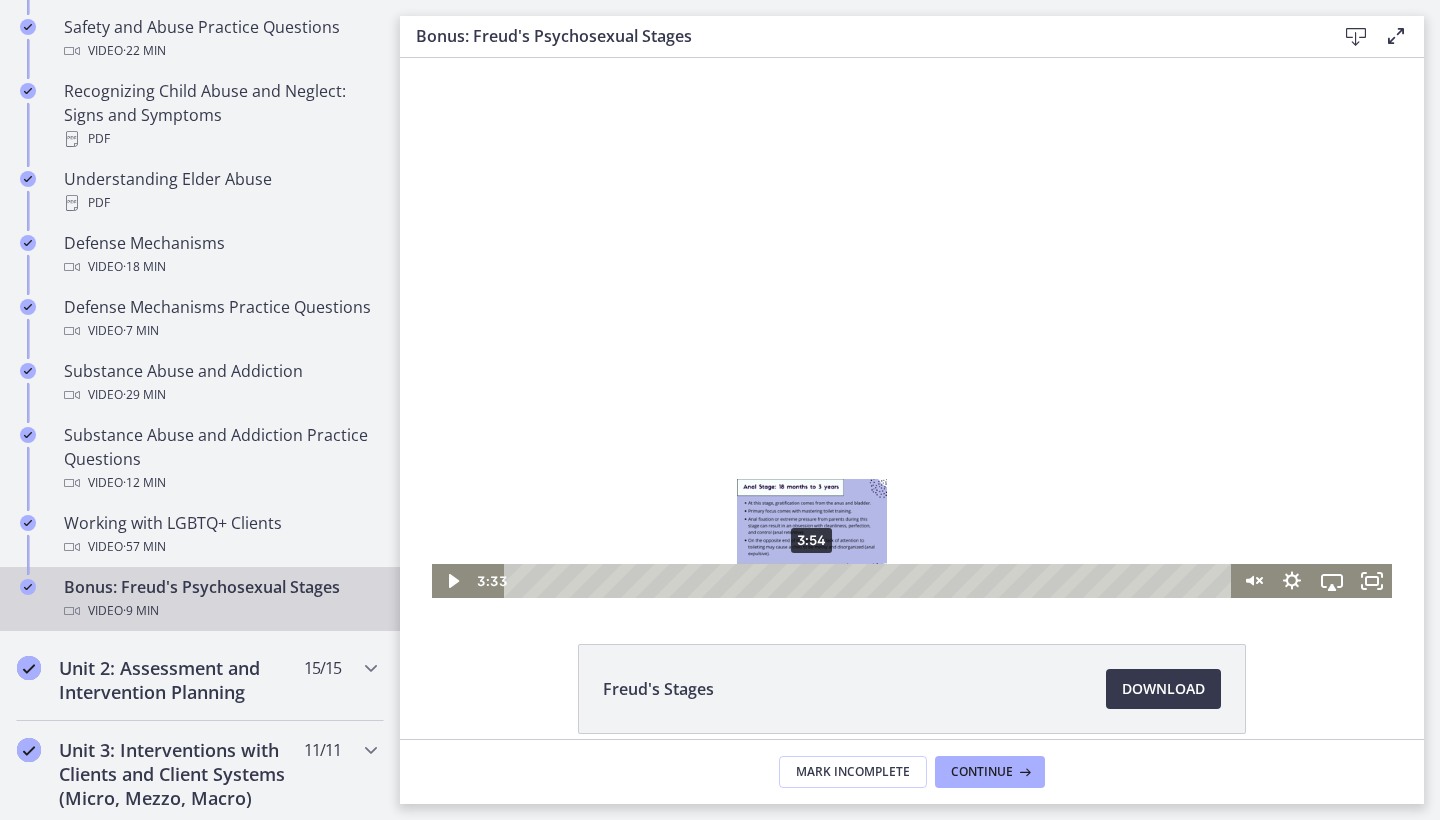 click on "3:54" at bounding box center (870, 581) 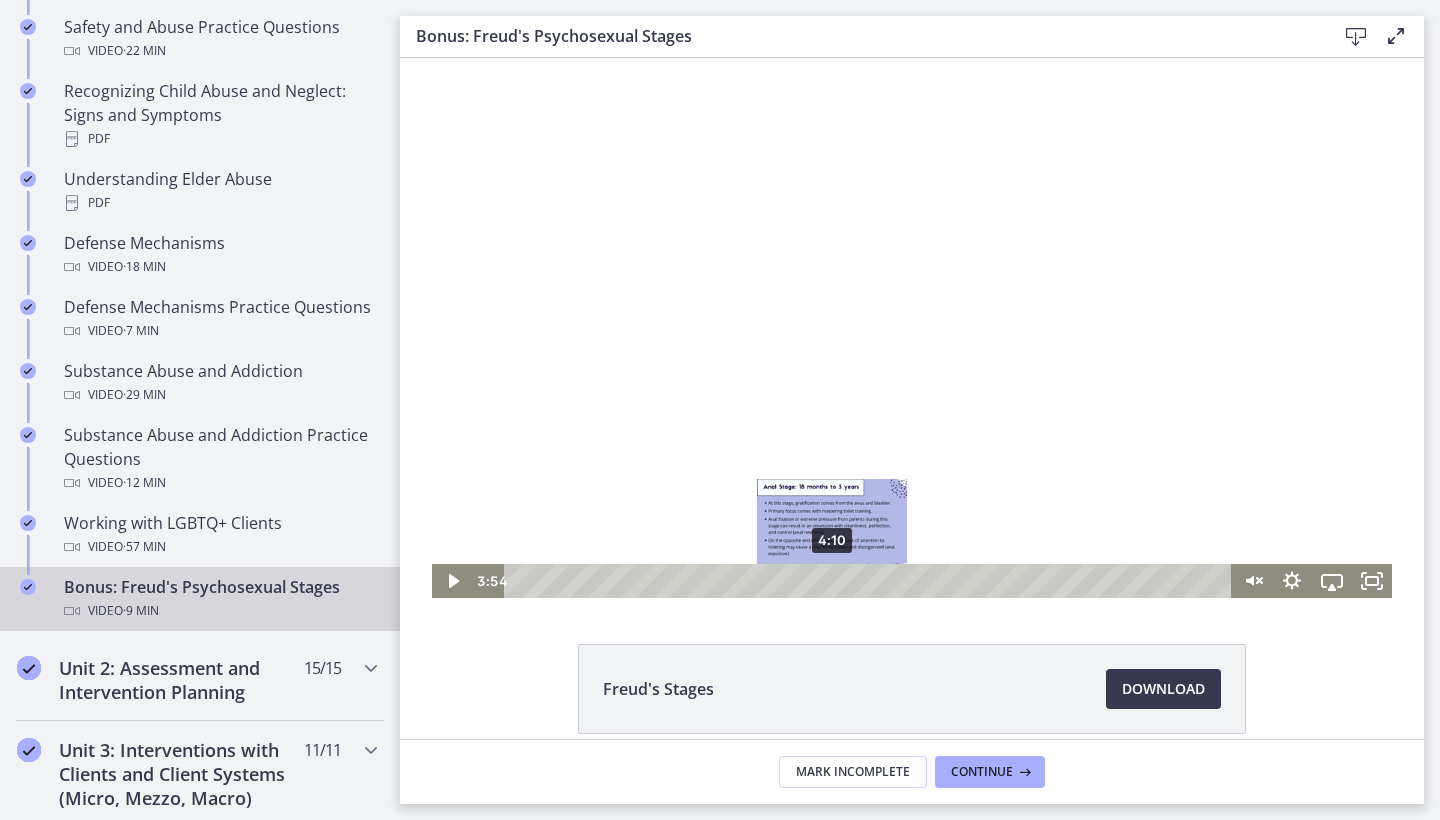 click on "4:10" at bounding box center (870, 581) 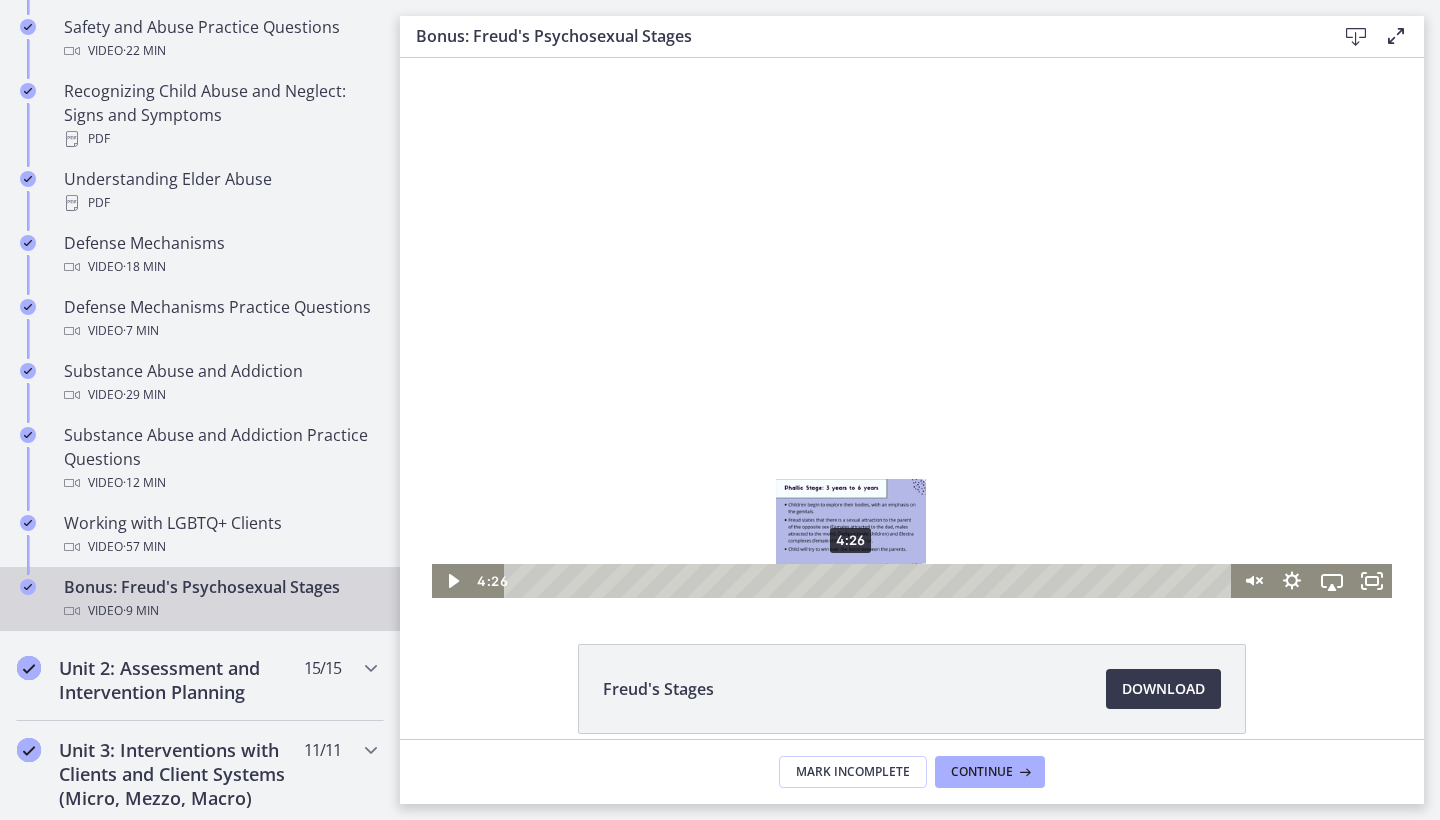 click on "4:26" at bounding box center (870, 581) 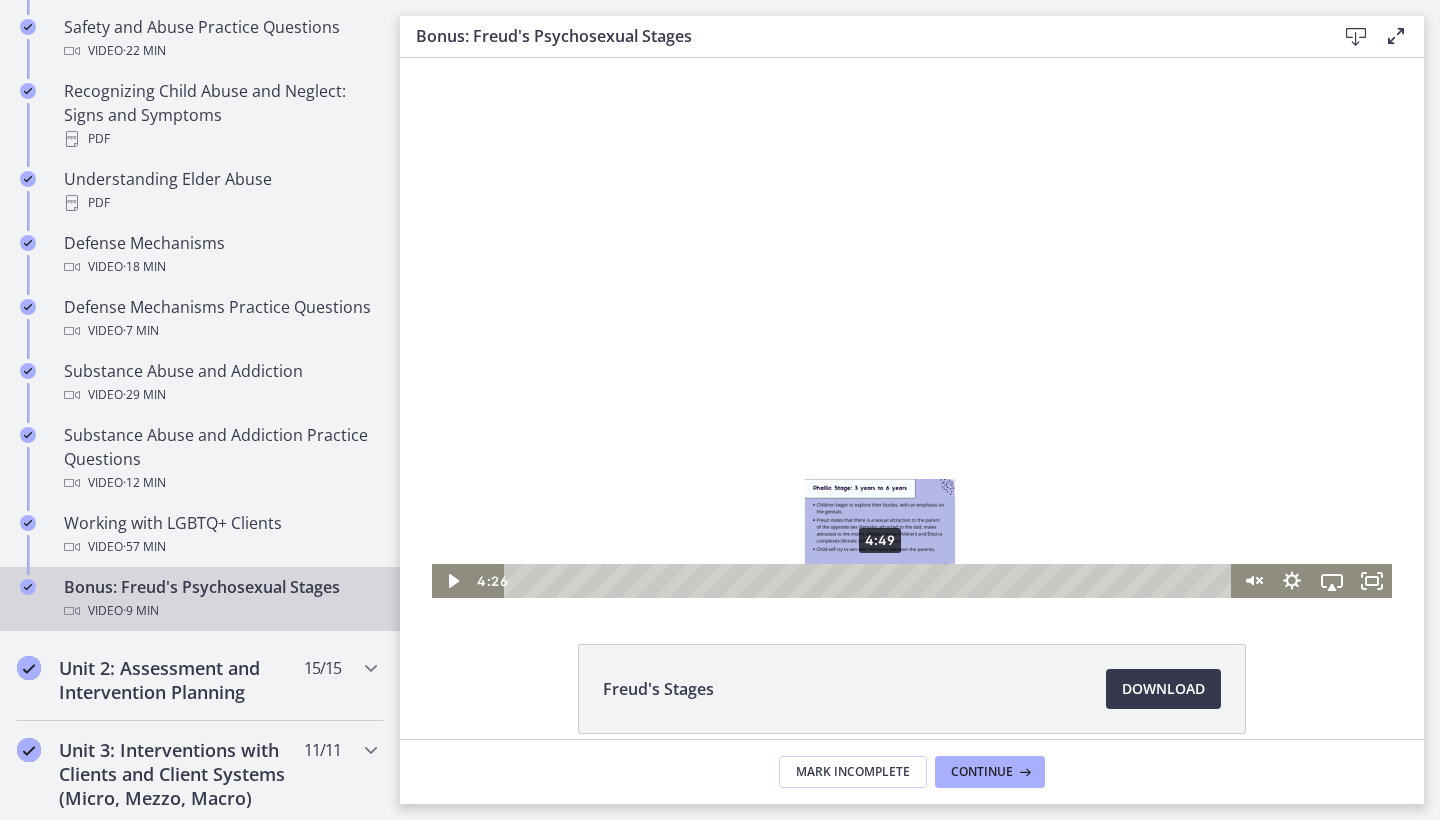 click on "4:49" at bounding box center [870, 581] 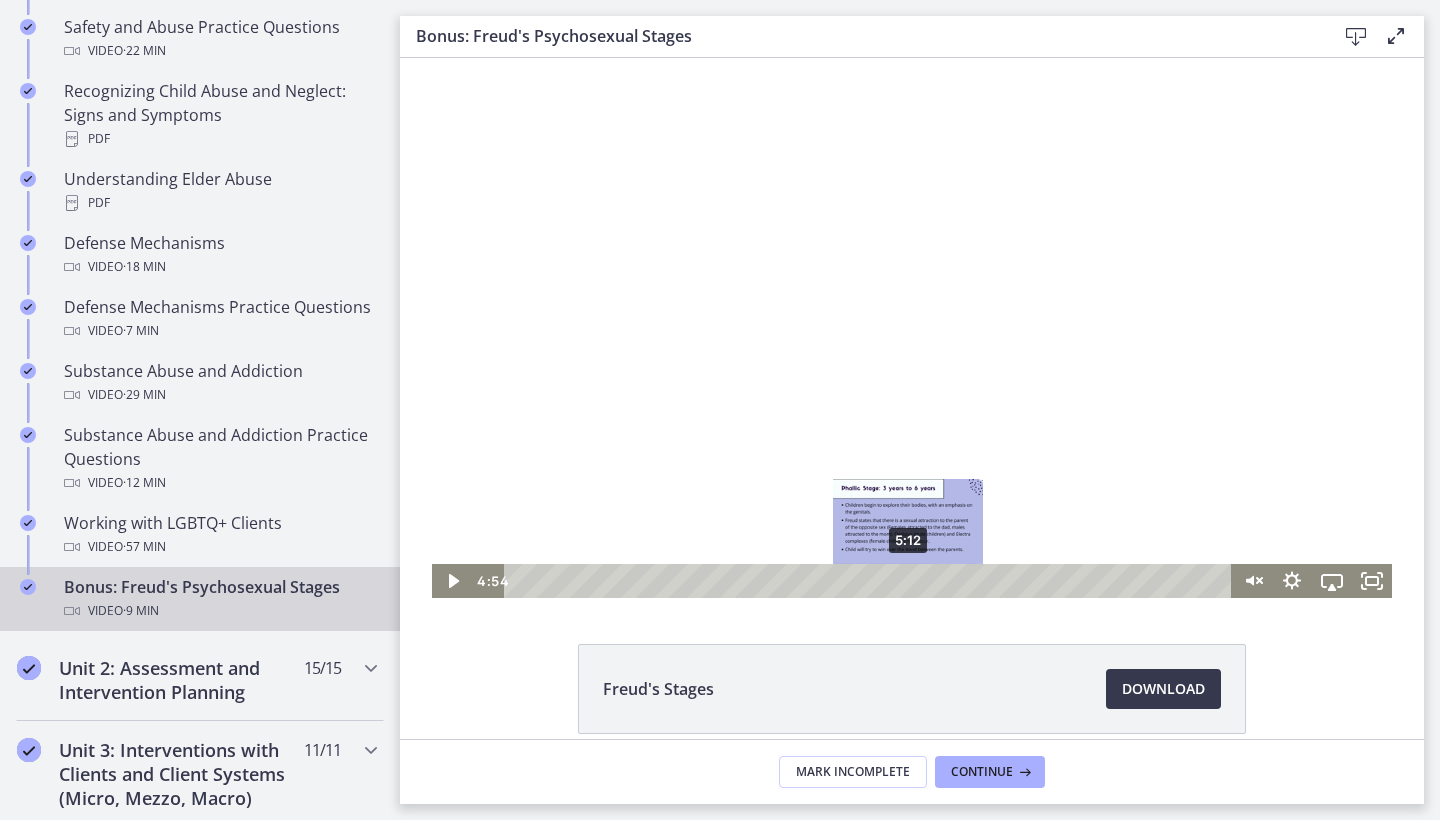 click on "5:12" at bounding box center (870, 581) 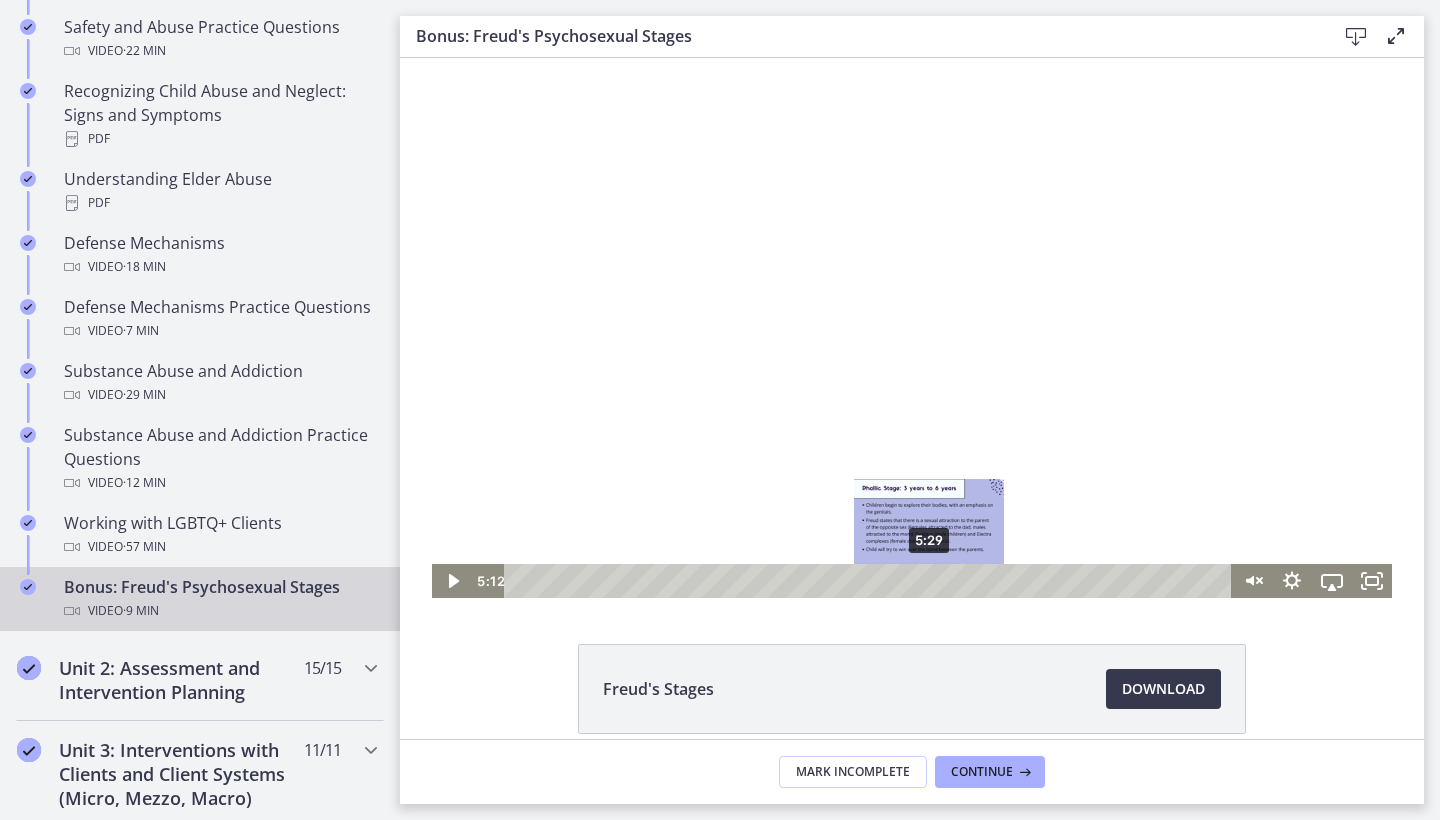 click on "5:29" at bounding box center [870, 581] 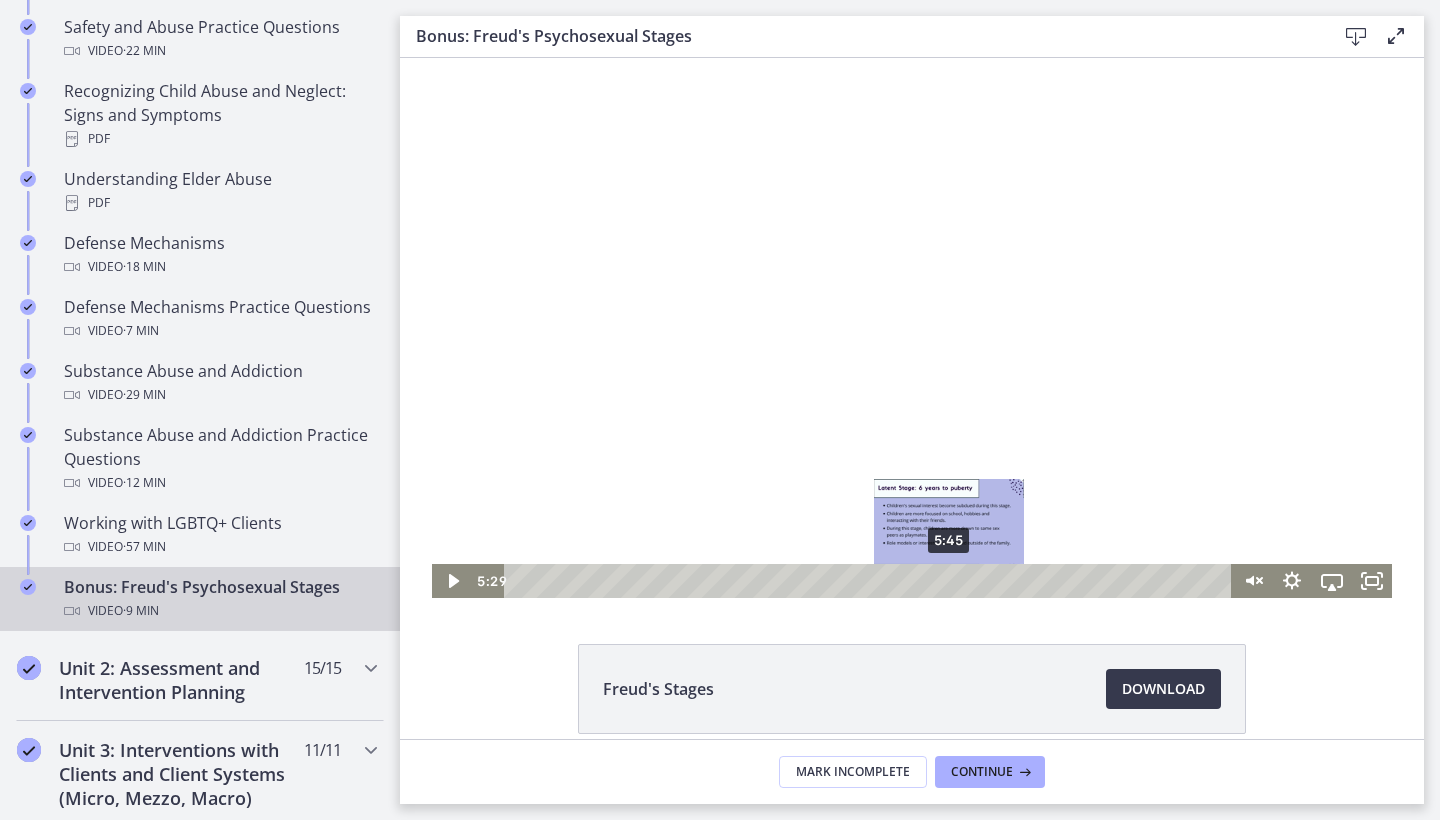 click on "5:45" at bounding box center [870, 581] 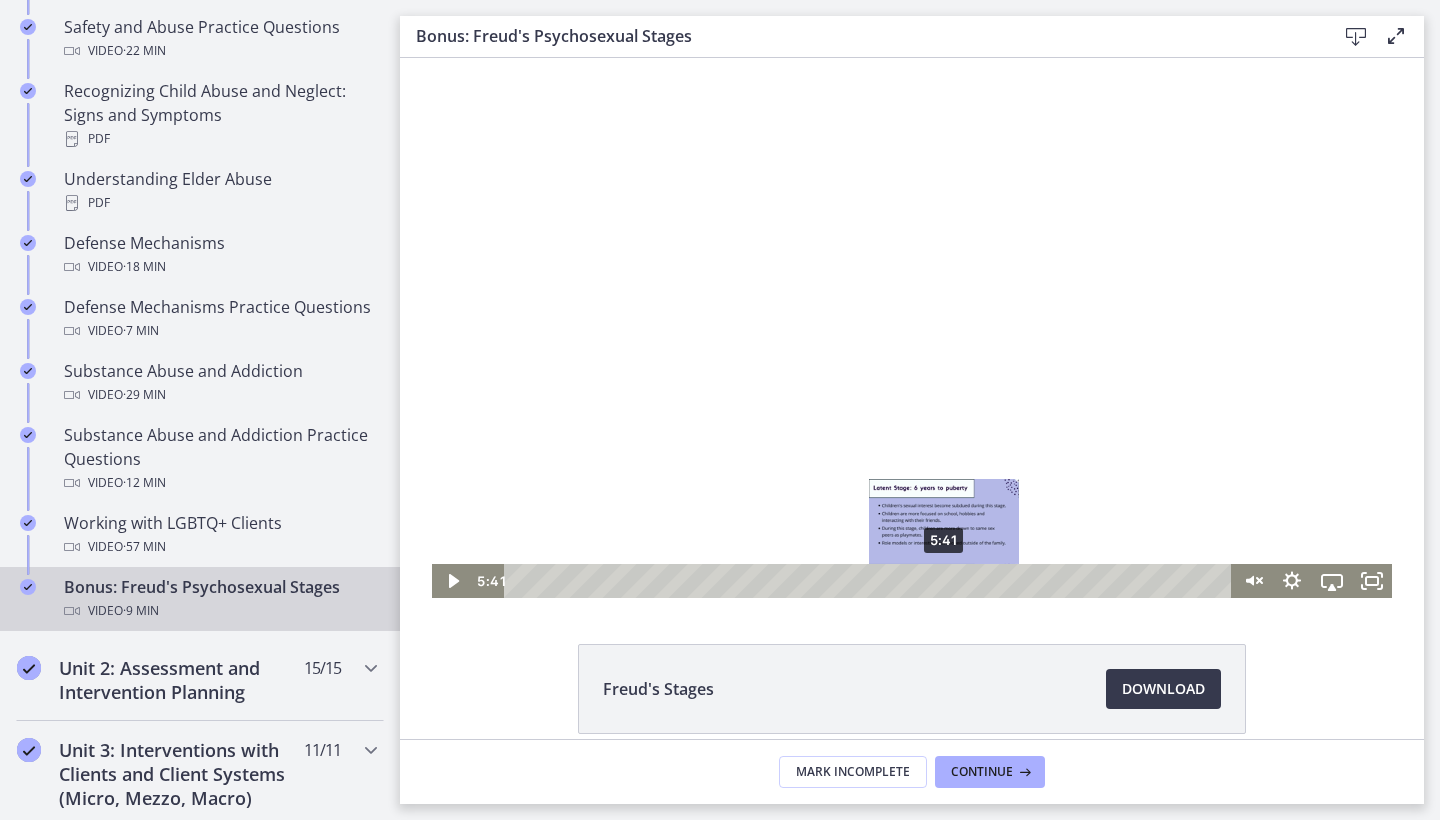 click at bounding box center (944, 580) 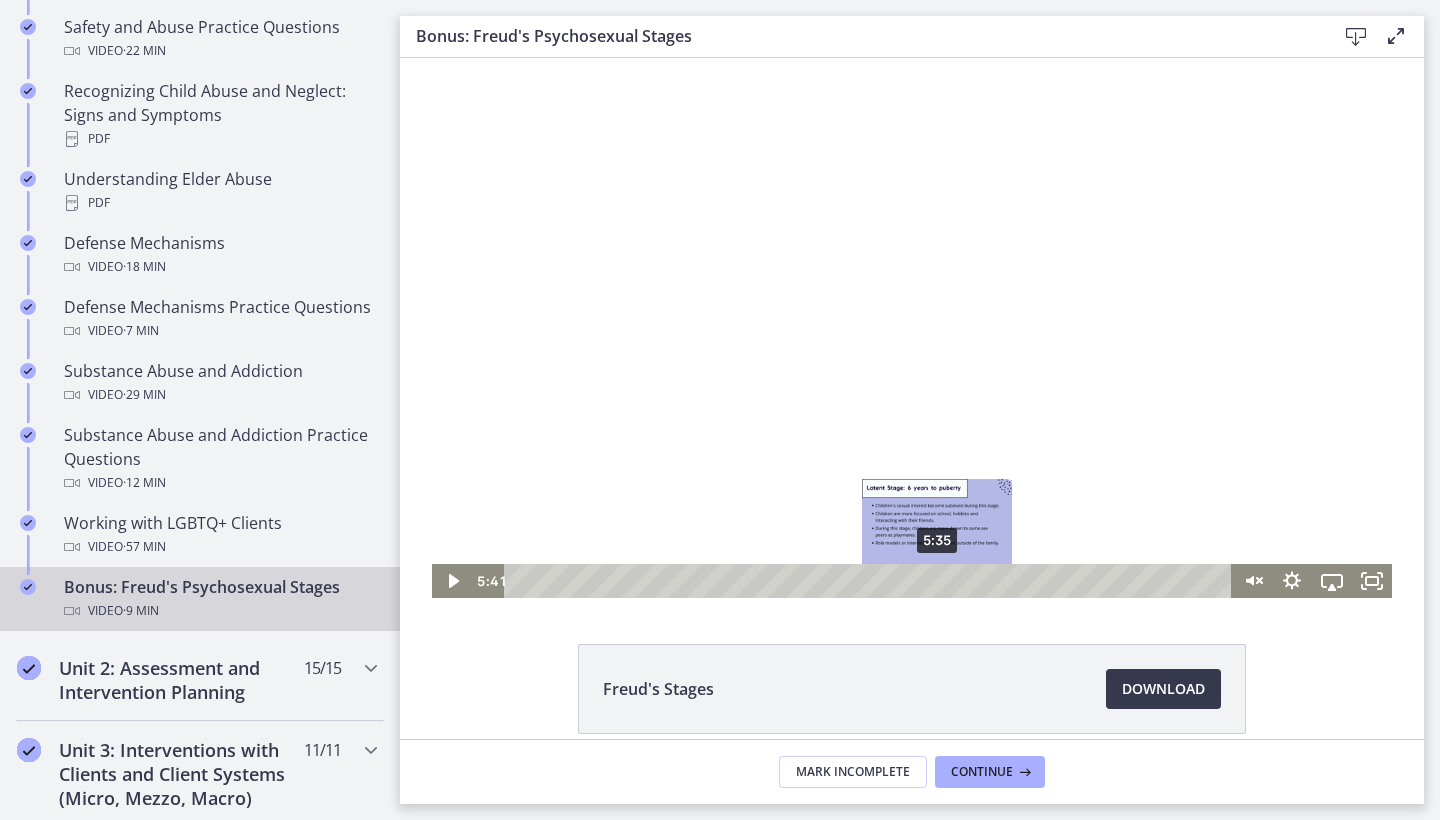 click on "5:35" at bounding box center [870, 581] 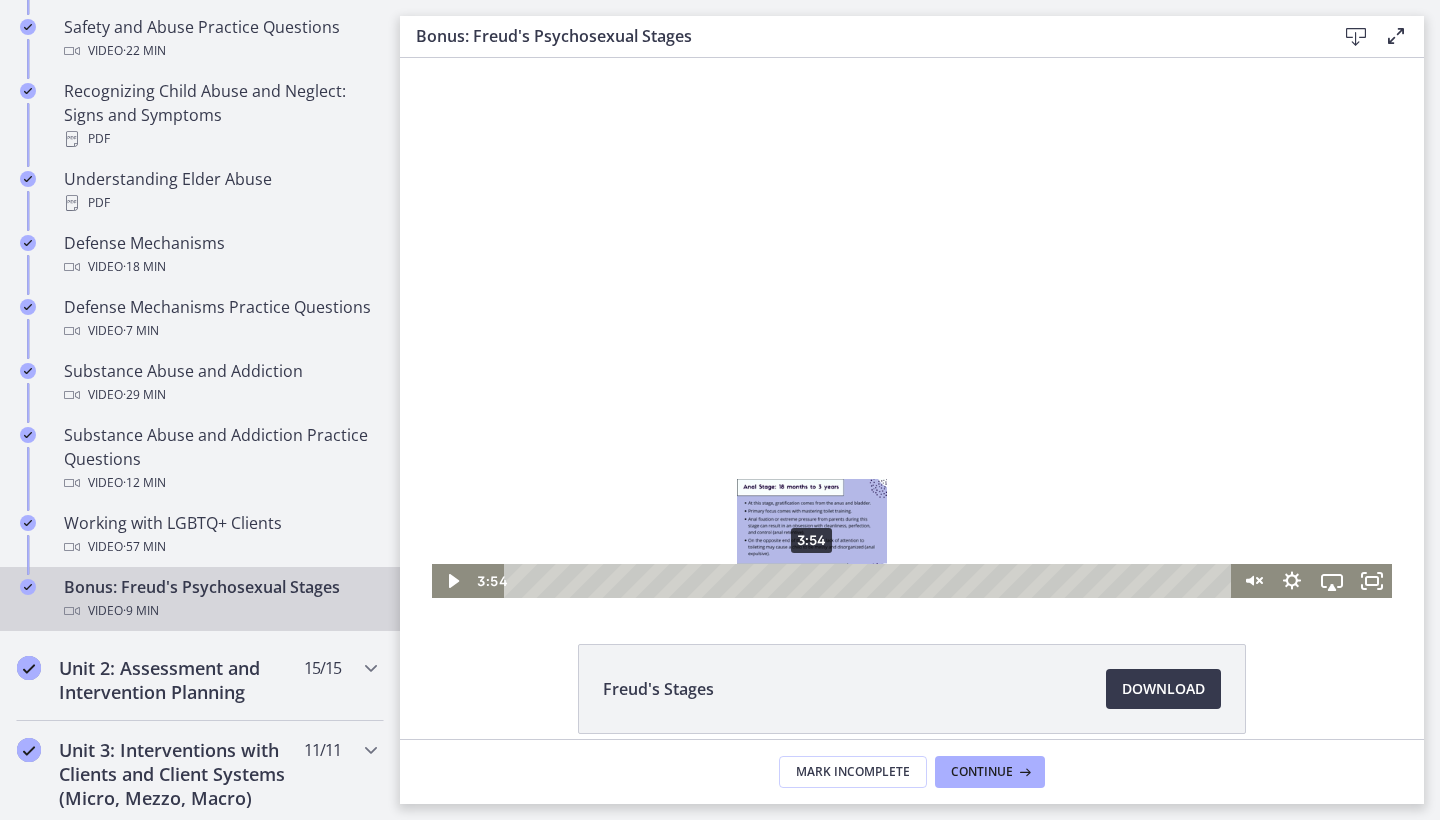 click on "3:54" at bounding box center [870, 581] 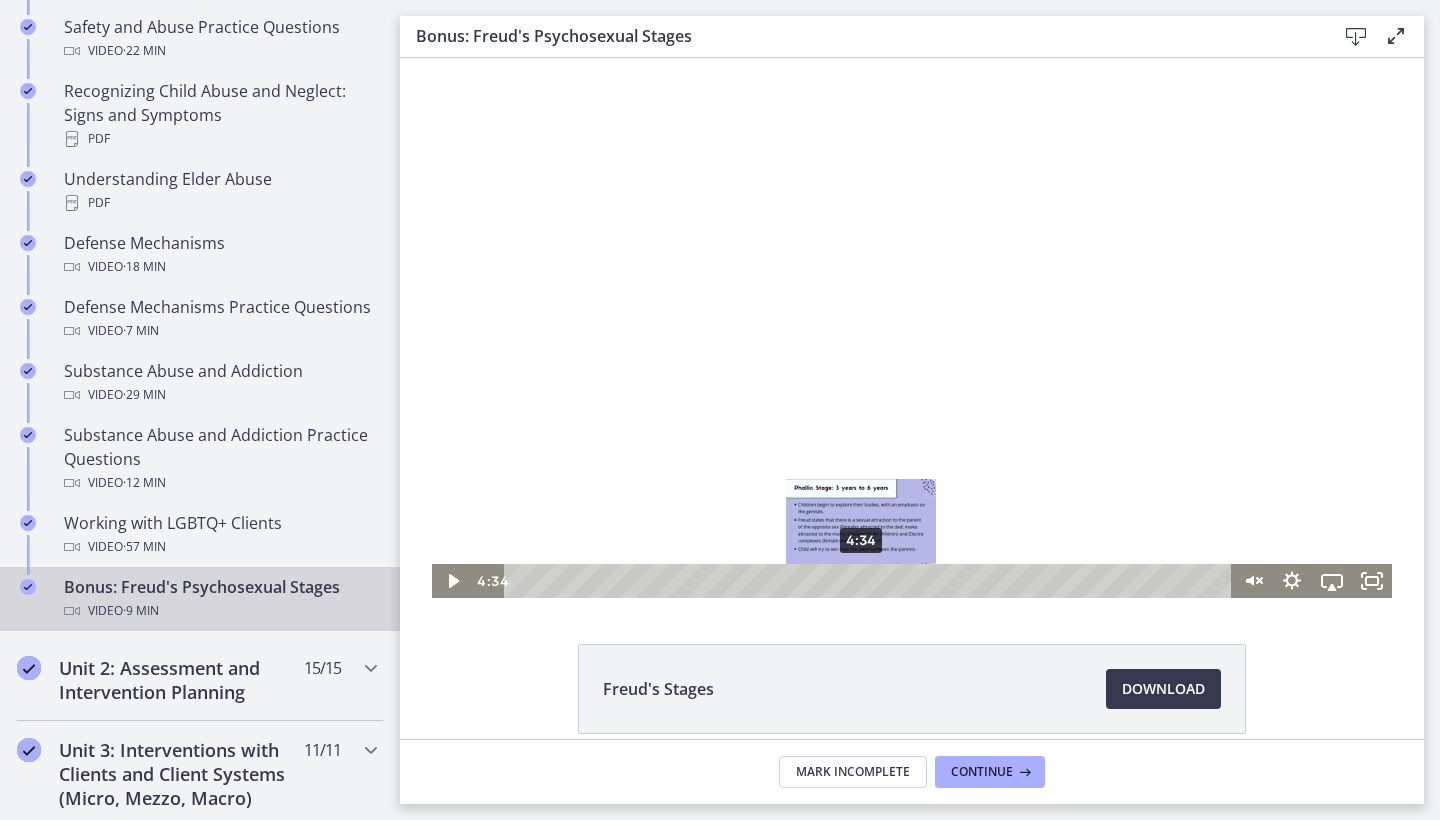 click on "4:34" at bounding box center [870, 581] 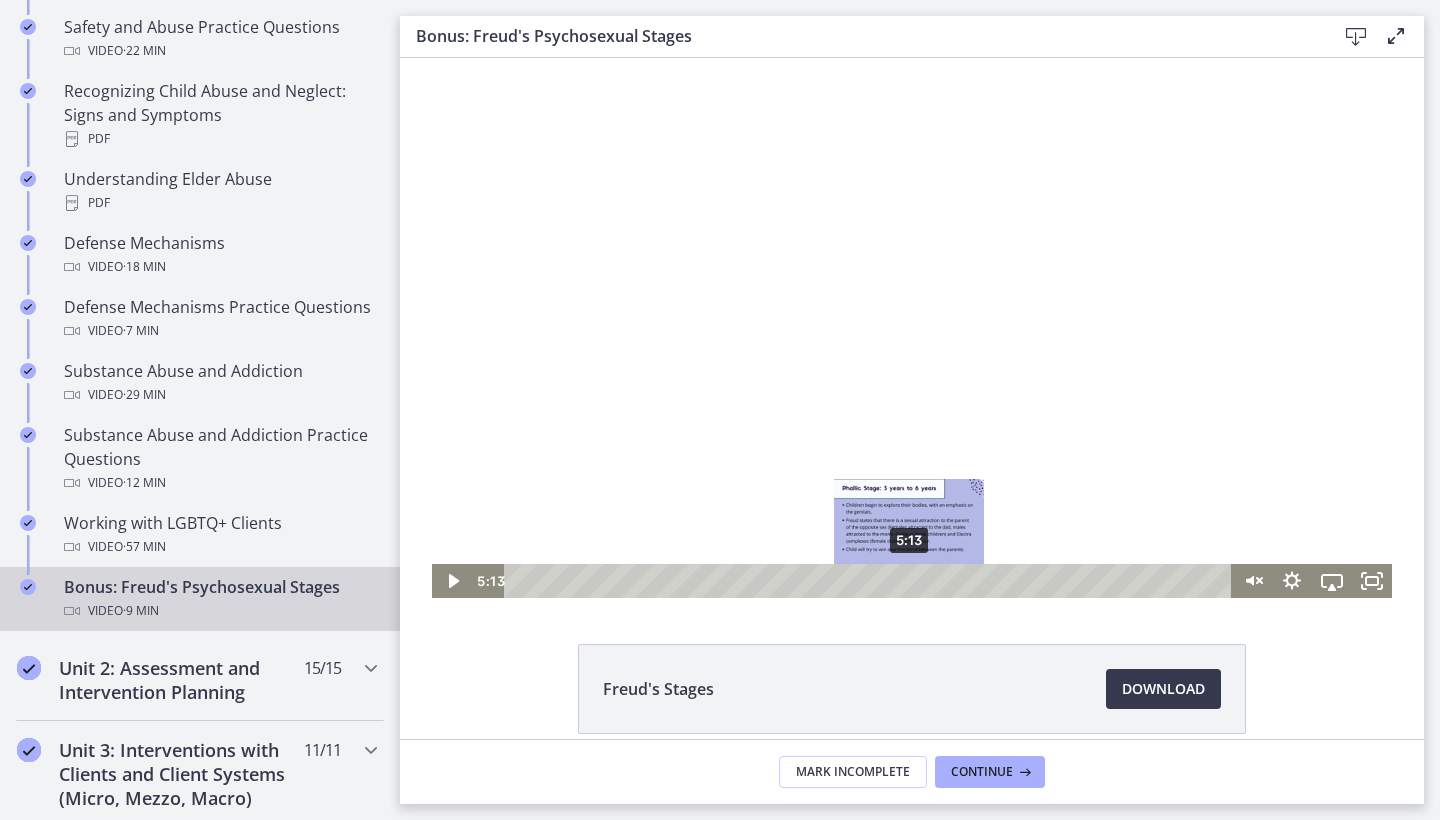 click on "5:13" at bounding box center (870, 581) 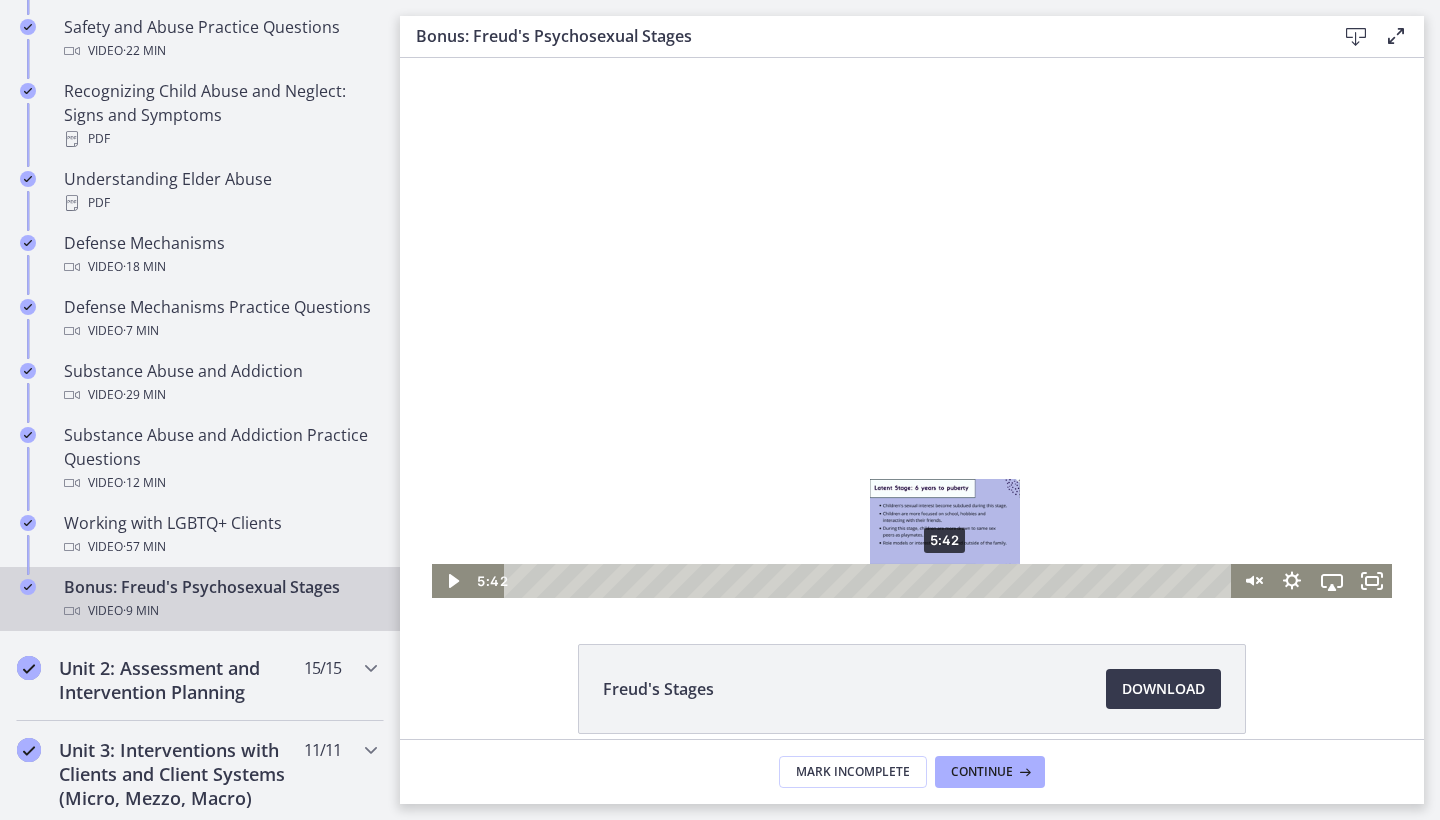 click on "5:42" at bounding box center (870, 581) 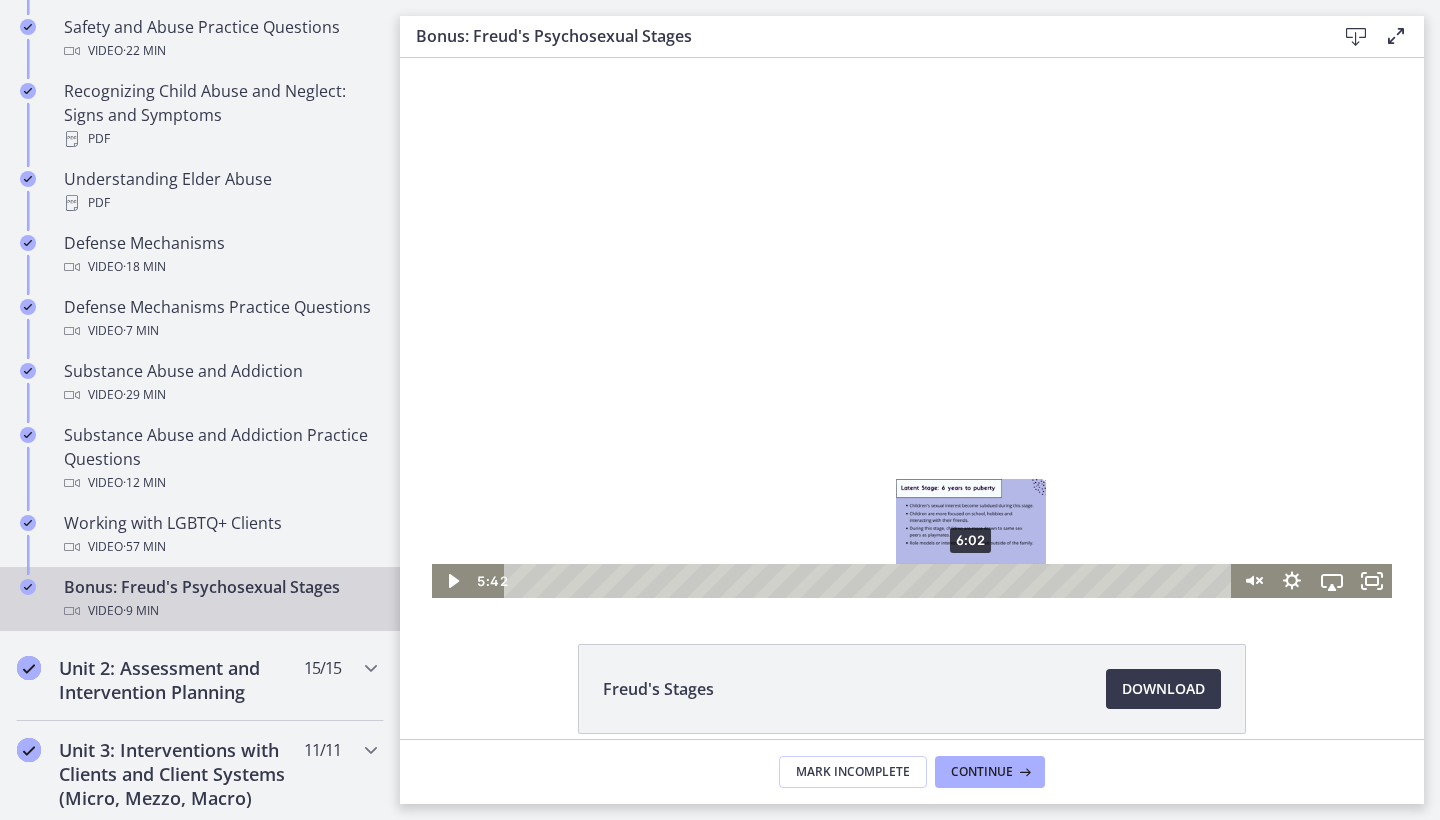 click on "6:02" at bounding box center (870, 581) 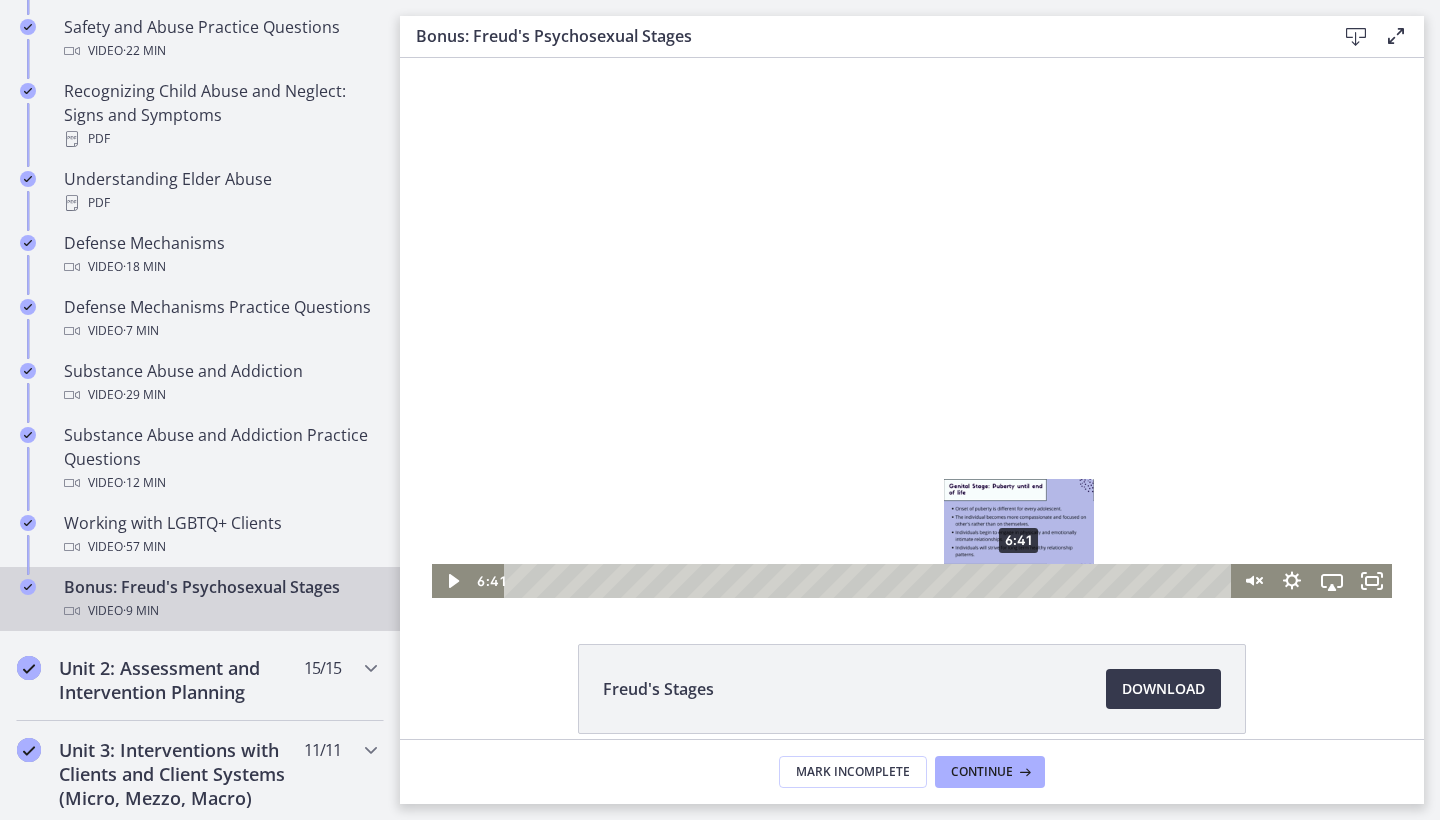 click on "6:41" at bounding box center [870, 581] 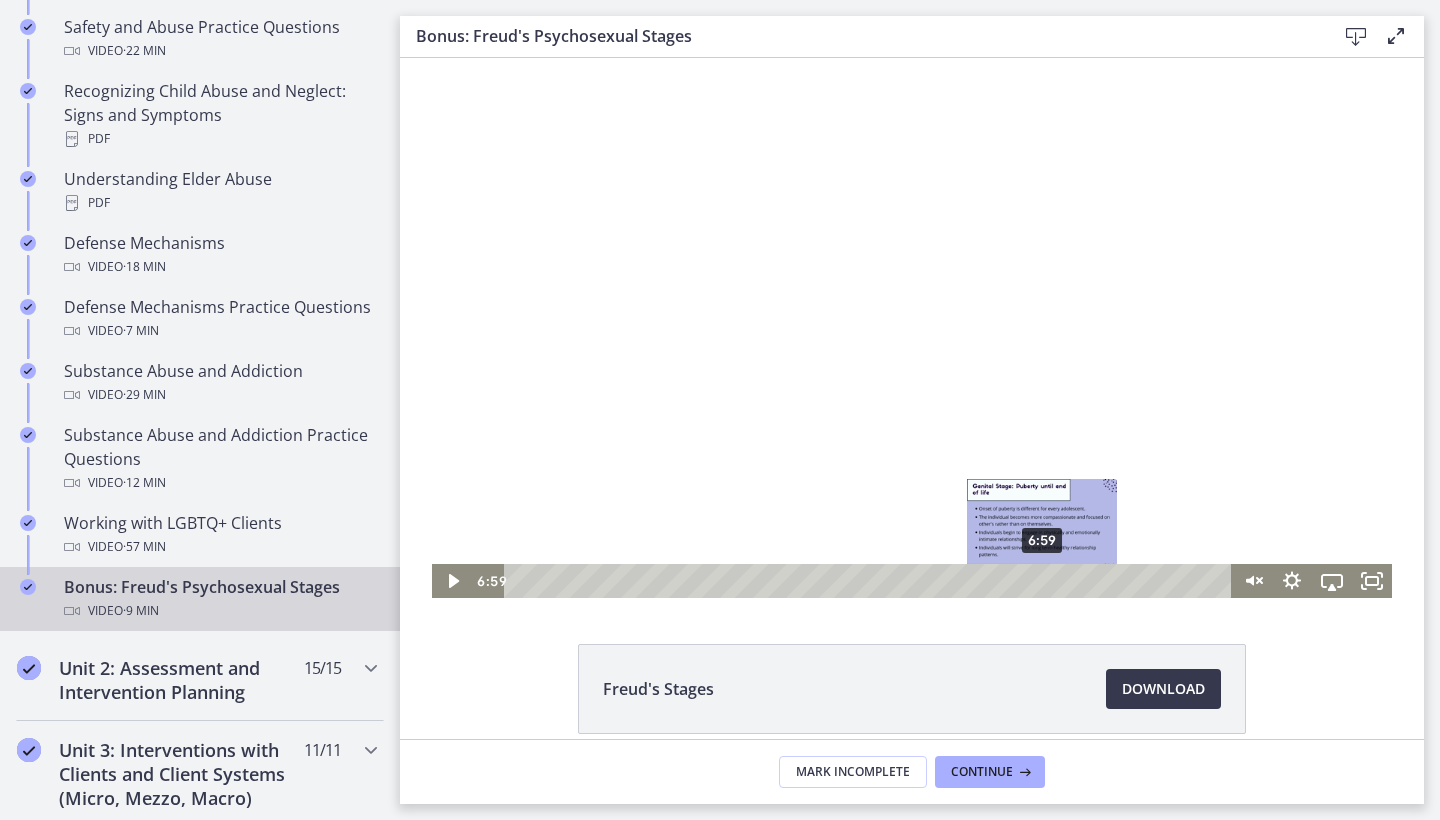click on "6:59" at bounding box center [870, 581] 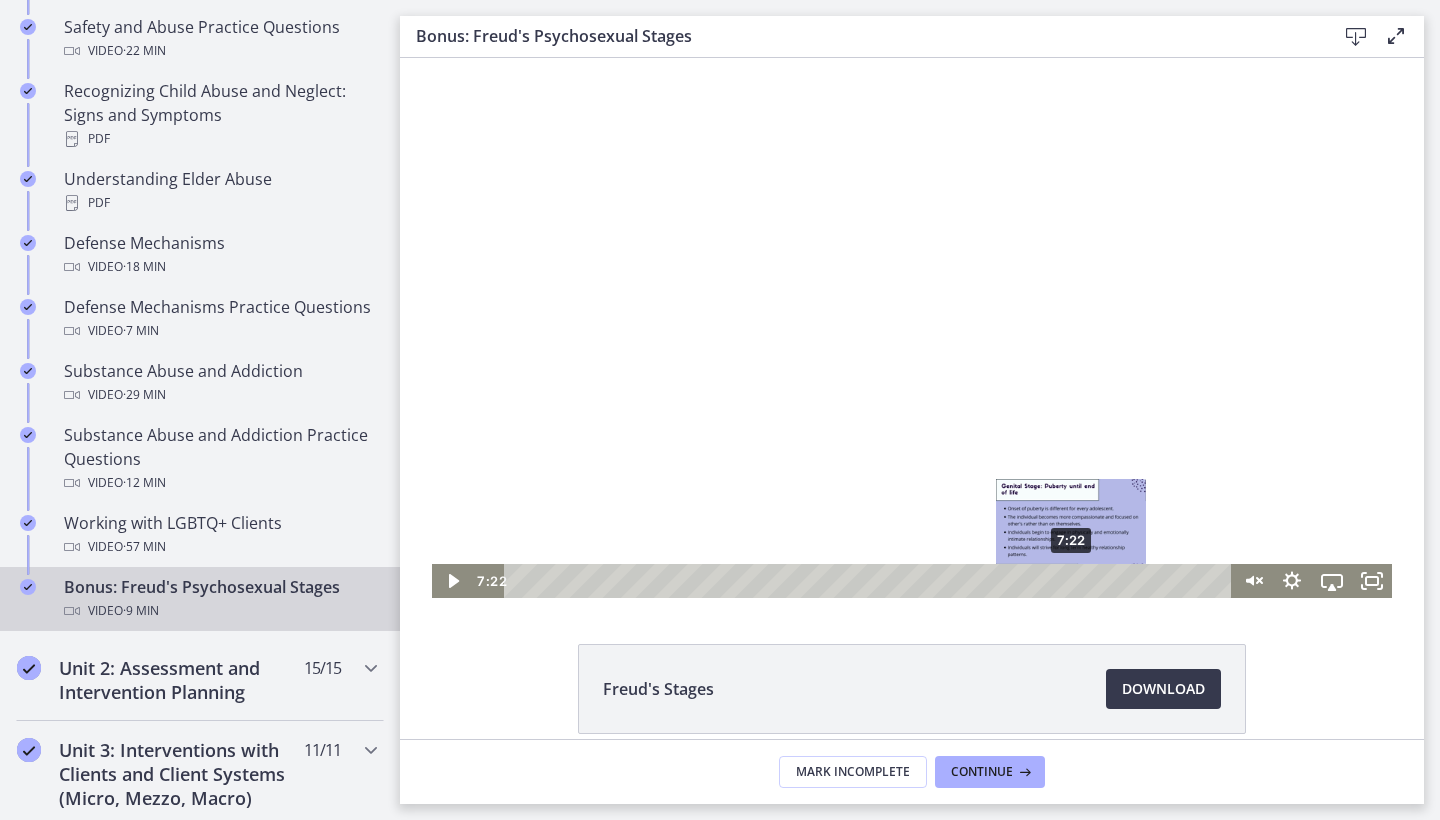 click on "7:22" at bounding box center [870, 581] 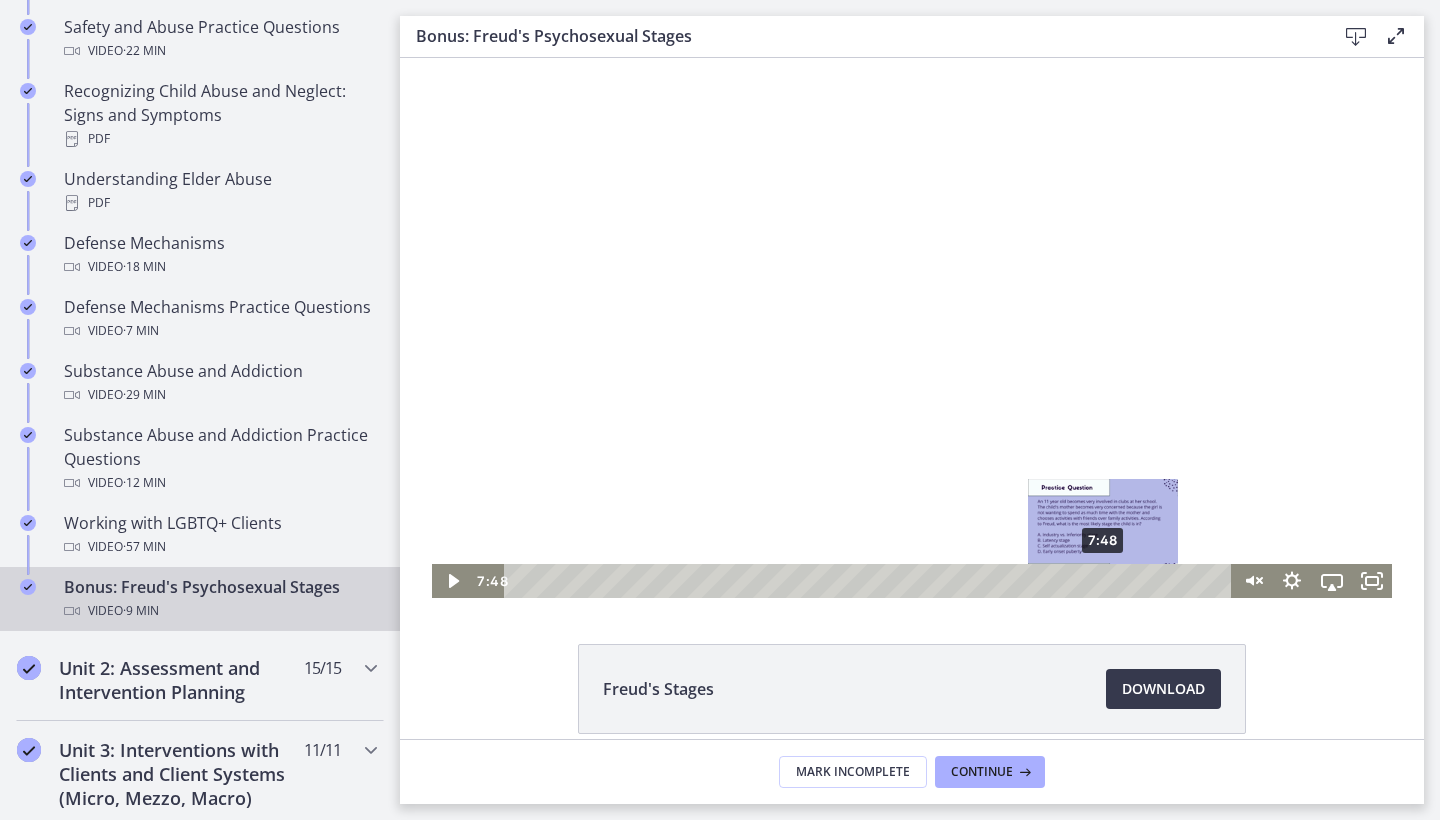 click on "7:48" at bounding box center [870, 581] 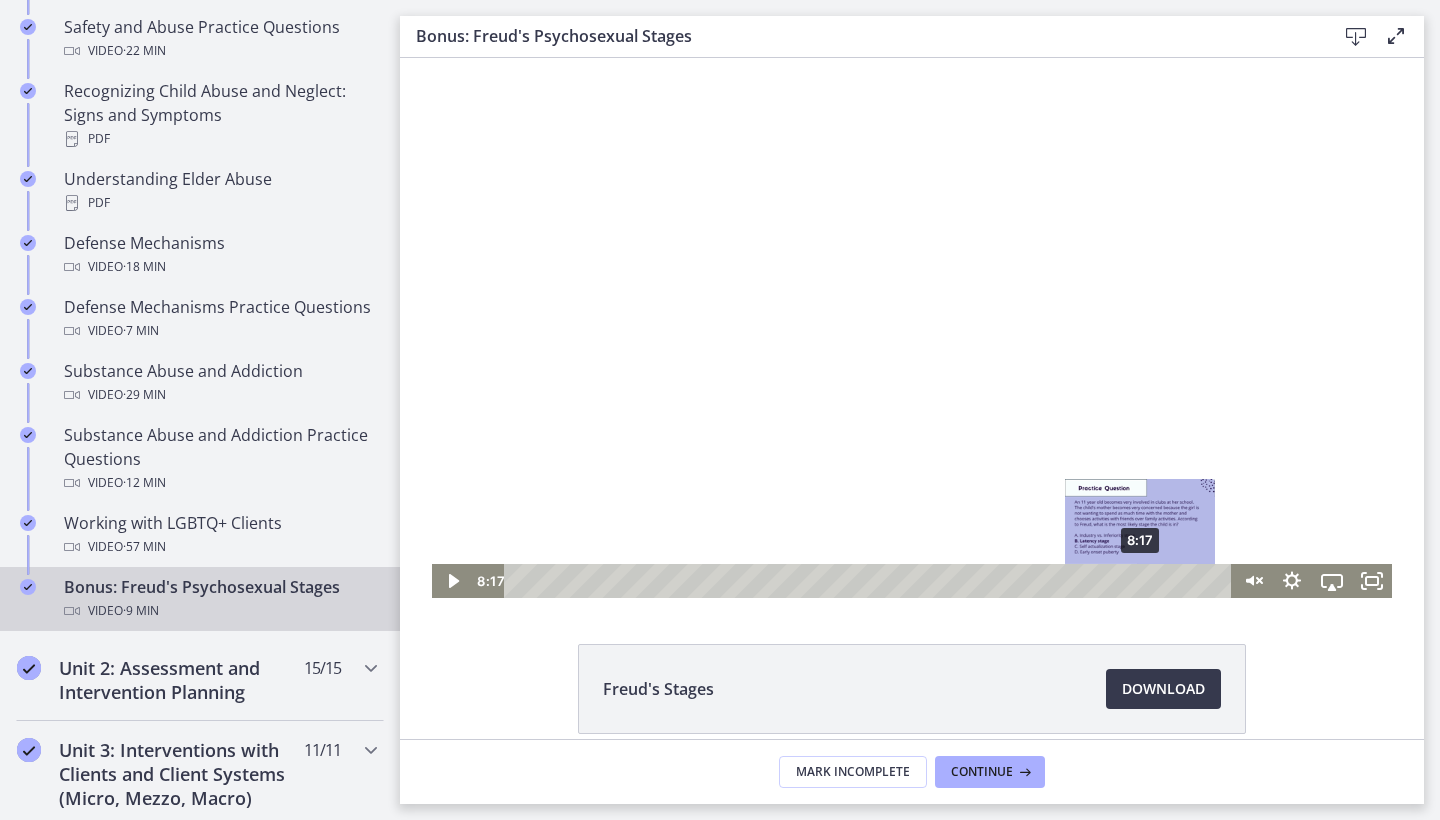 click on "8:17" at bounding box center [870, 581] 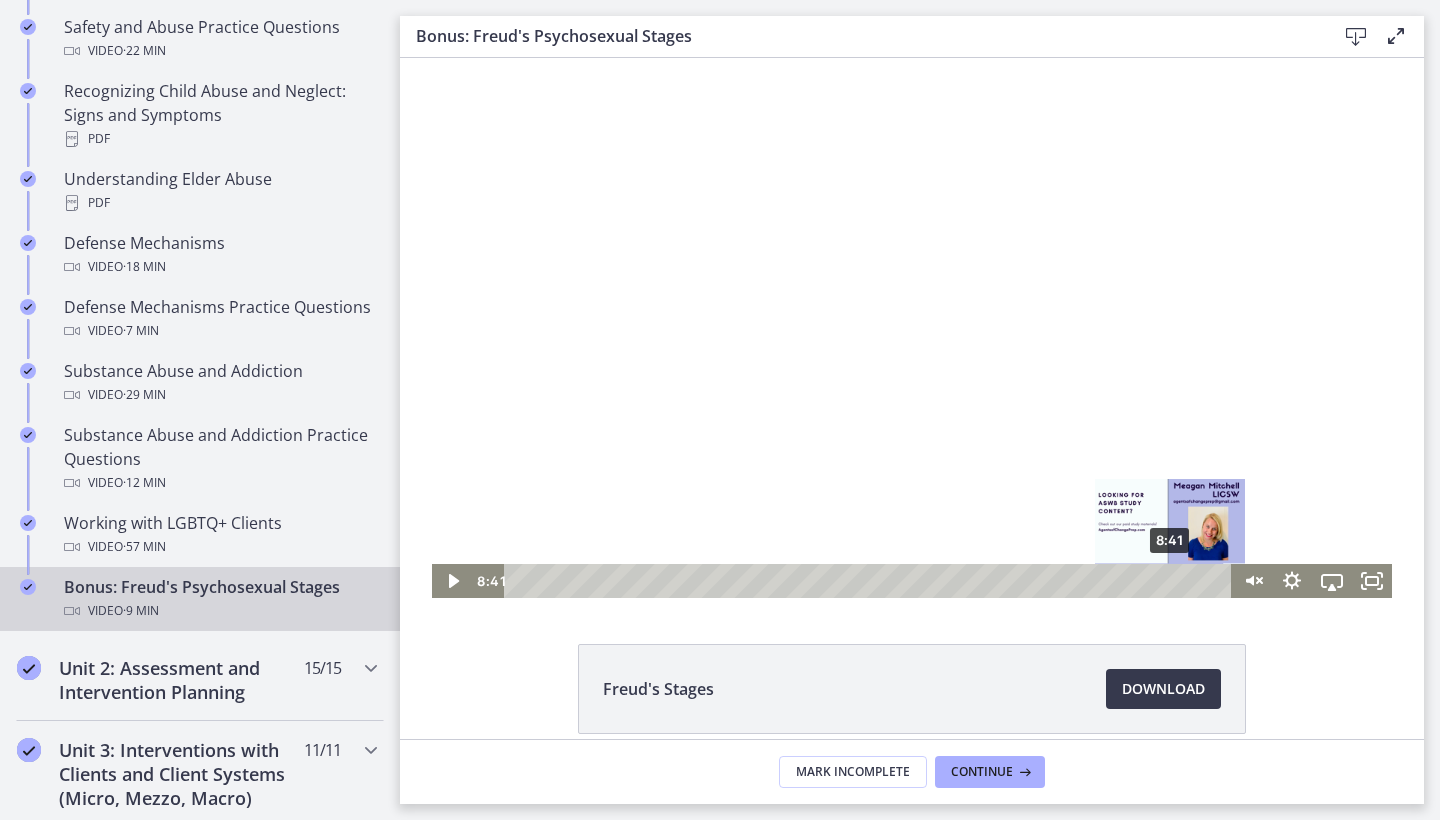 click on "8:41" at bounding box center [870, 581] 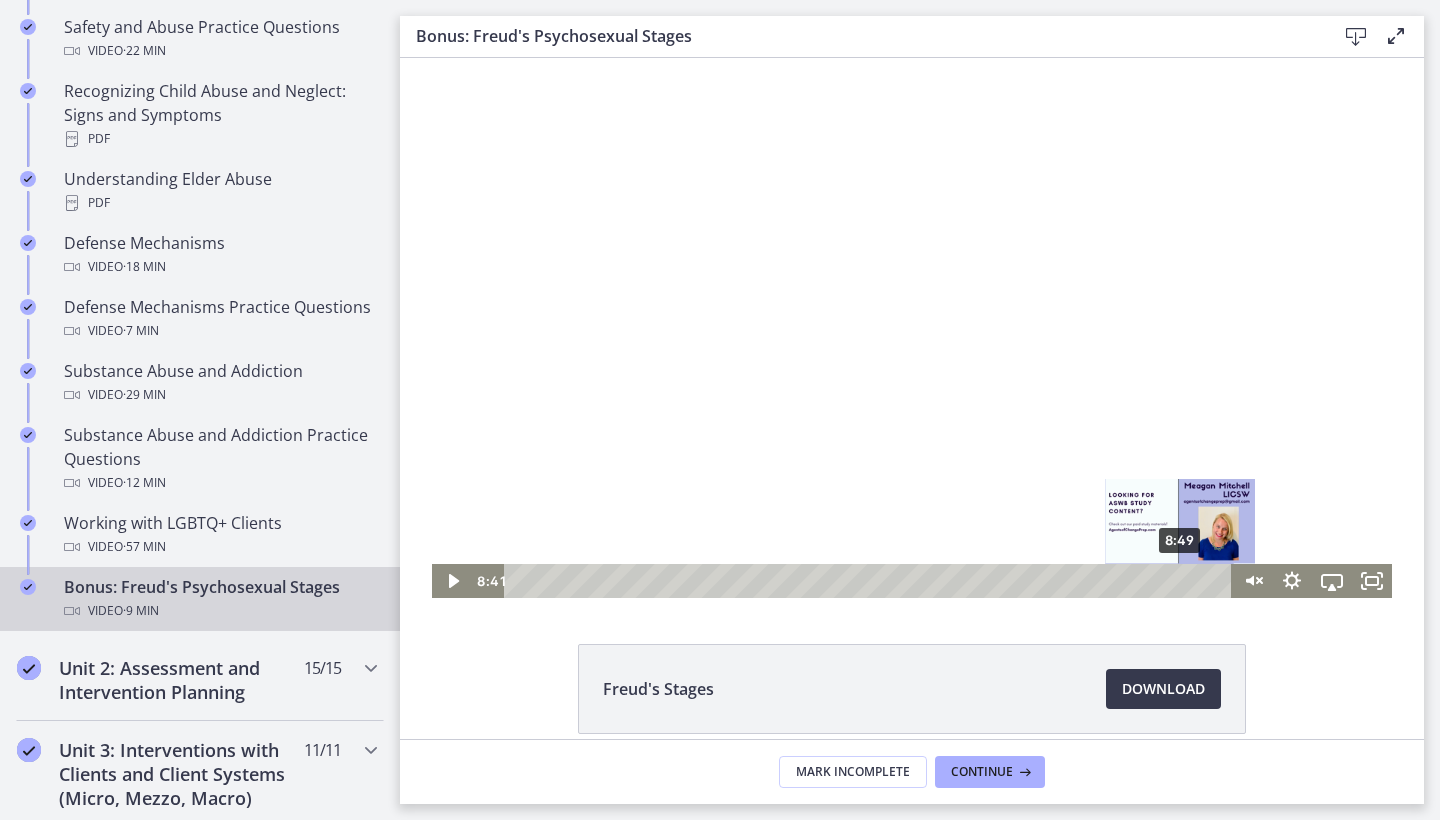click on "8:49" at bounding box center [870, 581] 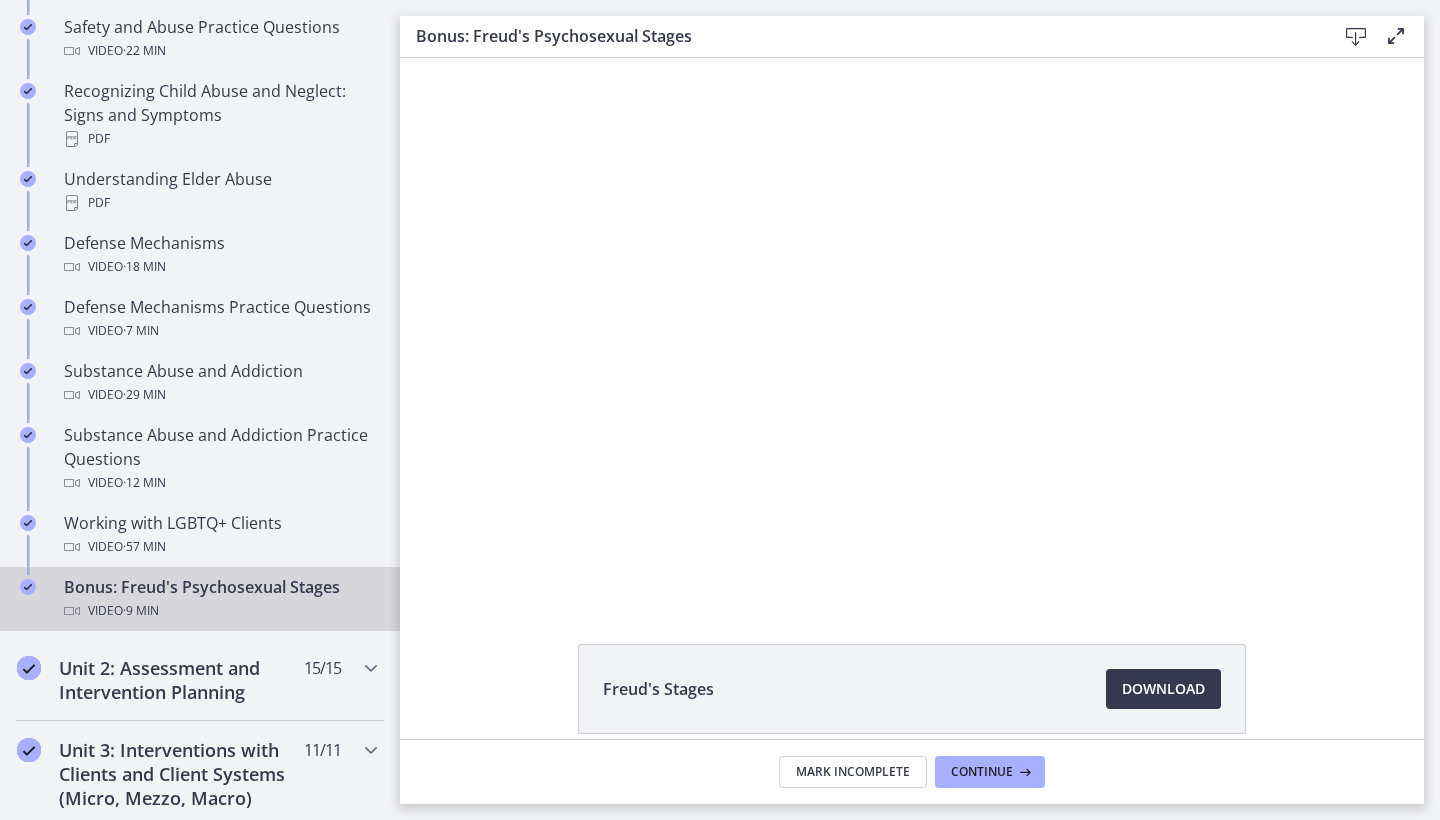 drag, startPoint x: 1011, startPoint y: 765, endPoint x: 1040, endPoint y: 611, distance: 156.70673 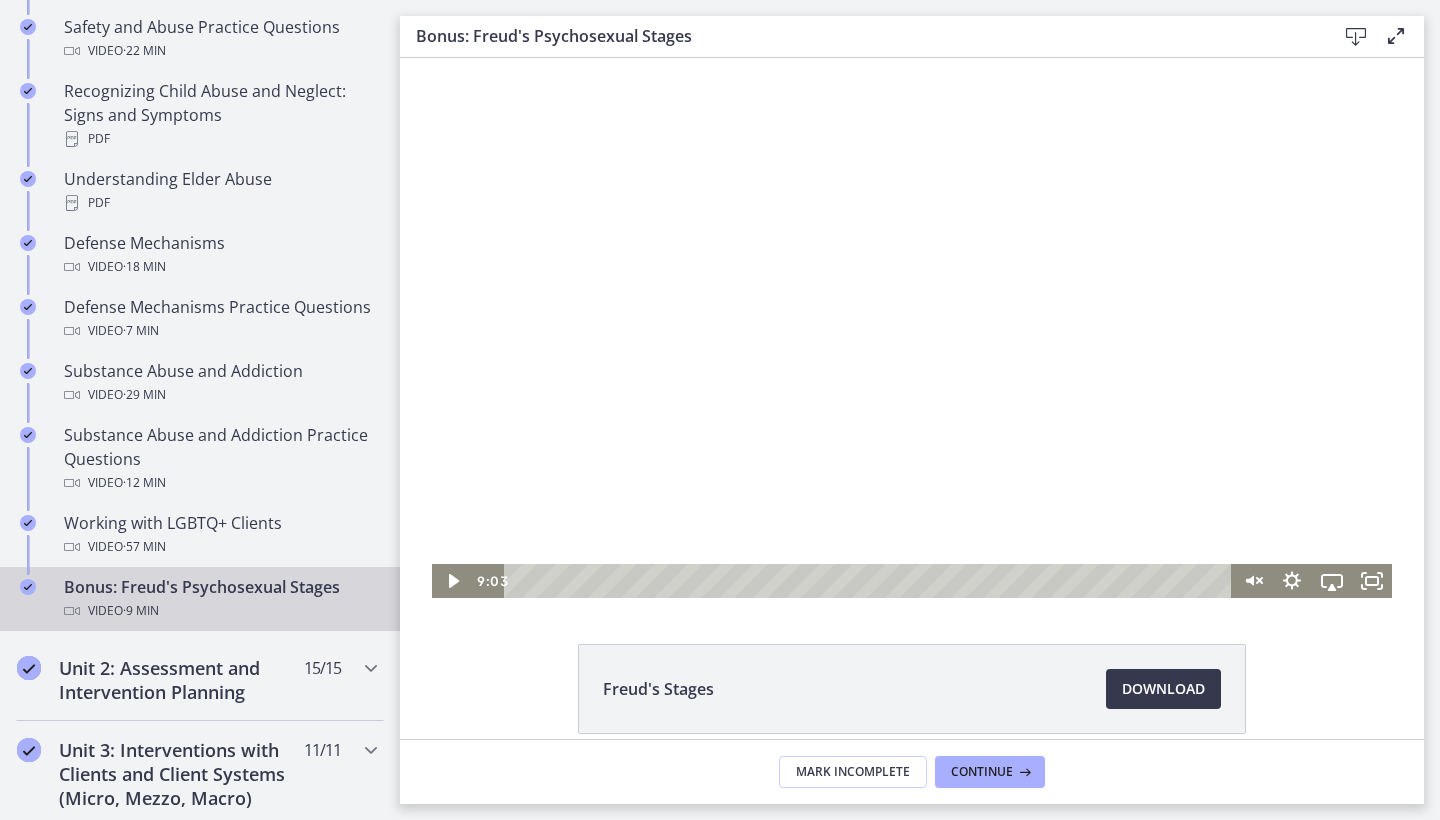 click at bounding box center [912, 328] 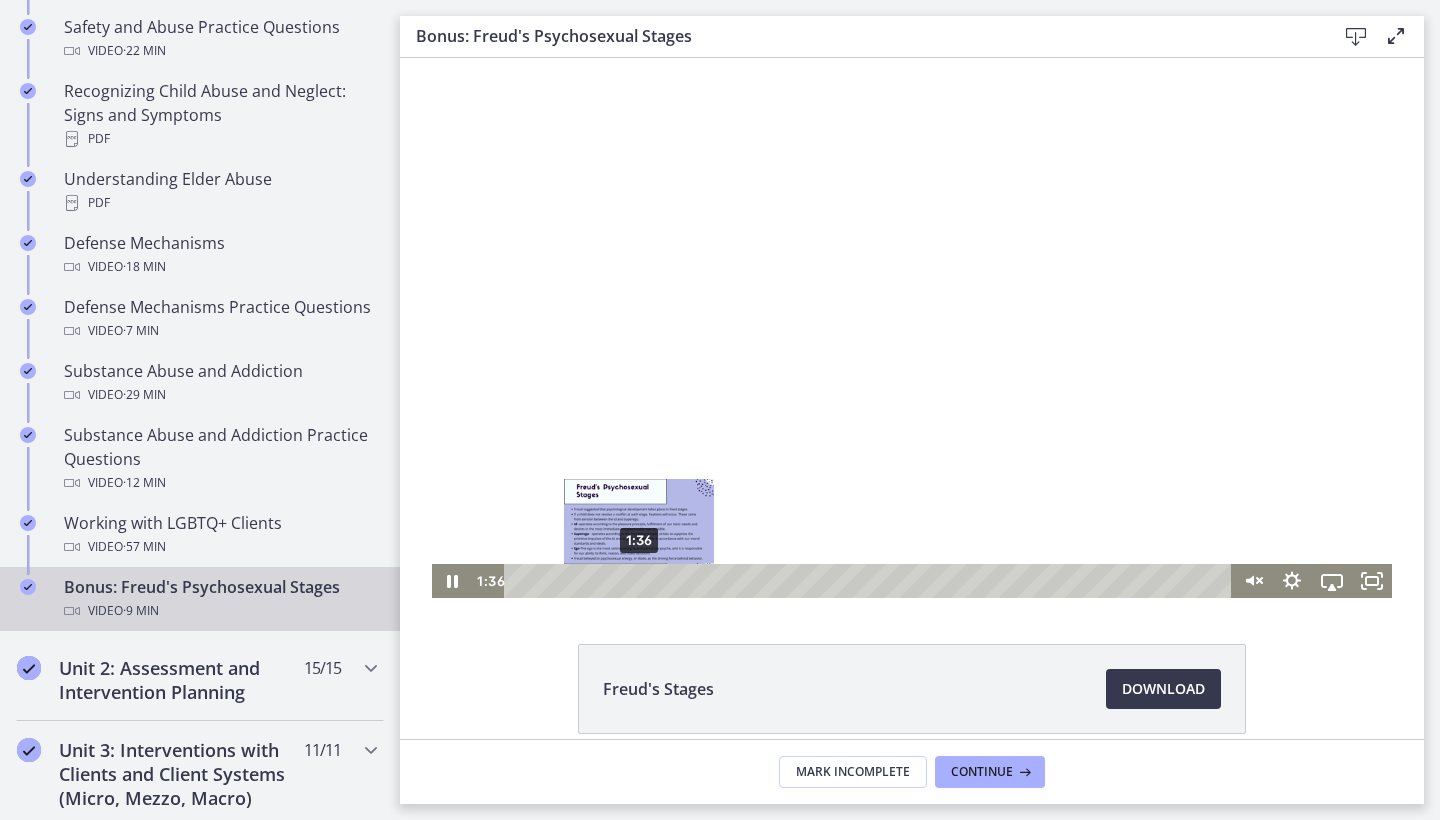 click on "1:36" at bounding box center [870, 581] 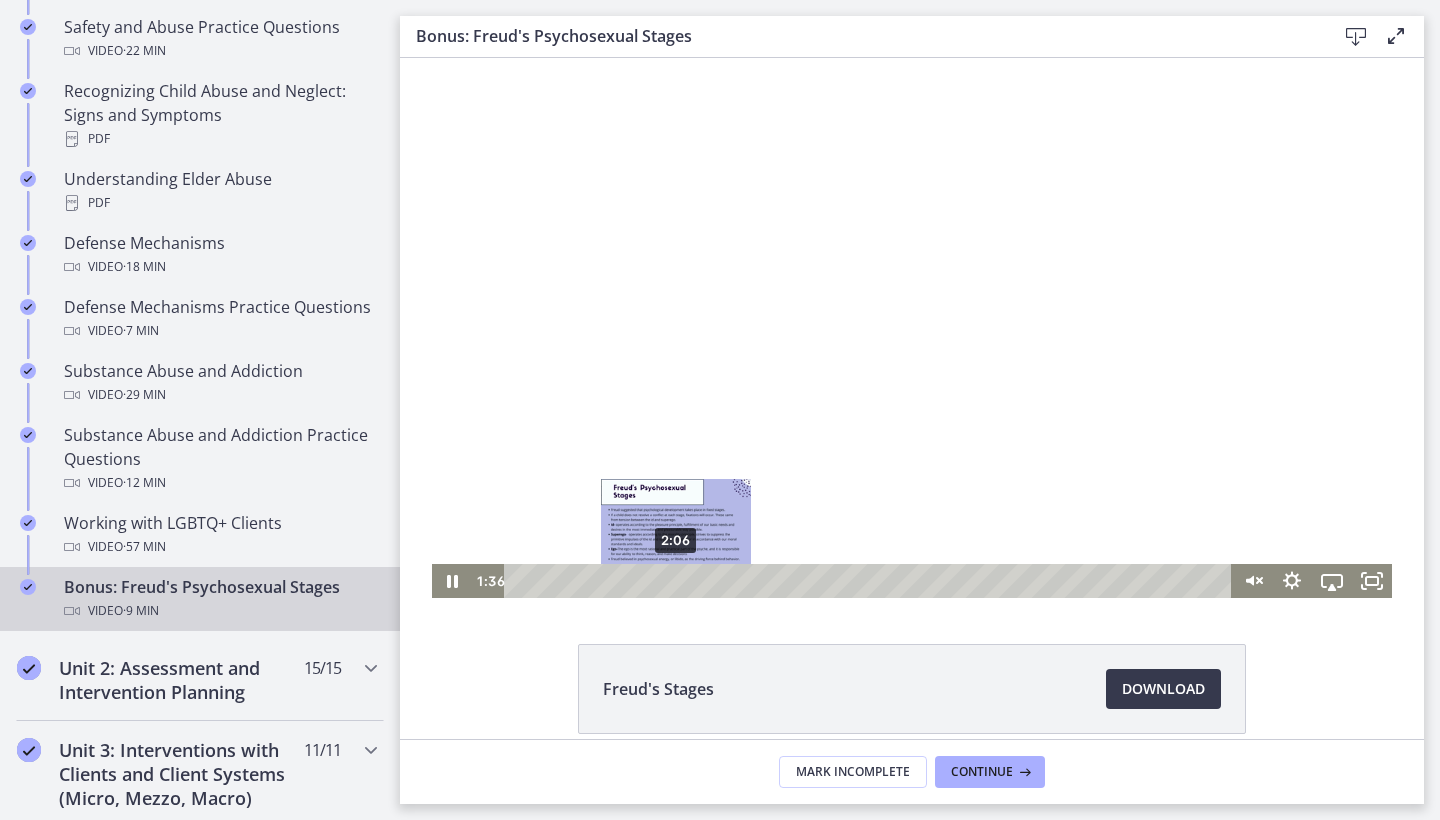click on "2:06" at bounding box center (870, 581) 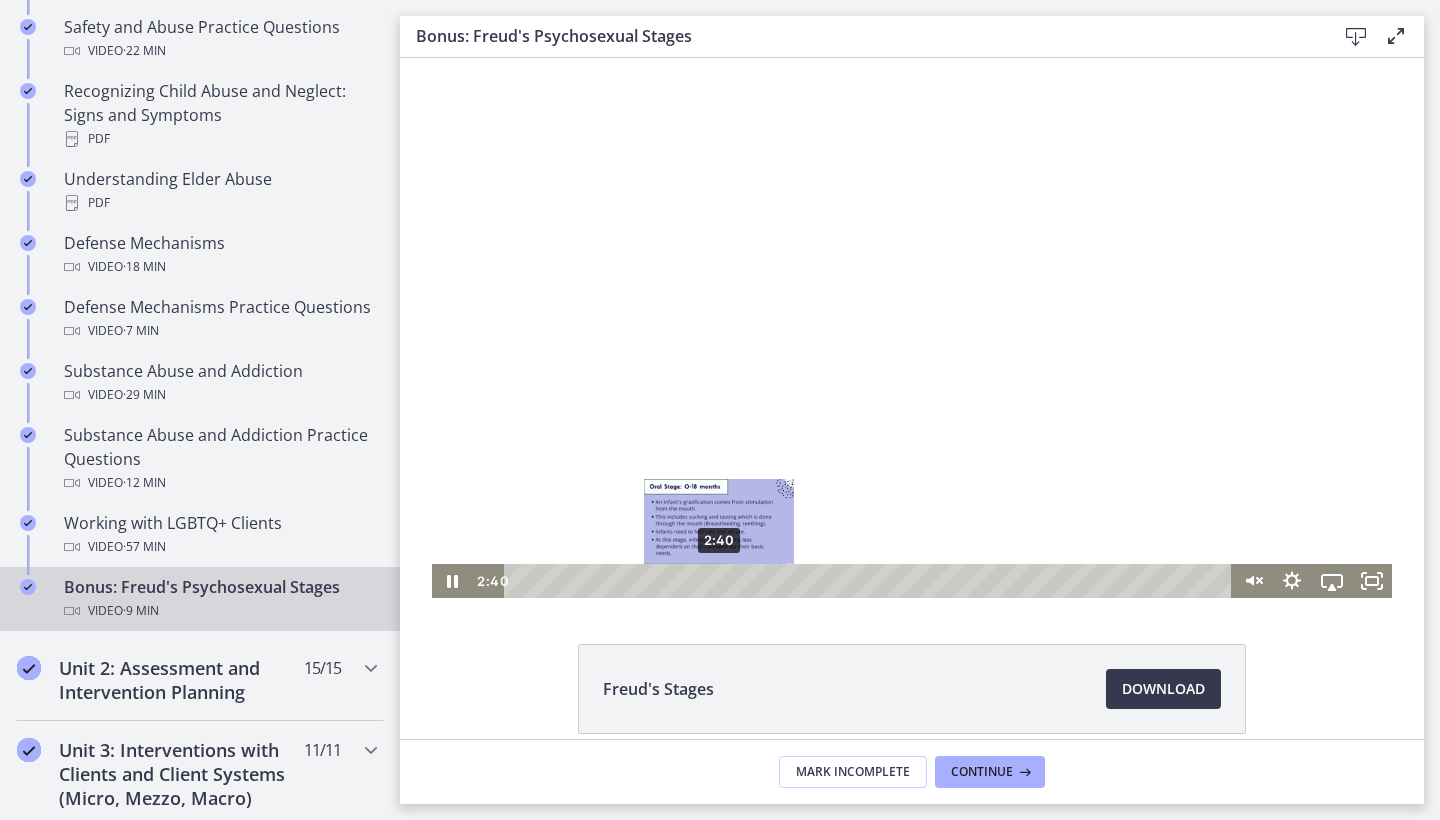 click on "2:40" at bounding box center [870, 581] 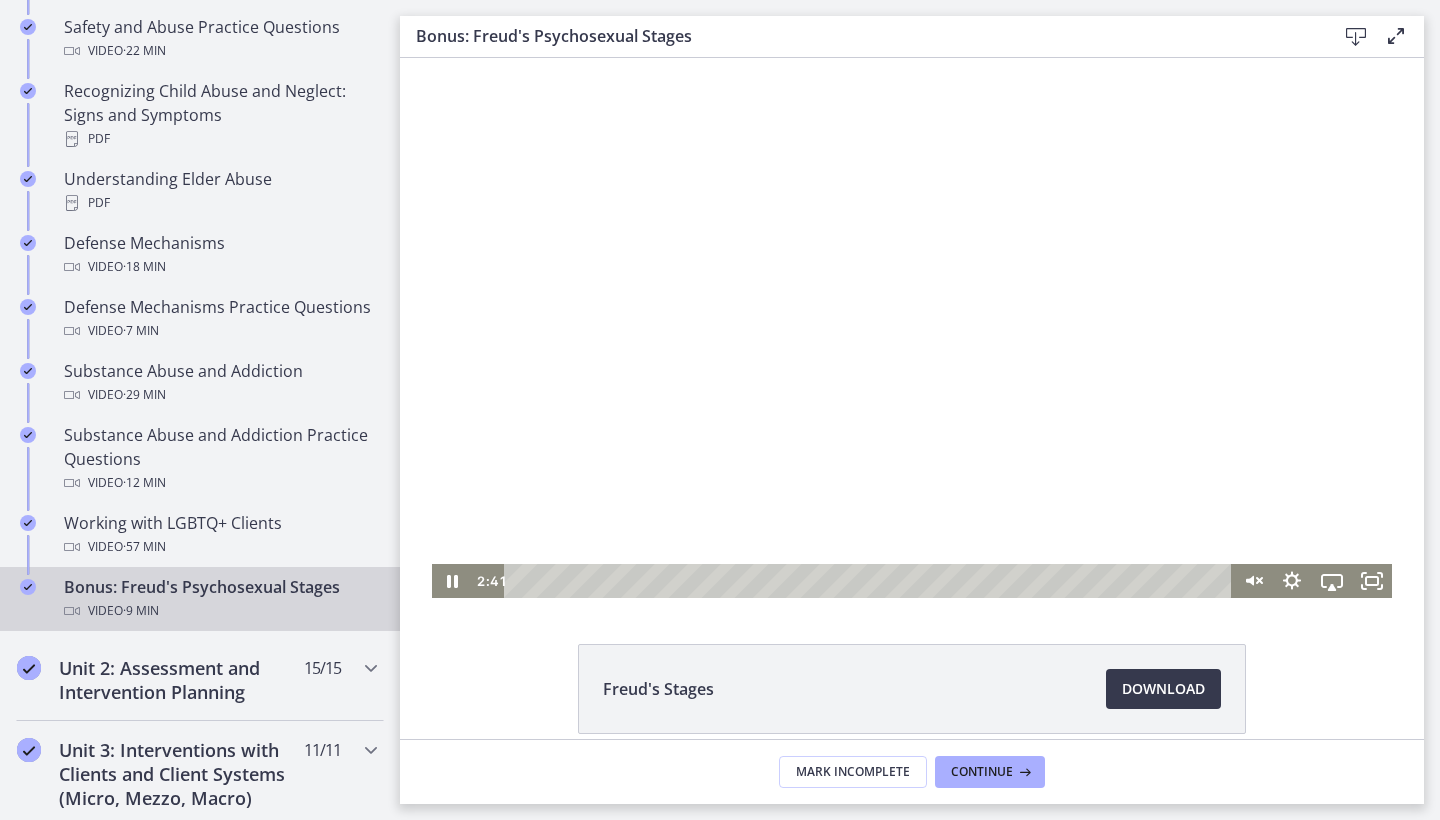 click at bounding box center [912, 328] 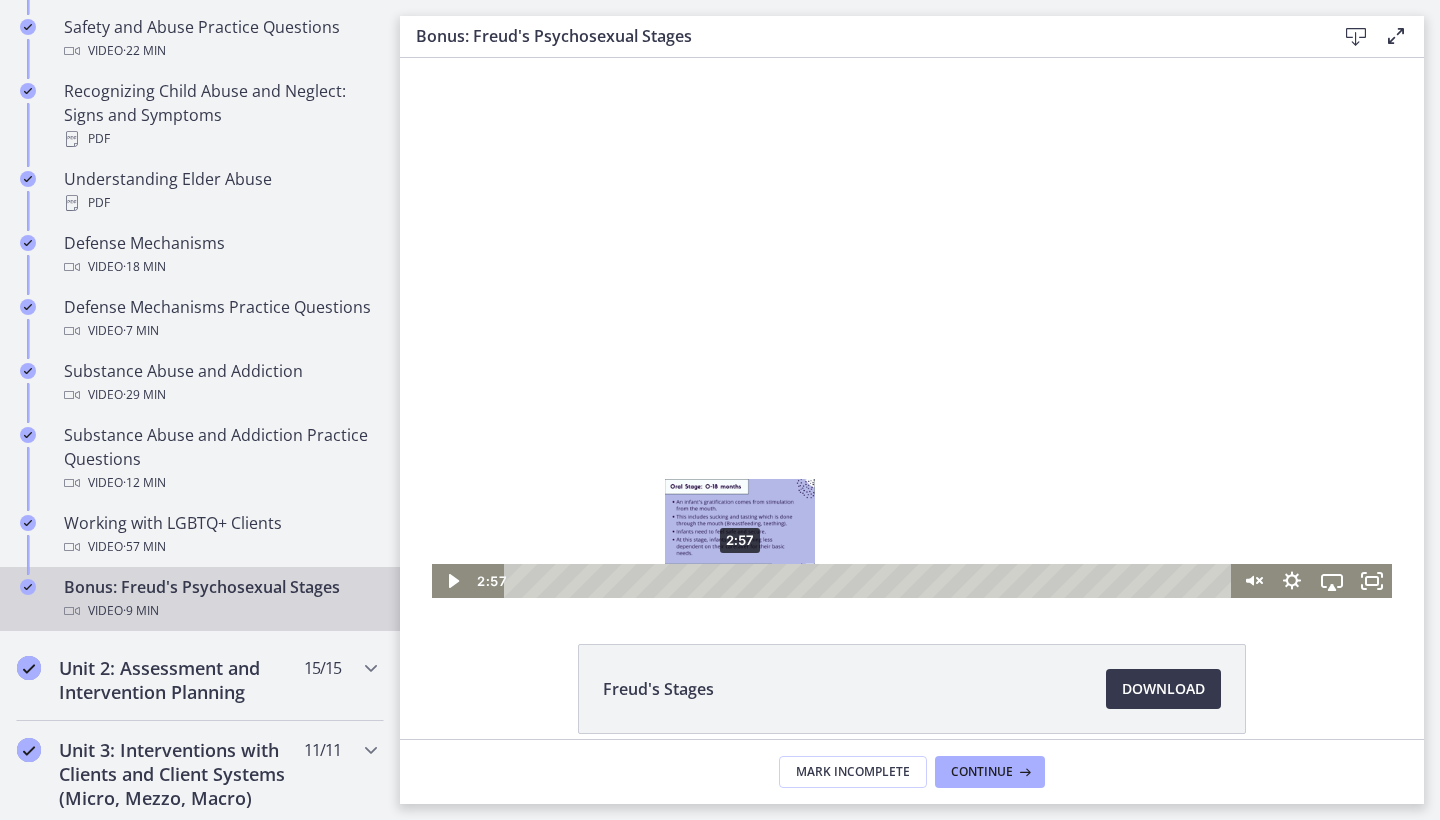click on "2:57" at bounding box center (870, 581) 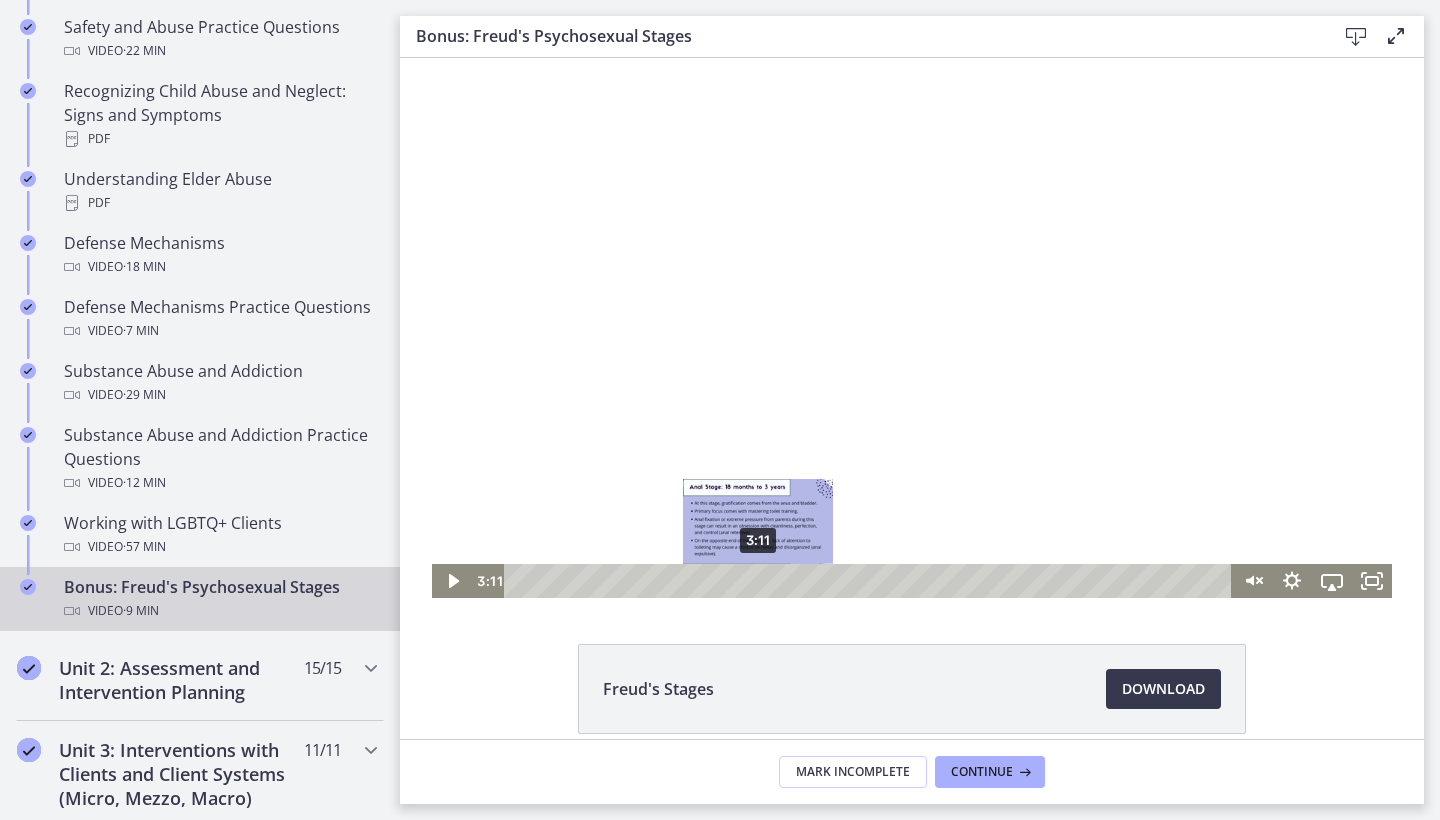click on "3:11" at bounding box center (870, 581) 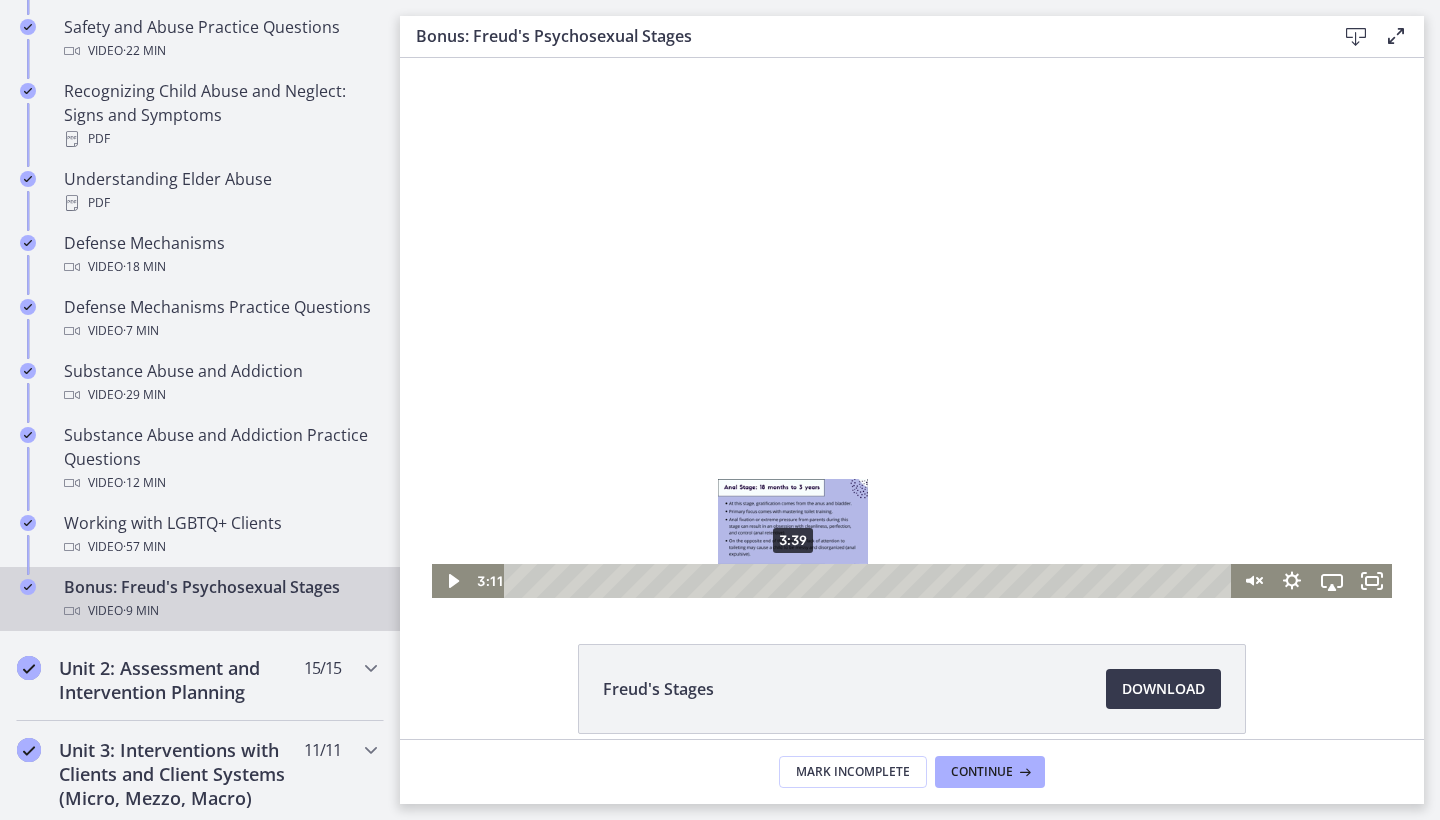 click on "3:39" at bounding box center (870, 581) 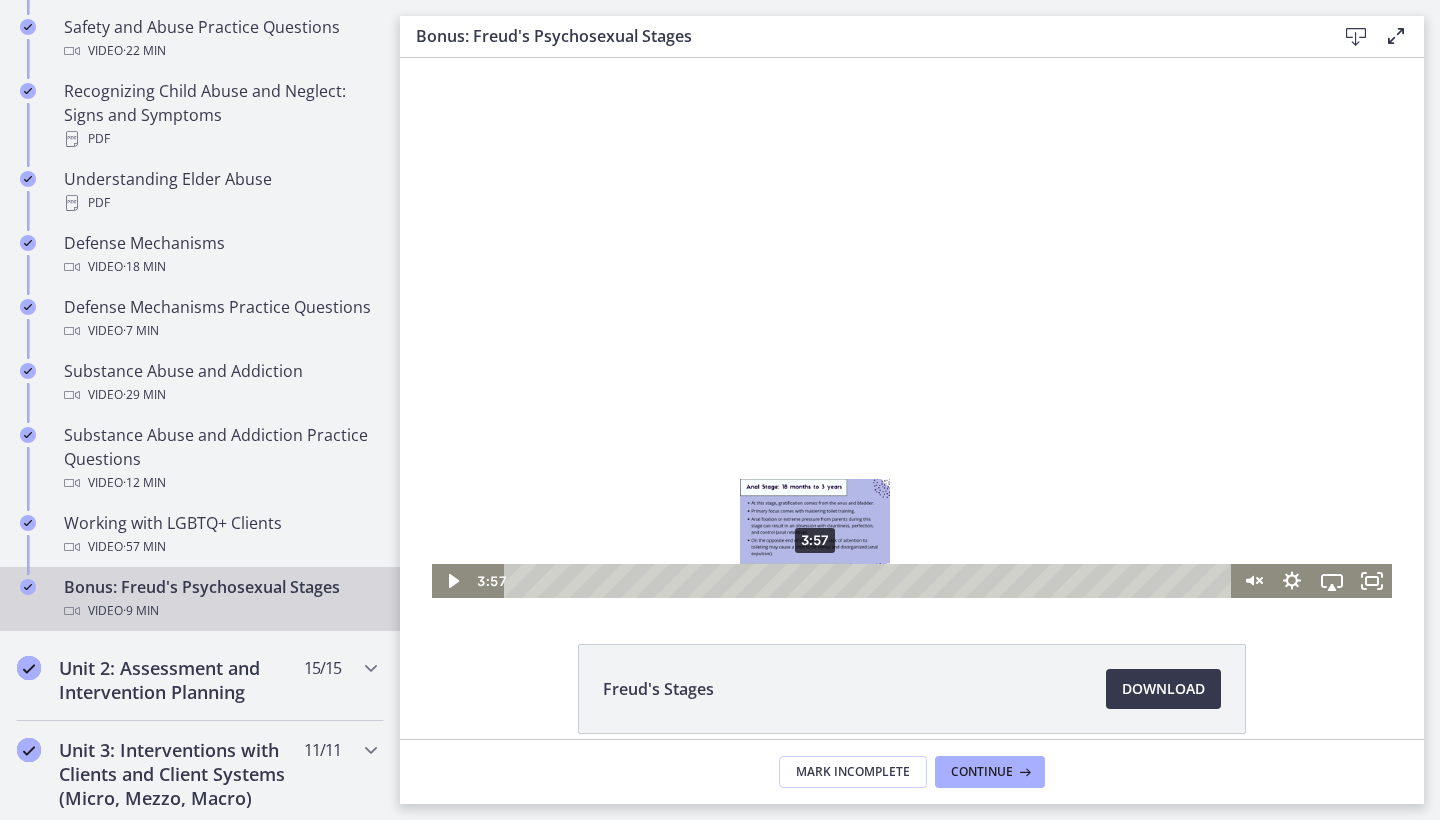 click on "3:57" at bounding box center (870, 581) 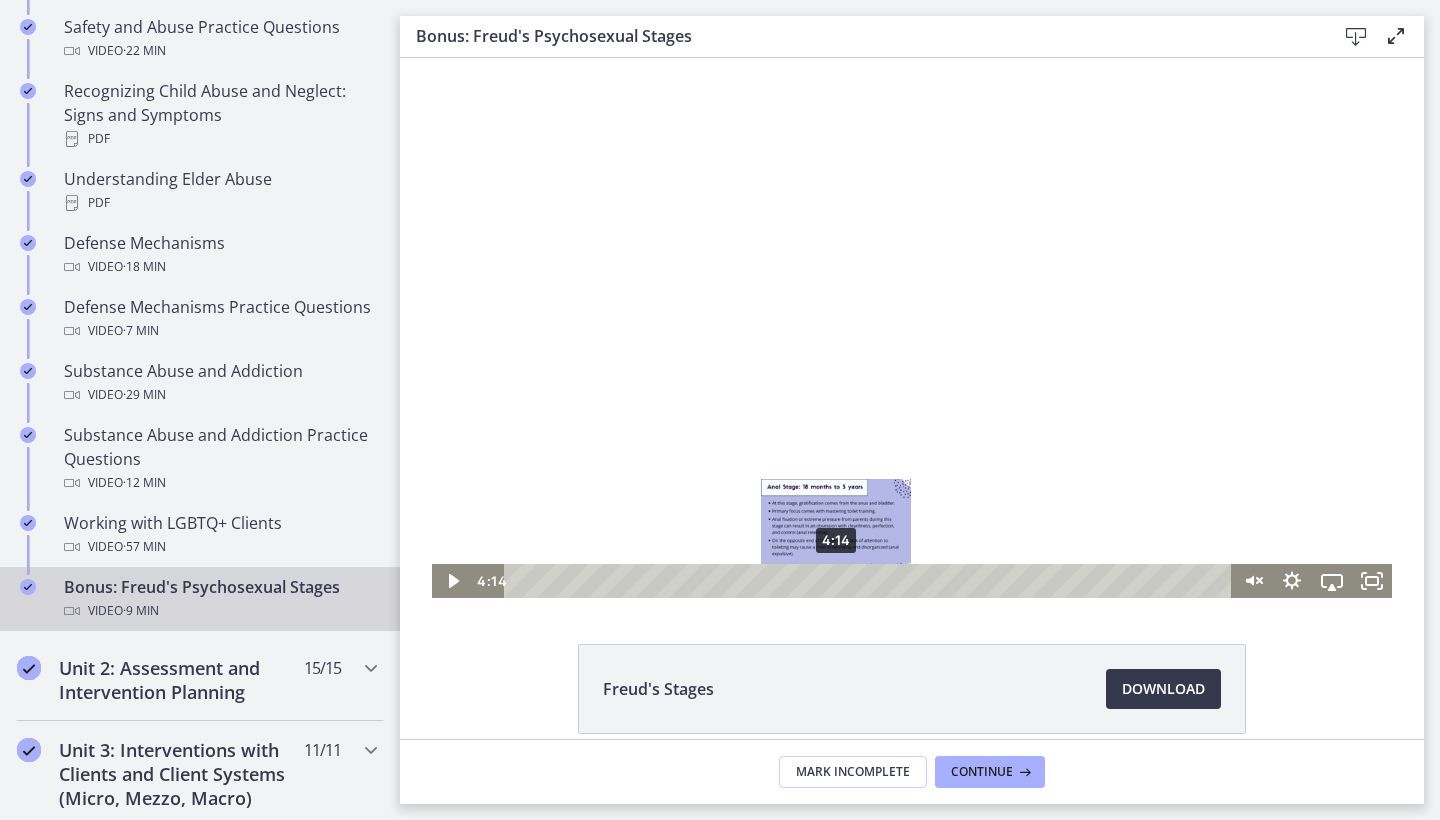 click on "4:14" at bounding box center (870, 581) 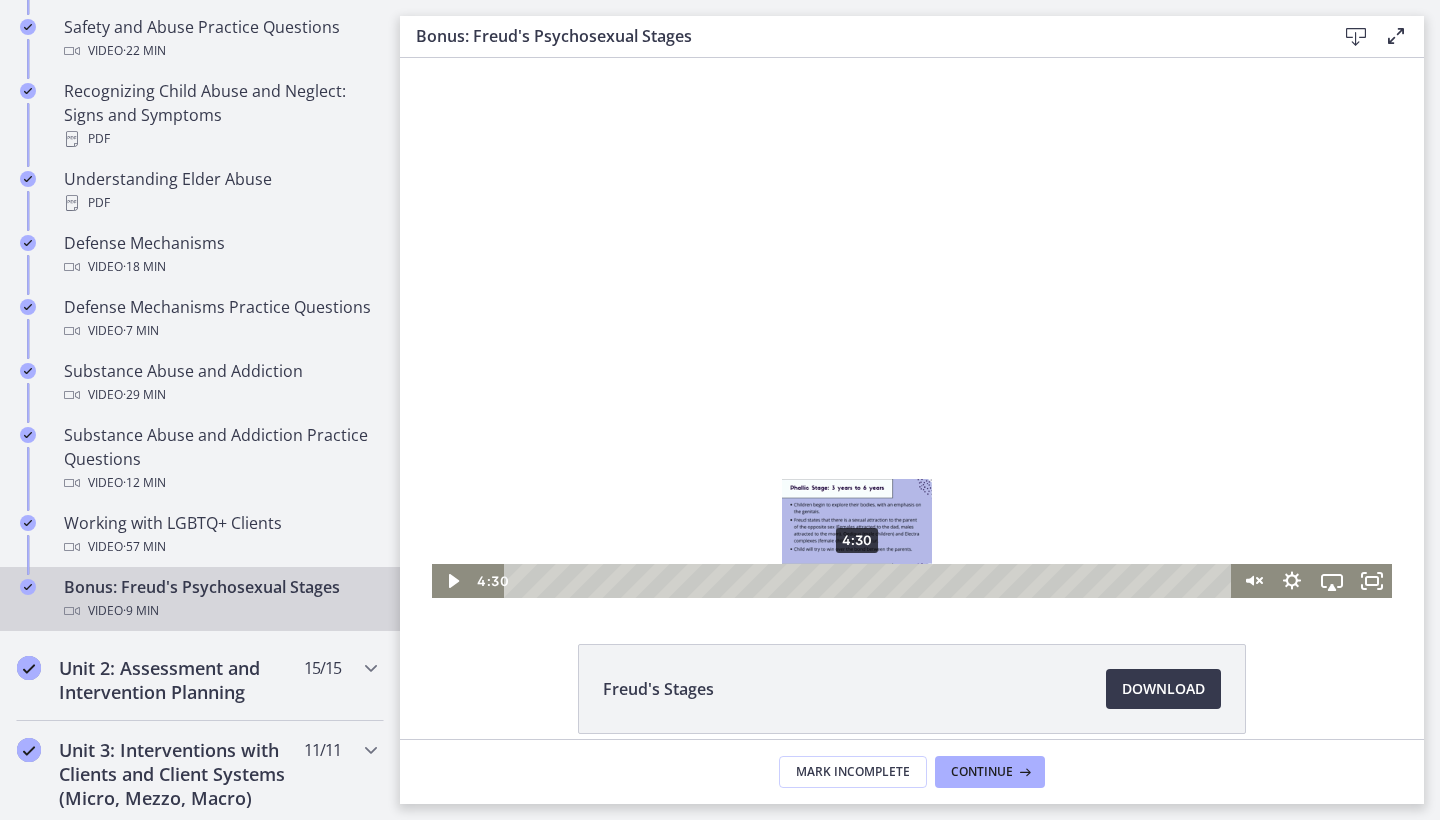click on "4:30" at bounding box center [870, 581] 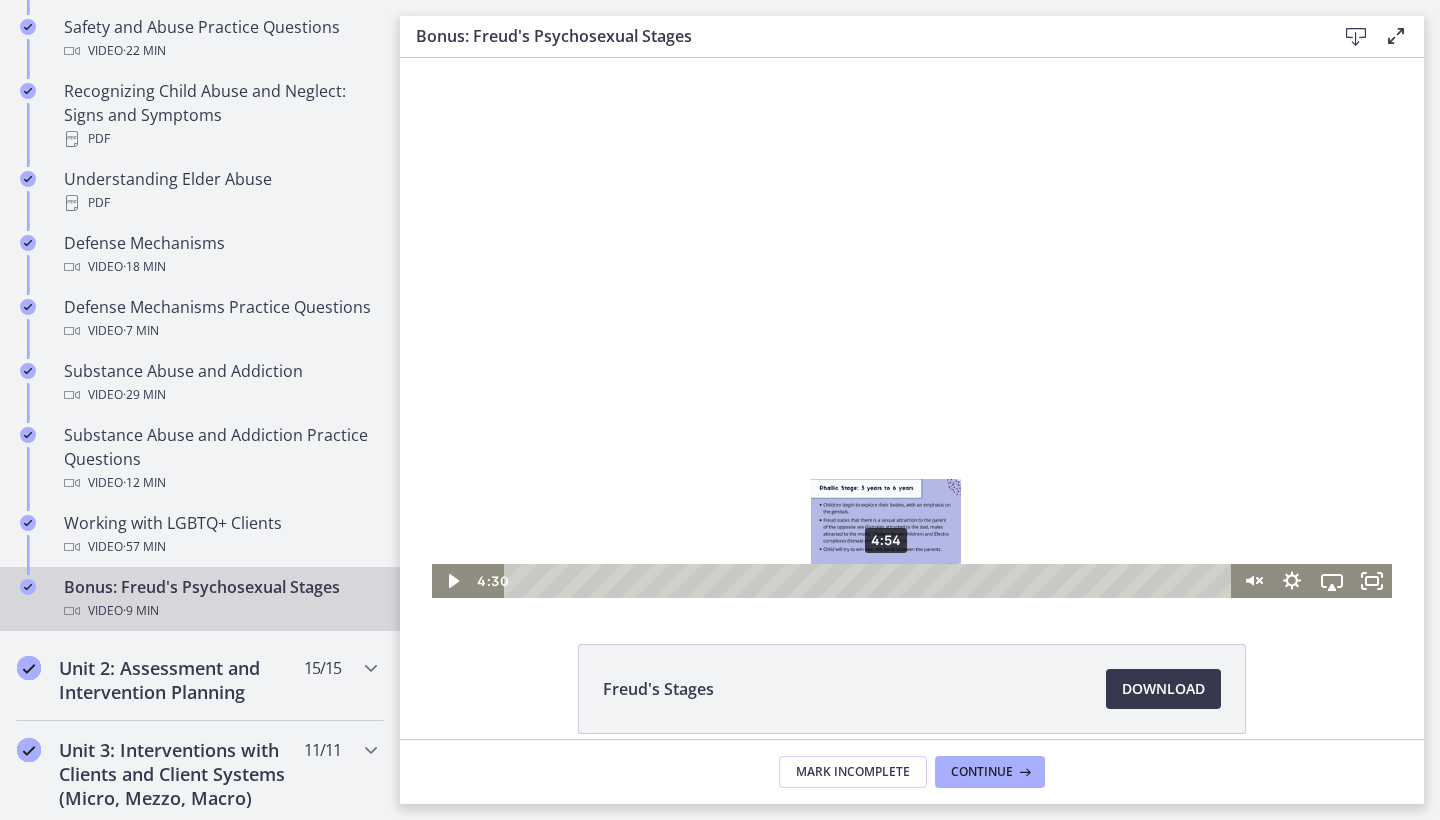 click on "4:54" at bounding box center [870, 581] 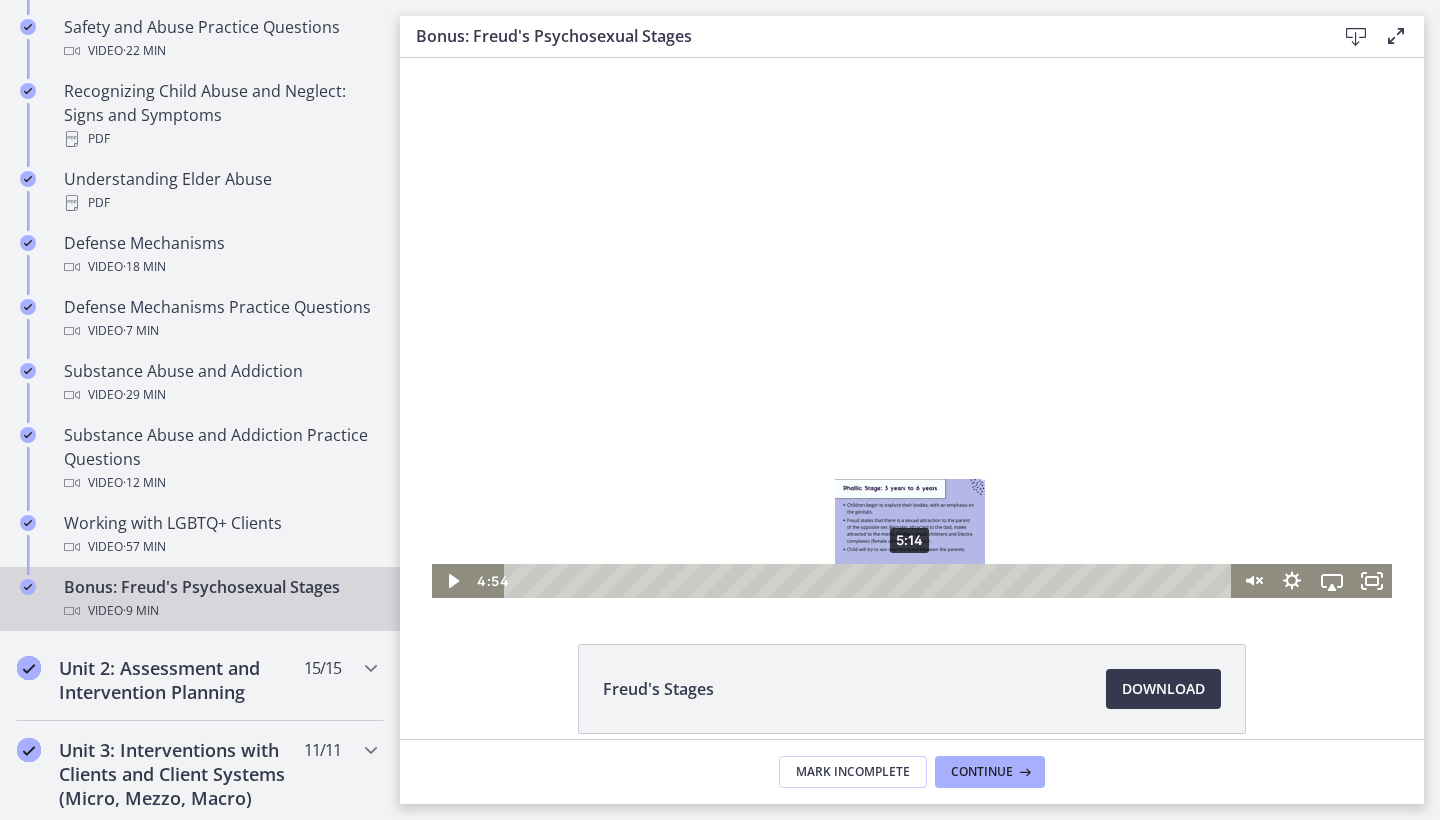 click on "5:14" at bounding box center (870, 581) 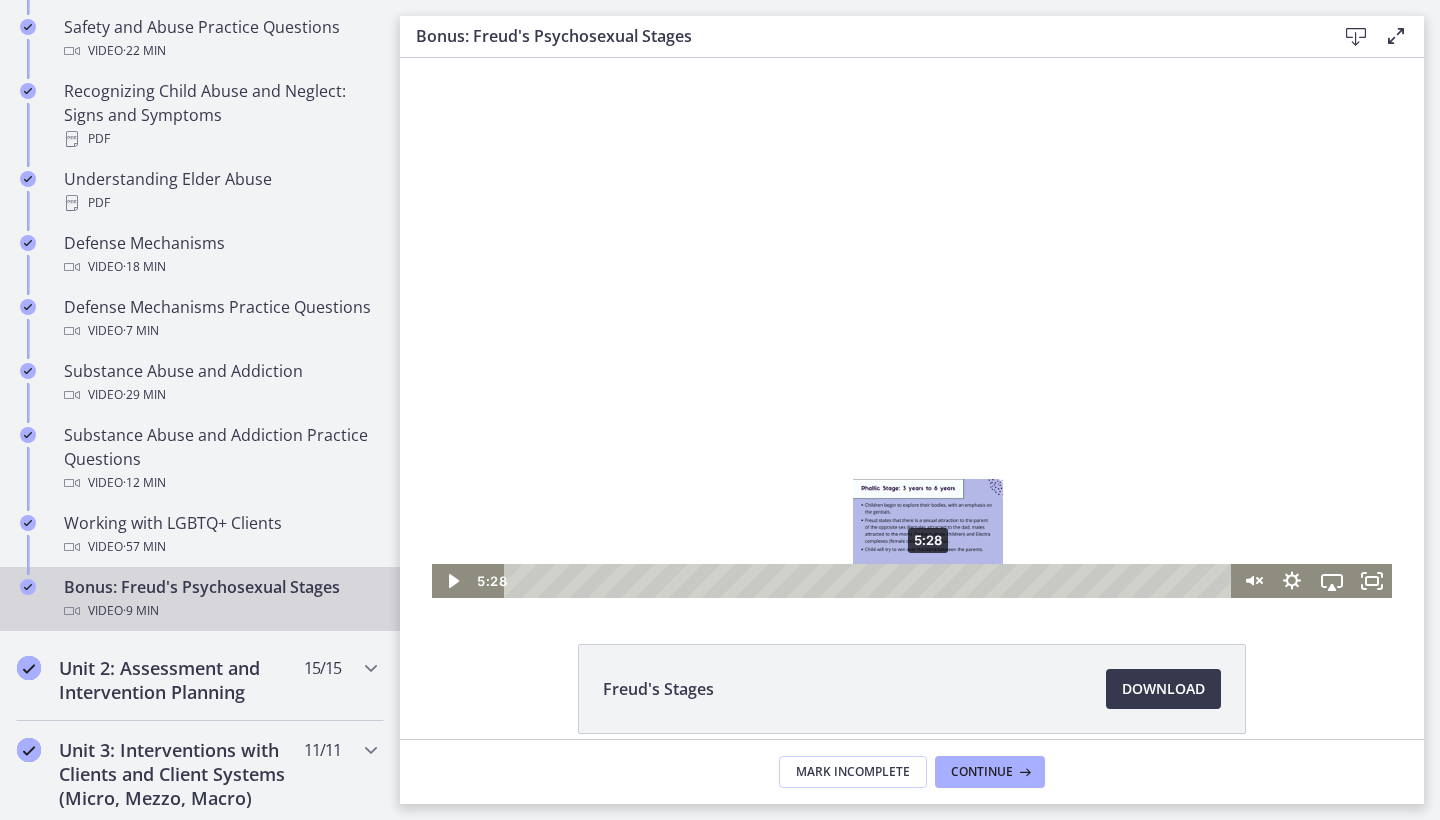 click on "5:28" at bounding box center (870, 581) 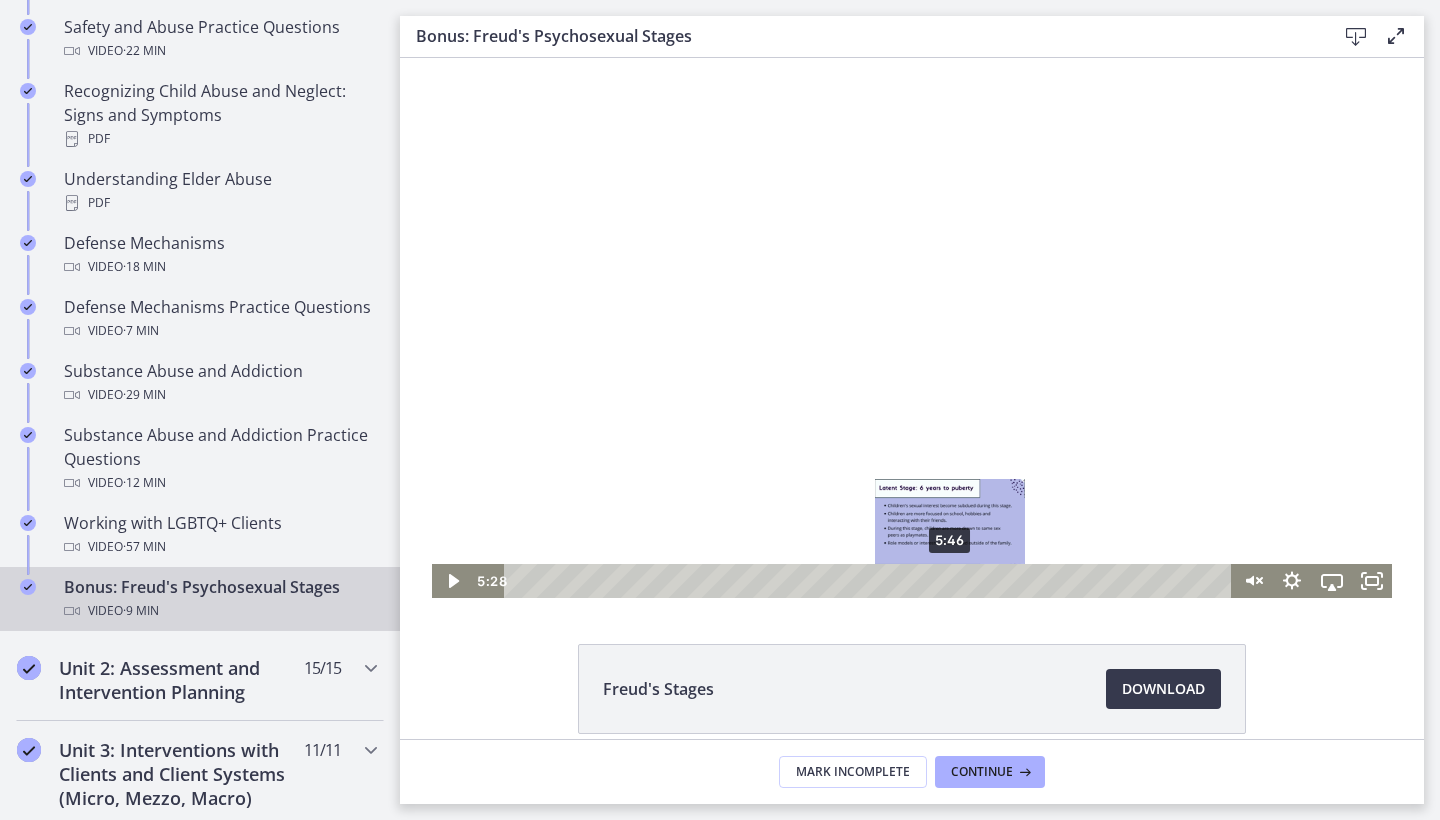 click on "5:46" at bounding box center [870, 581] 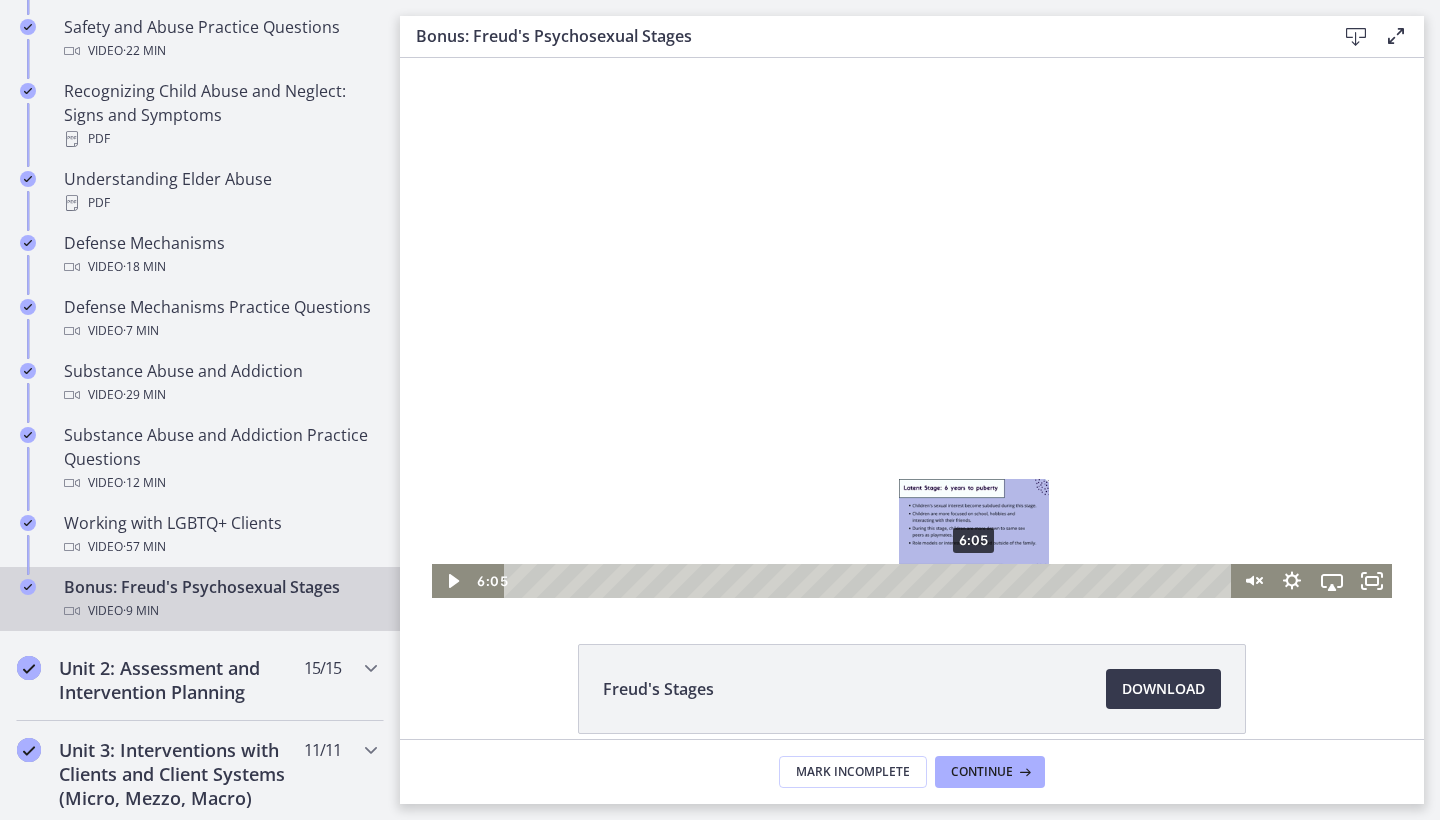 click on "6:05" at bounding box center (870, 581) 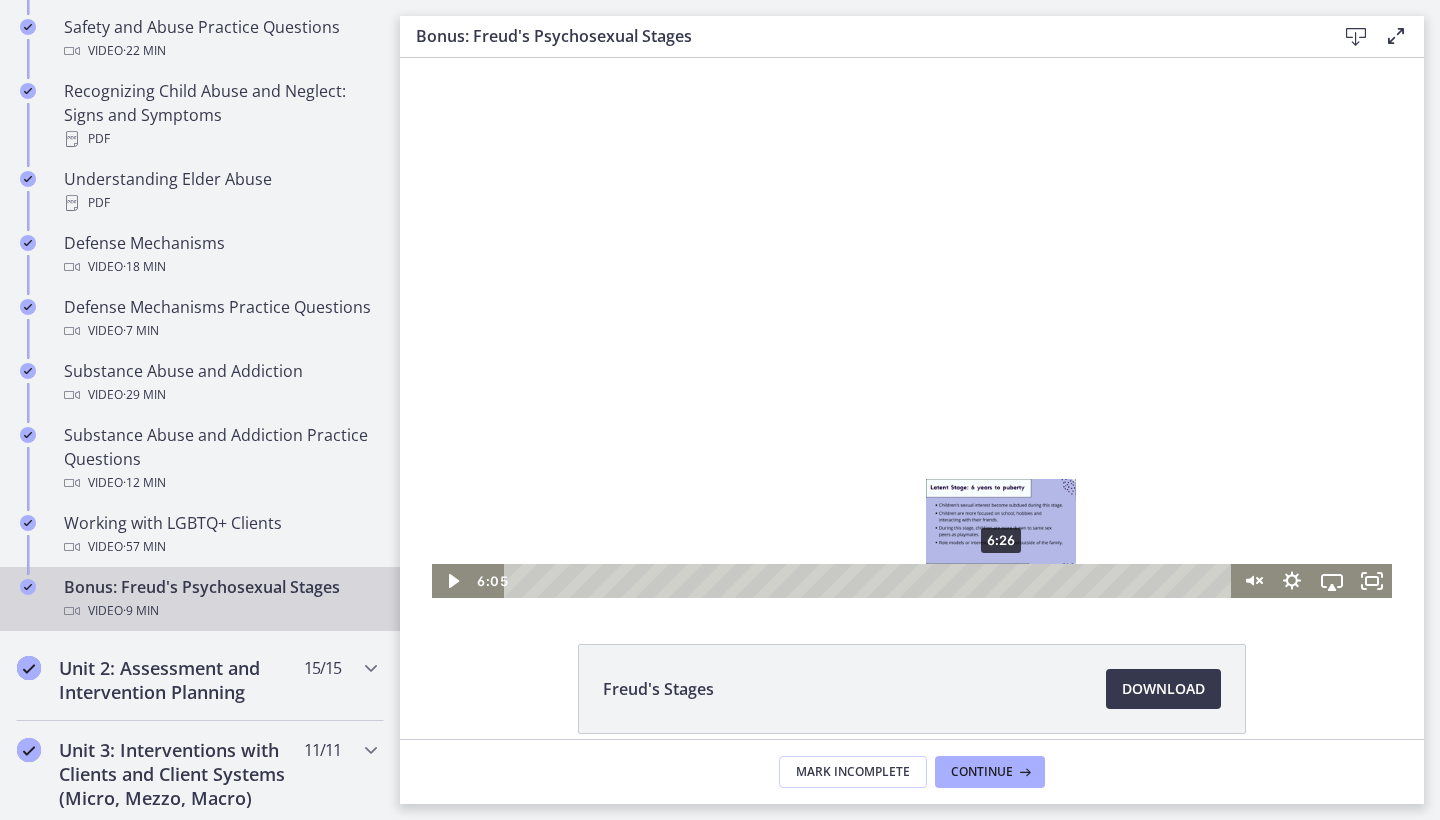 click on "6:26" at bounding box center [870, 581] 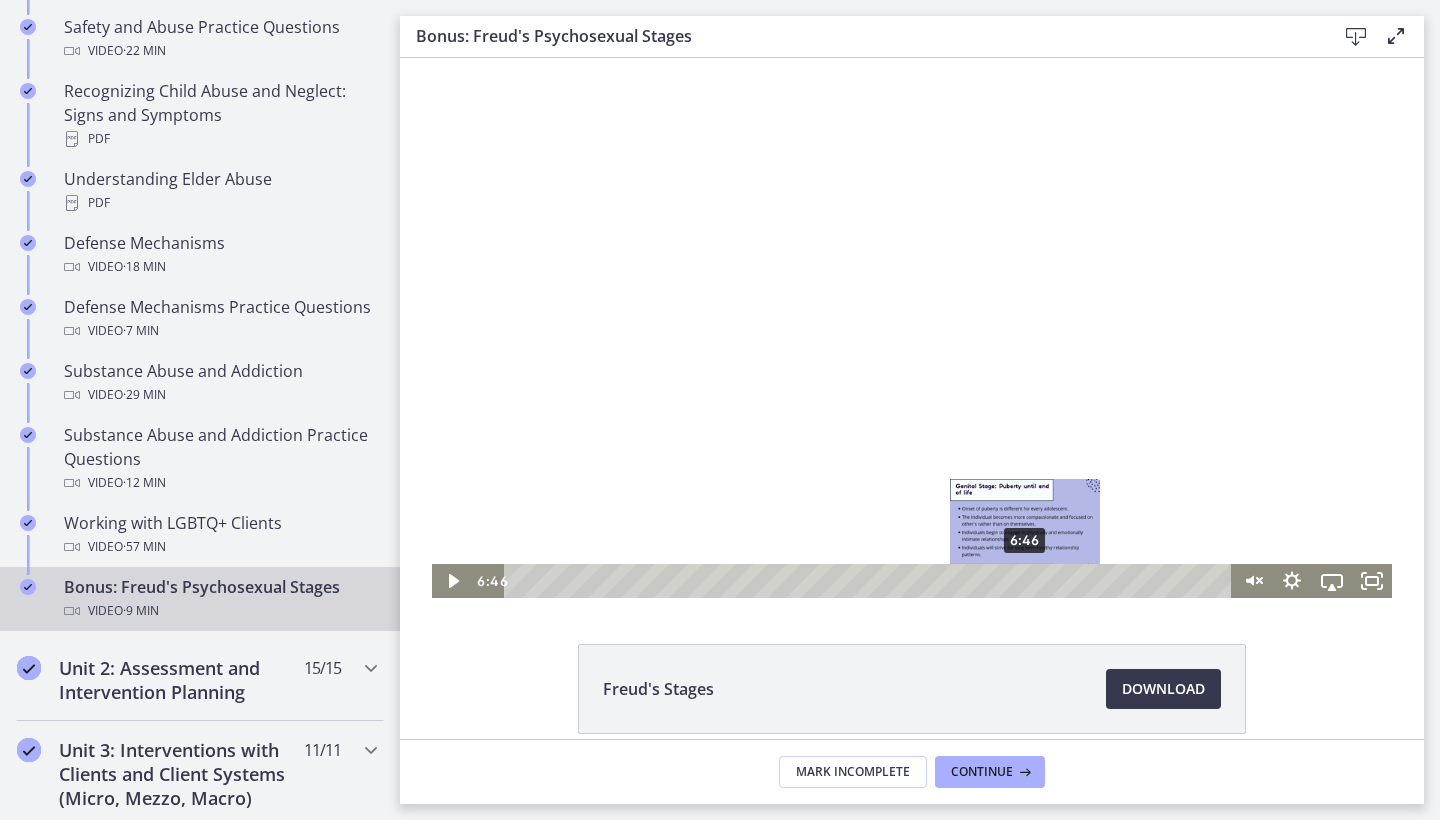 click on "6:46" at bounding box center [870, 581] 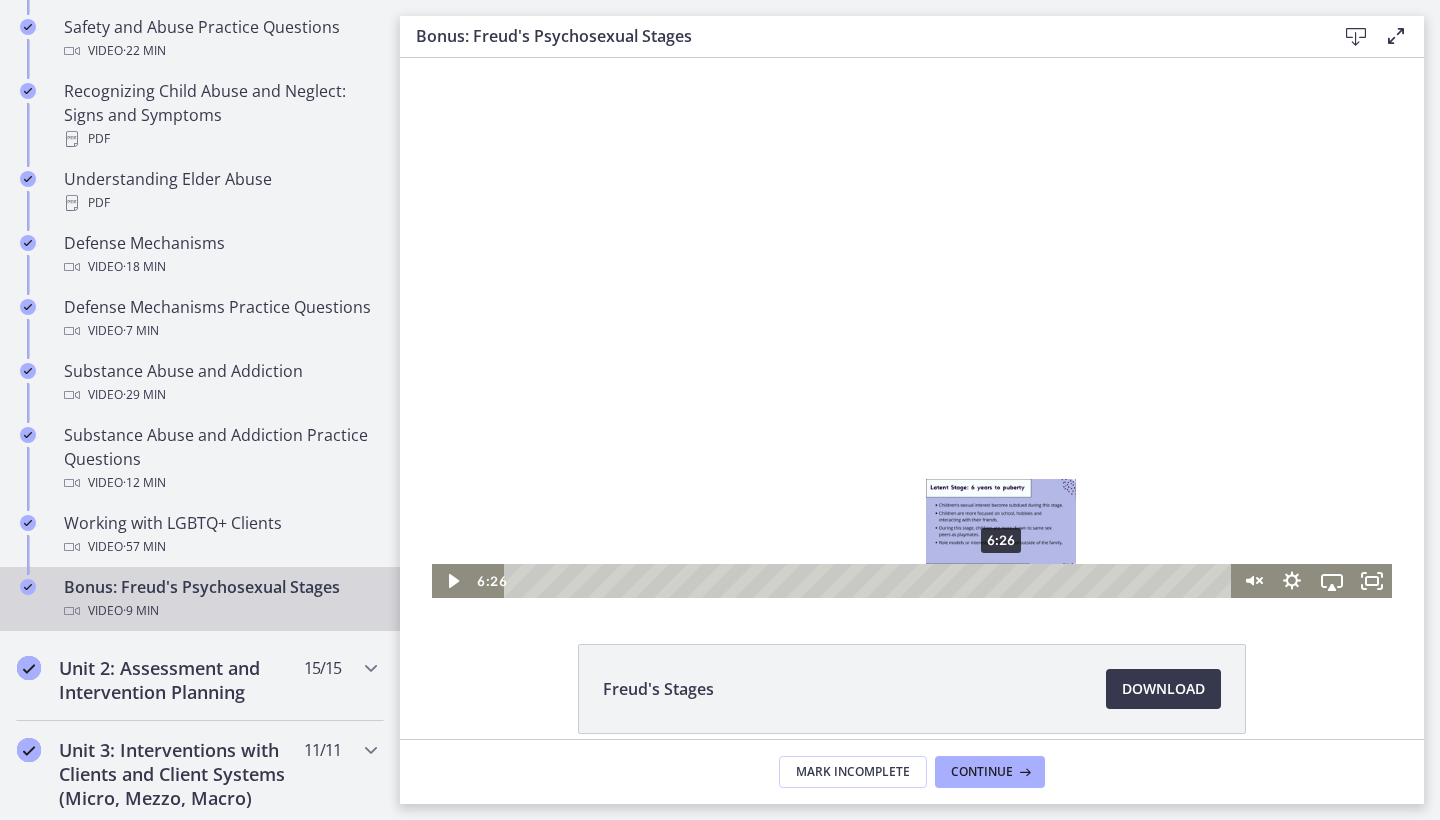 click on "6:26" at bounding box center [870, 581] 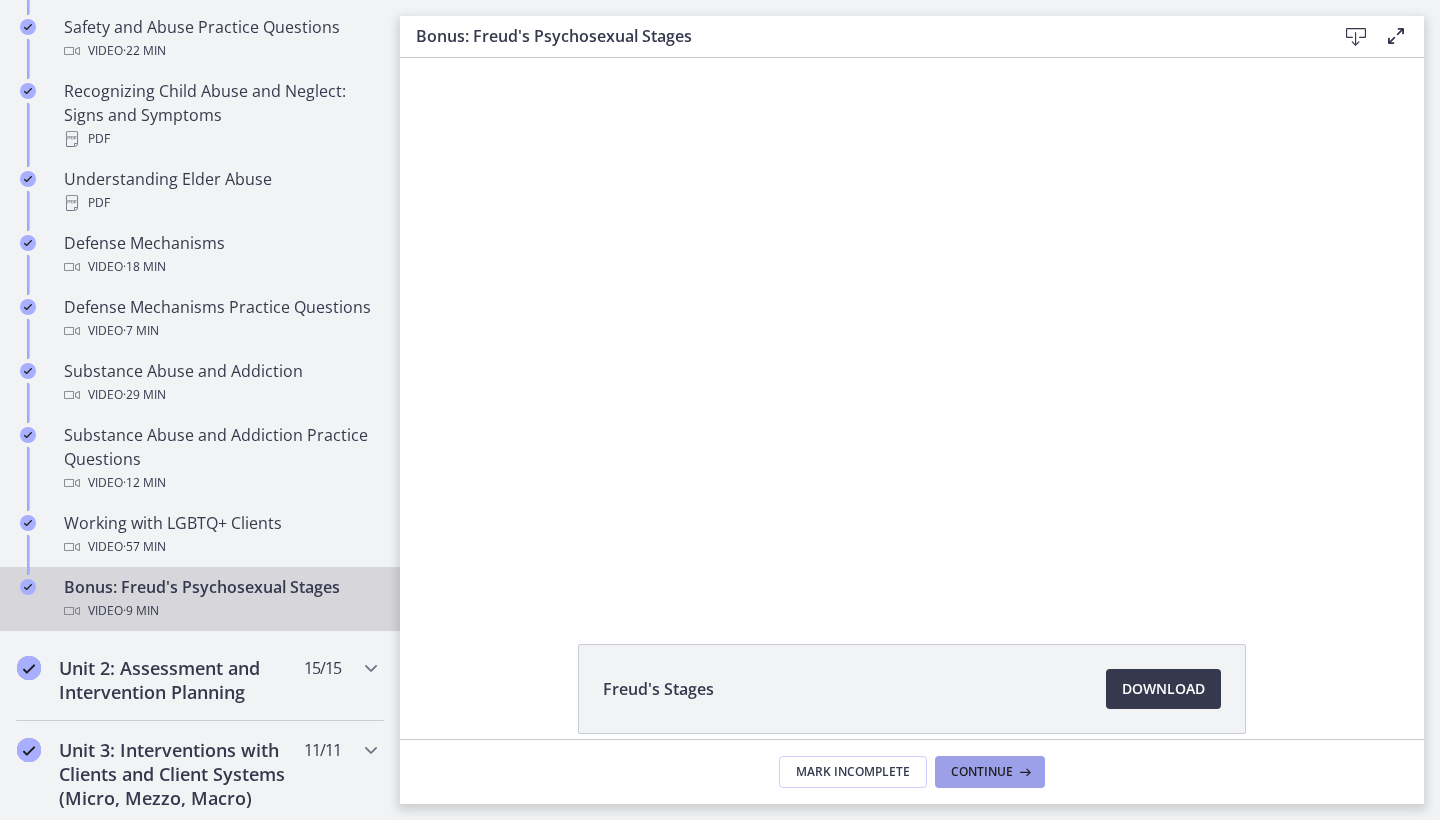 click on "Continue" at bounding box center [982, 772] 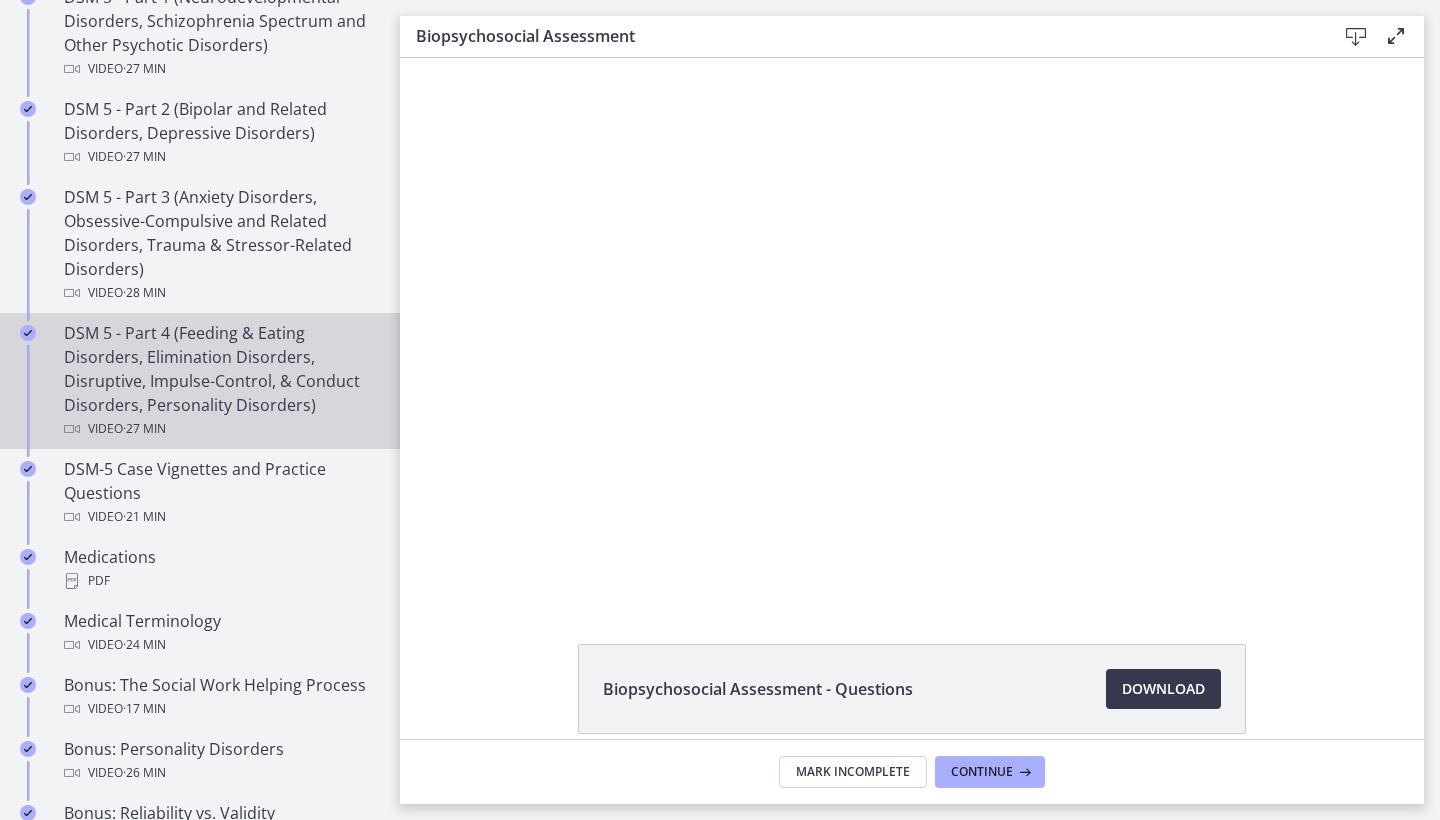 scroll, scrollTop: 0, scrollLeft: 0, axis: both 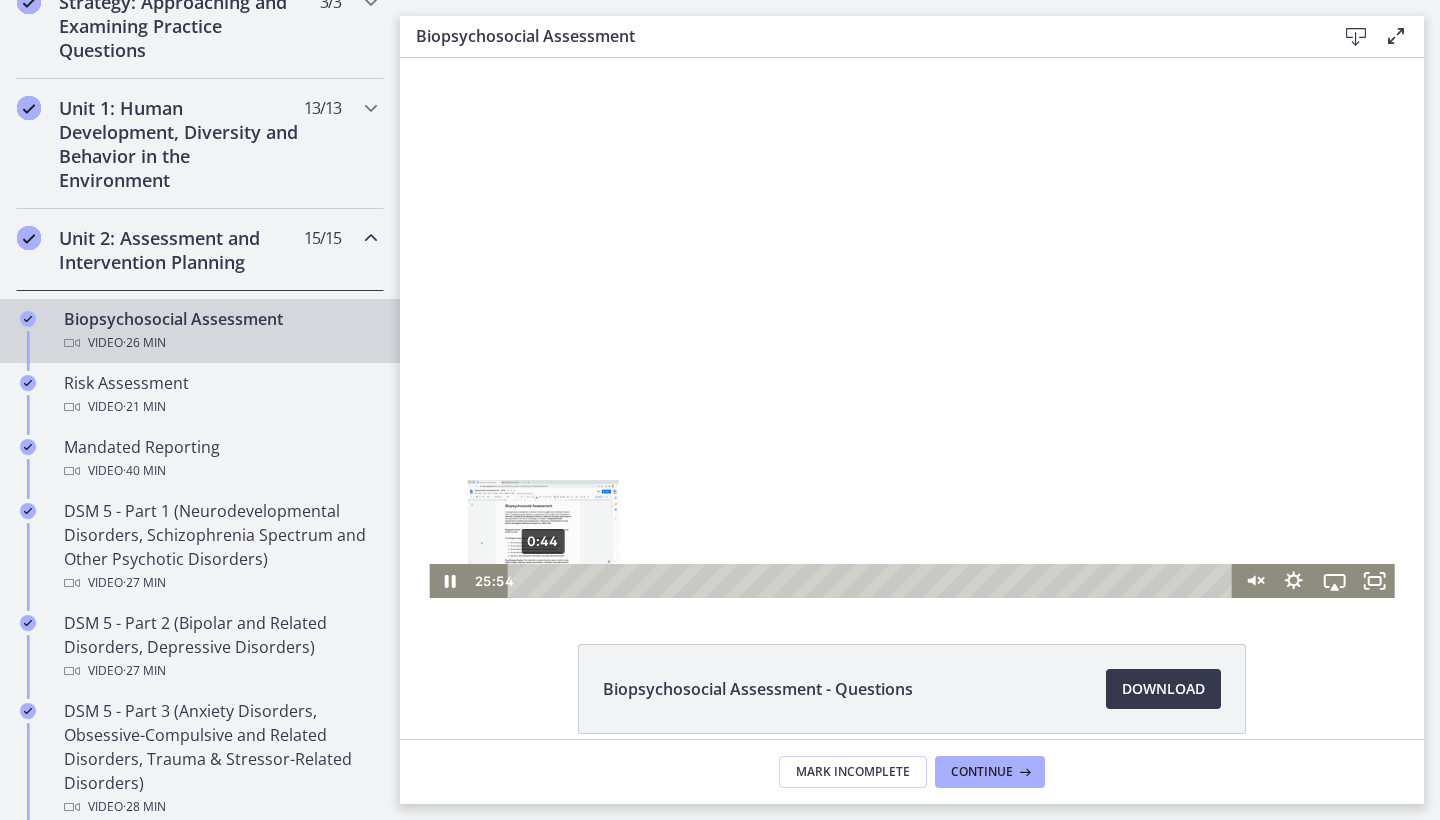 click on "0:44" at bounding box center (873, 581) 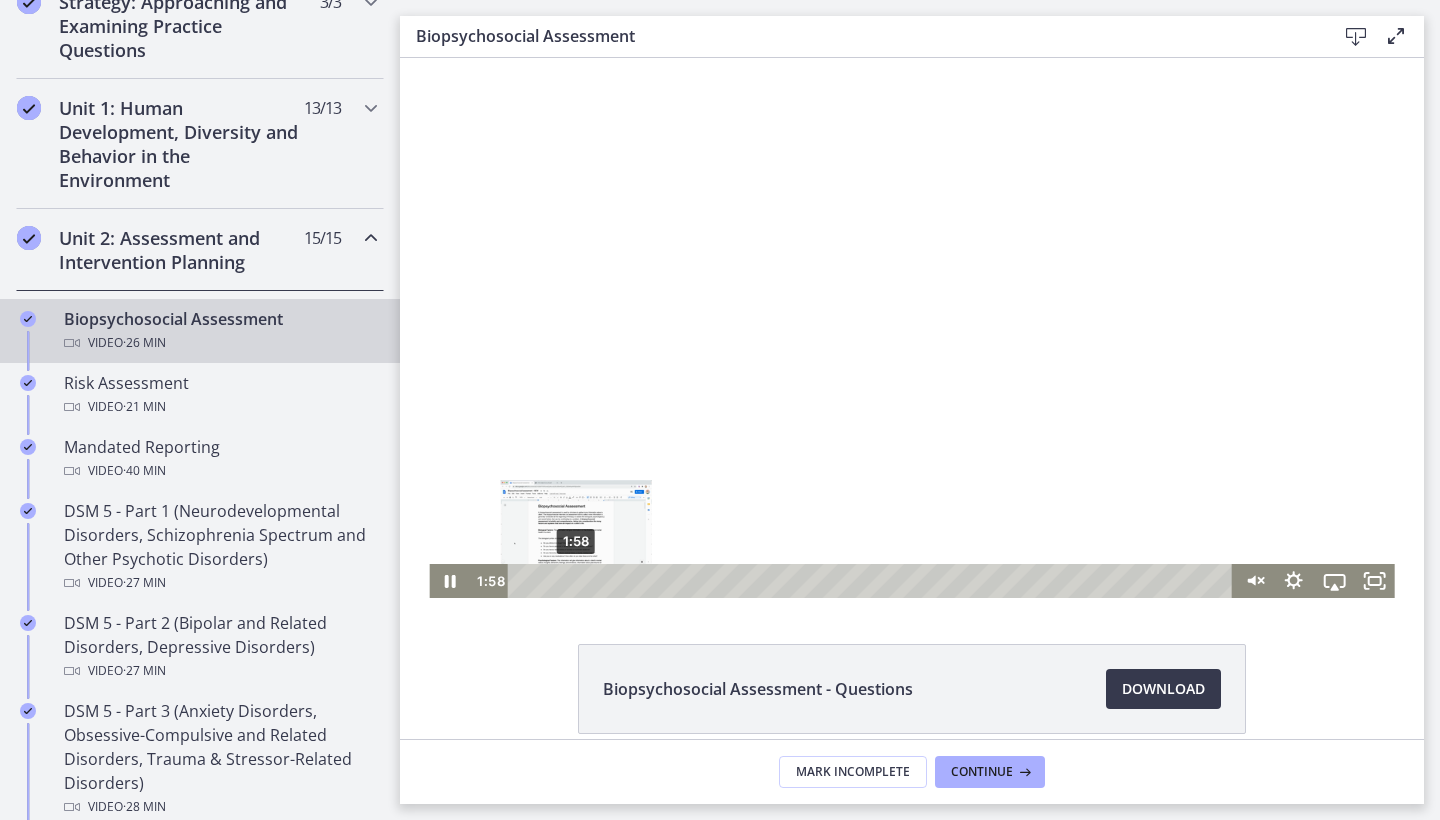 click on "1:58" at bounding box center [873, 581] 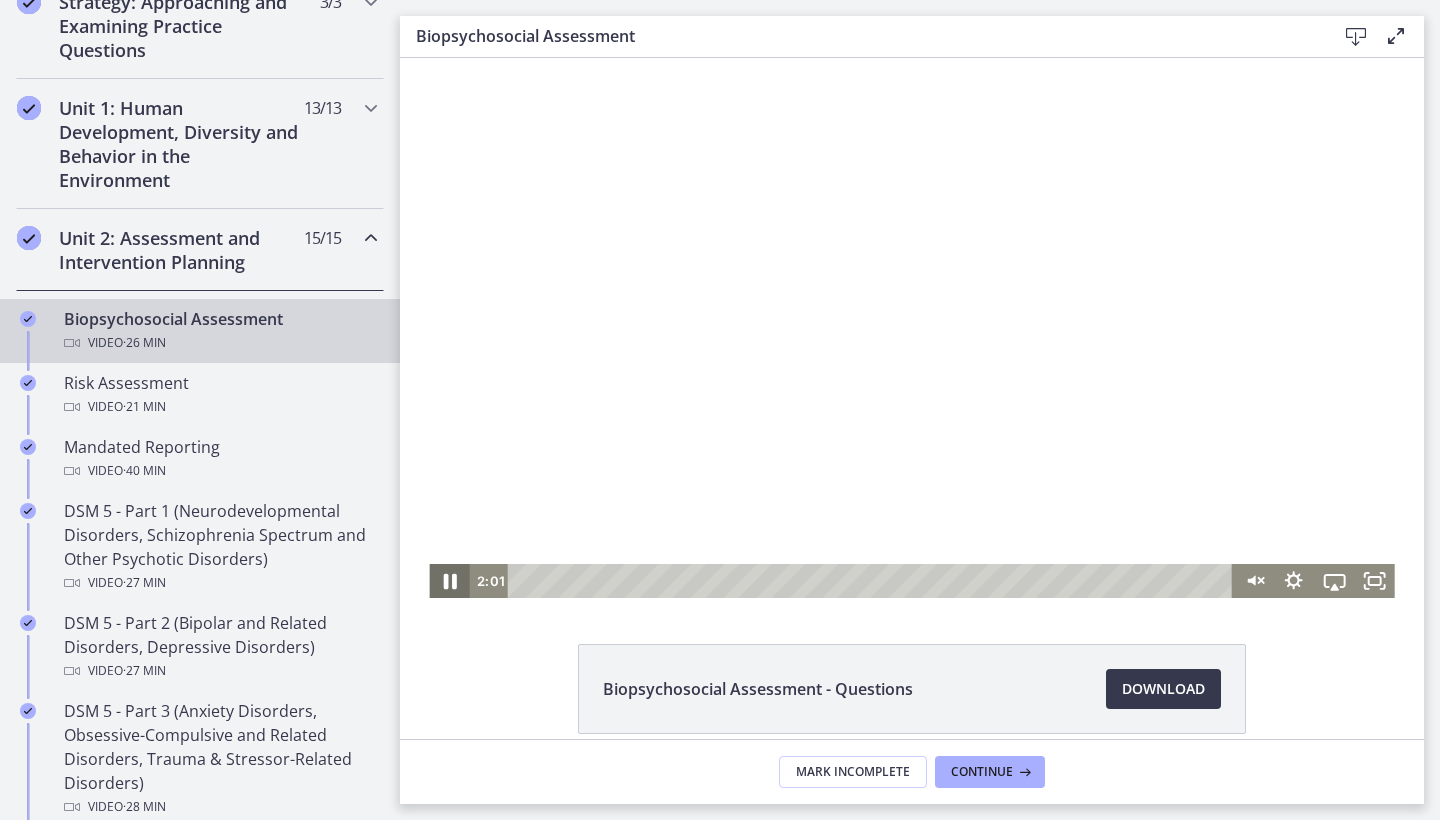 click 